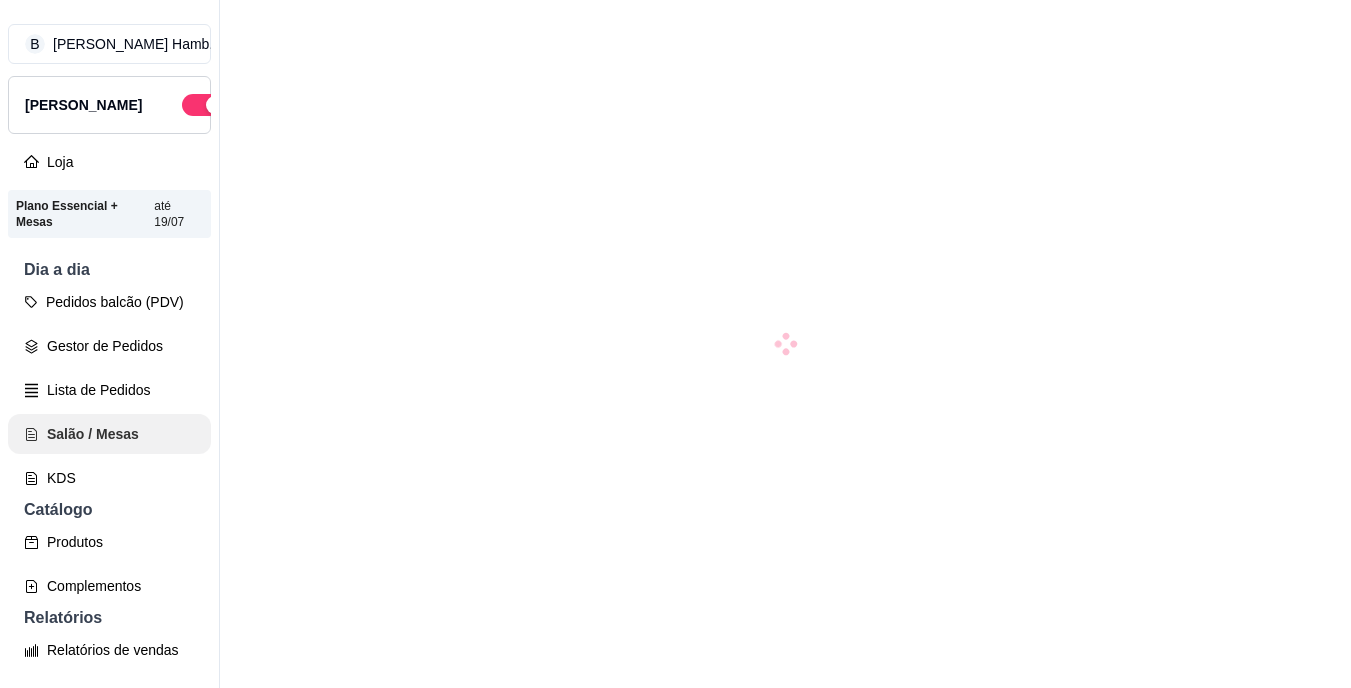 scroll, scrollTop: 0, scrollLeft: 0, axis: both 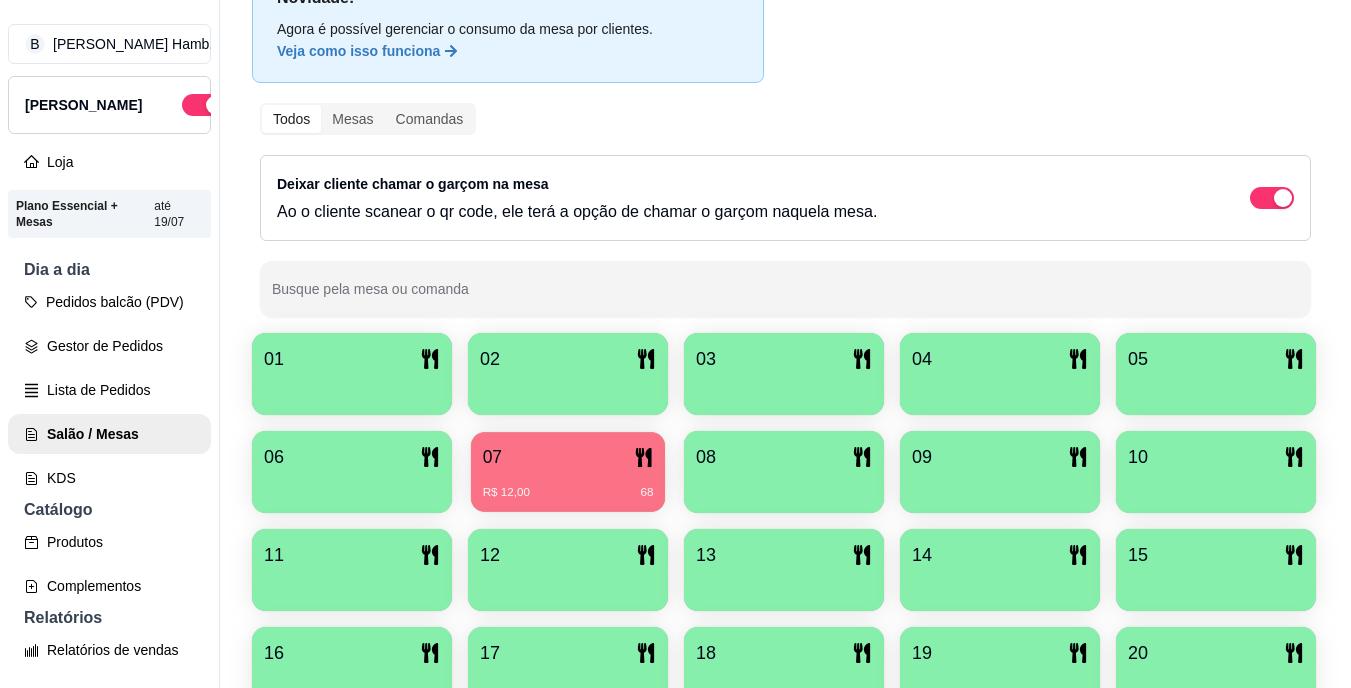 click on "R$ 12,00 68" at bounding box center (568, 493) 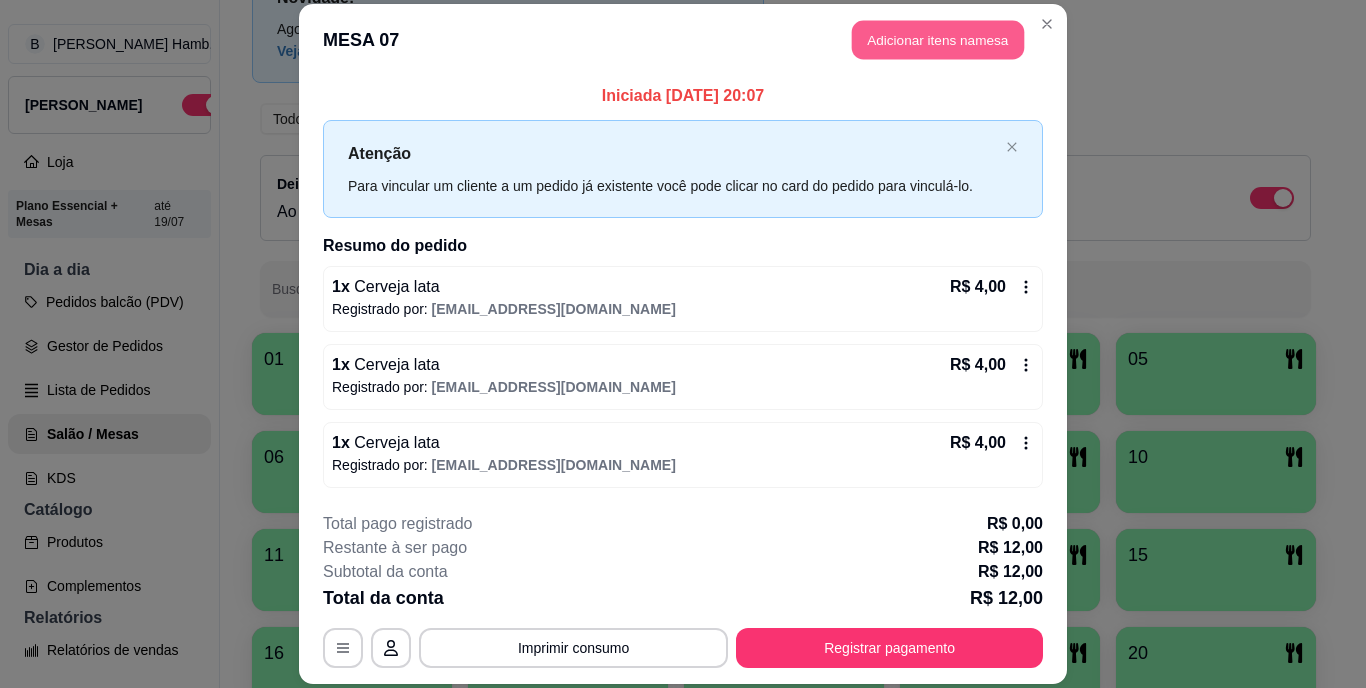 click on "Adicionar itens na  mesa" at bounding box center (938, 40) 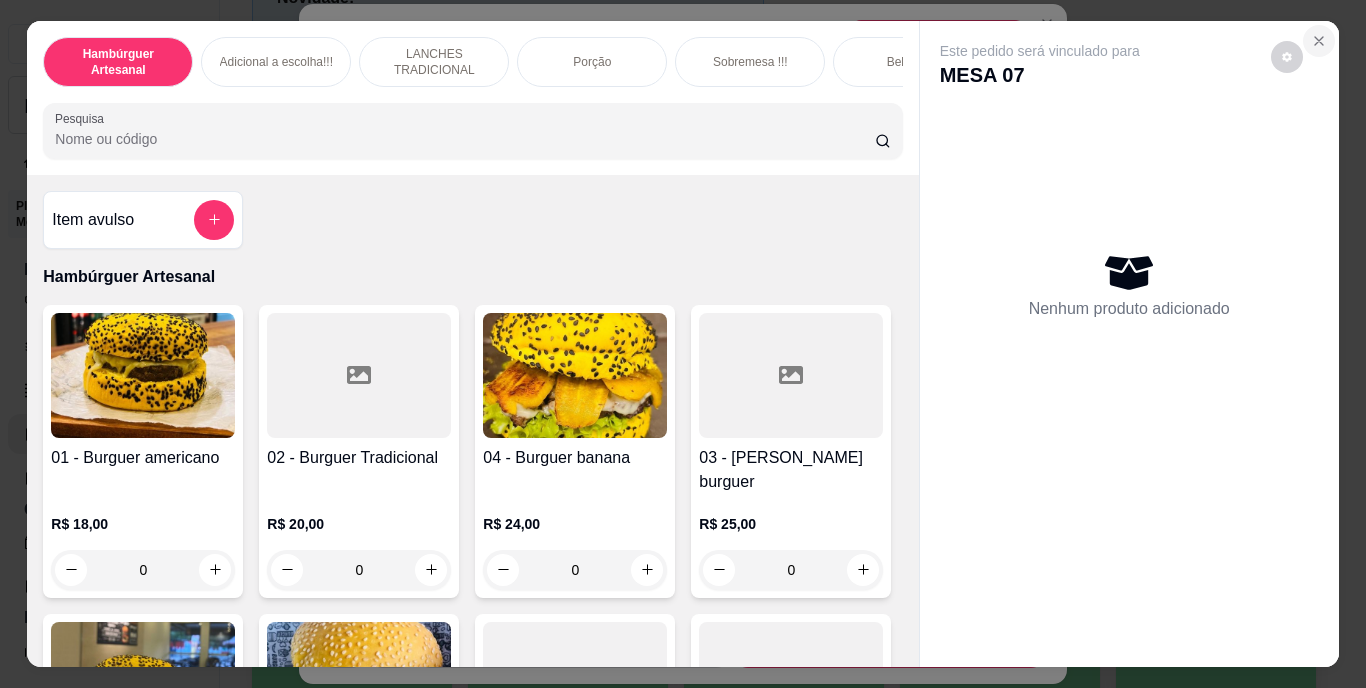 click 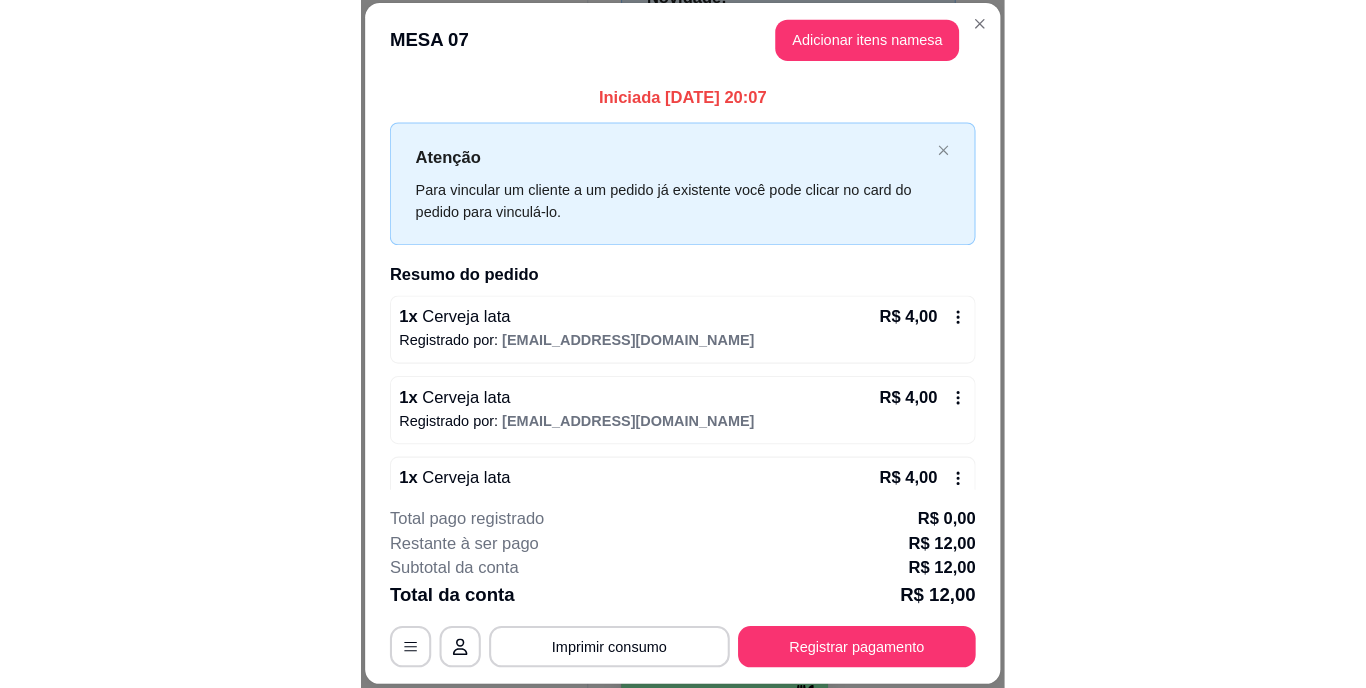 scroll, scrollTop: 156, scrollLeft: 0, axis: vertical 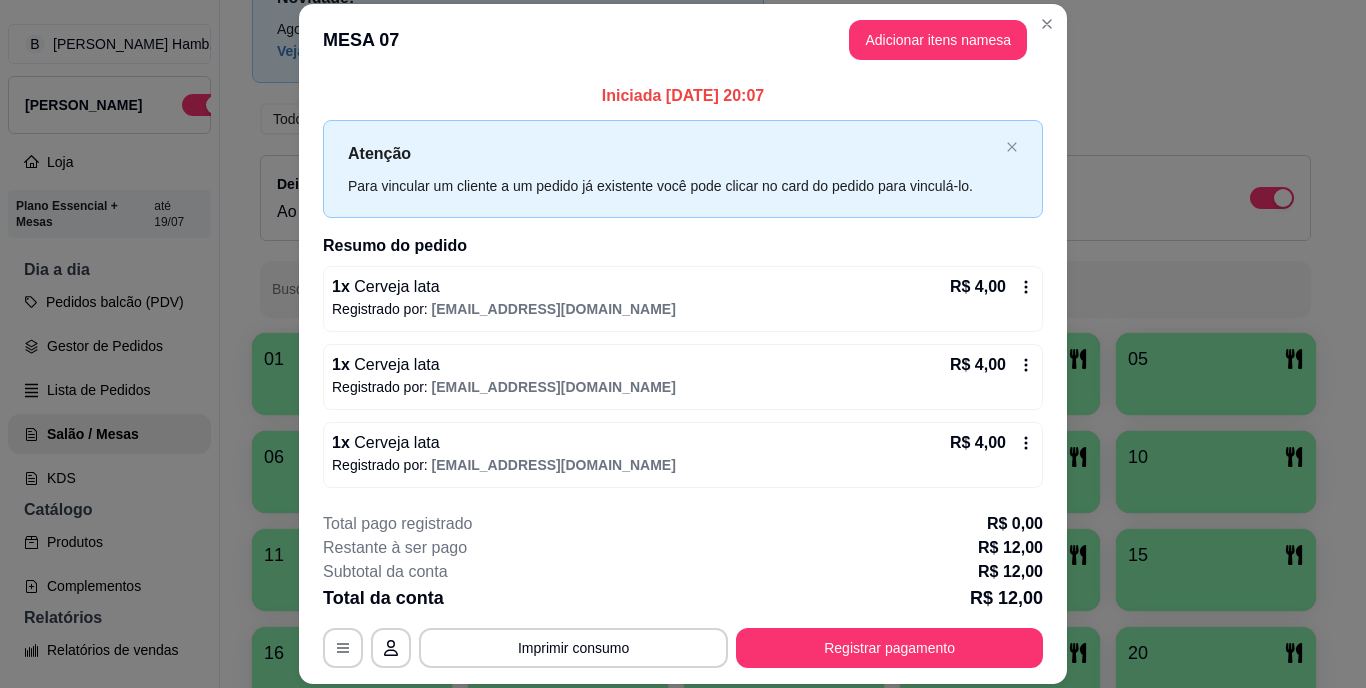 drag, startPoint x: 1048, startPoint y: 186, endPoint x: 1097, endPoint y: 160, distance: 55.470715 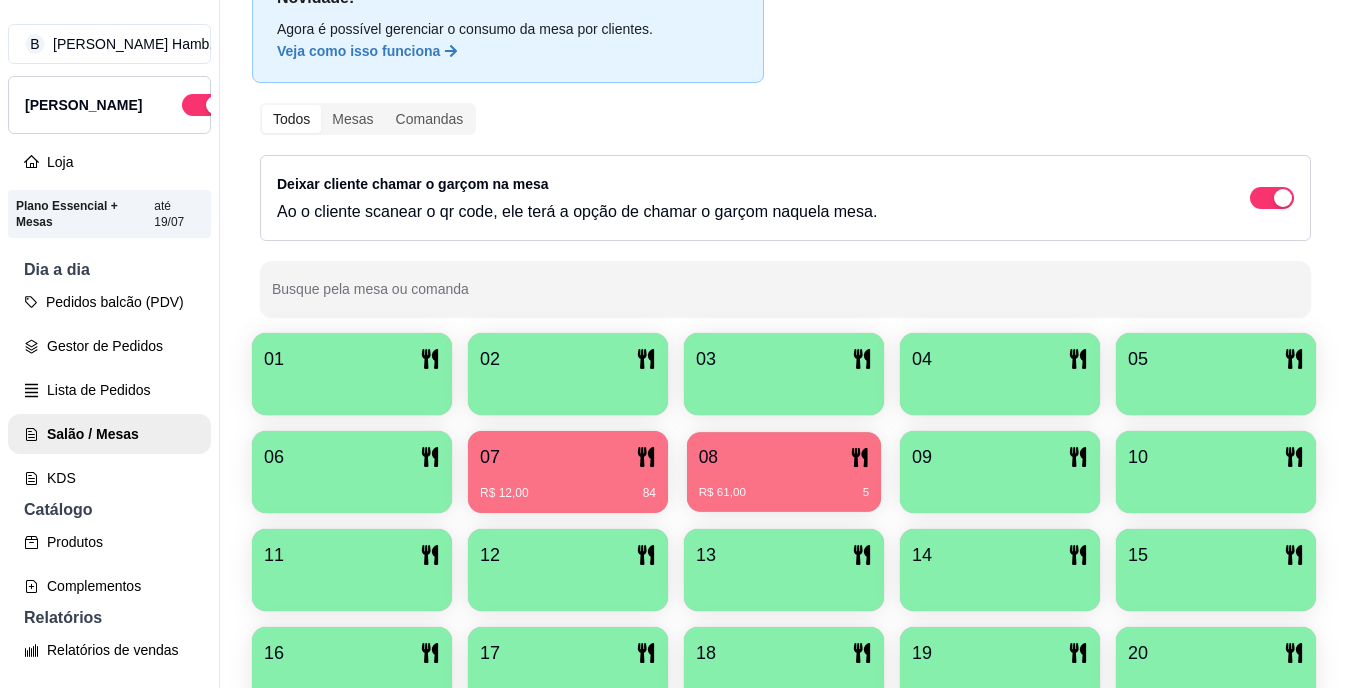 click on "08" at bounding box center [784, 457] 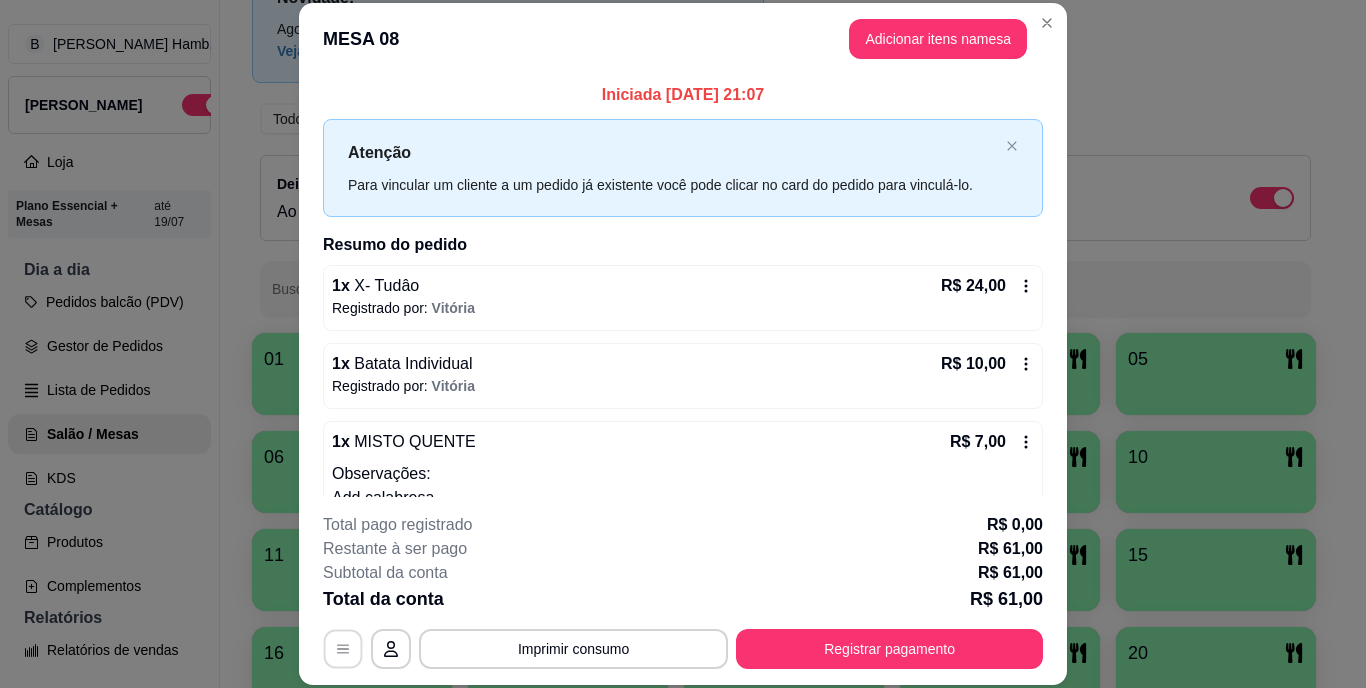 click at bounding box center [343, 648] 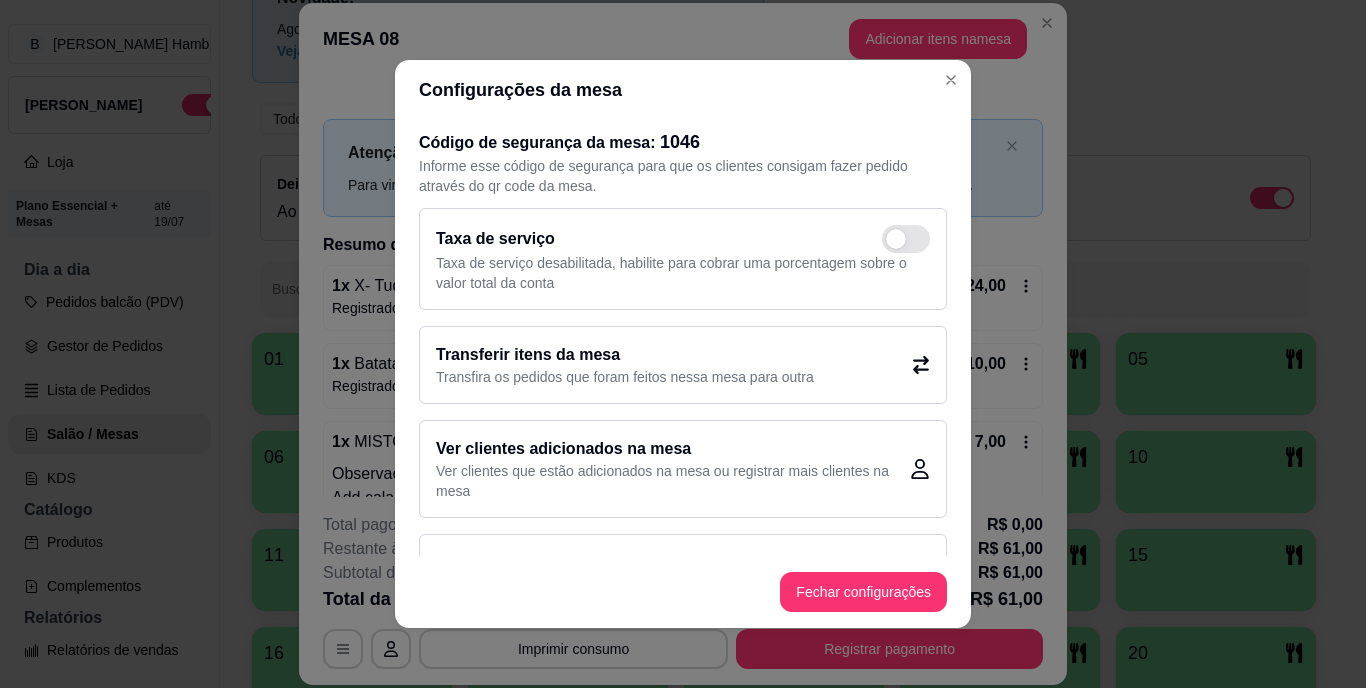 click on "Transferir itens da mesa Transfira os pedidos que foram feitos nessa mesa para outra" at bounding box center (683, 365) 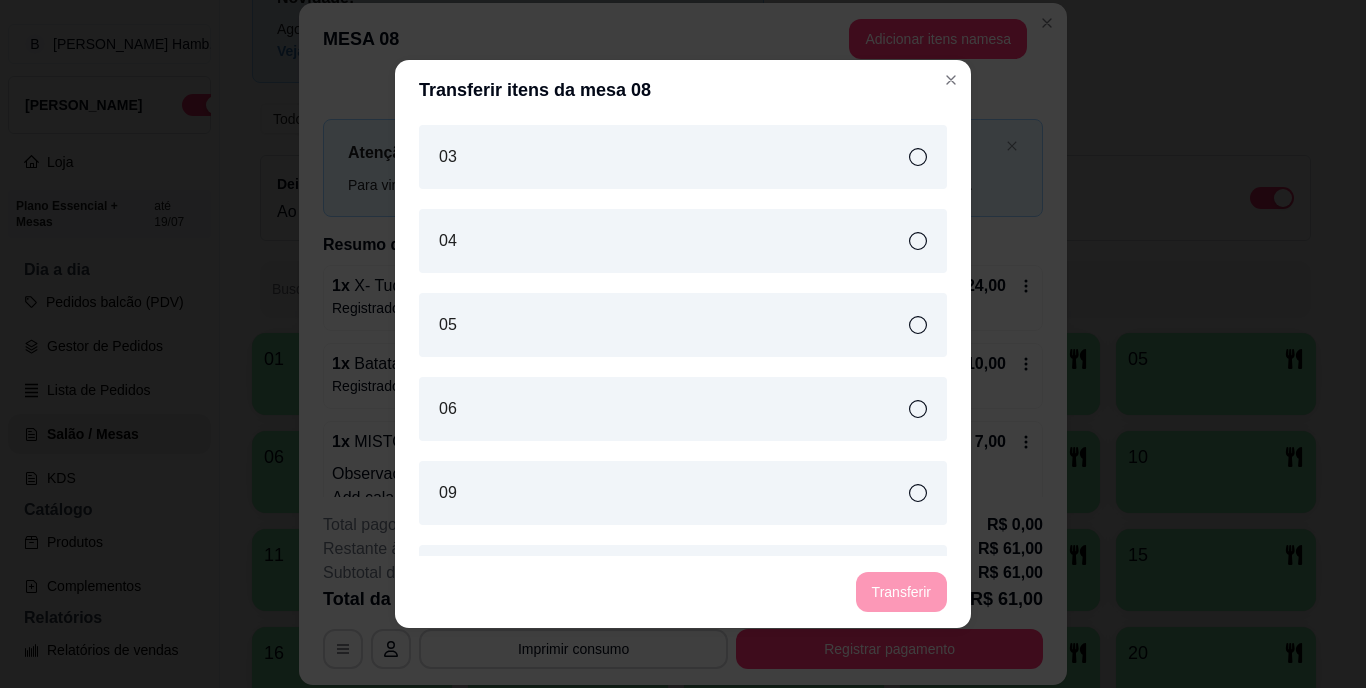 scroll, scrollTop: 193, scrollLeft: 0, axis: vertical 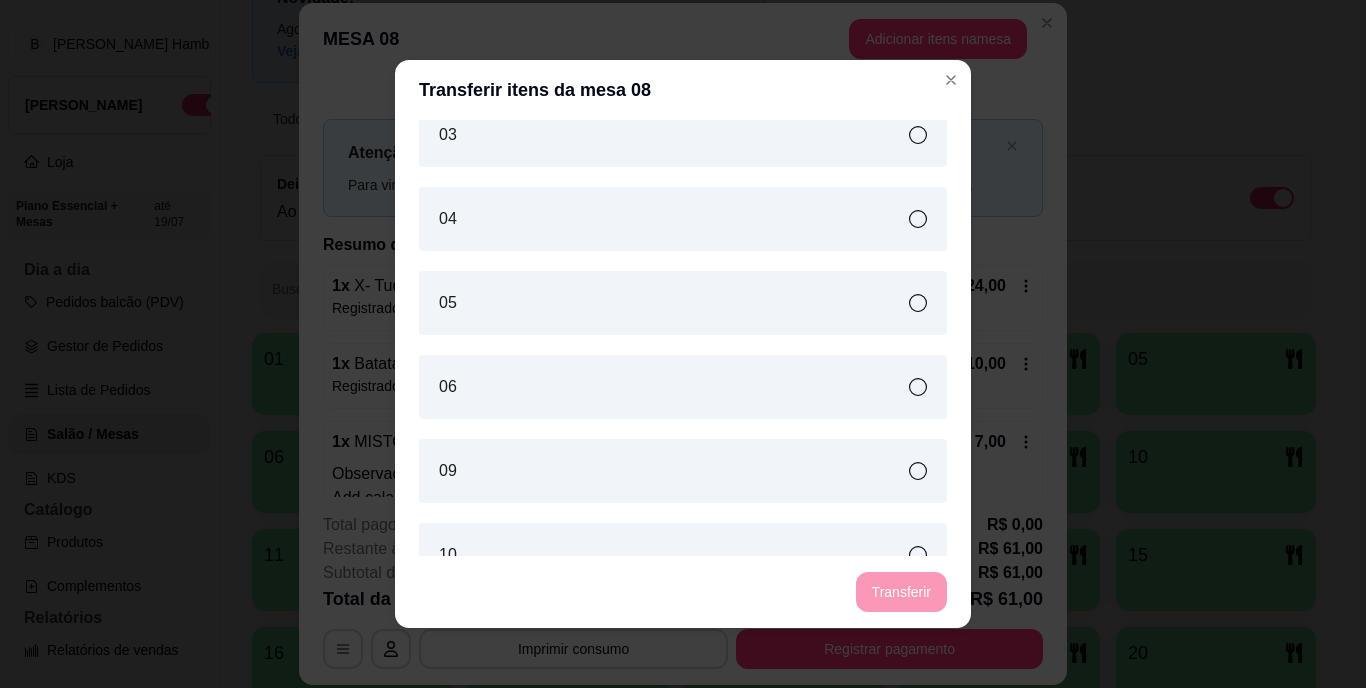 click 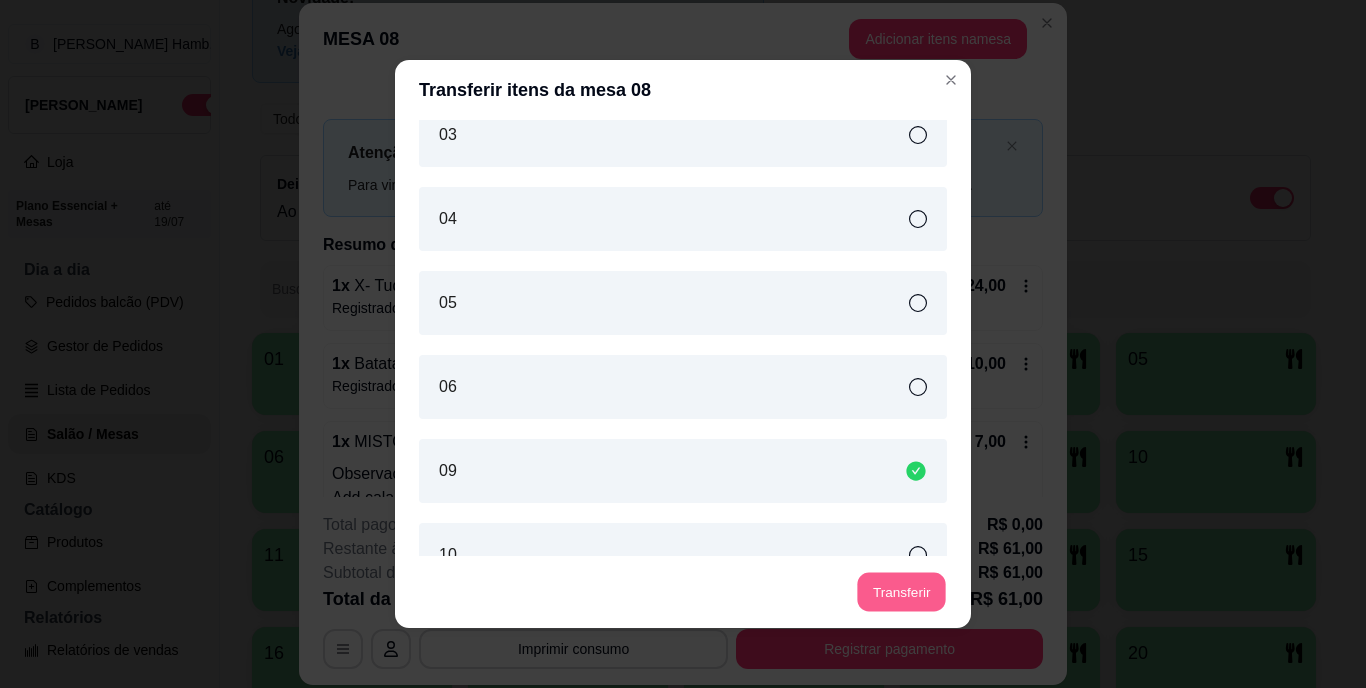 click on "Transferir" at bounding box center (901, 592) 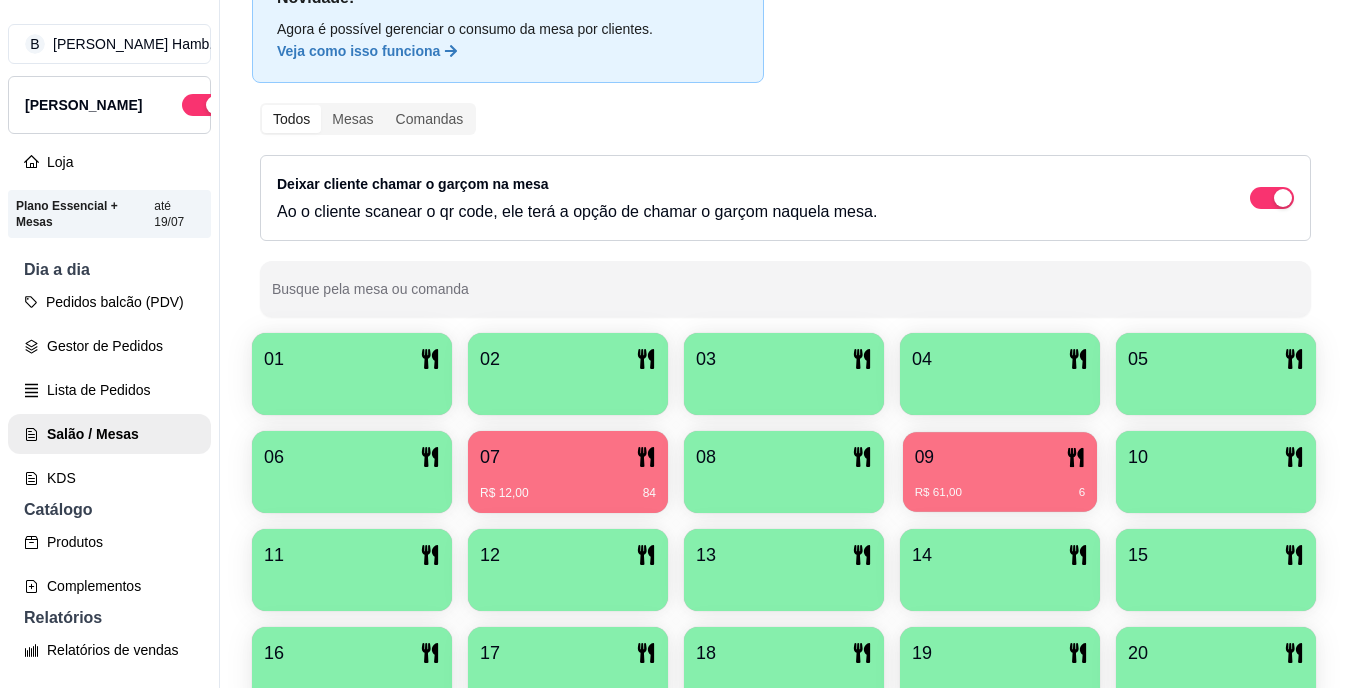 click on "R$ 61,00 6" at bounding box center (1000, 485) 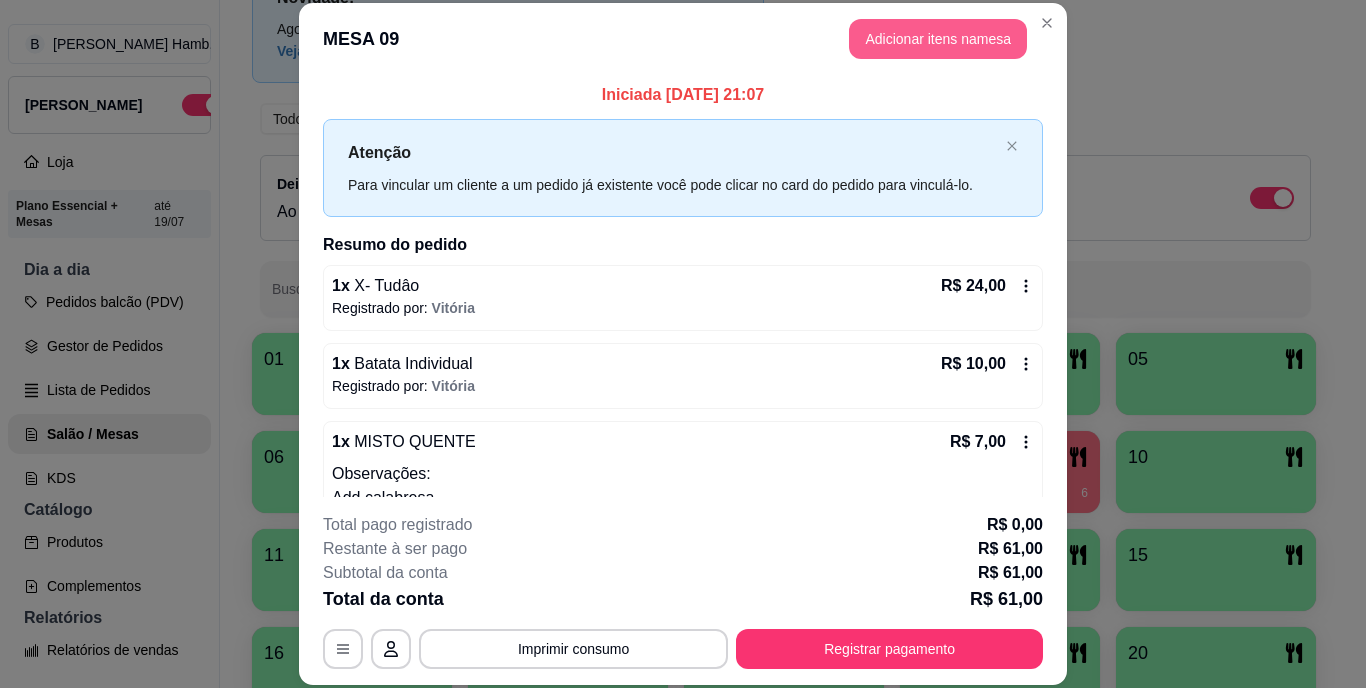 click on "Adicionar itens na  mesa" at bounding box center (938, 39) 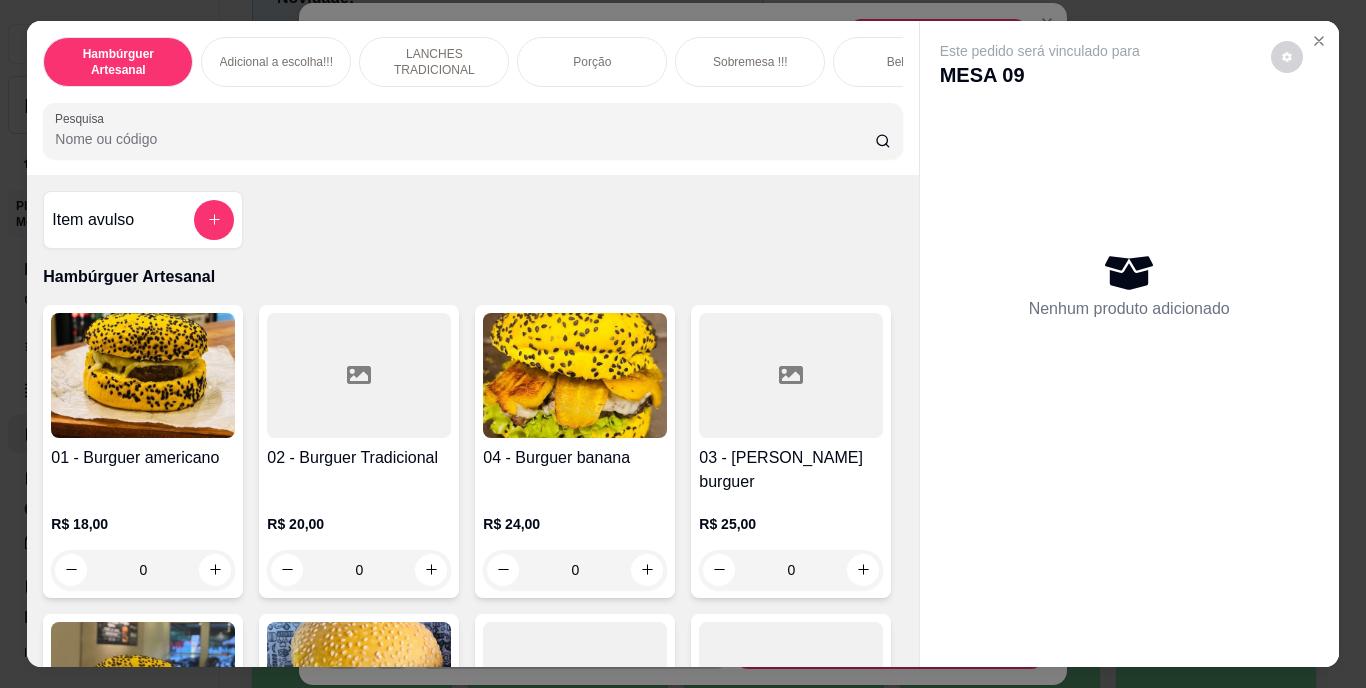 click on "Pesquisa" at bounding box center [465, 139] 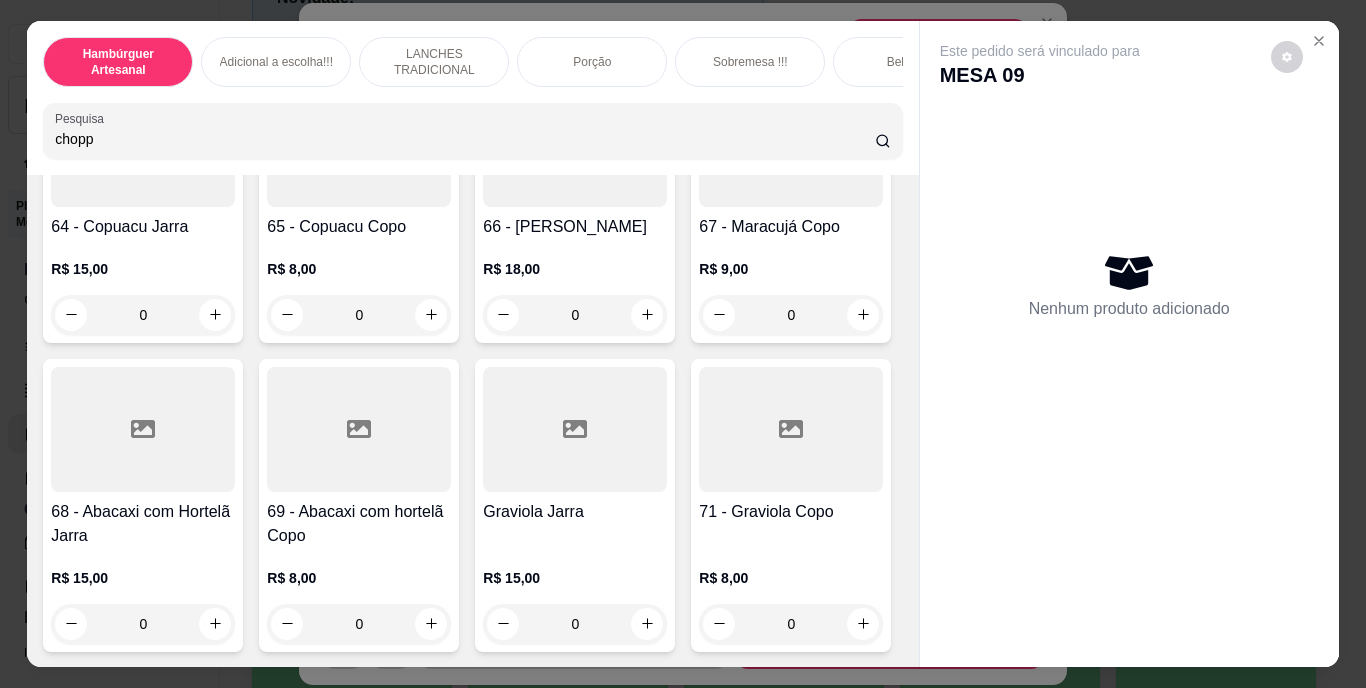 scroll, scrollTop: 7129, scrollLeft: 0, axis: vertical 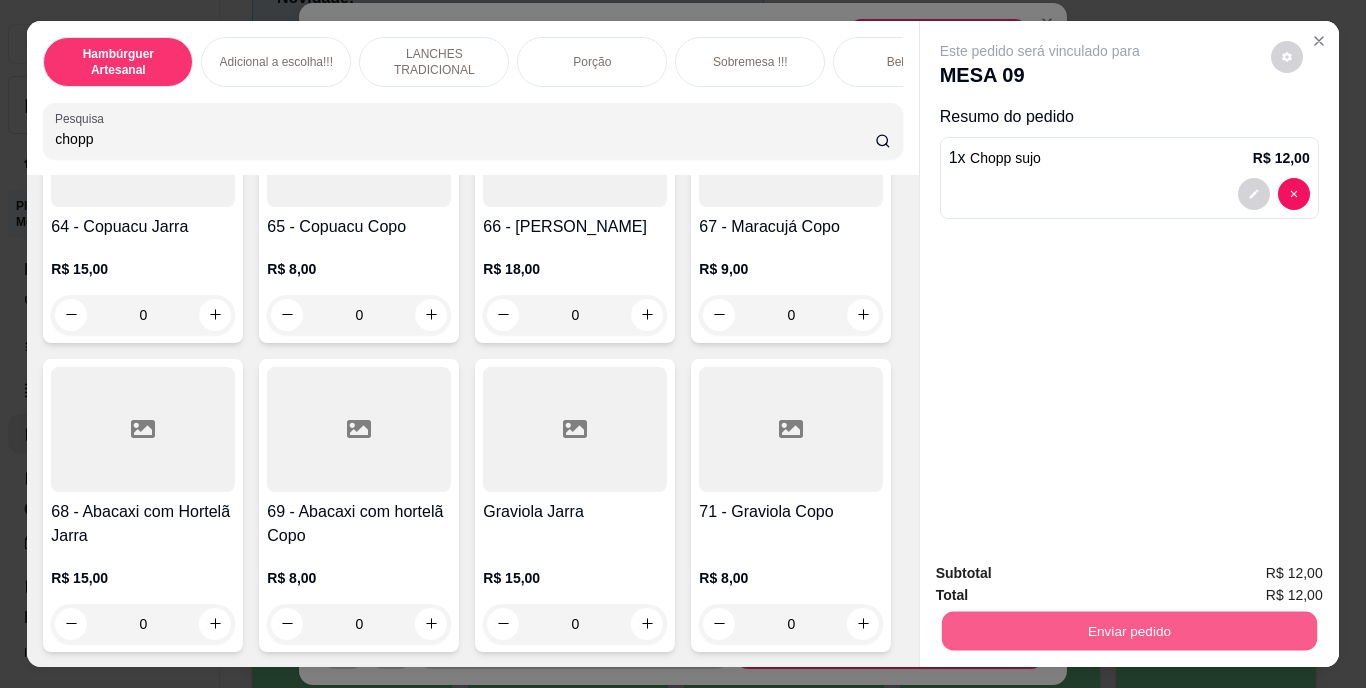 click on "Enviar pedido" at bounding box center [1128, 631] 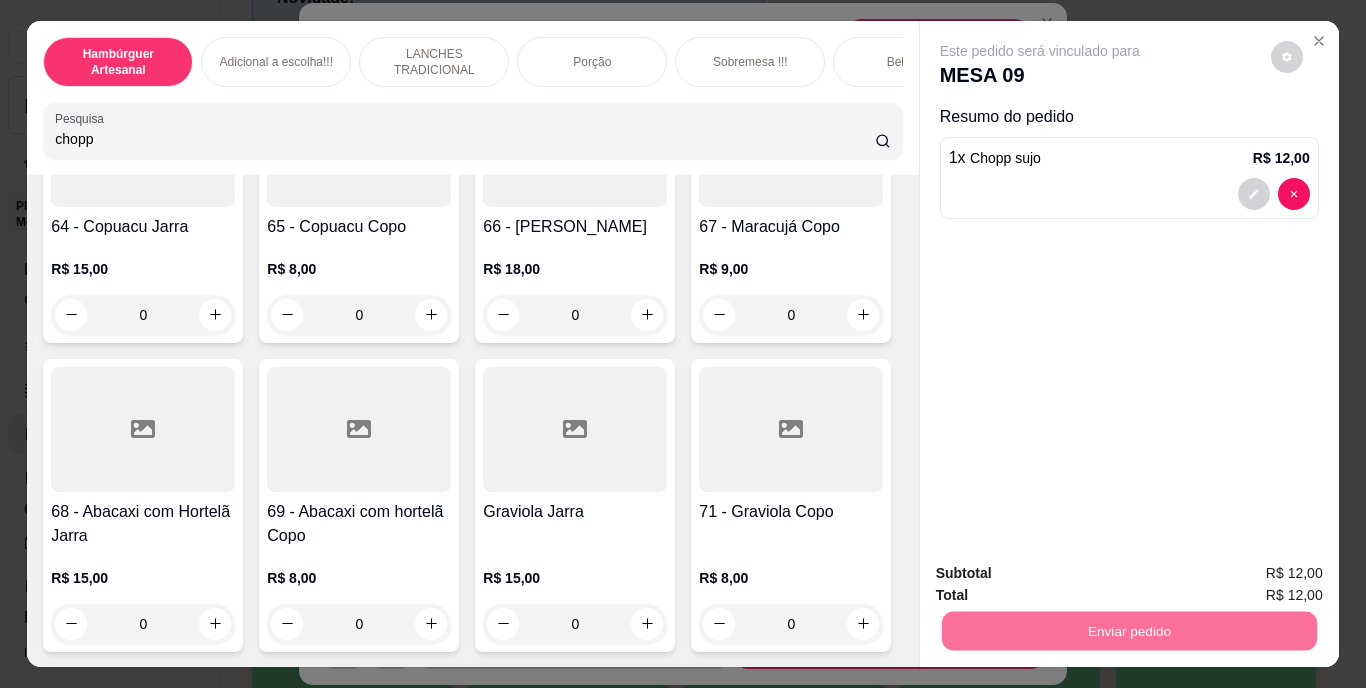 click on "Não registrar e enviar pedido" at bounding box center (1063, 574) 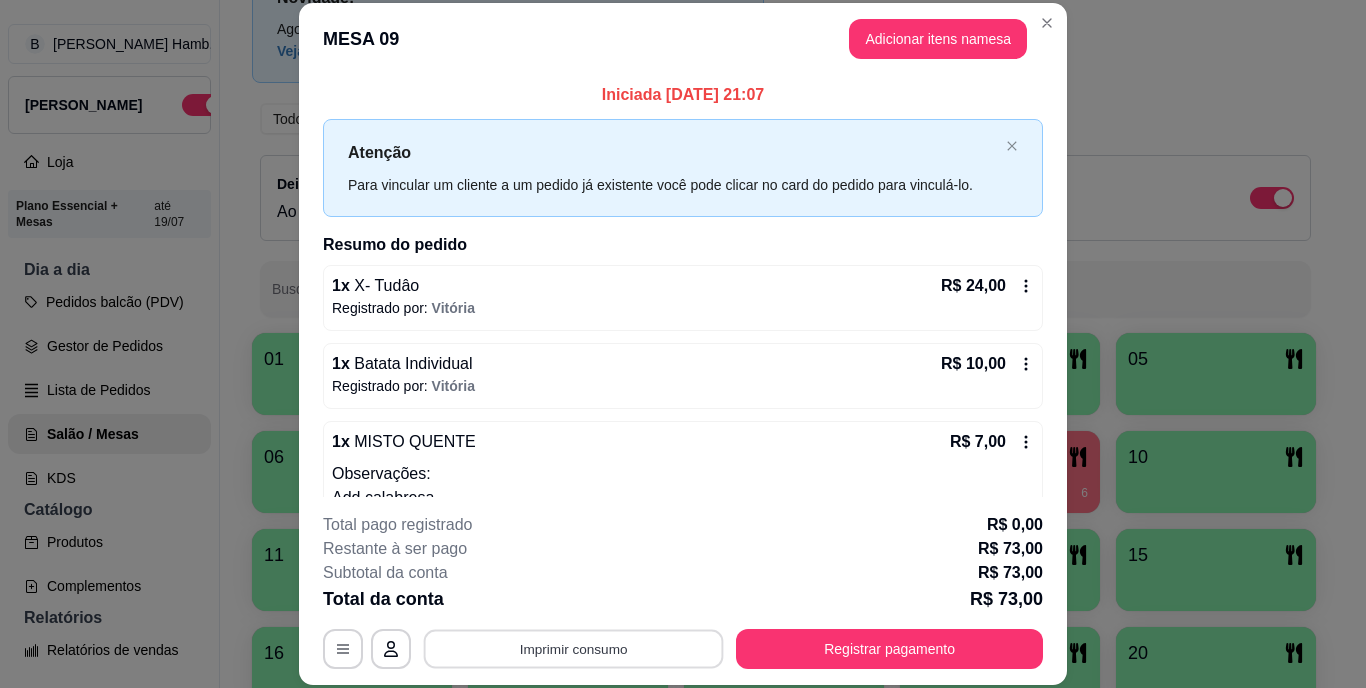 click on "Imprimir consumo" at bounding box center [574, 648] 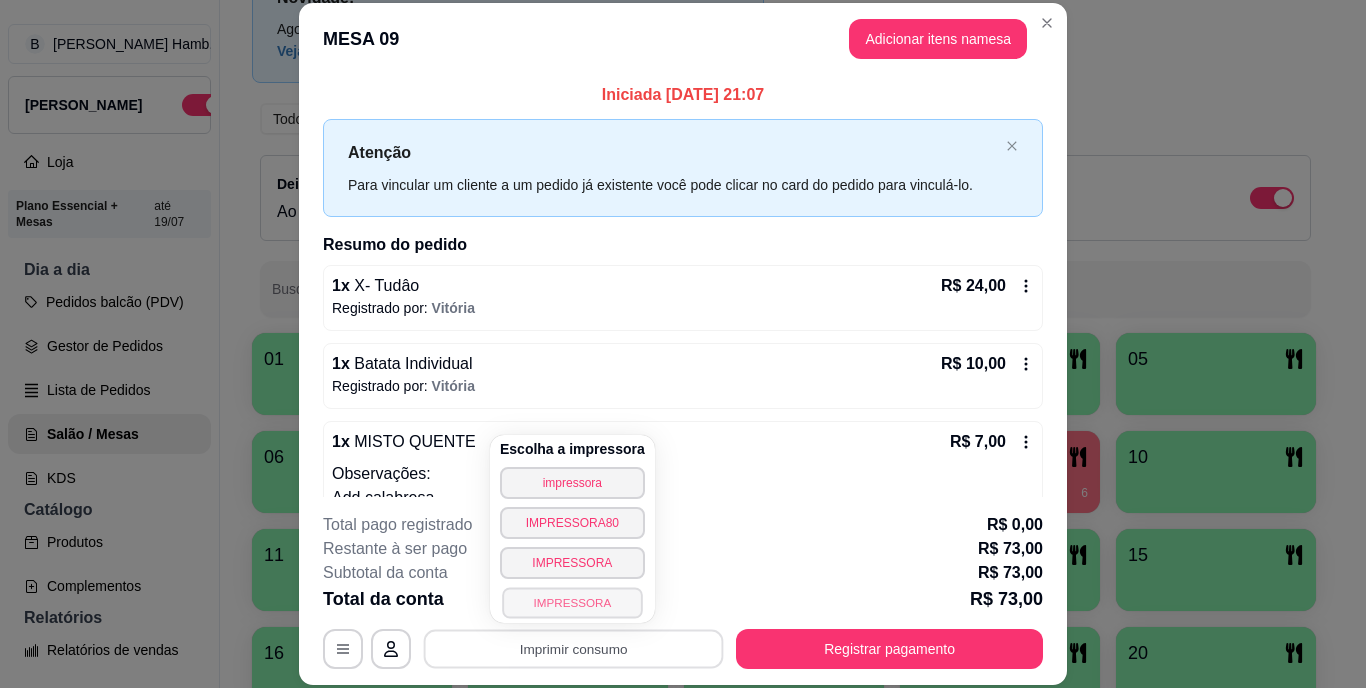 click on "IMPRESSORA" at bounding box center [572, 602] 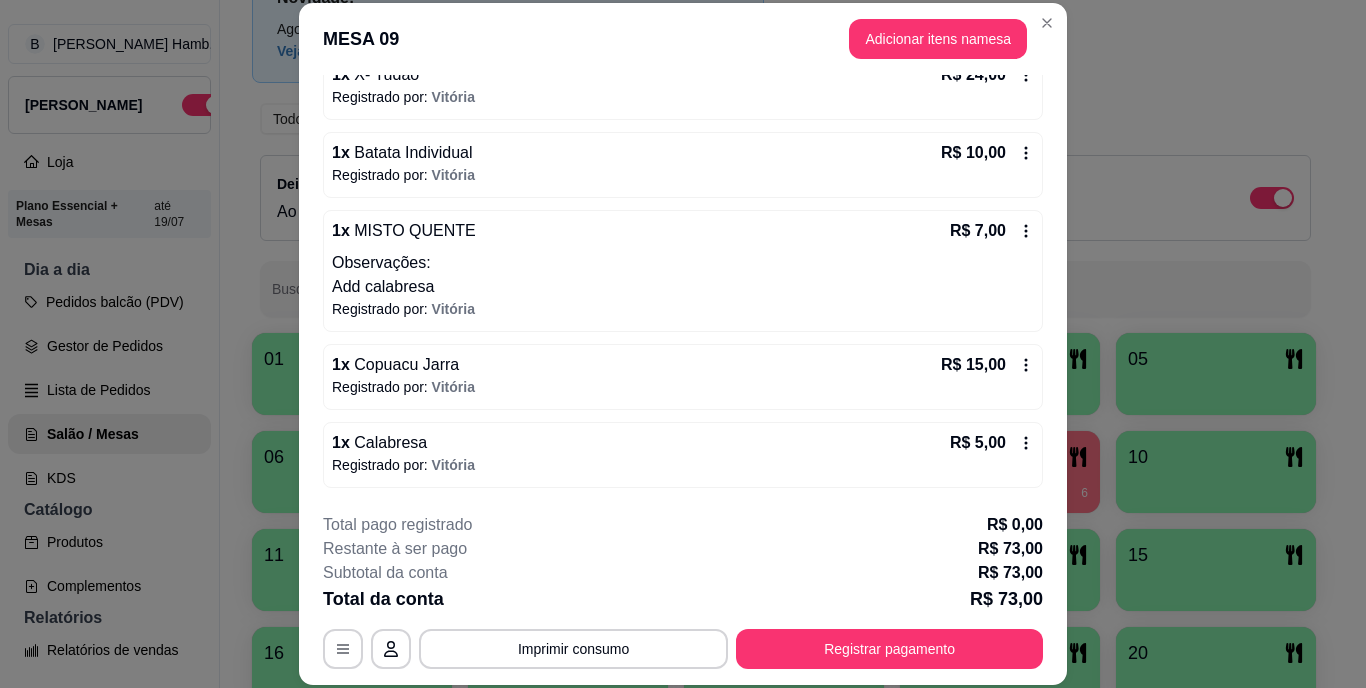 scroll, scrollTop: 288, scrollLeft: 0, axis: vertical 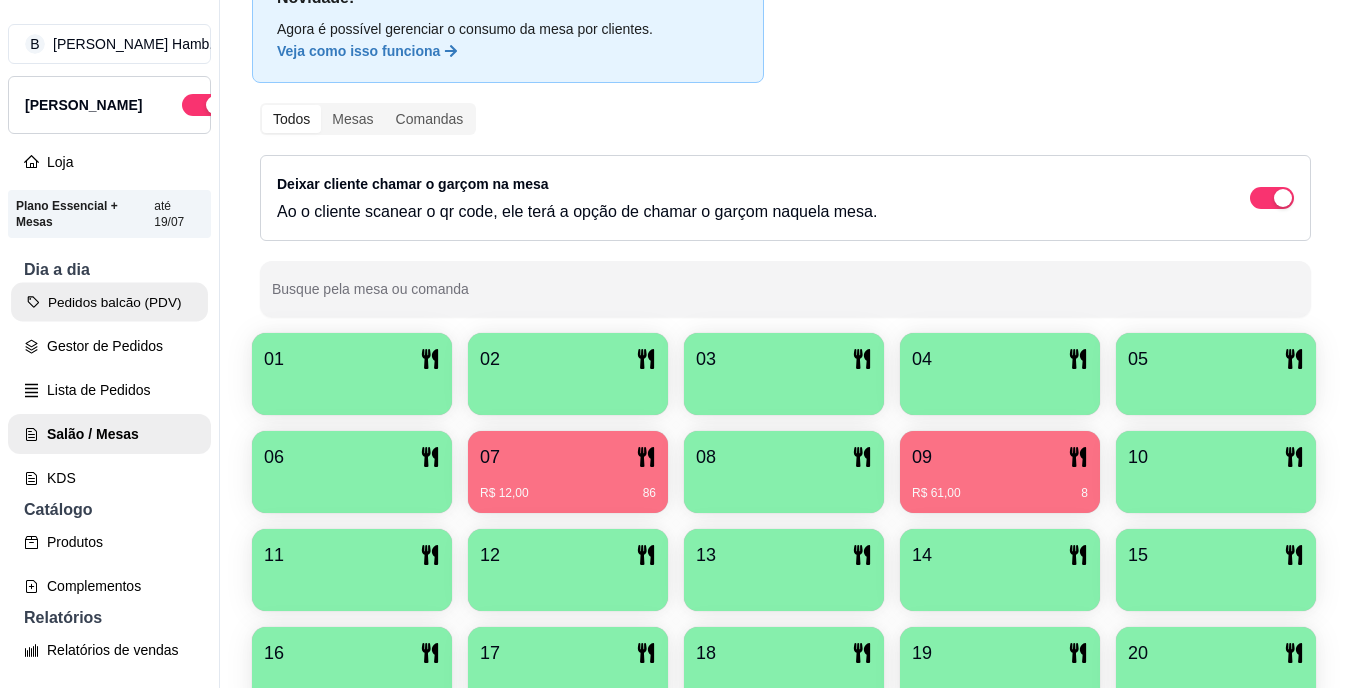 click on "Pedidos balcão (PDV)" at bounding box center (109, 302) 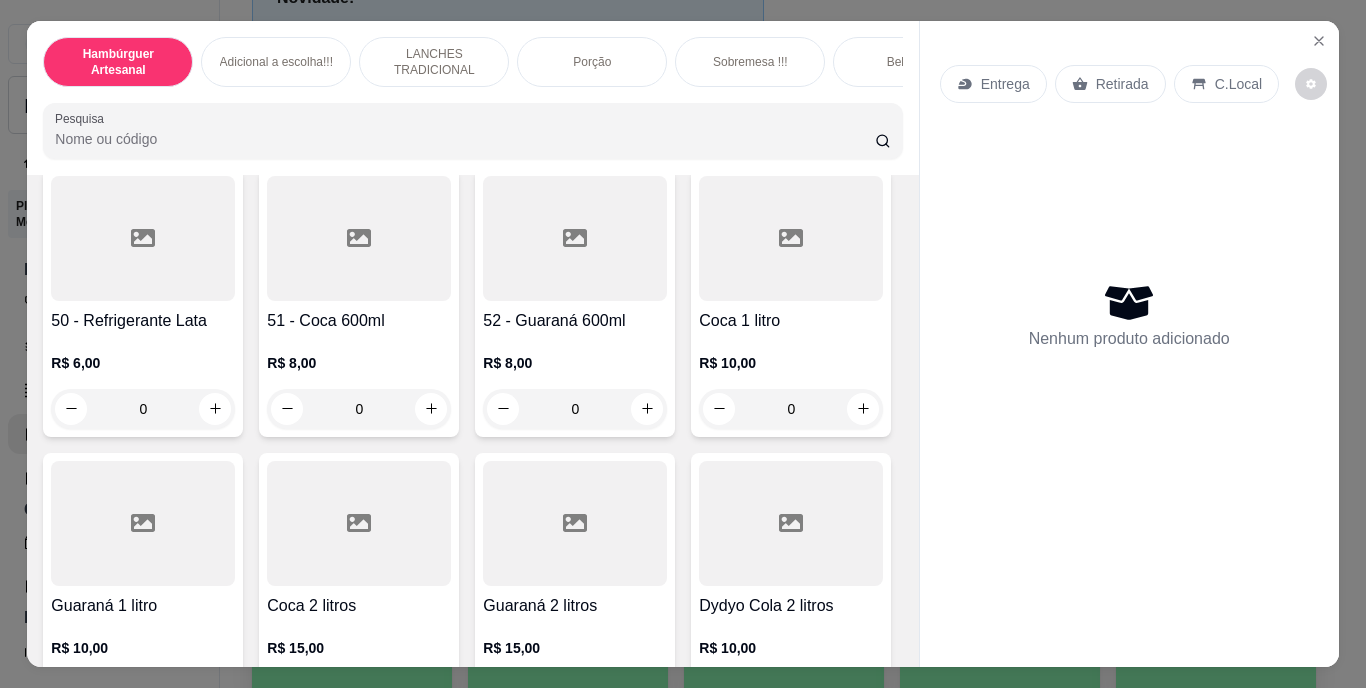 scroll, scrollTop: 4748, scrollLeft: 0, axis: vertical 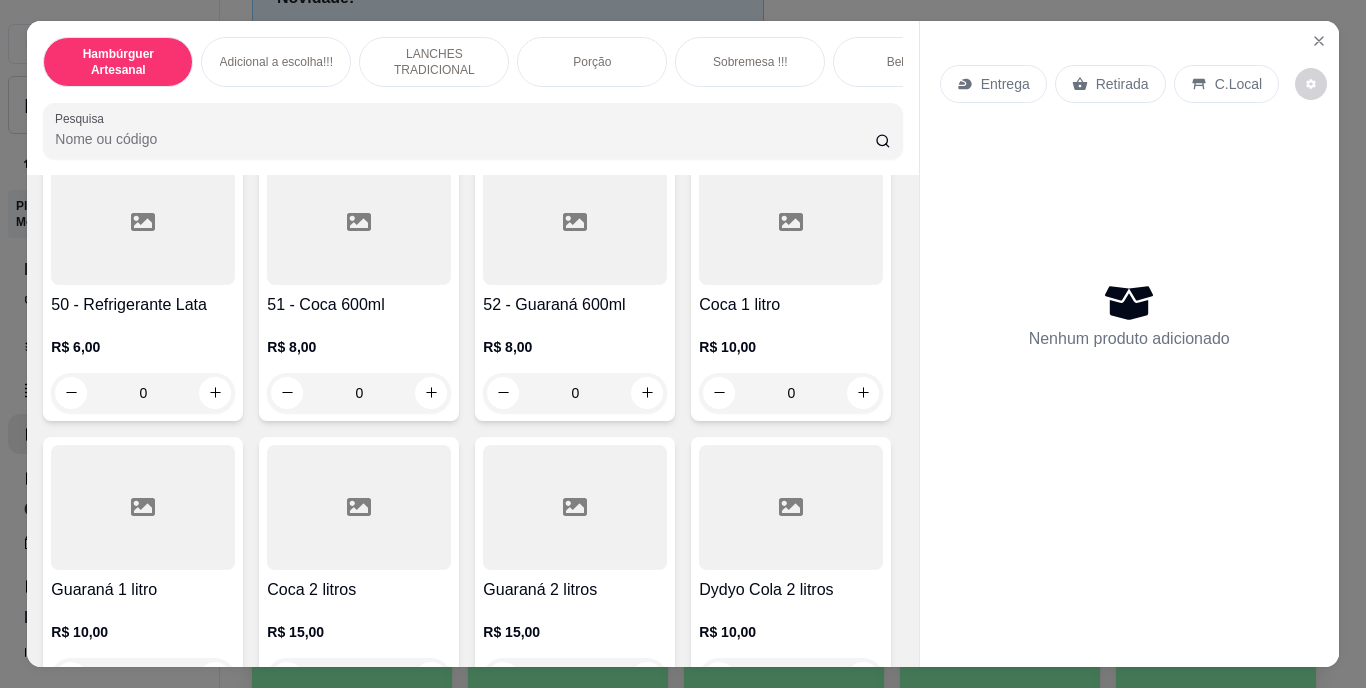 click 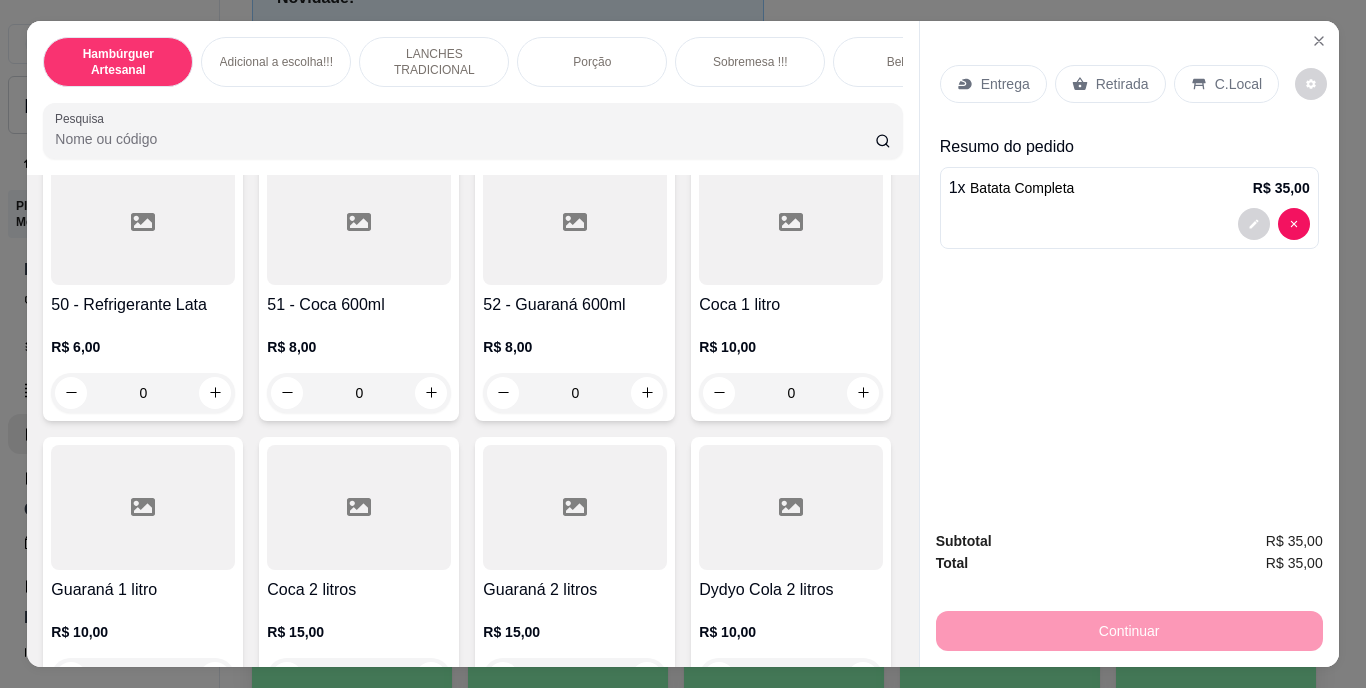 click on "Retirada" at bounding box center (1122, 84) 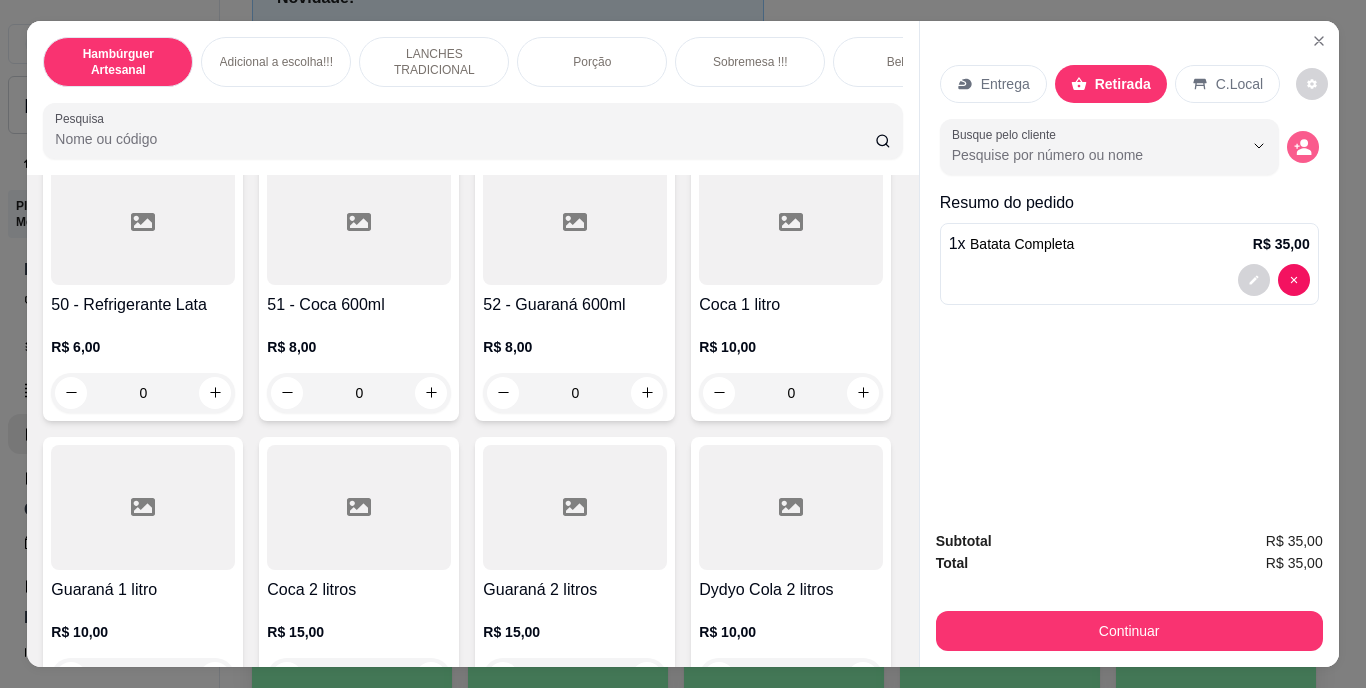 click 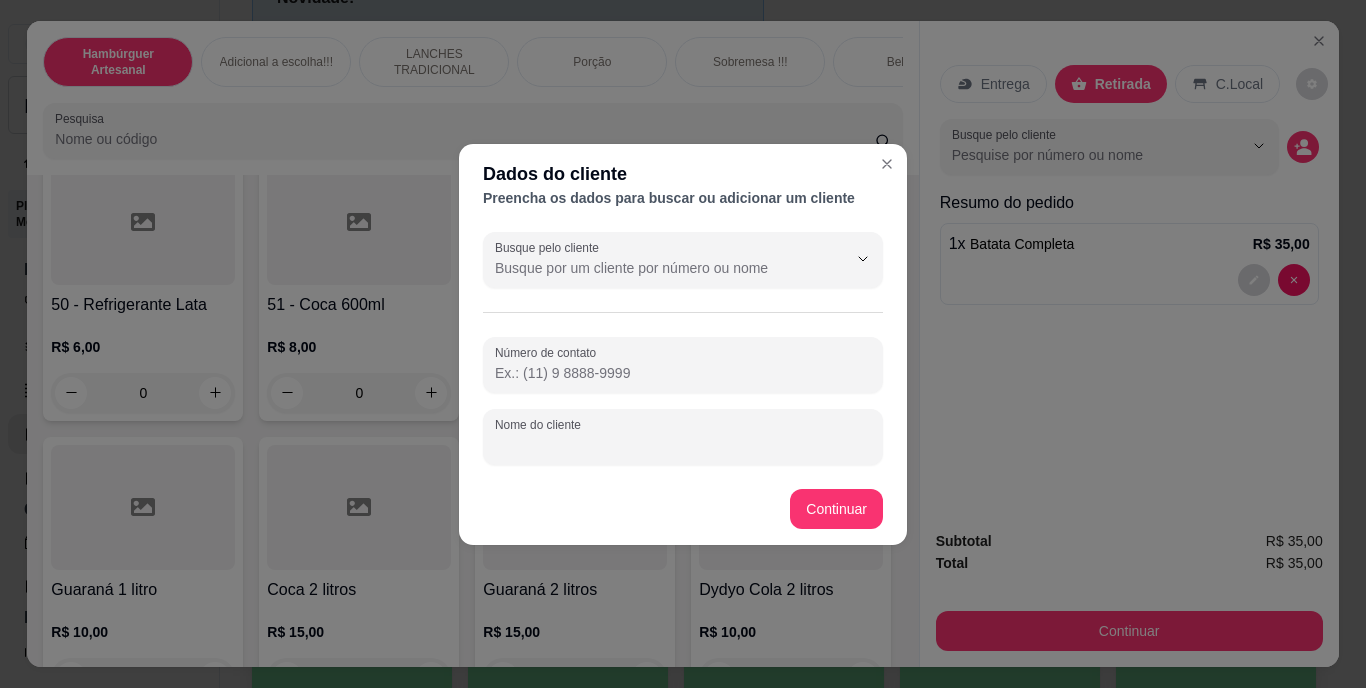 click on "Nome do cliente" at bounding box center [683, 445] 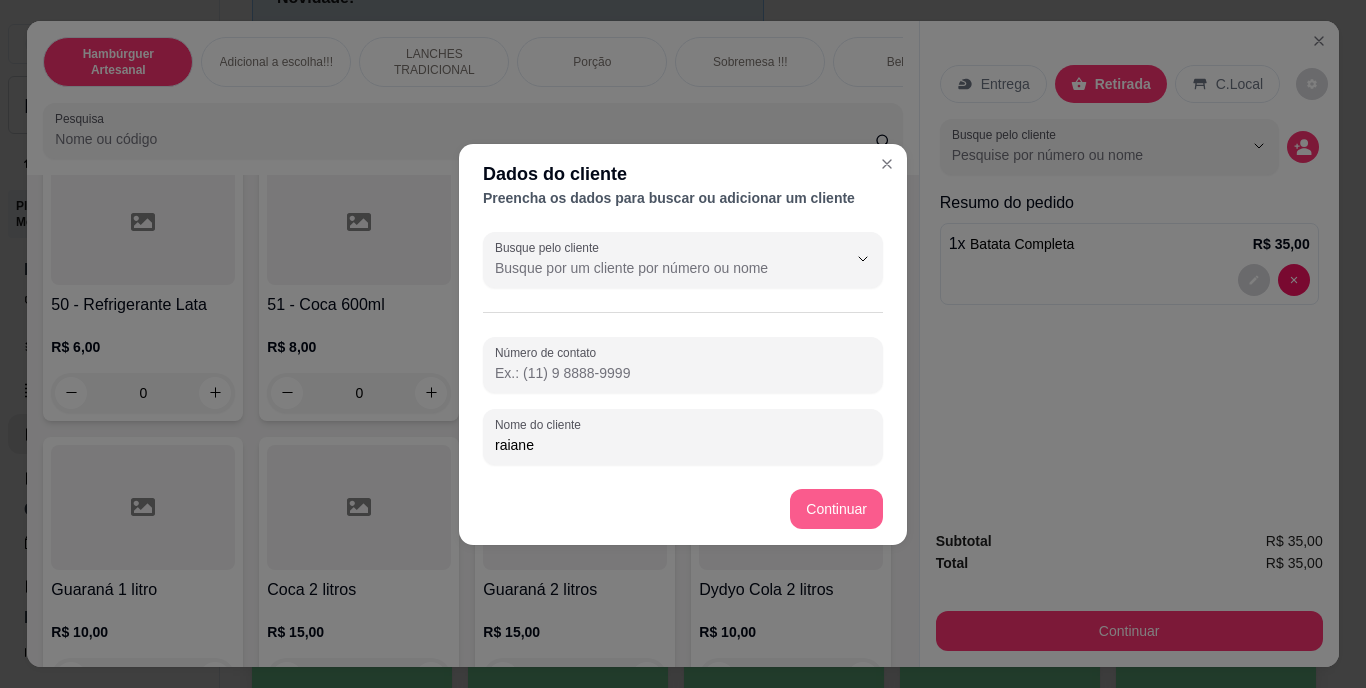 type on "raiane" 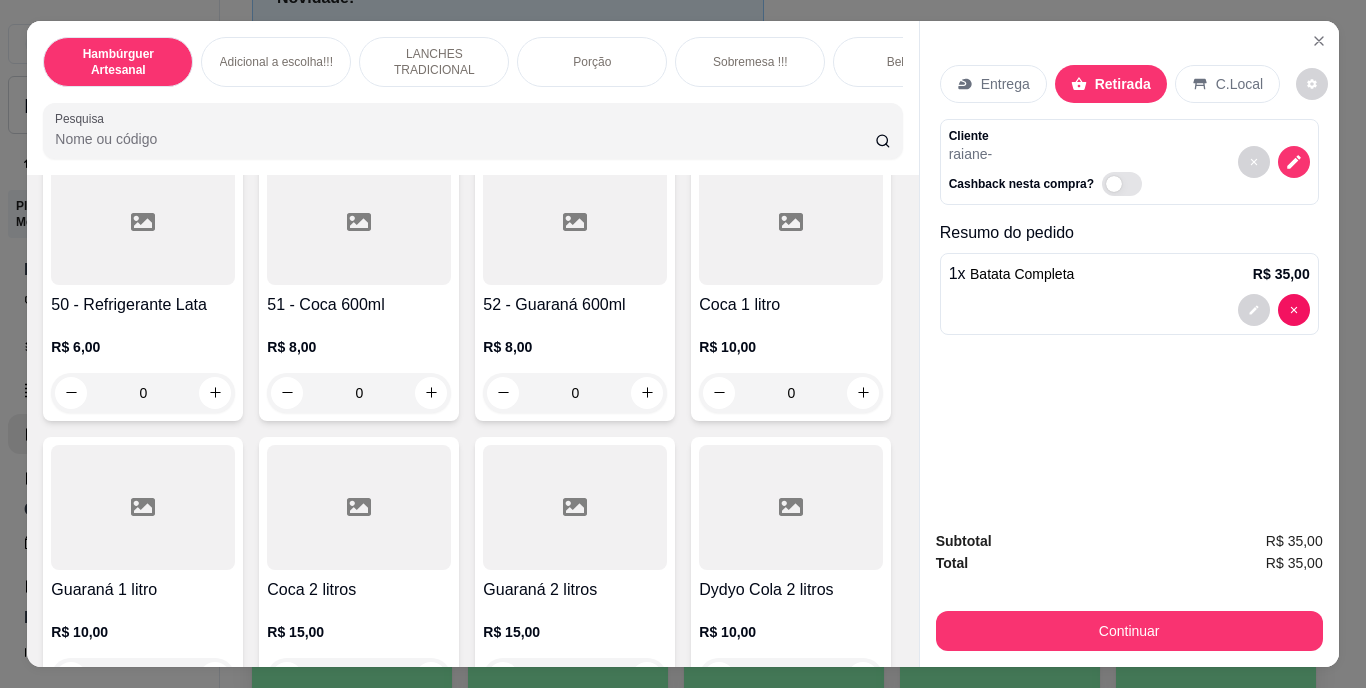 click on "Subtotal R$ 35,00 Total R$ 35,00 Continuar" at bounding box center [1129, 590] 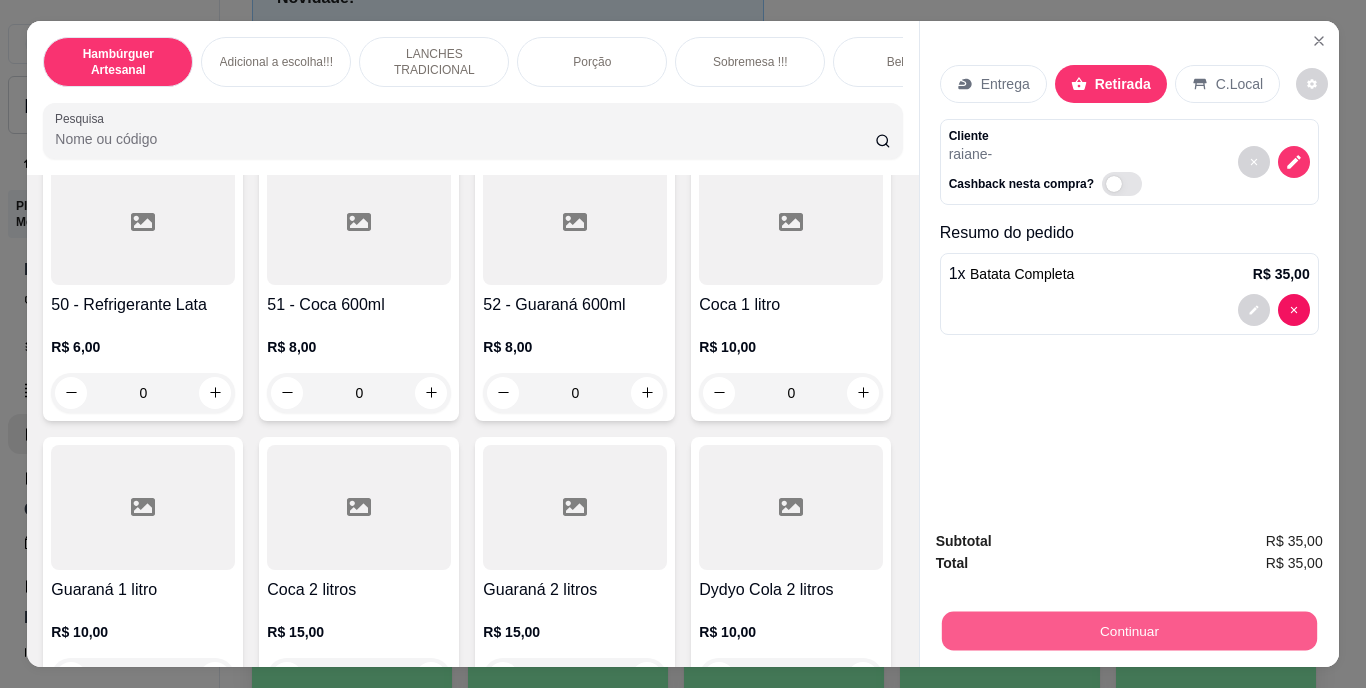click on "Continuar" at bounding box center (1128, 631) 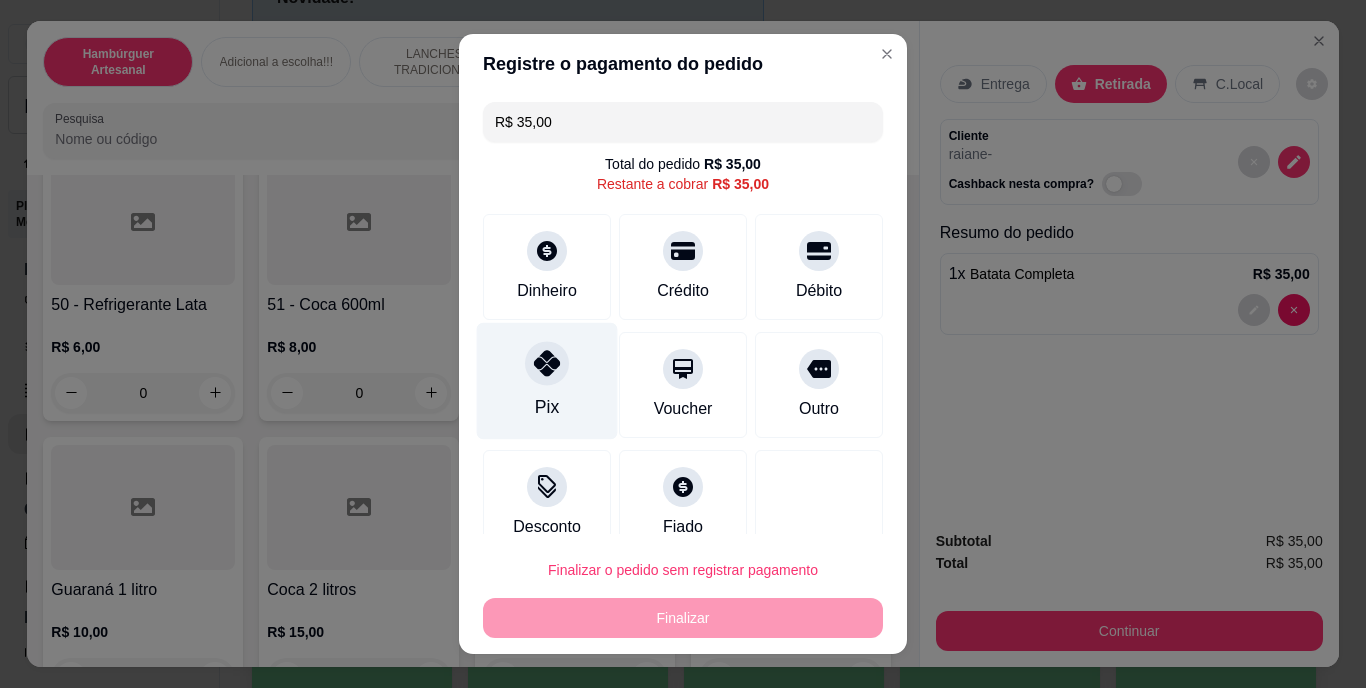 click on "Pix" at bounding box center (547, 381) 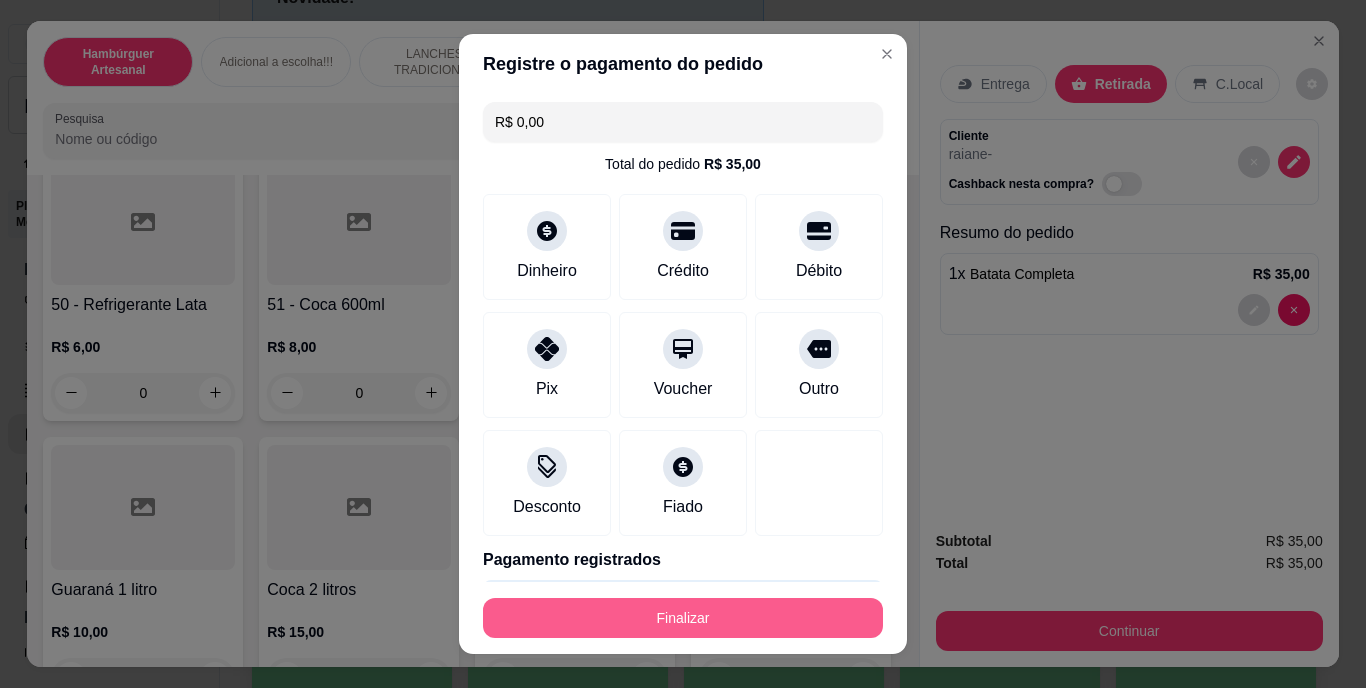 click on "Finalizar" at bounding box center (683, 618) 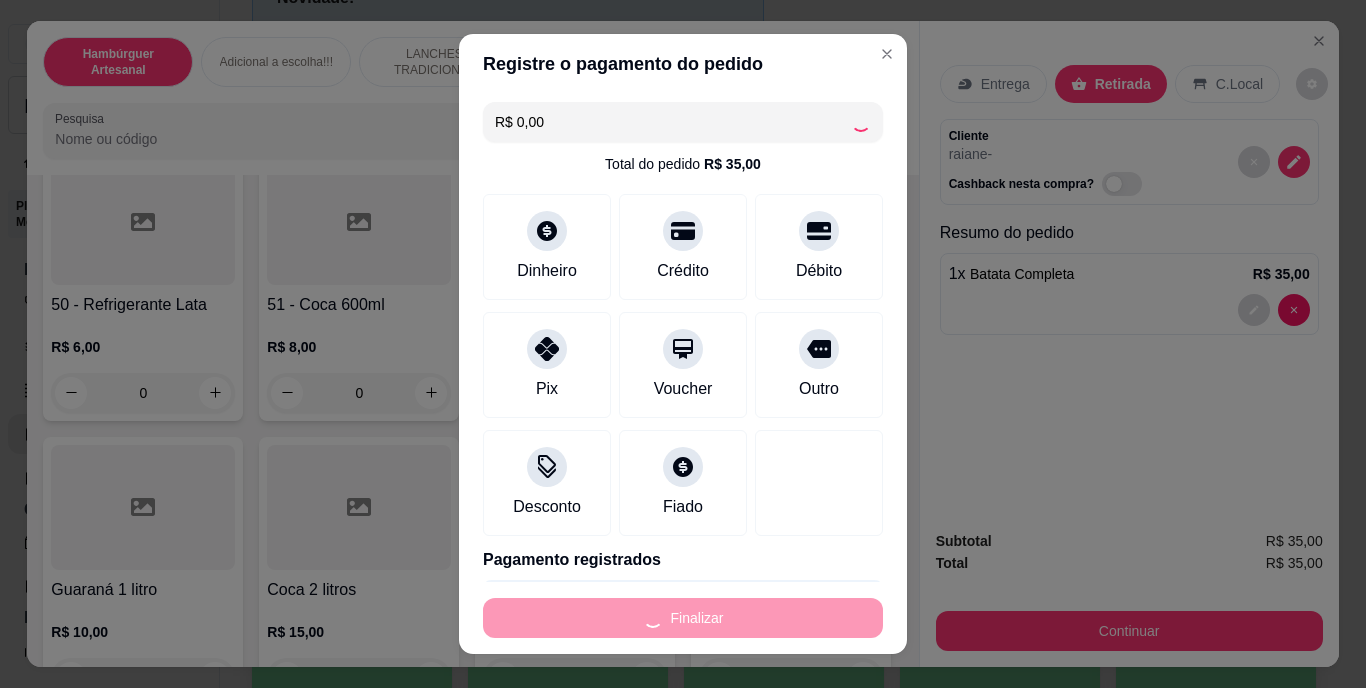 type on "0" 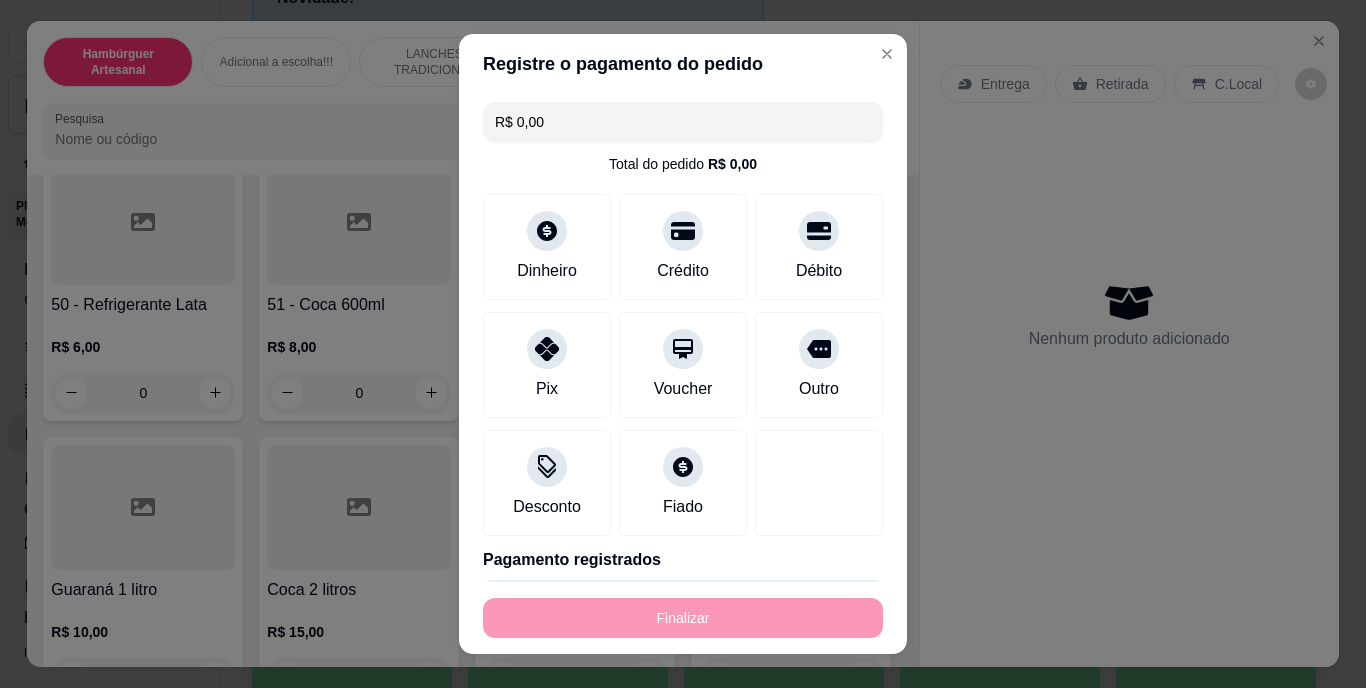 type on "-R$ 35,00" 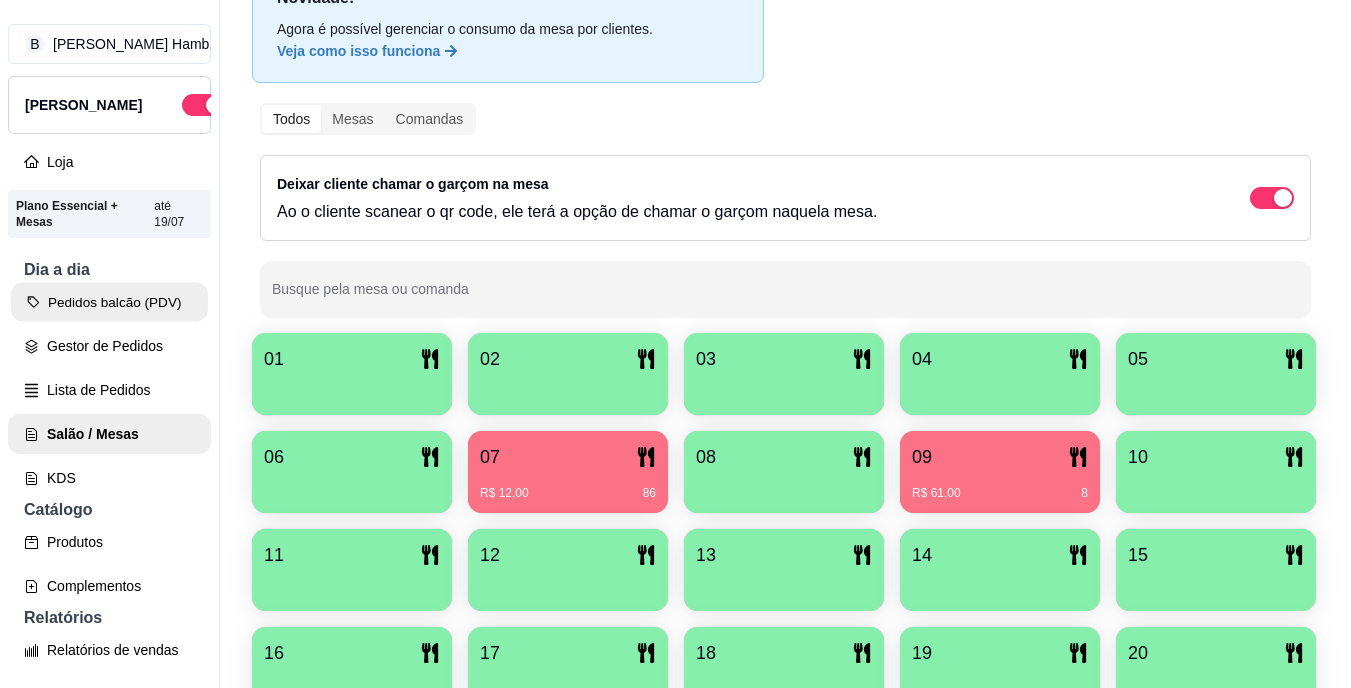 click on "Pedidos balcão (PDV)" at bounding box center [109, 302] 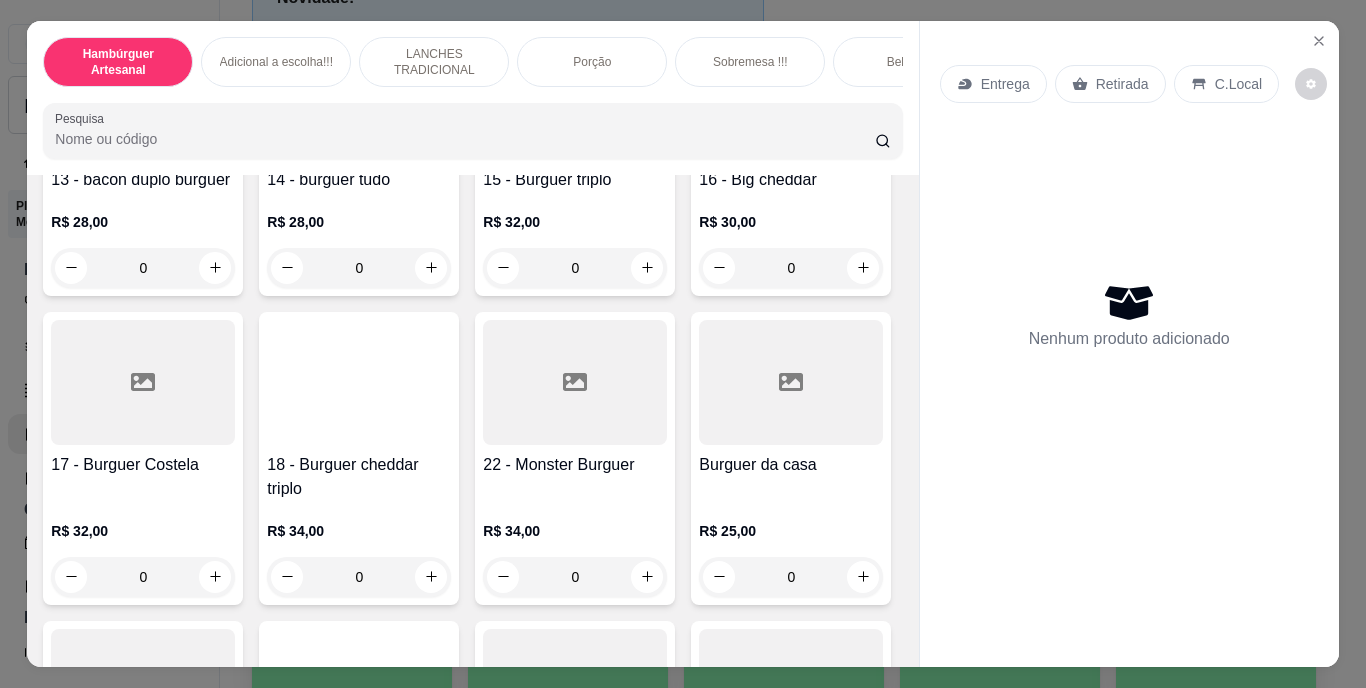 scroll, scrollTop: 1181, scrollLeft: 0, axis: vertical 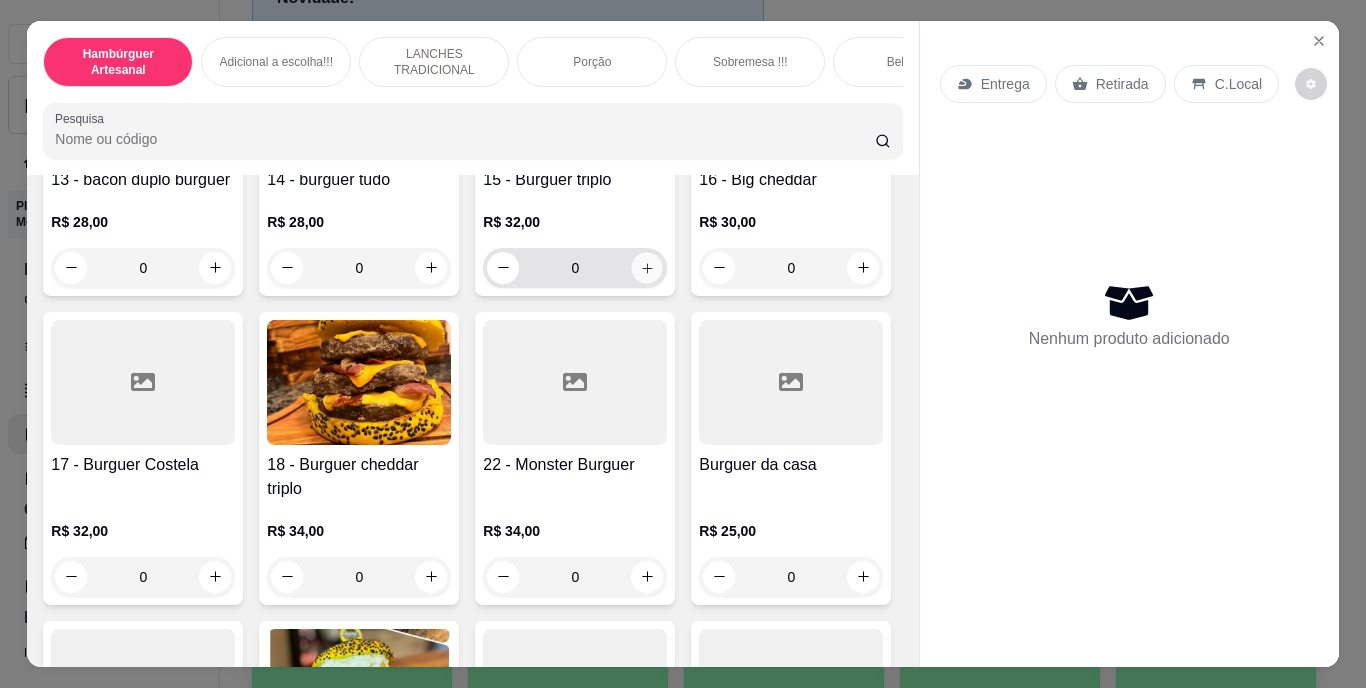click 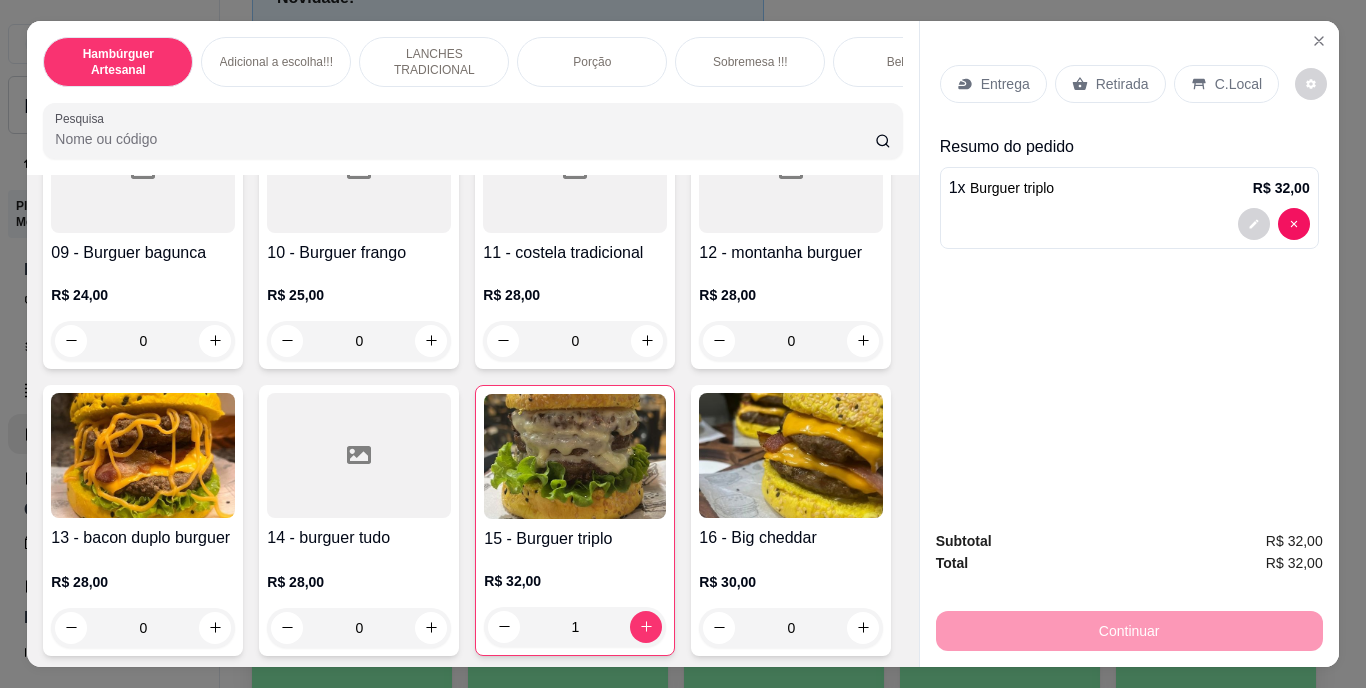 scroll, scrollTop: 784, scrollLeft: 0, axis: vertical 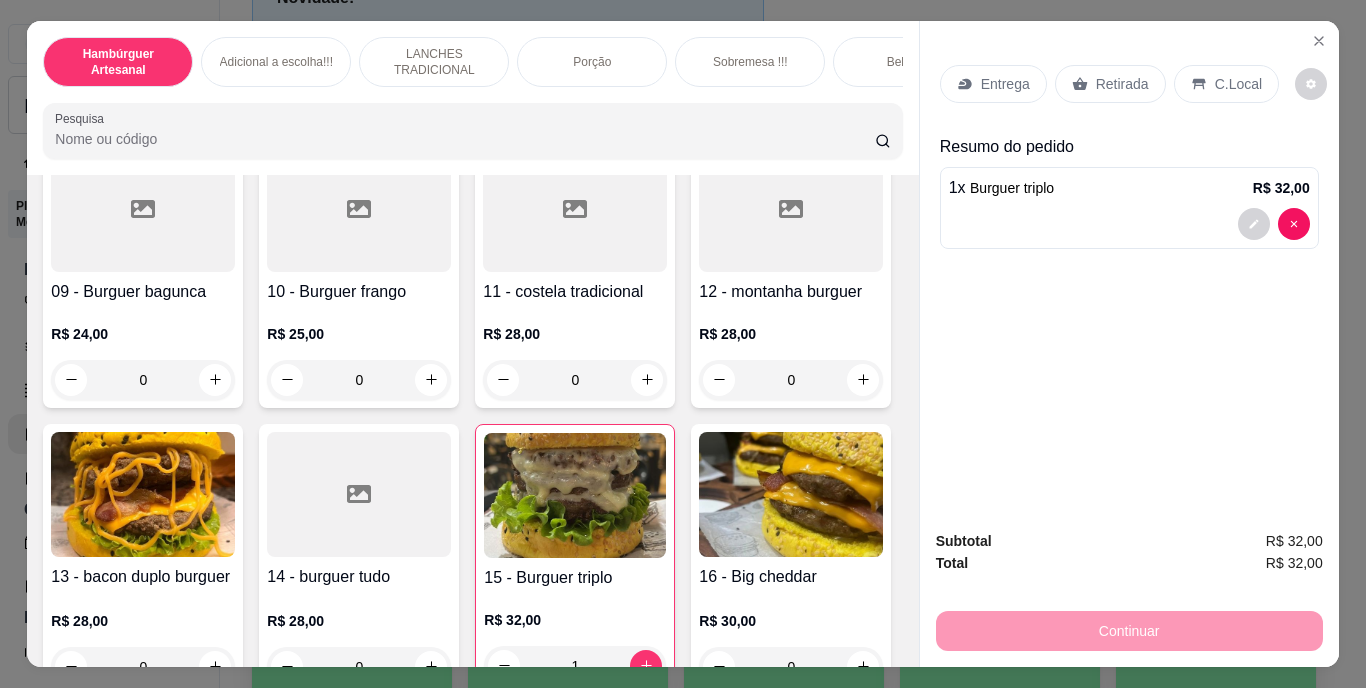 click 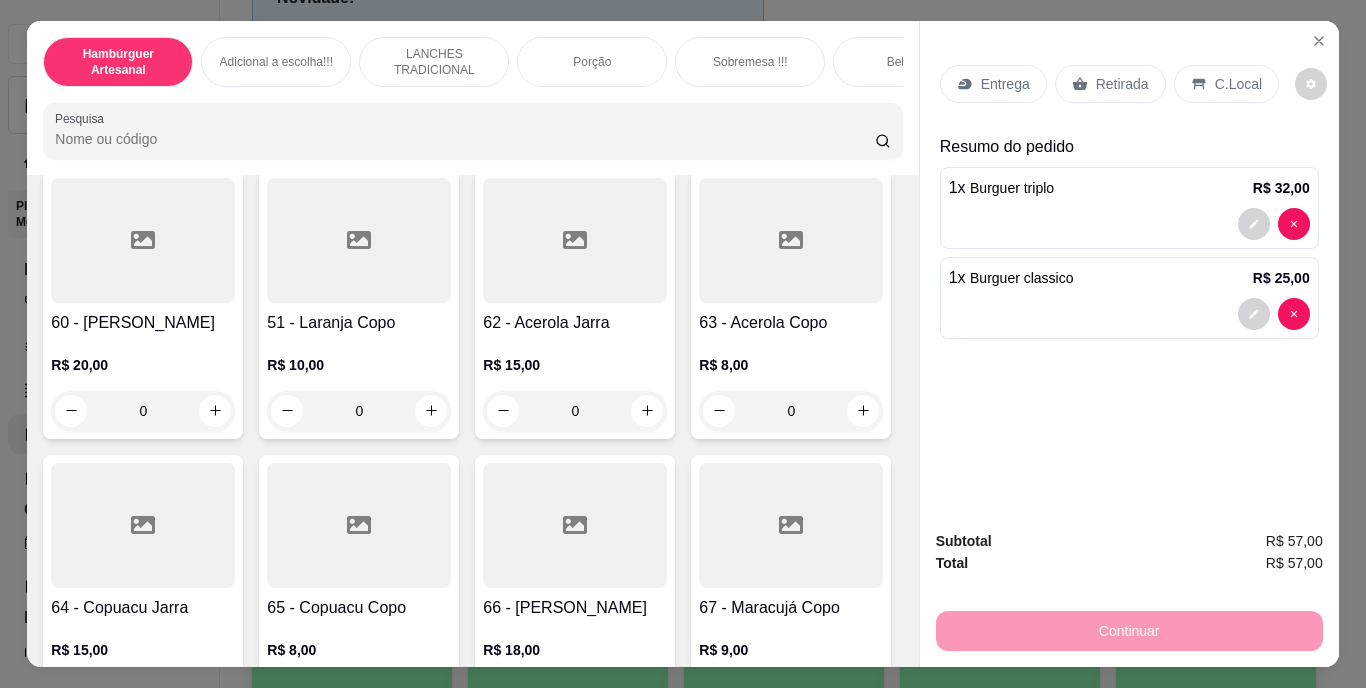 scroll, scrollTop: 6391, scrollLeft: 0, axis: vertical 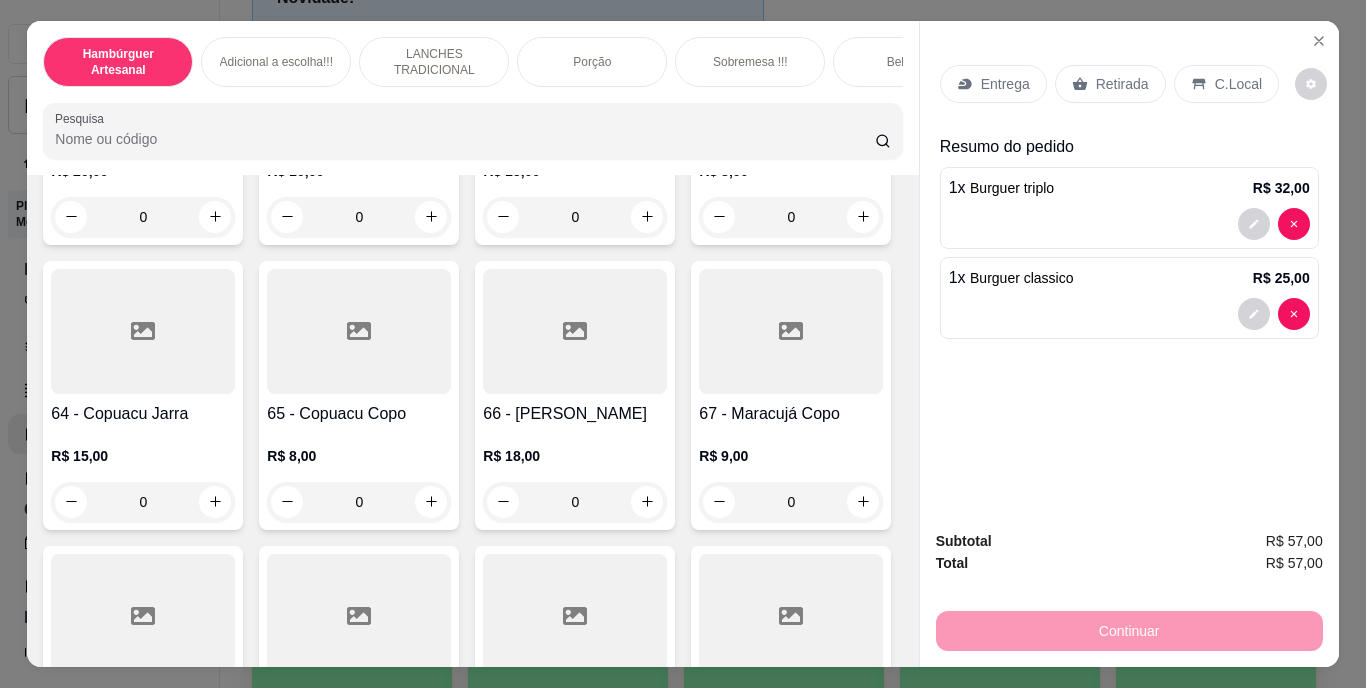 click 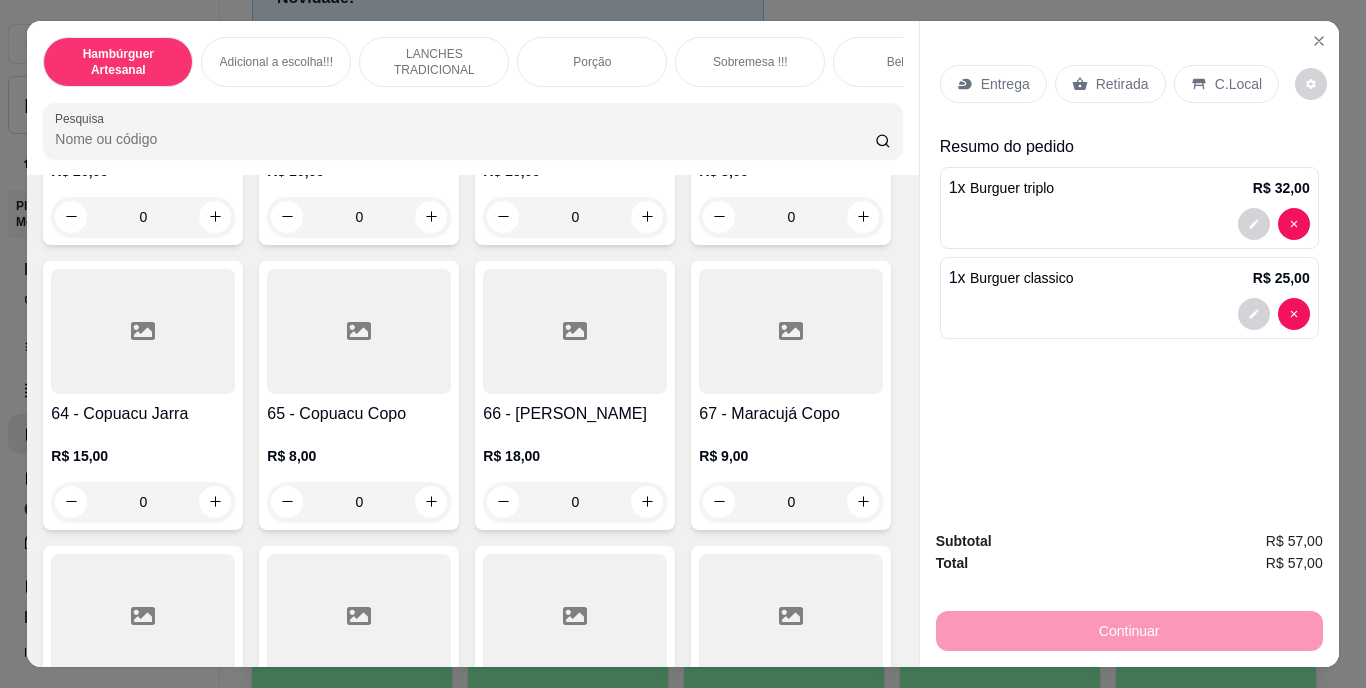 type on "1" 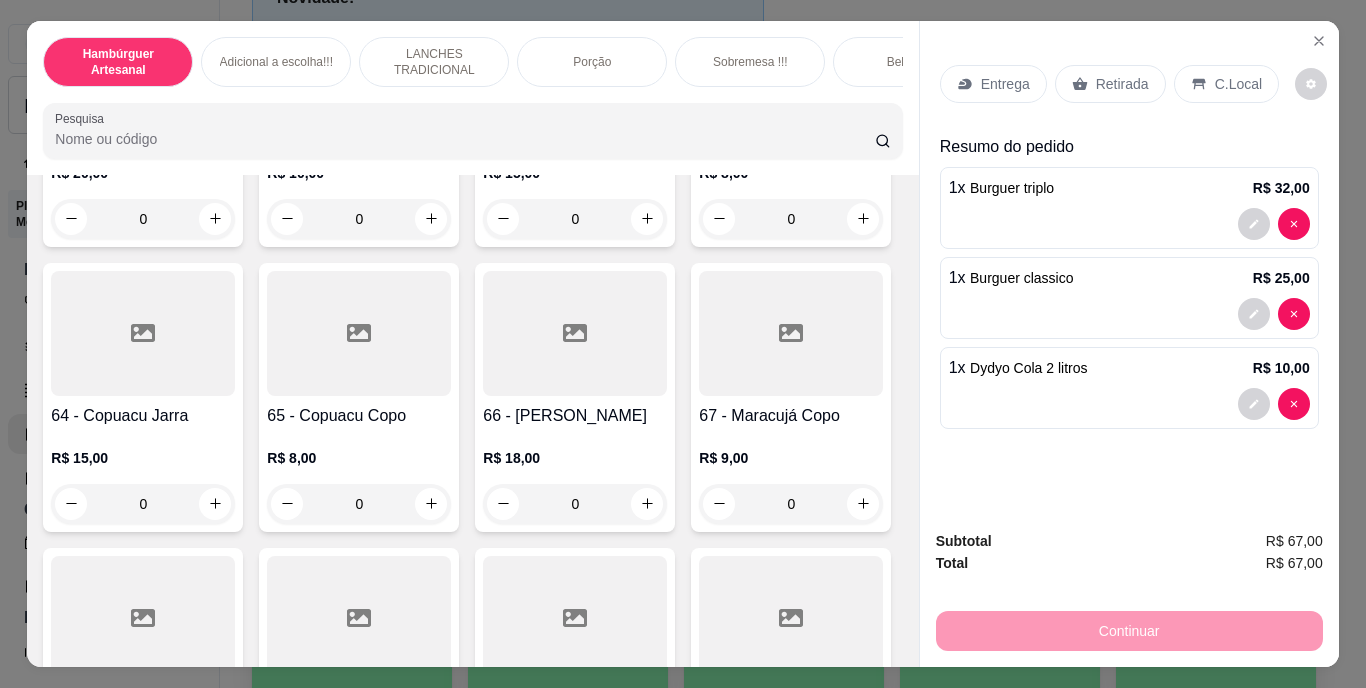 click on "Retirada" at bounding box center (1122, 84) 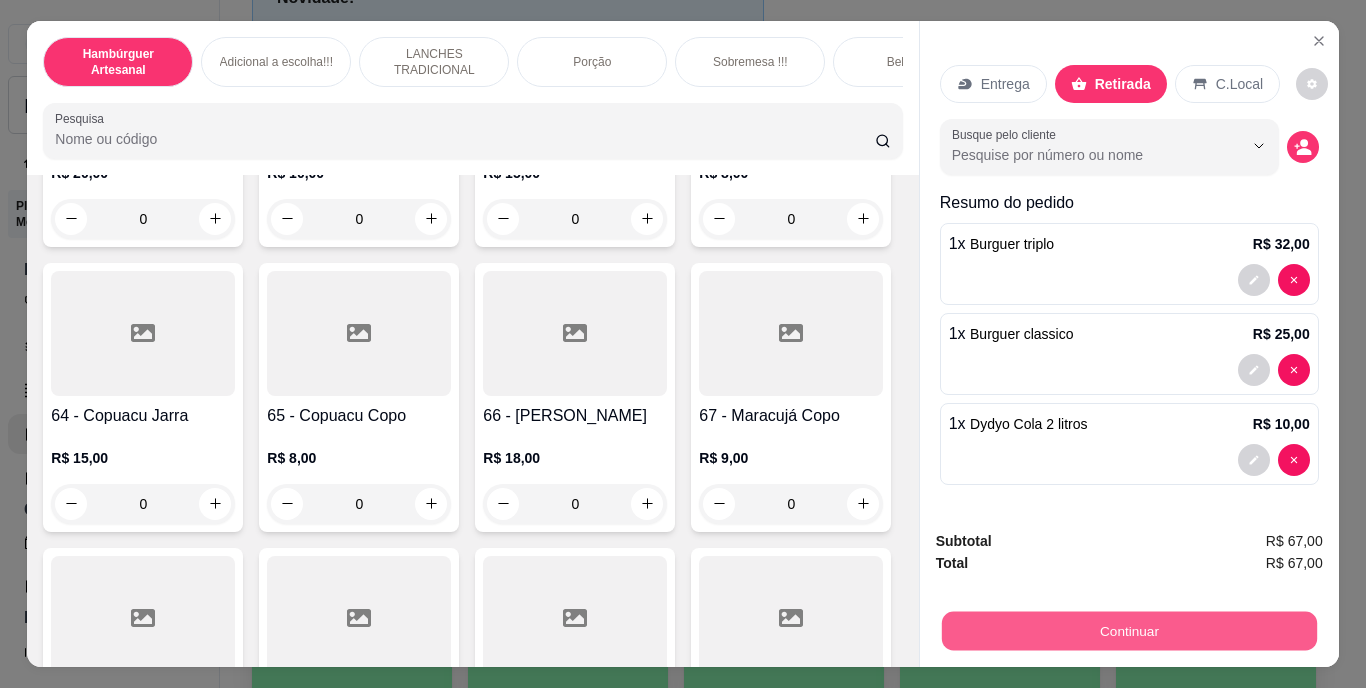 click on "Continuar" at bounding box center [1128, 631] 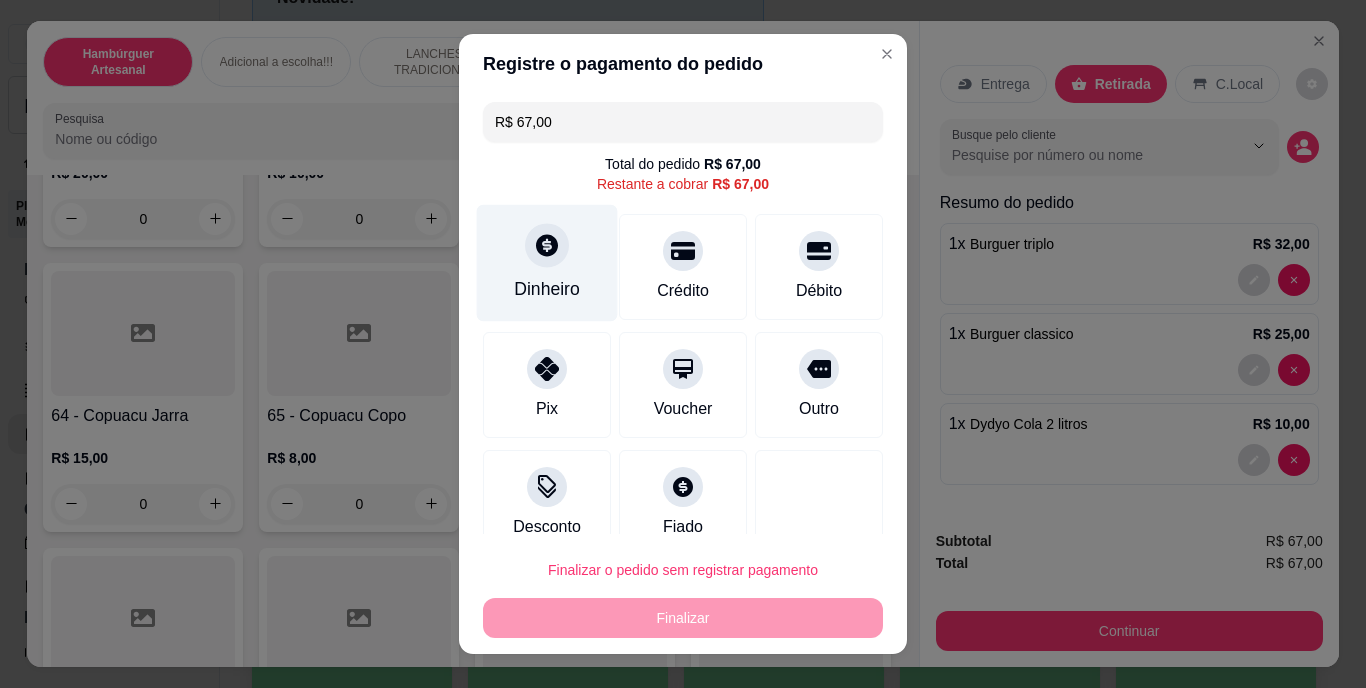 click at bounding box center [547, 246] 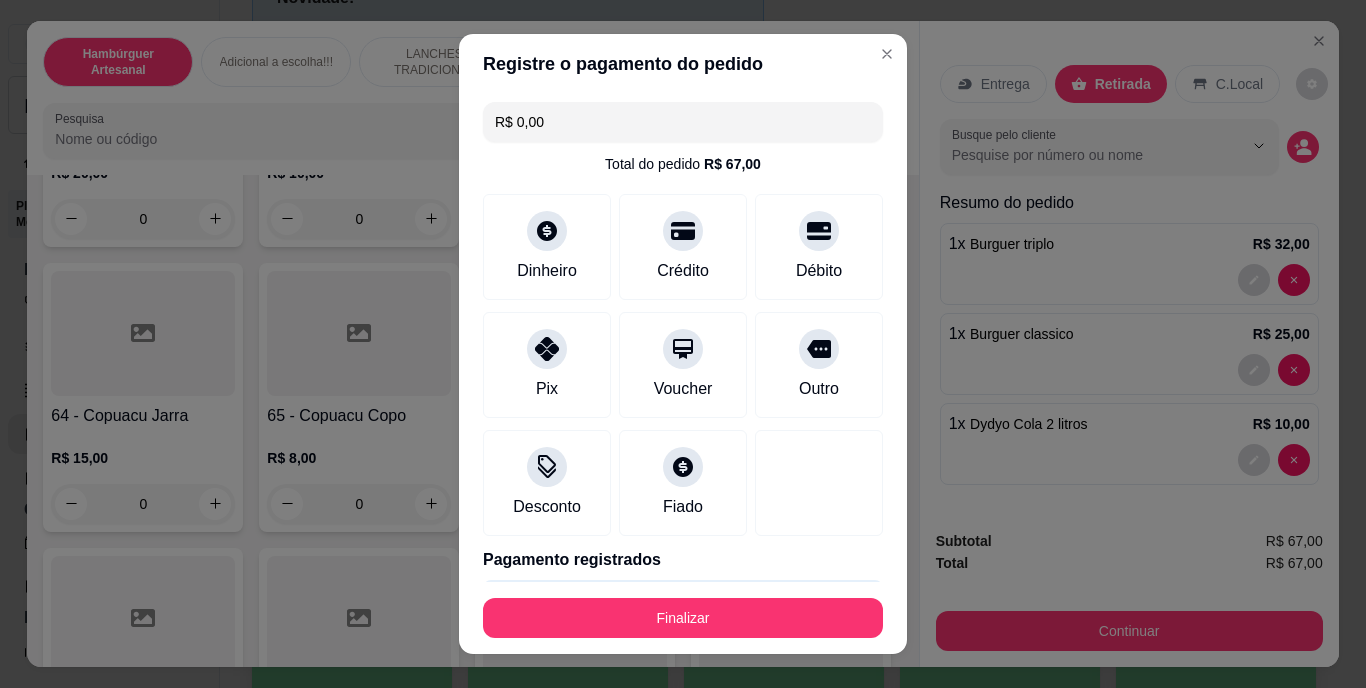 type on "R$ 0,00" 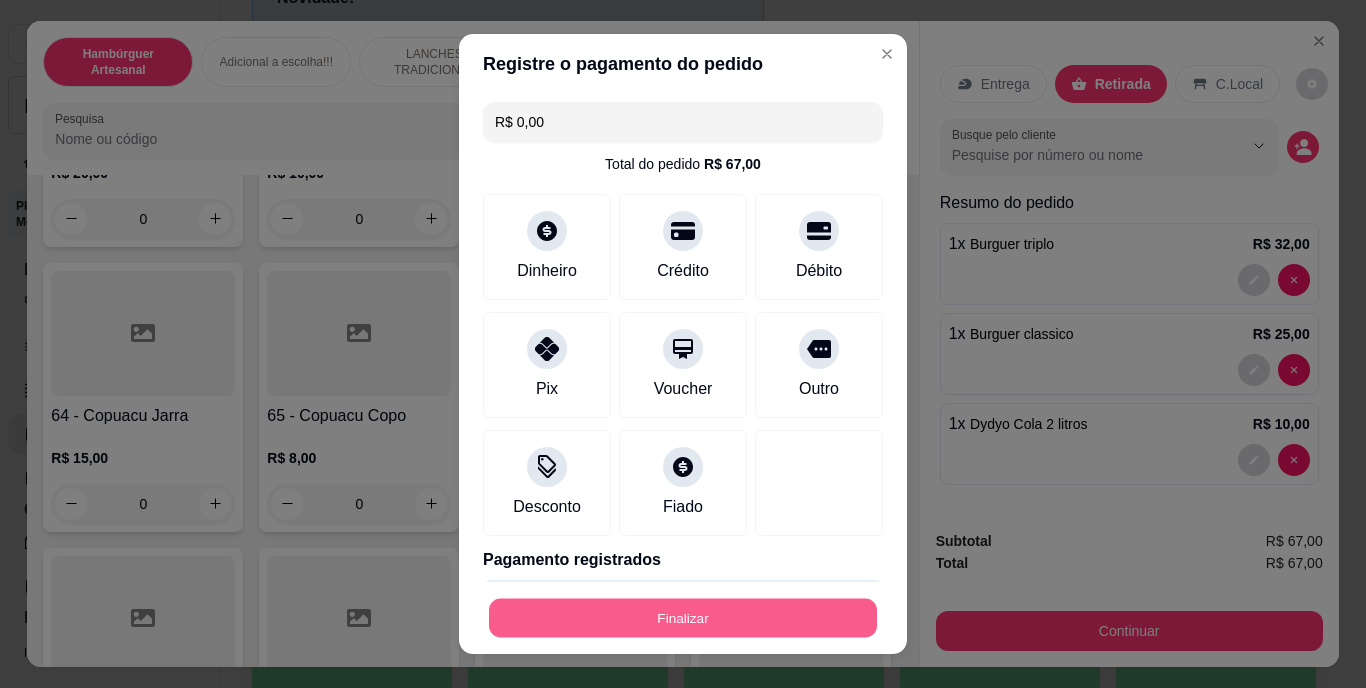 click on "Finalizar" at bounding box center (683, 617) 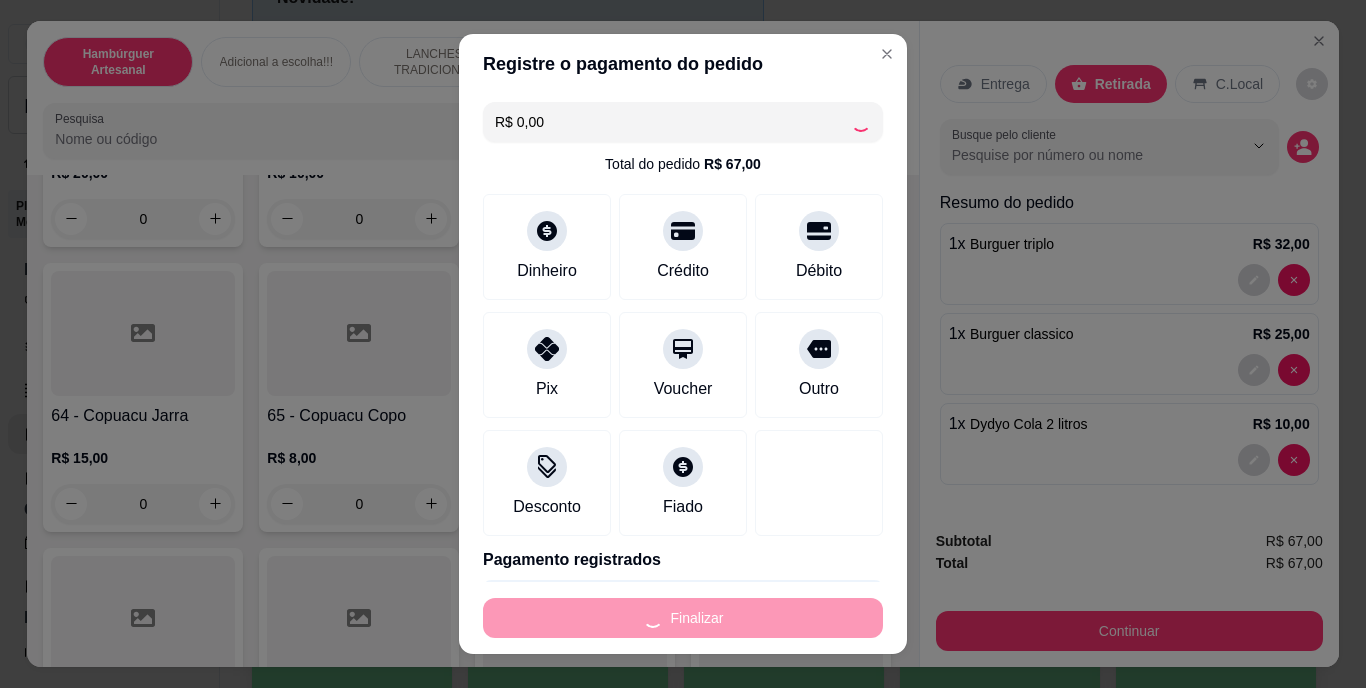 type on "0" 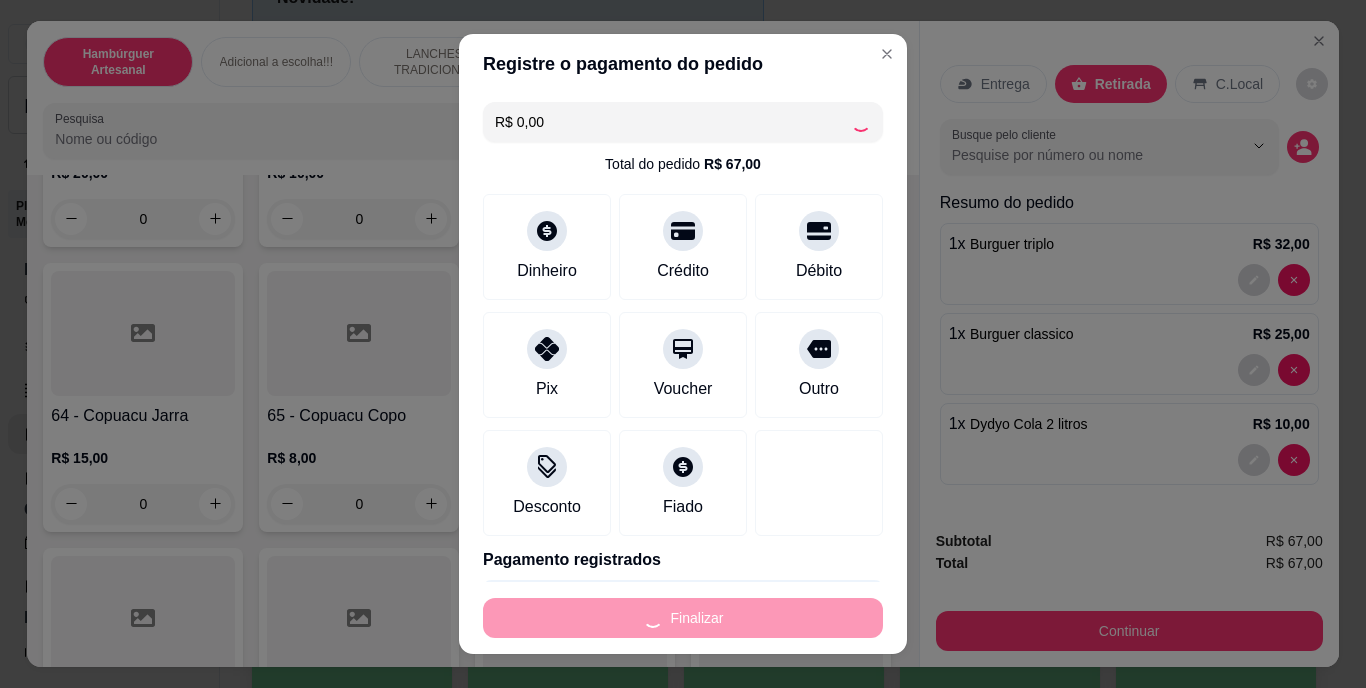 type on "0" 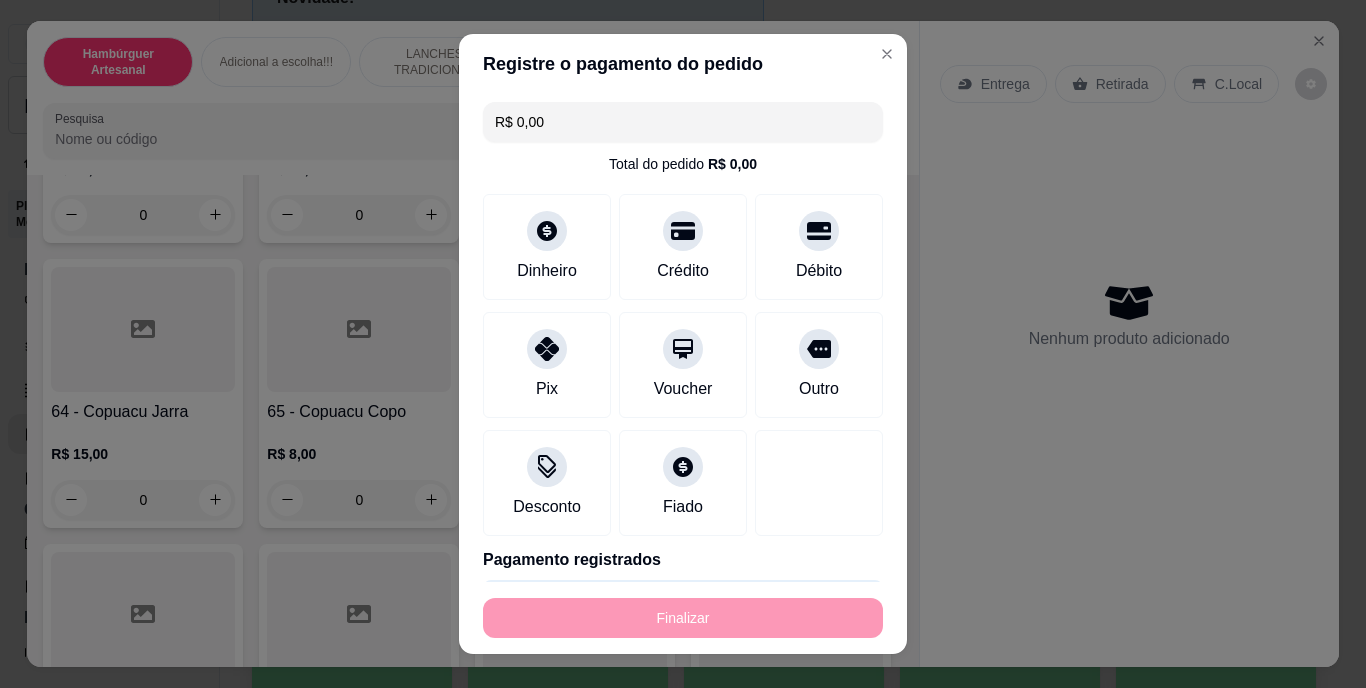 type on "-R$ 67,00" 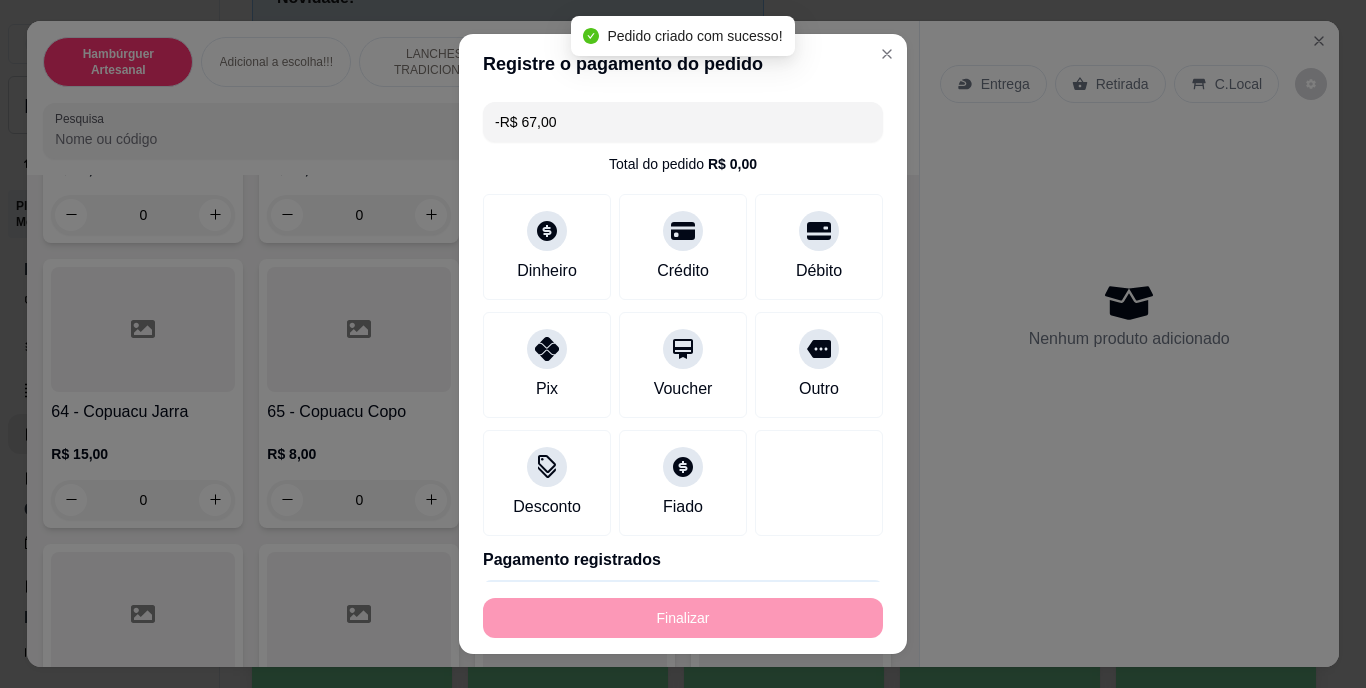 scroll, scrollTop: 6387, scrollLeft: 0, axis: vertical 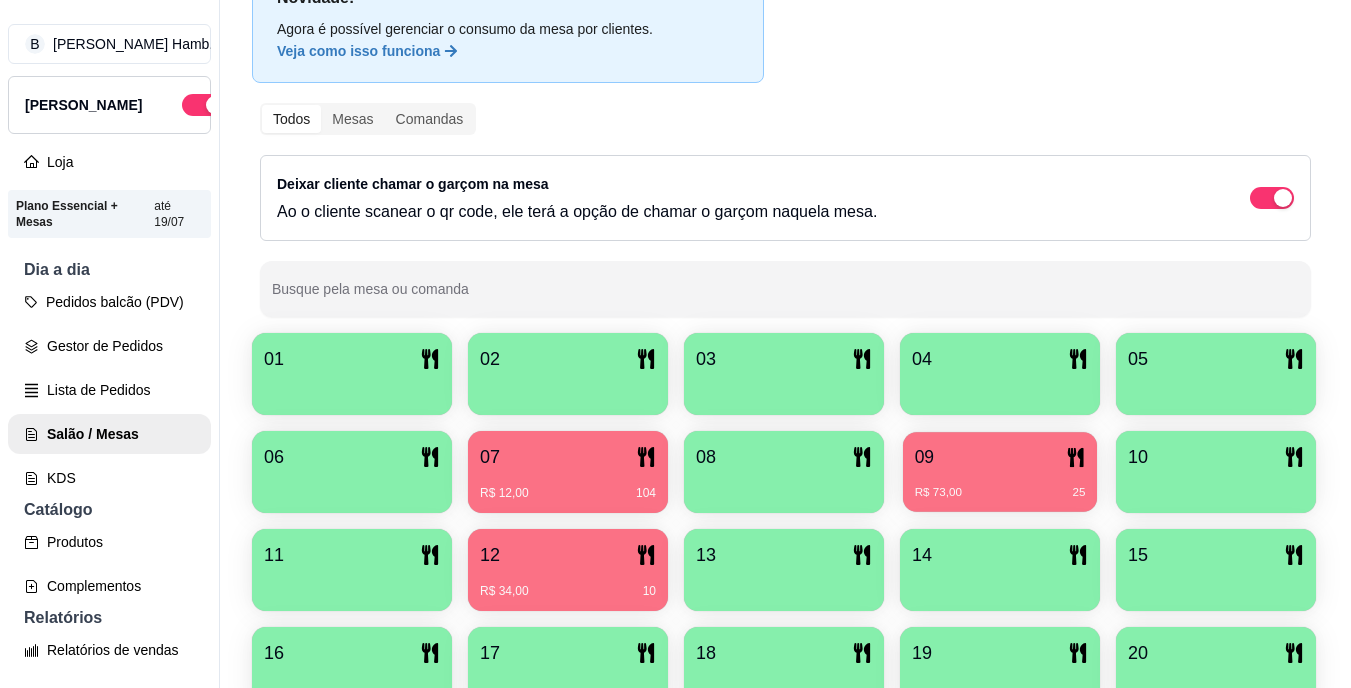 click on "09" at bounding box center [1000, 457] 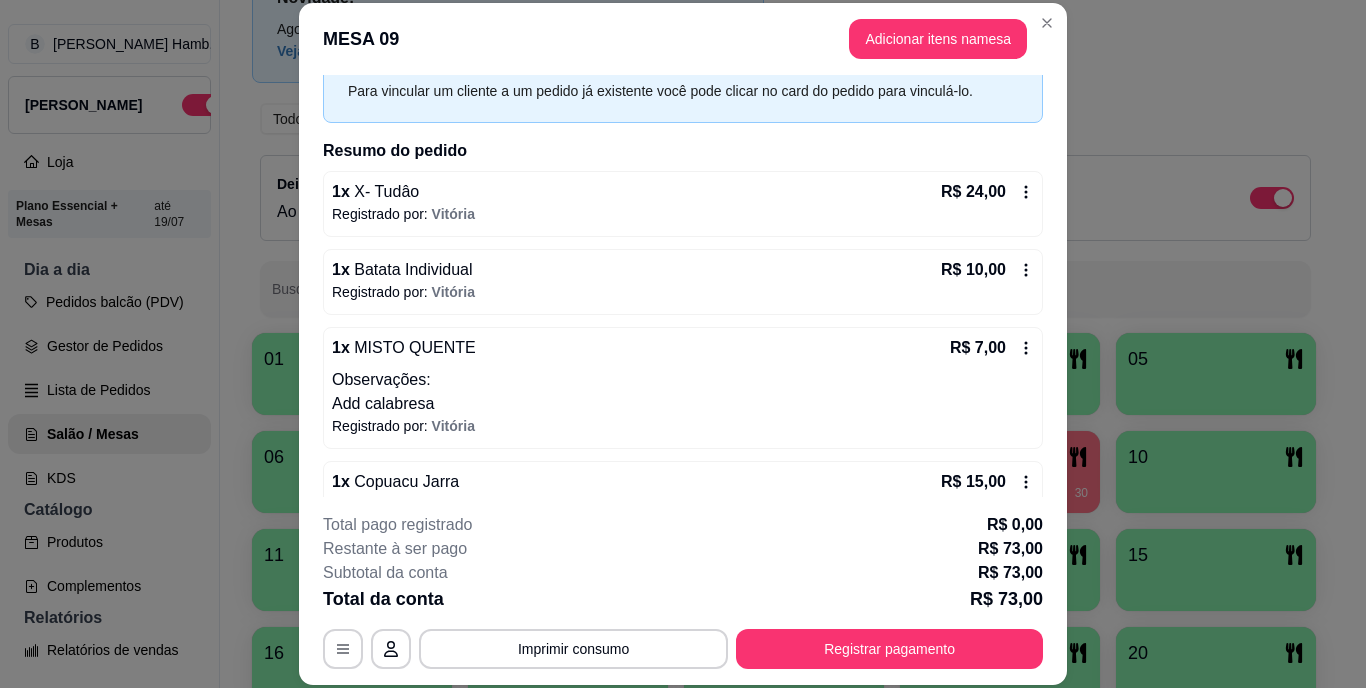 scroll, scrollTop: 95, scrollLeft: 0, axis: vertical 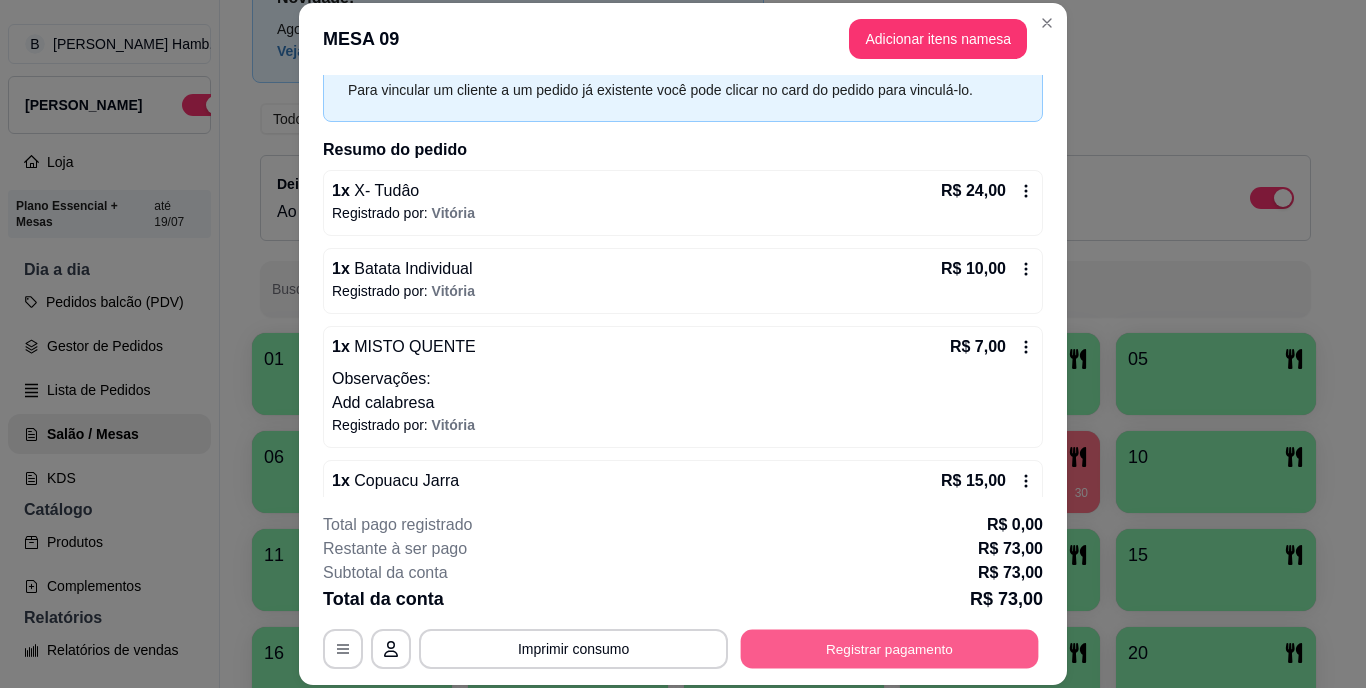 click on "Registrar pagamento" at bounding box center (890, 648) 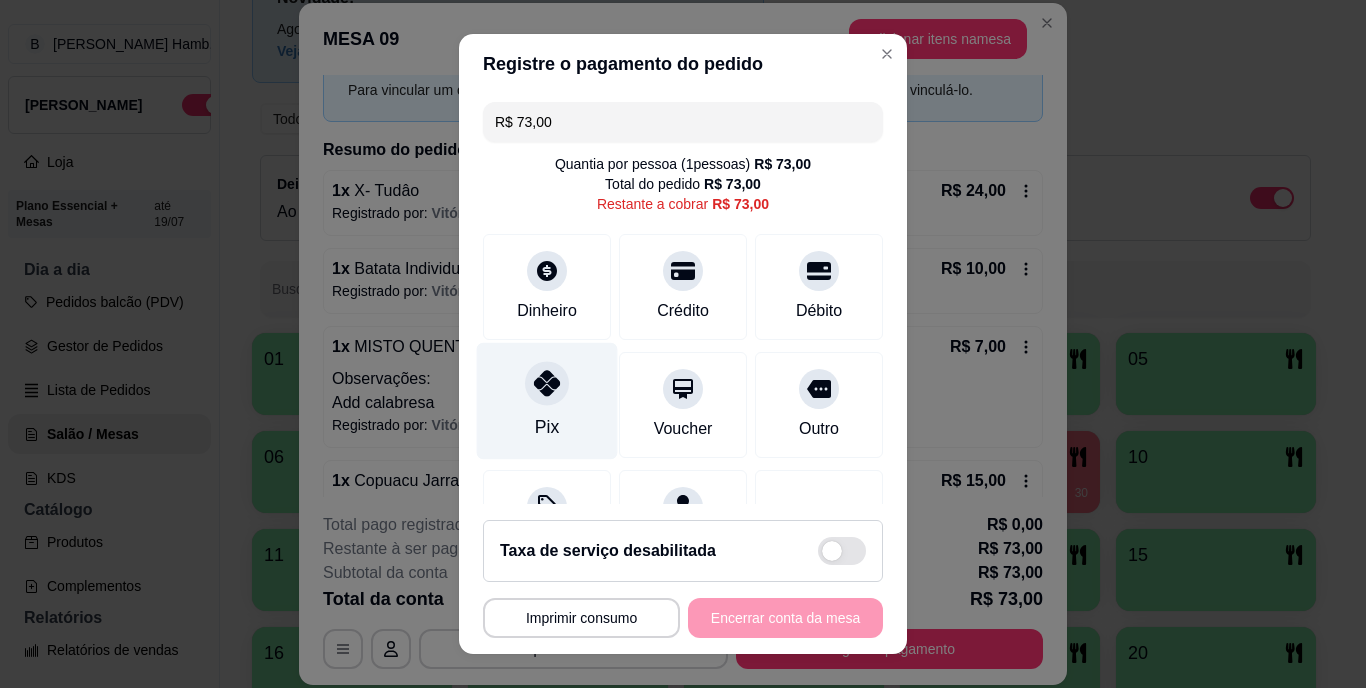 click on "Pix" at bounding box center [547, 401] 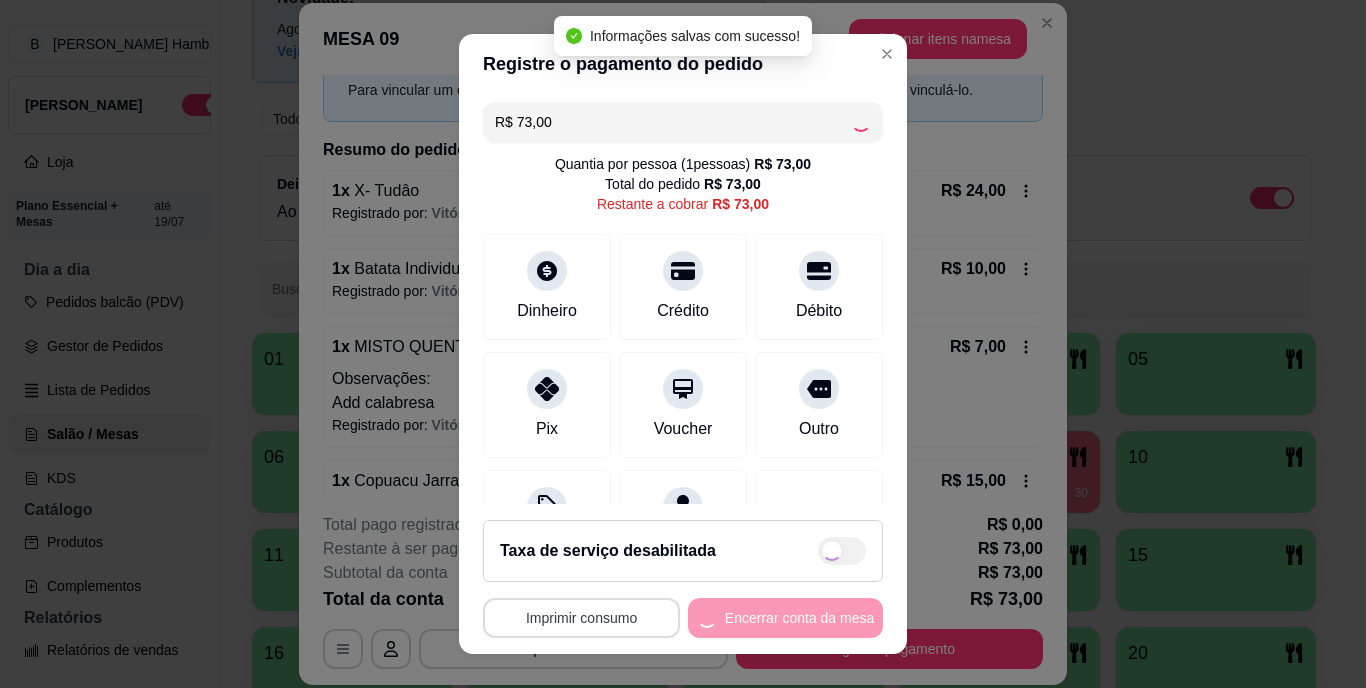 type on "R$ 0,00" 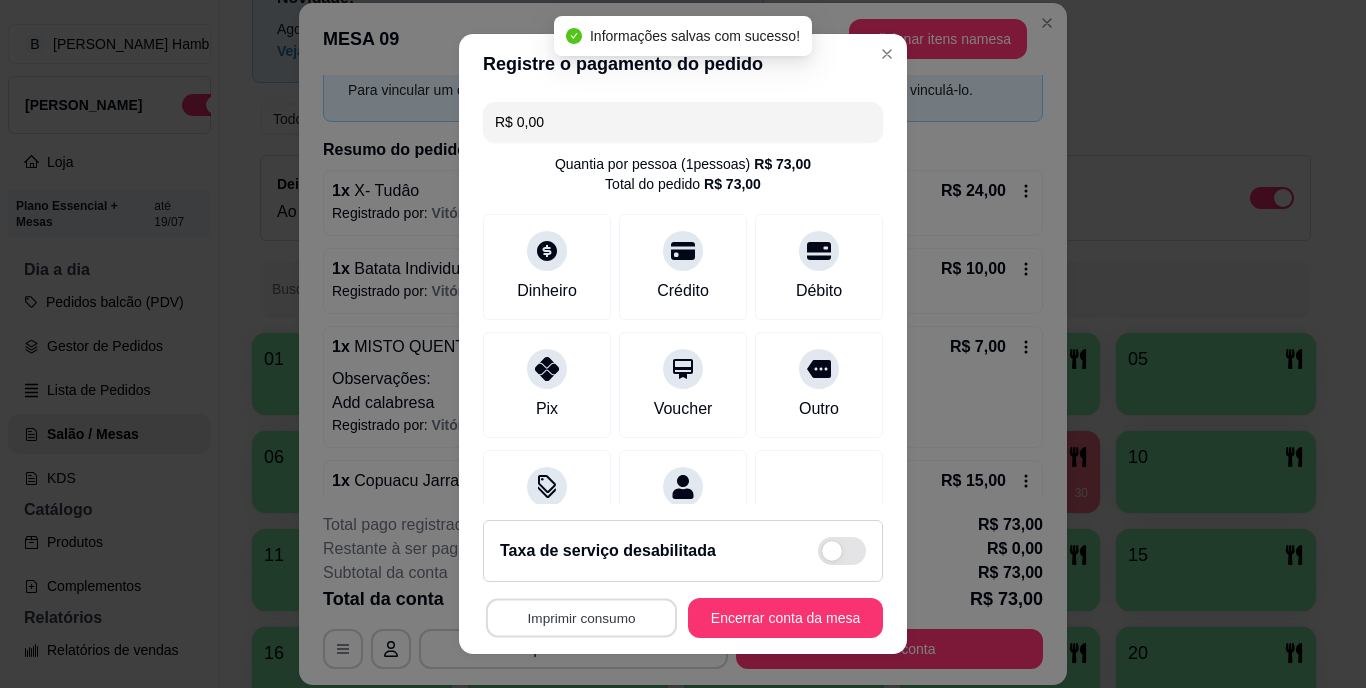 click on "Imprimir consumo" at bounding box center [581, 617] 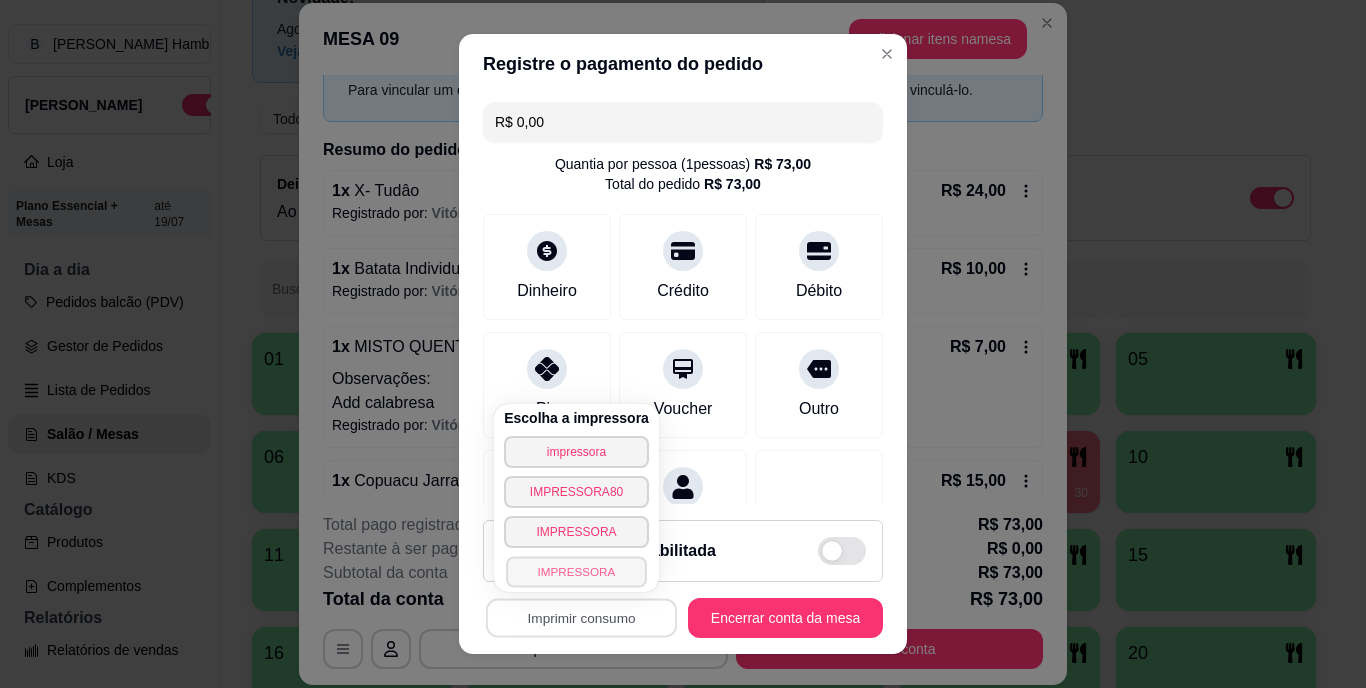 click on "IMPRESSORA" at bounding box center (576, 571) 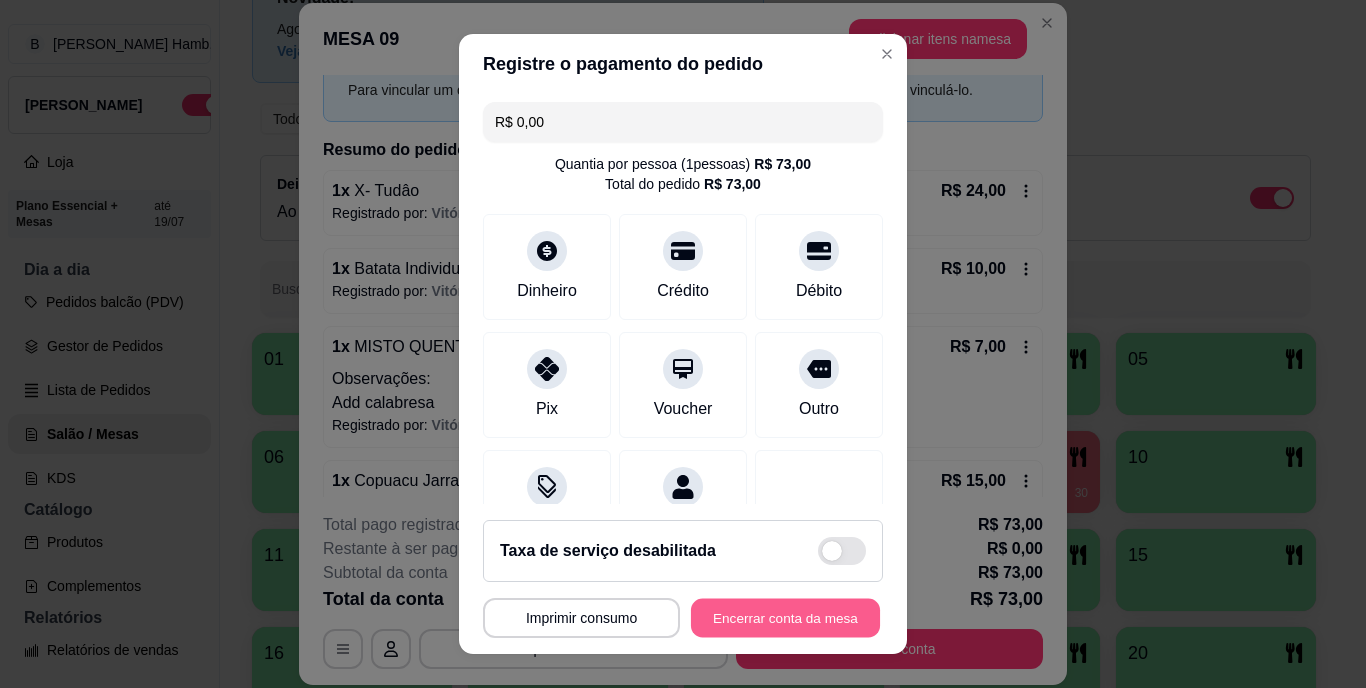 click on "Encerrar conta da mesa" at bounding box center [785, 617] 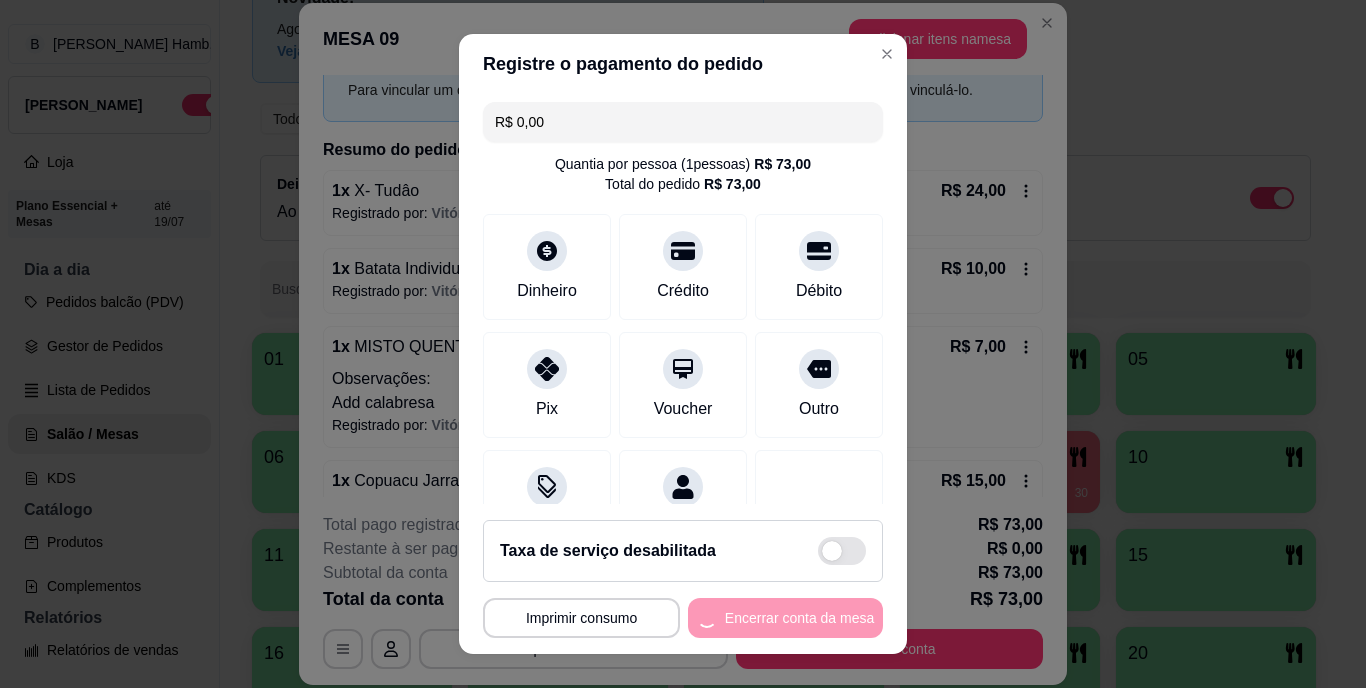 scroll, scrollTop: 0, scrollLeft: 0, axis: both 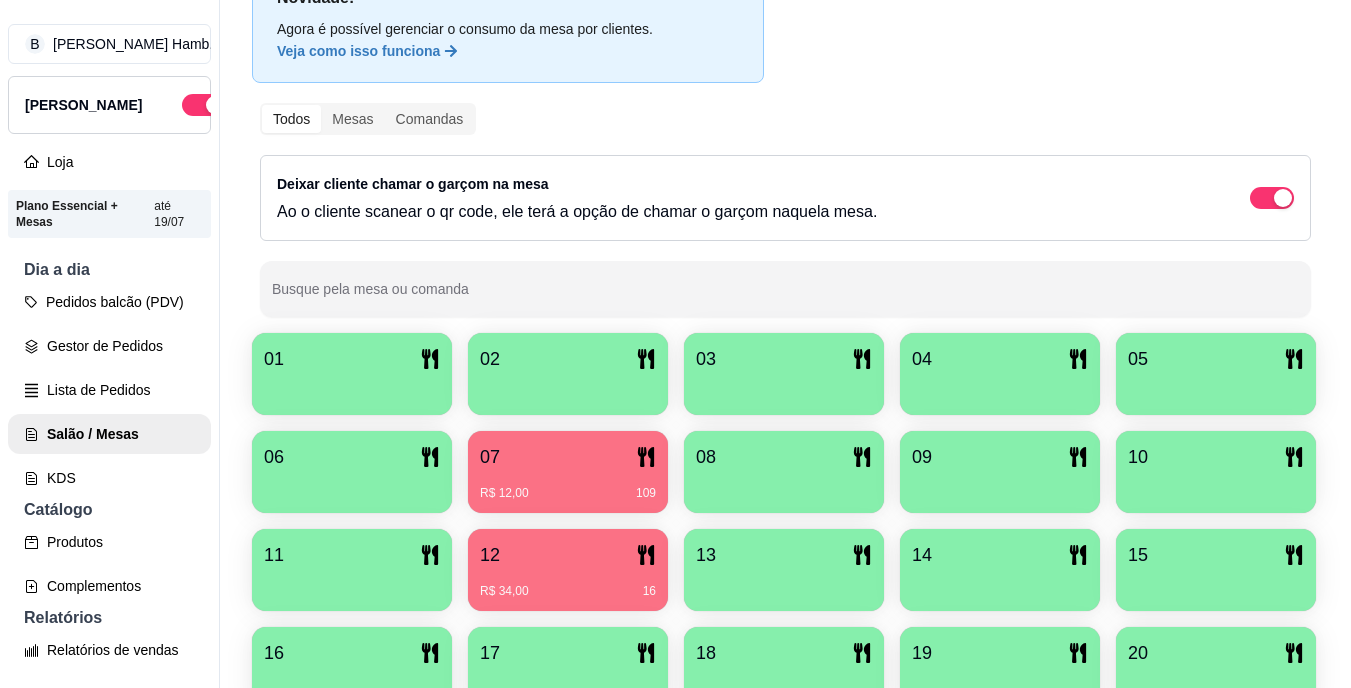 click on "01 02 03 04 05 06 07 R$ 12,00 109 08 09 10 11 12 R$ 34,00 16 13 14 15 16 17 18 19 20" at bounding box center [785, 521] 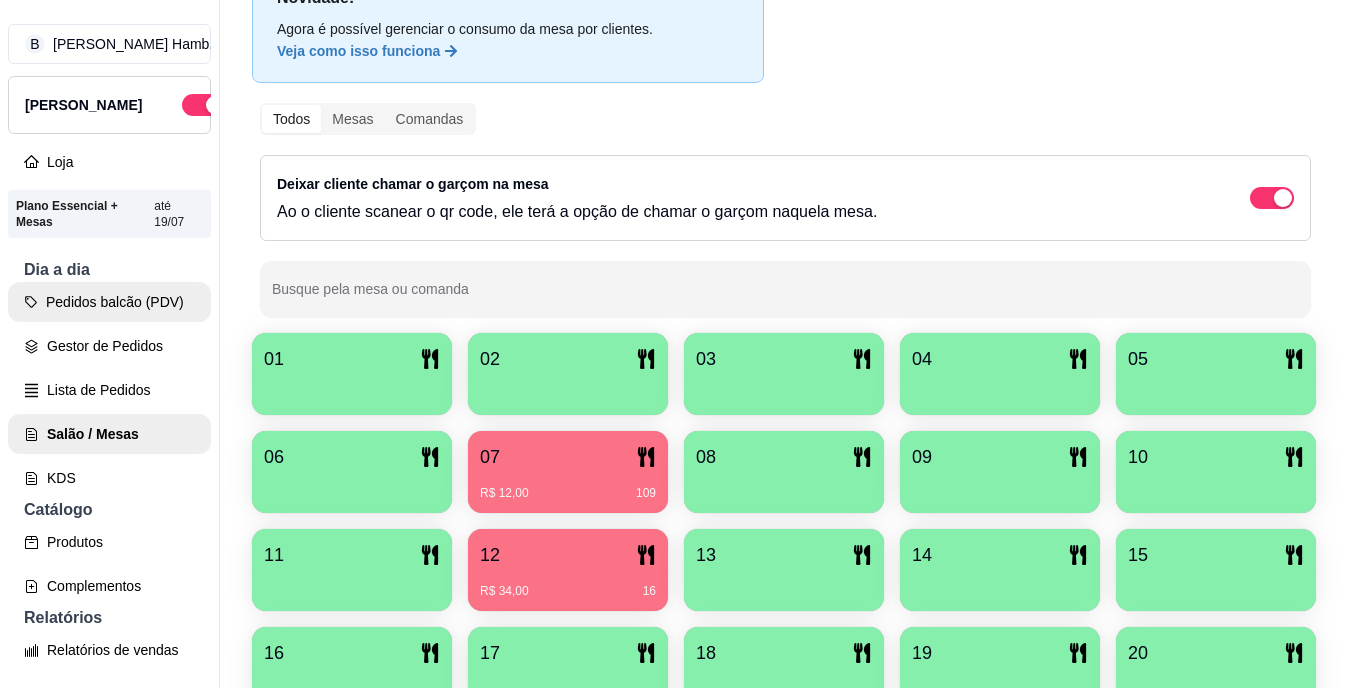click on "Pedidos balcão (PDV)" at bounding box center [109, 302] 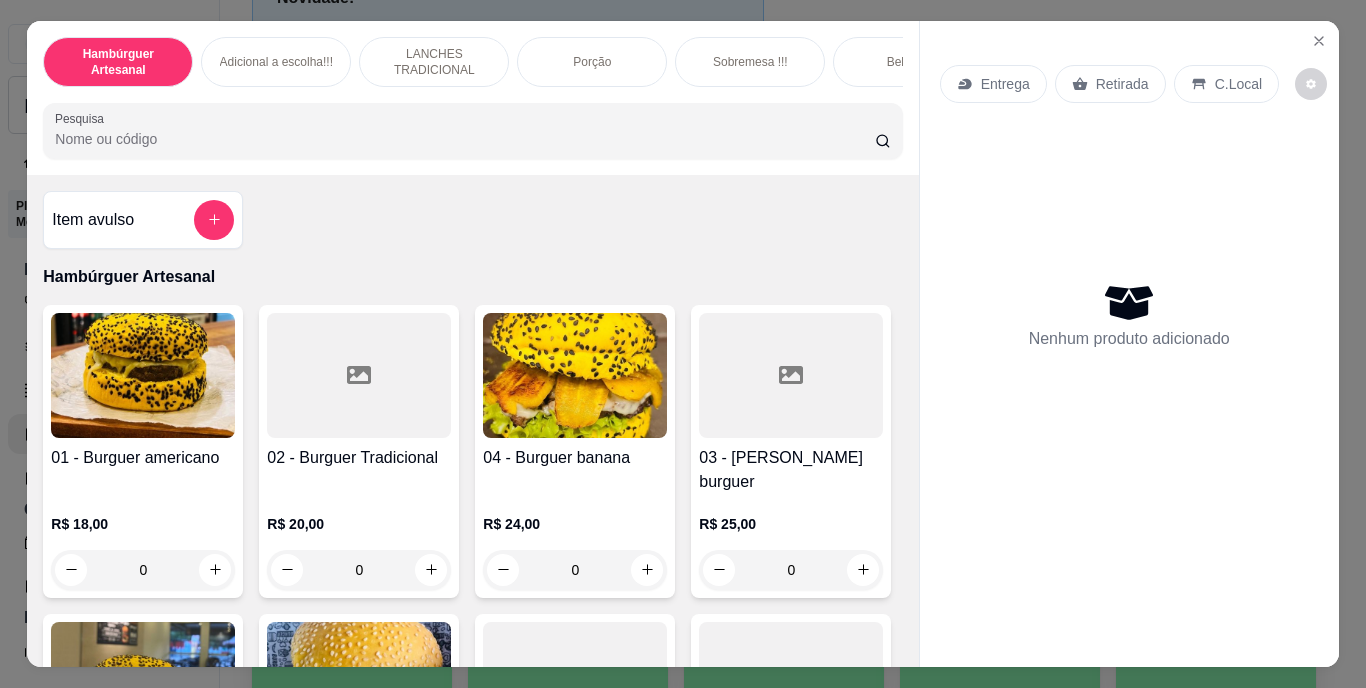 click on "Entrega" at bounding box center (1005, 84) 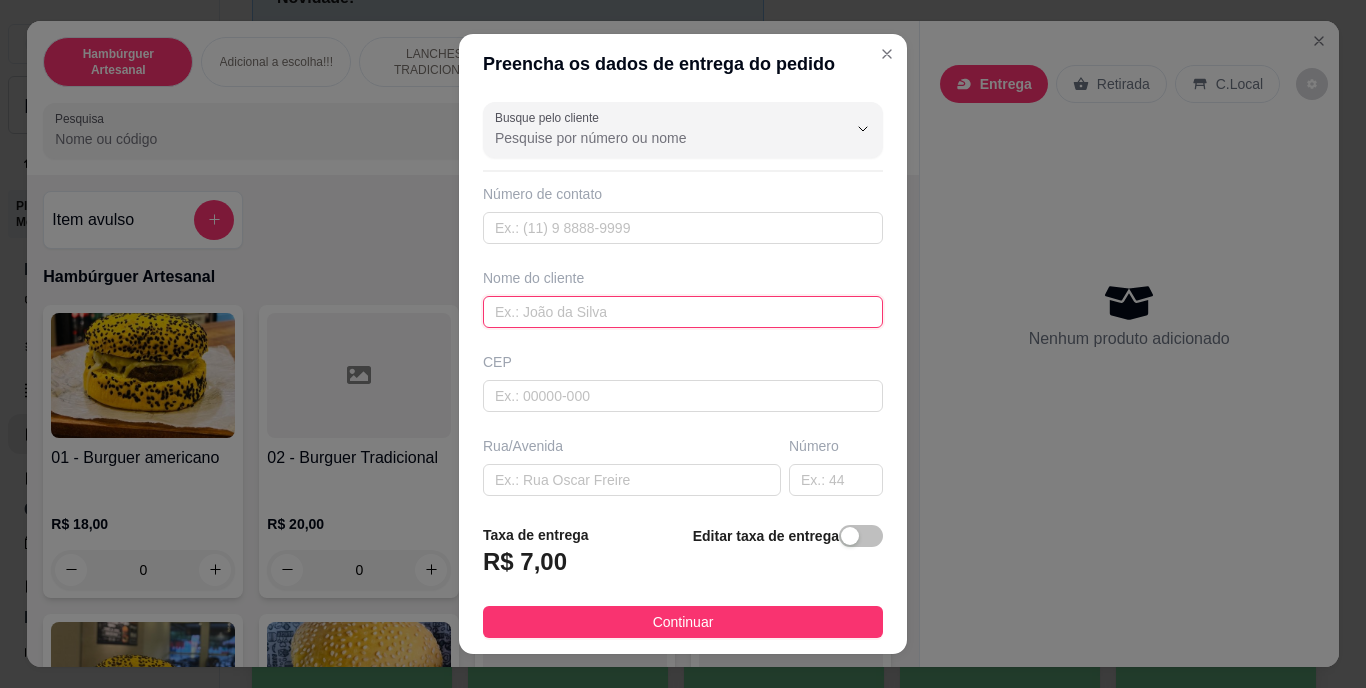 click at bounding box center [683, 312] 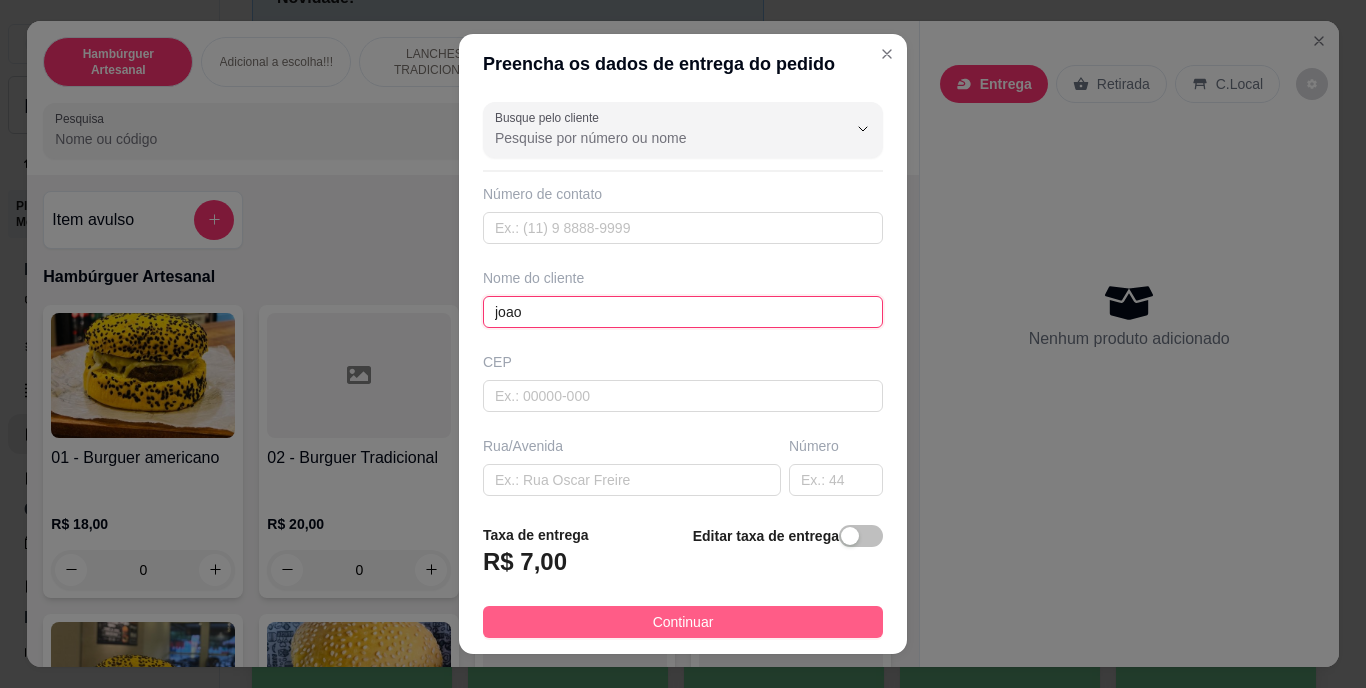 type on "joao" 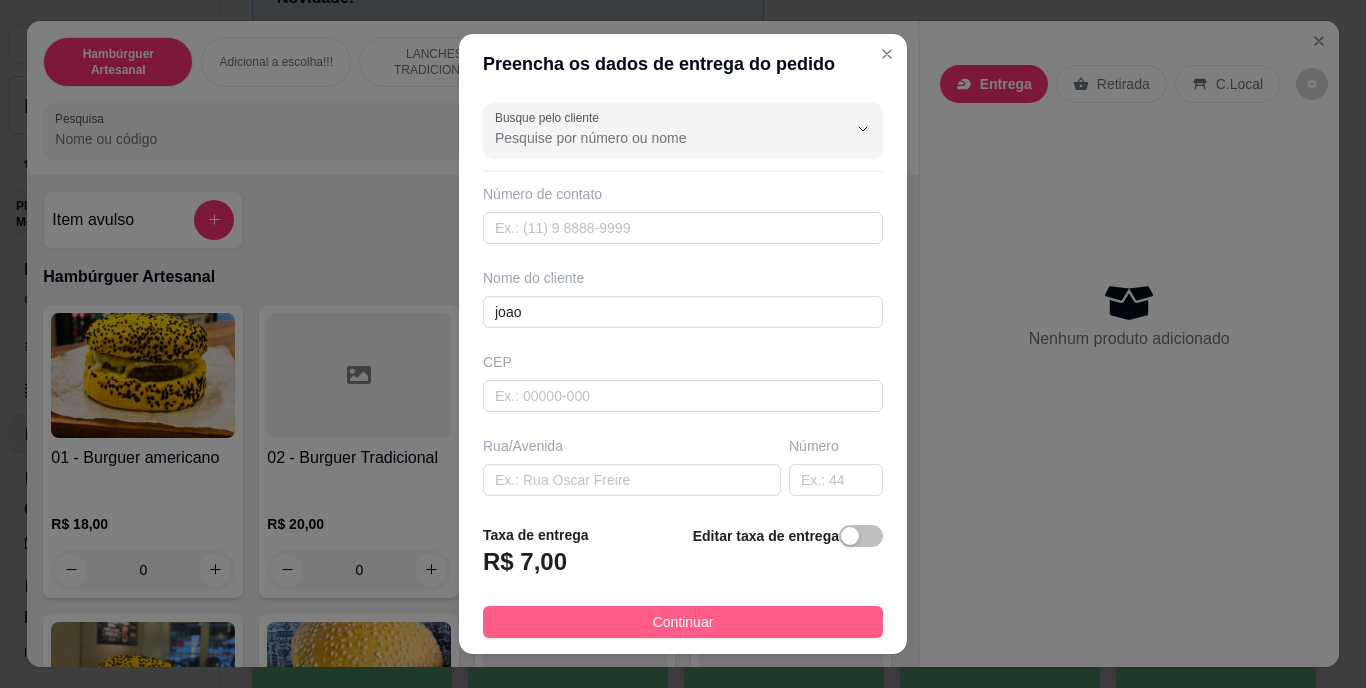 click on "Continuar" at bounding box center (683, 622) 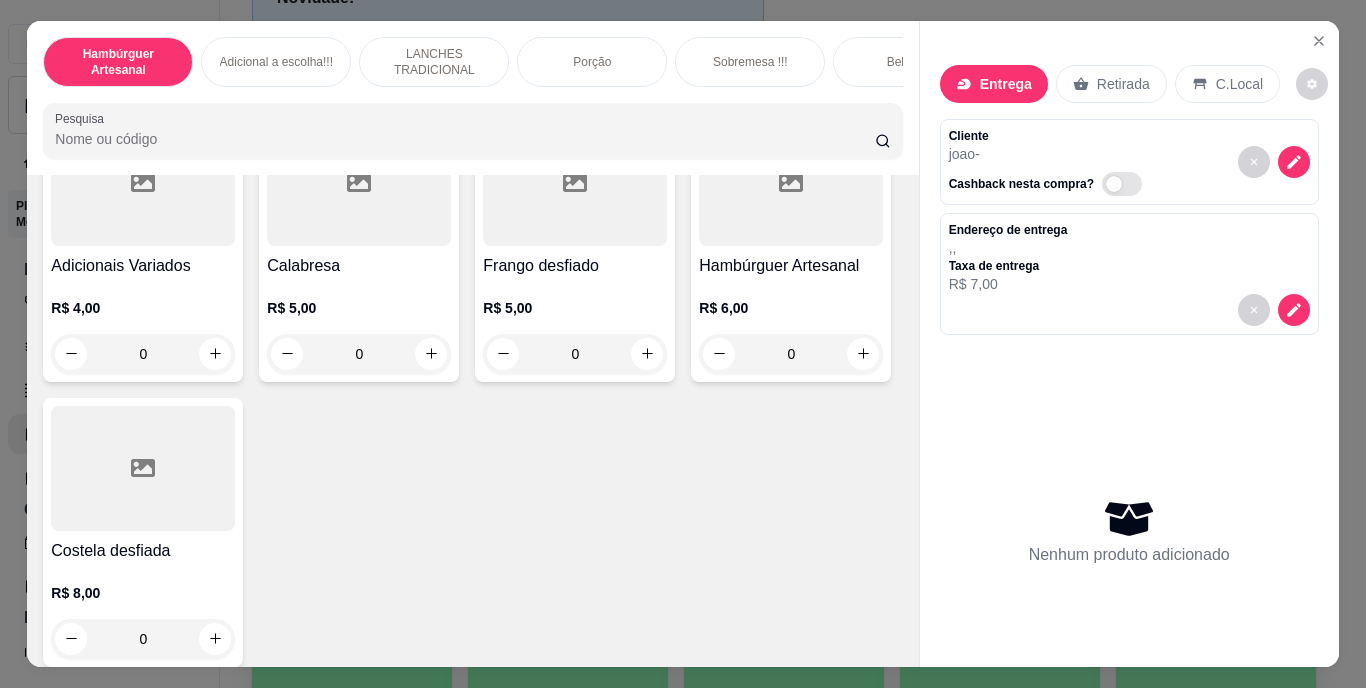 scroll, scrollTop: 2370, scrollLeft: 0, axis: vertical 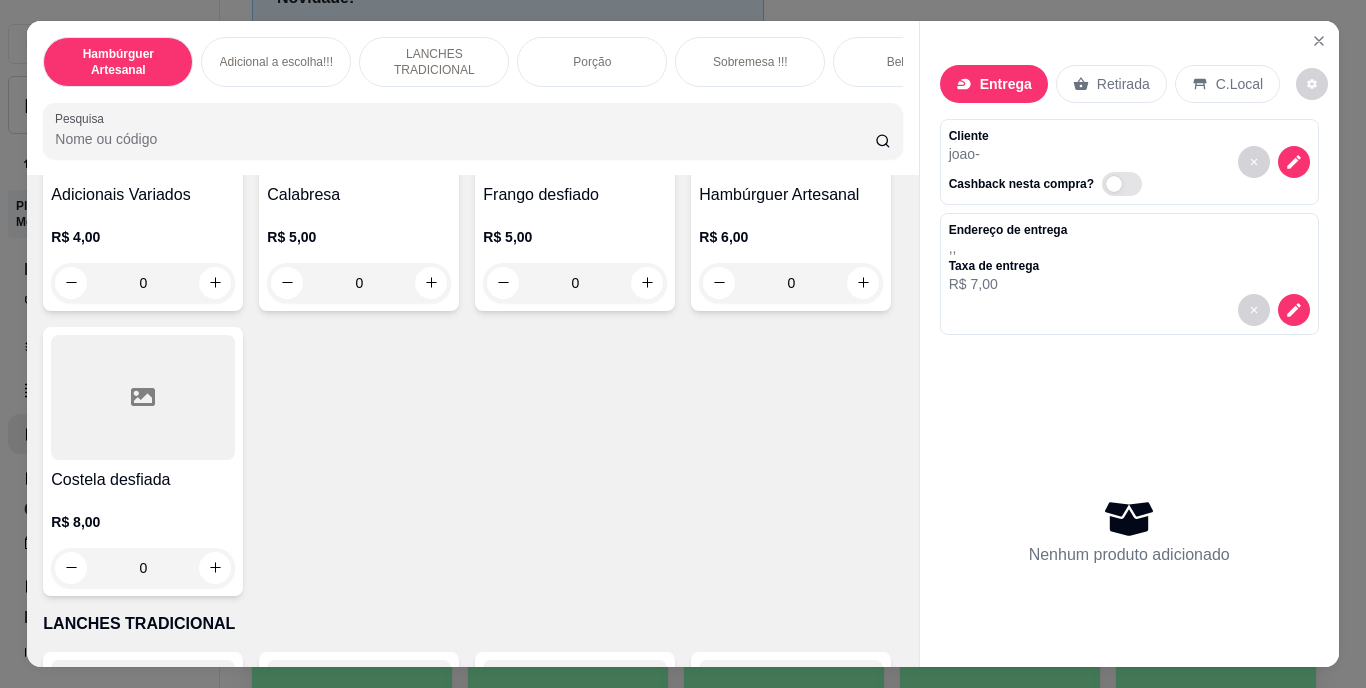 click 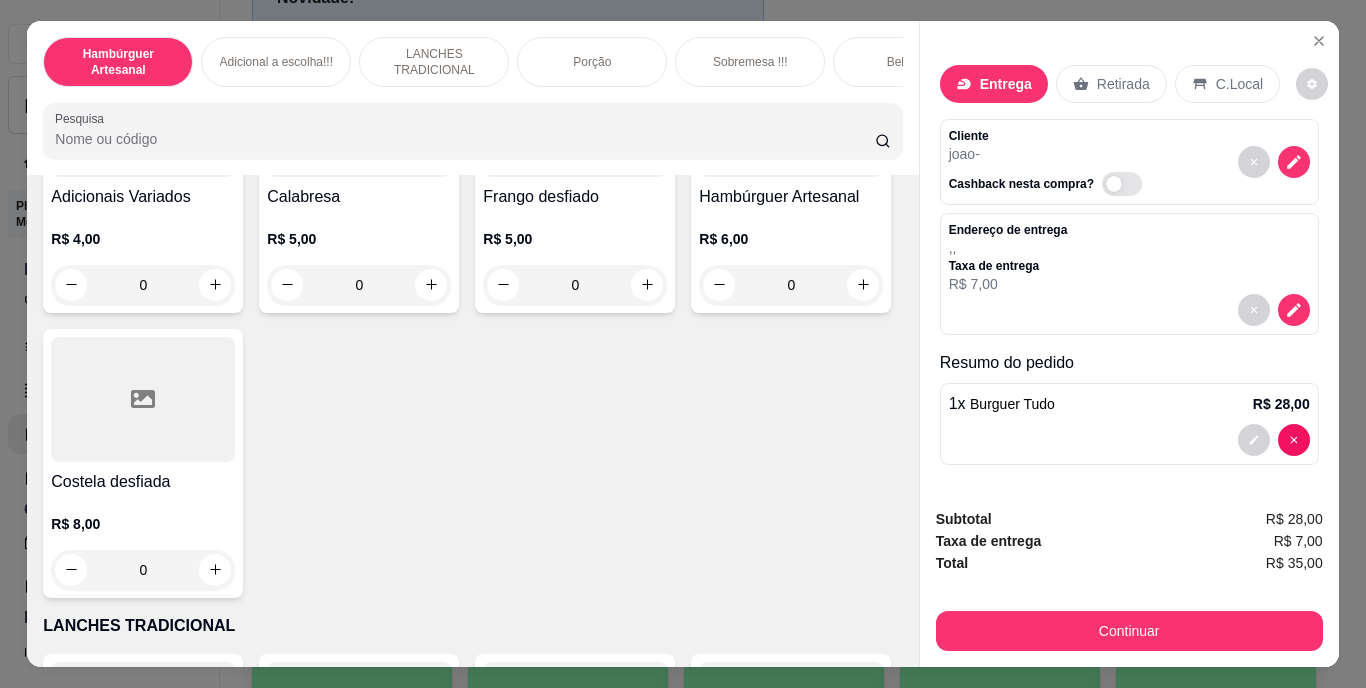 click 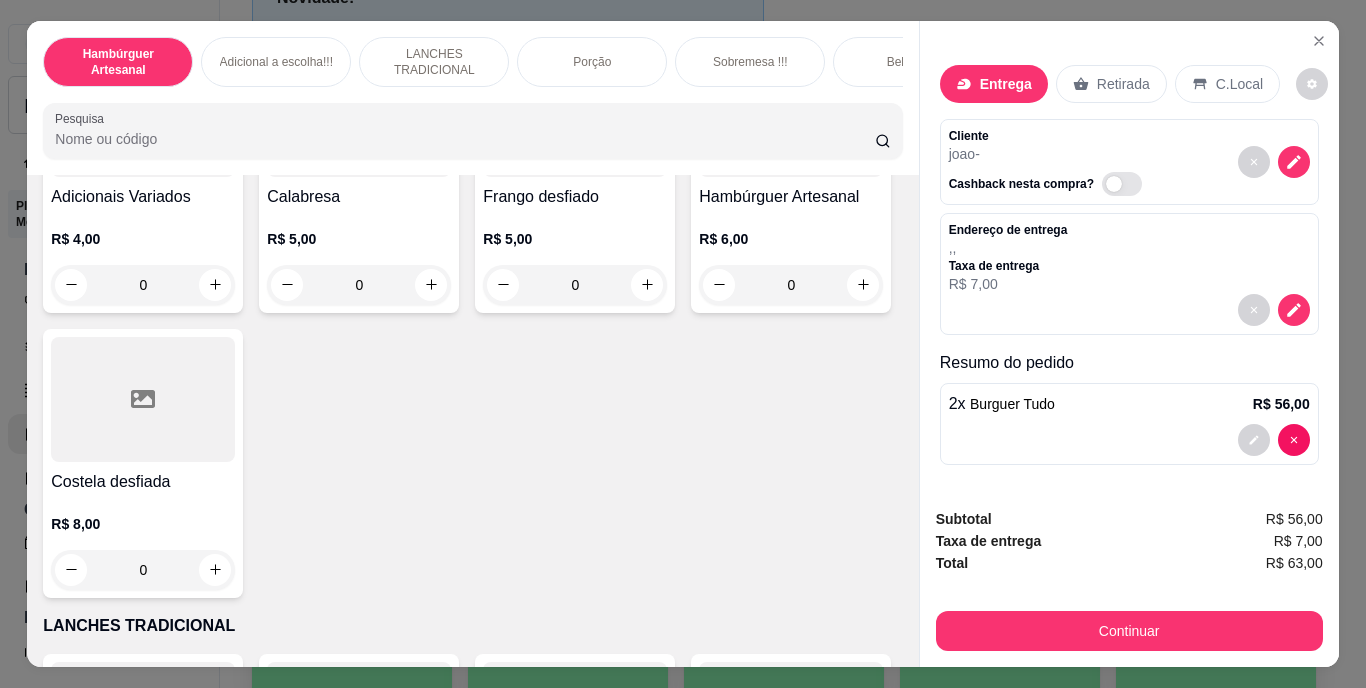 click 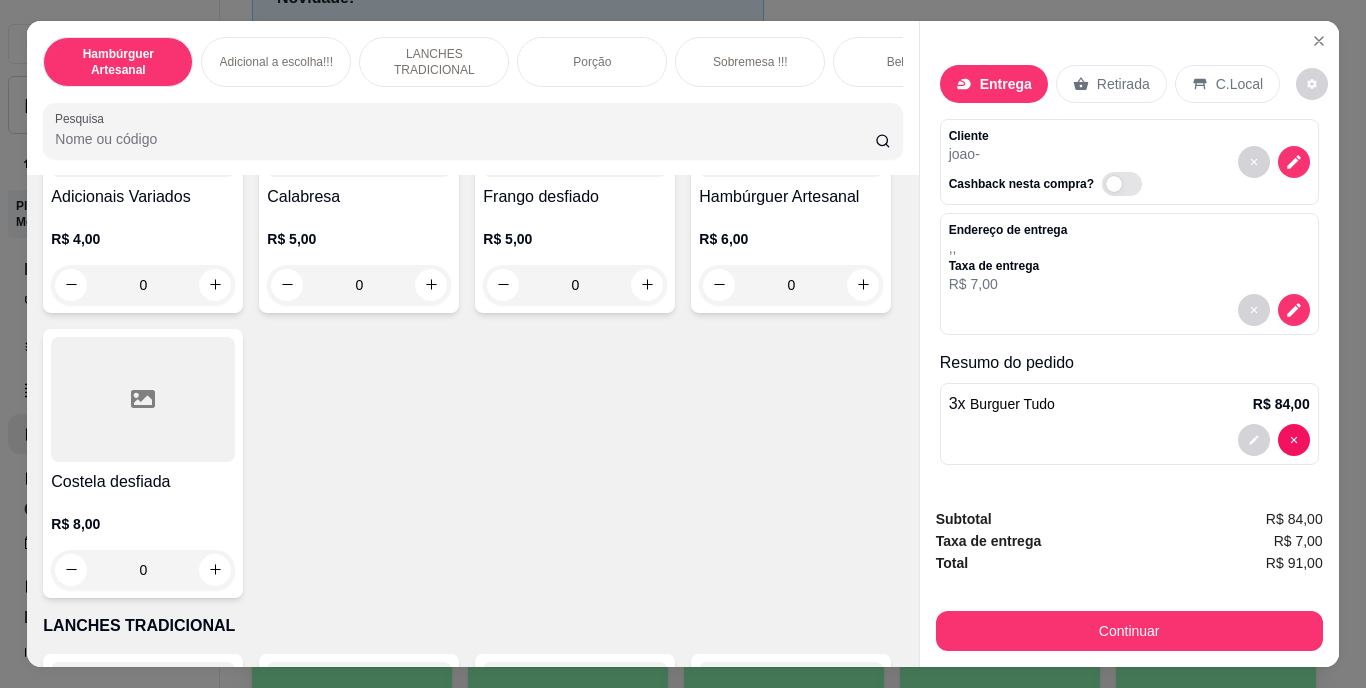 type on "3" 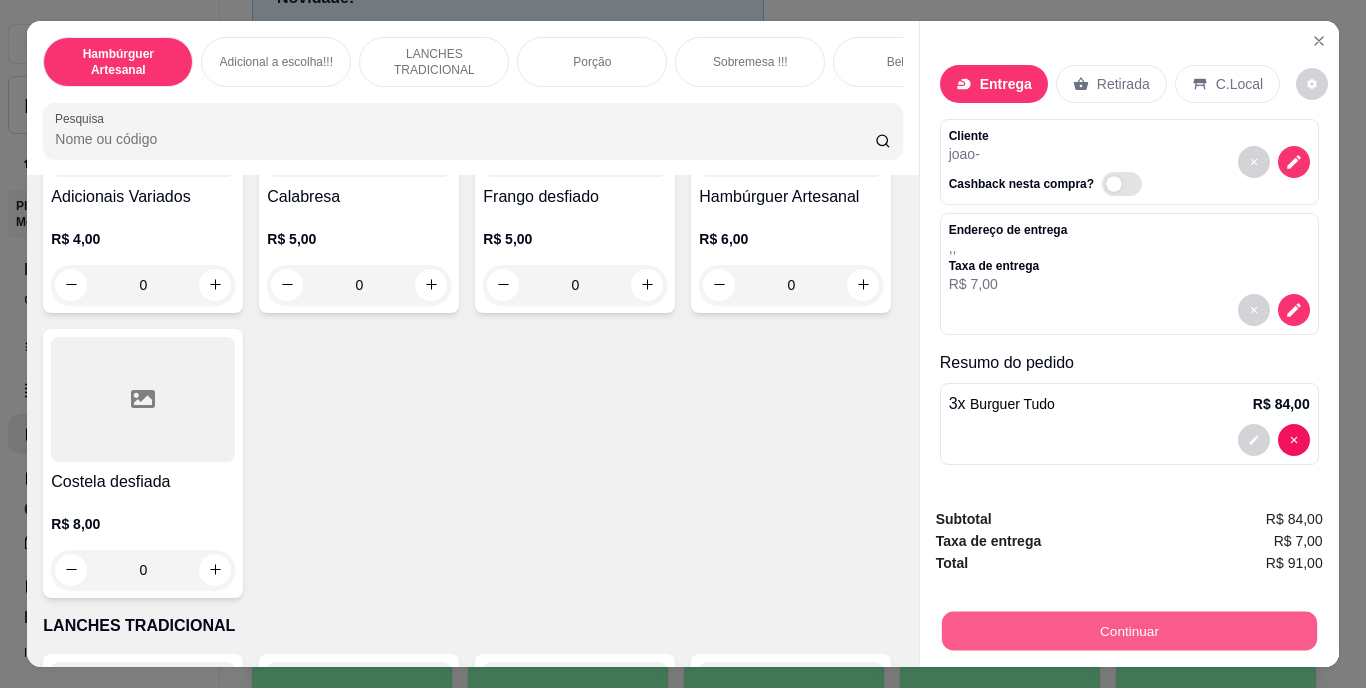 click on "Continuar" at bounding box center (1128, 631) 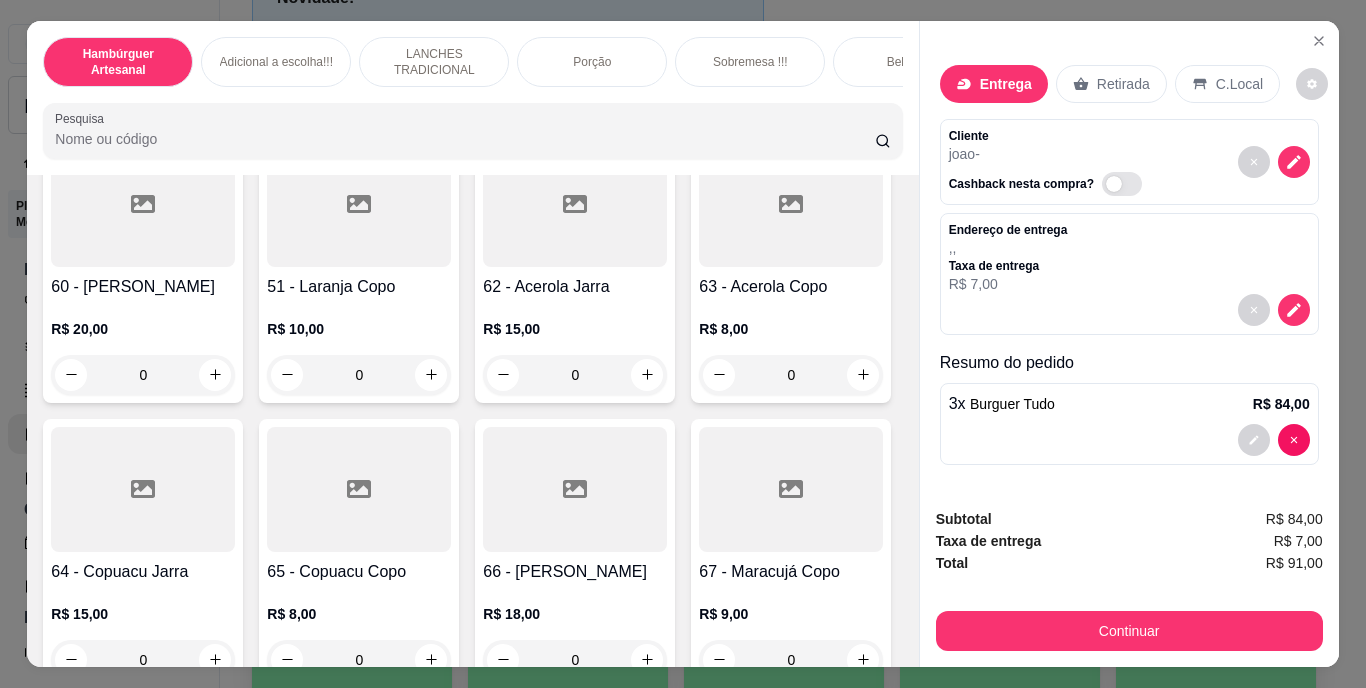 scroll, scrollTop: 6221, scrollLeft: 0, axis: vertical 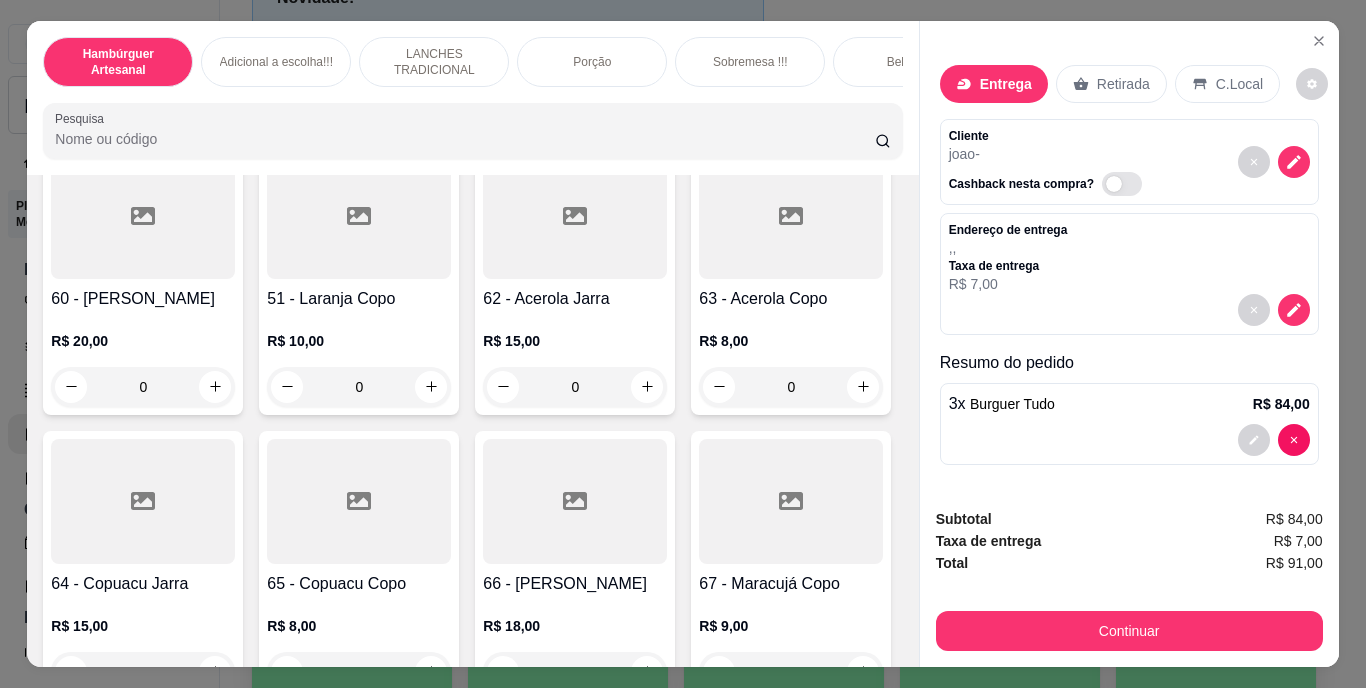 click 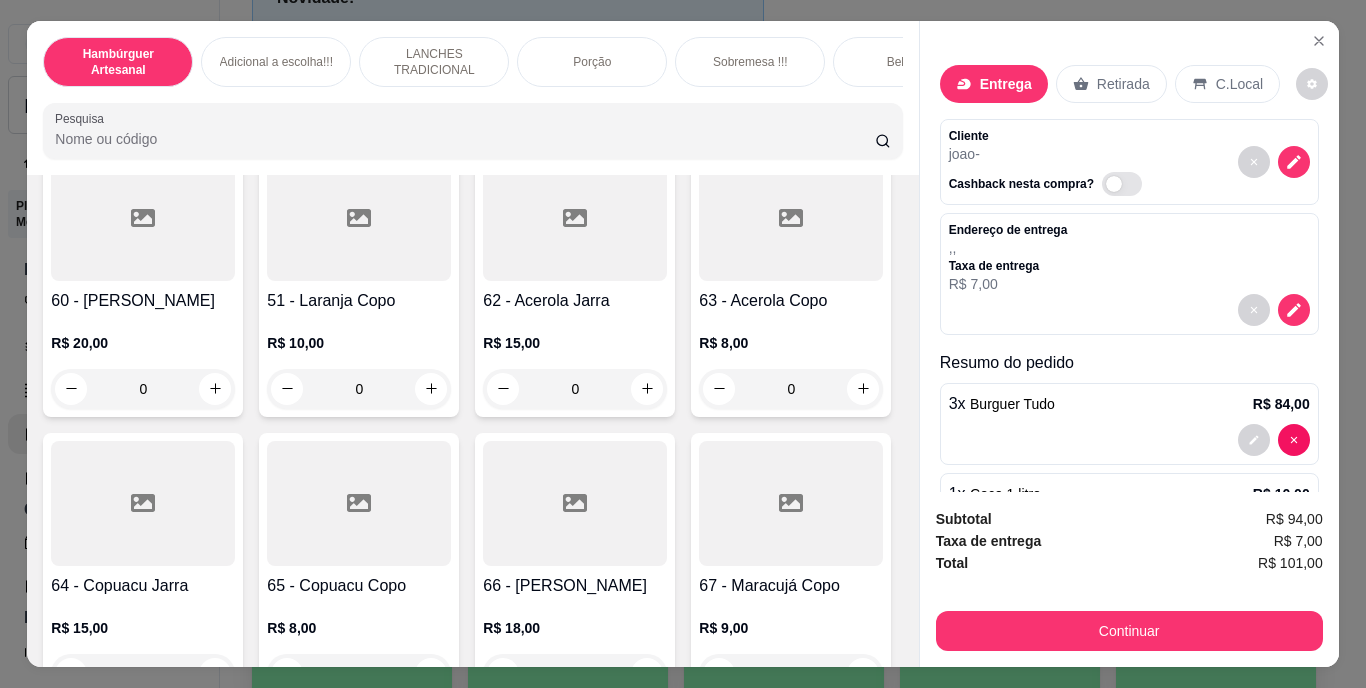 scroll, scrollTop: 6222, scrollLeft: 0, axis: vertical 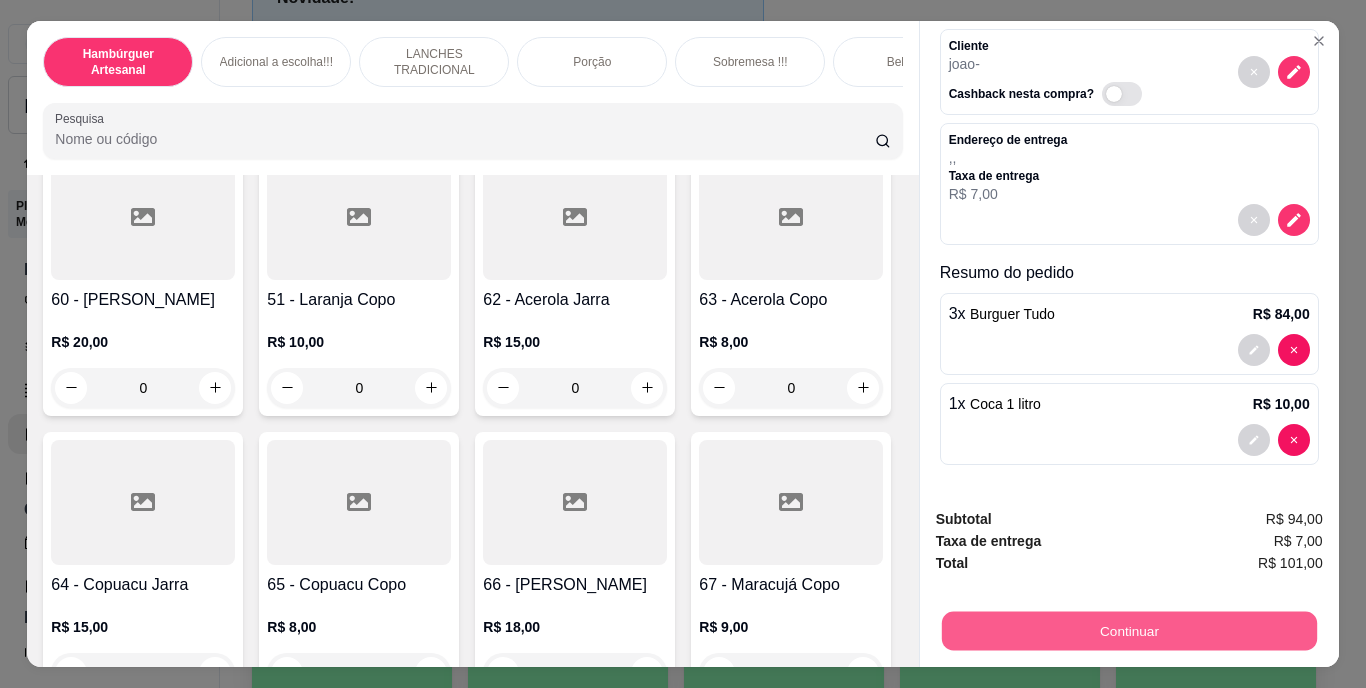 click on "Continuar" at bounding box center (1128, 631) 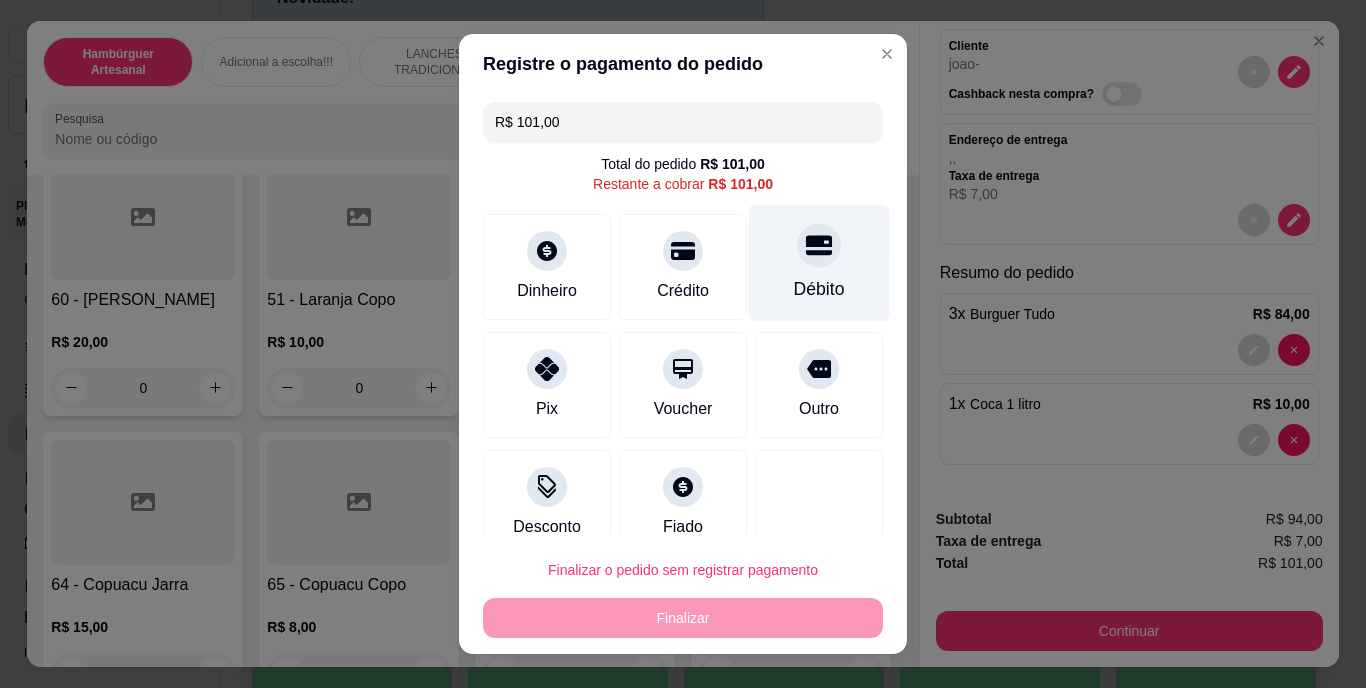 click at bounding box center [819, 246] 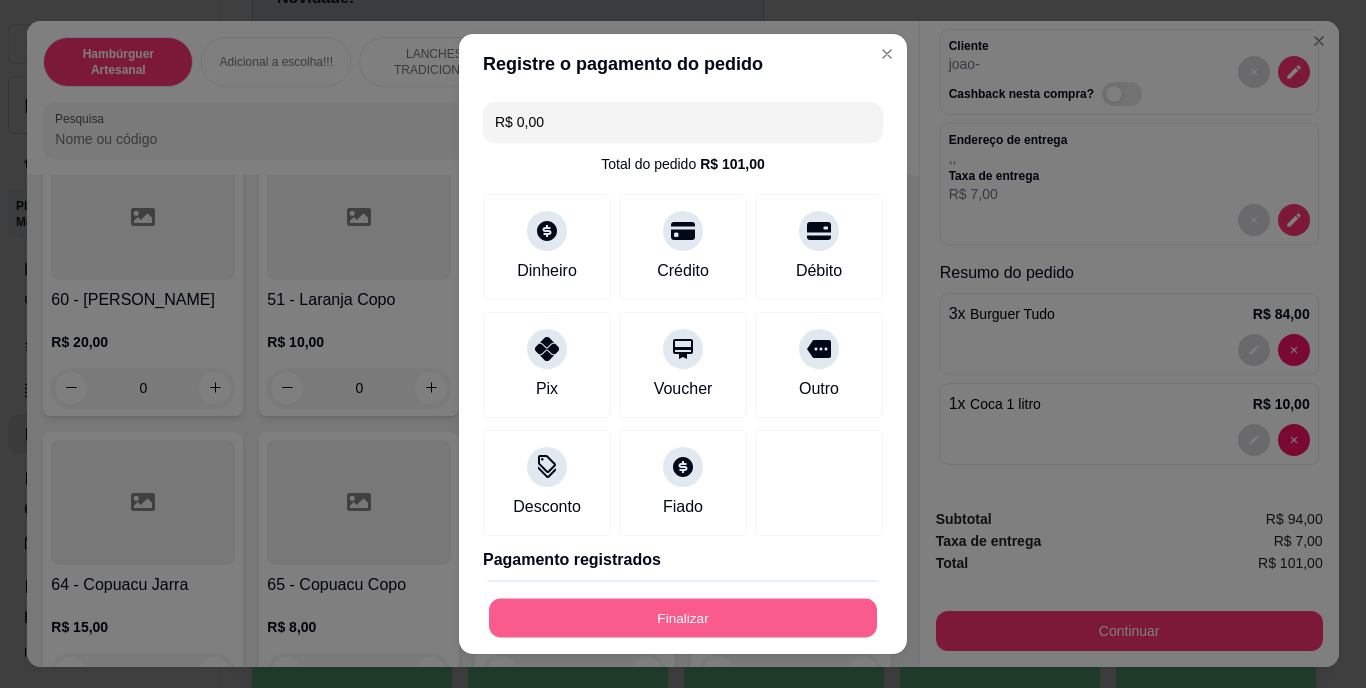 click on "Finalizar" at bounding box center (683, 617) 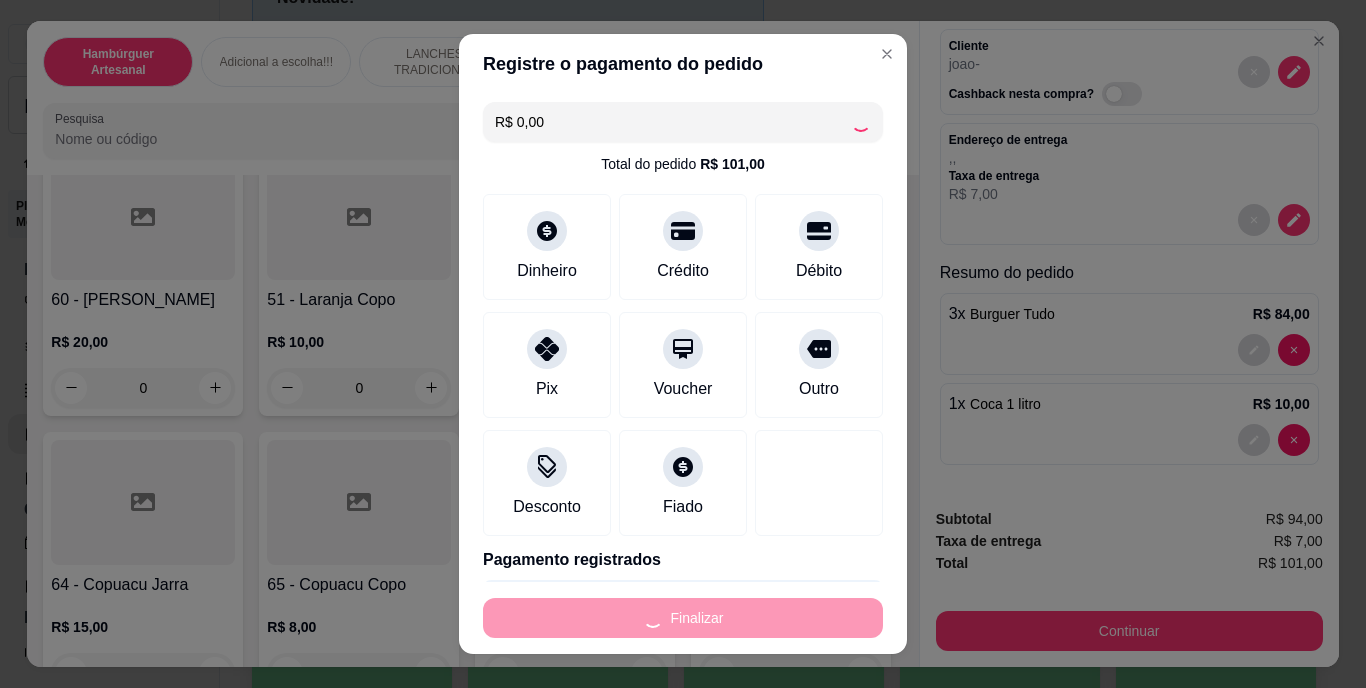 type on "0" 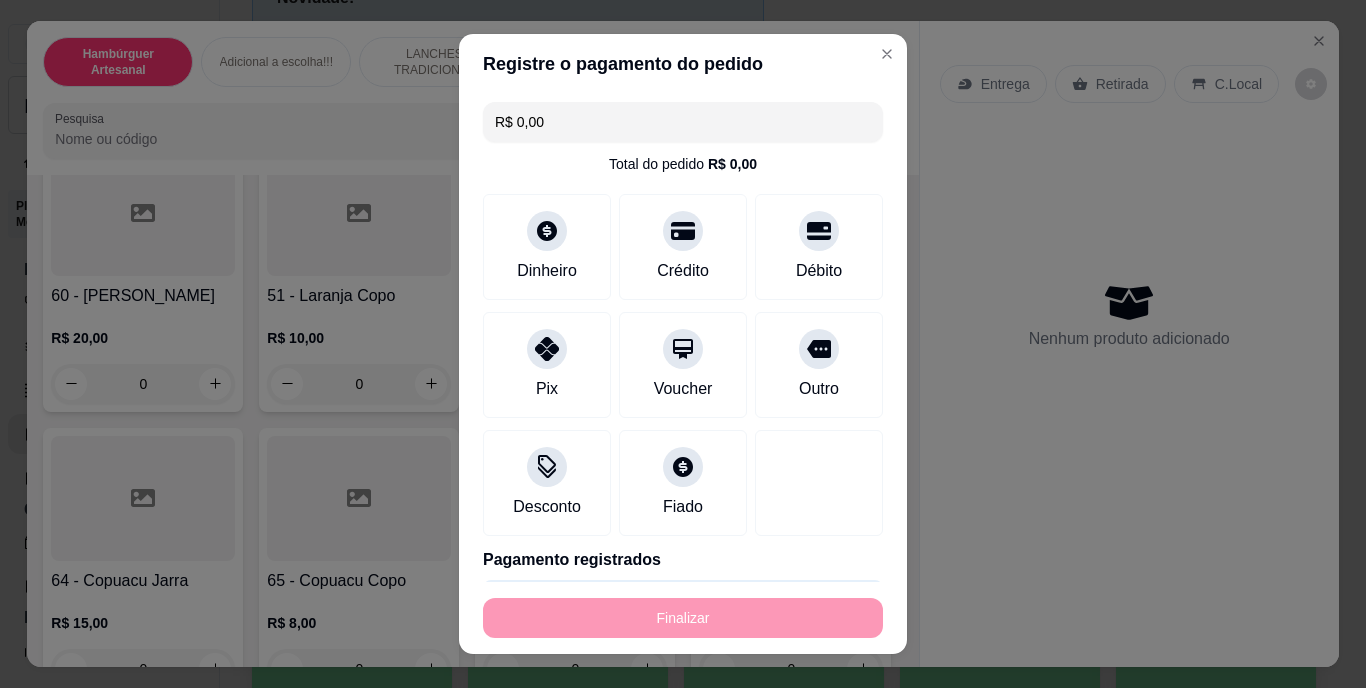 type on "-R$ 101,00" 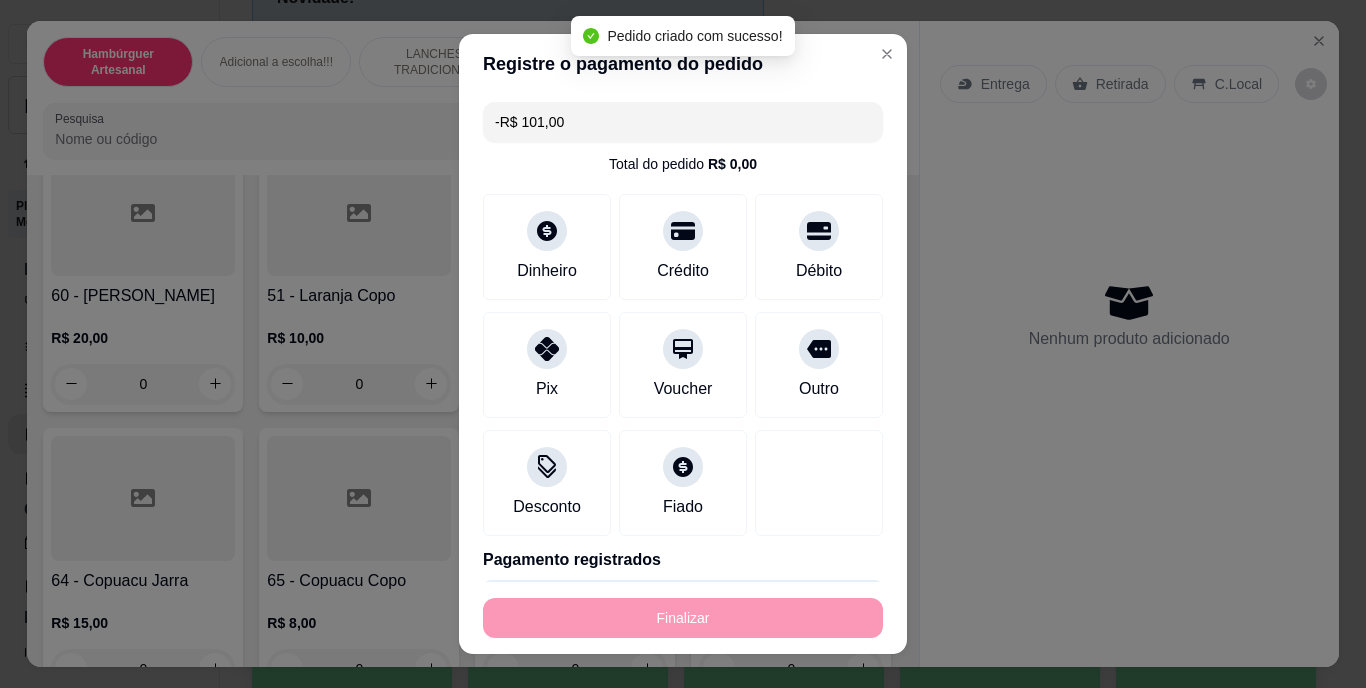 scroll, scrollTop: 0, scrollLeft: 0, axis: both 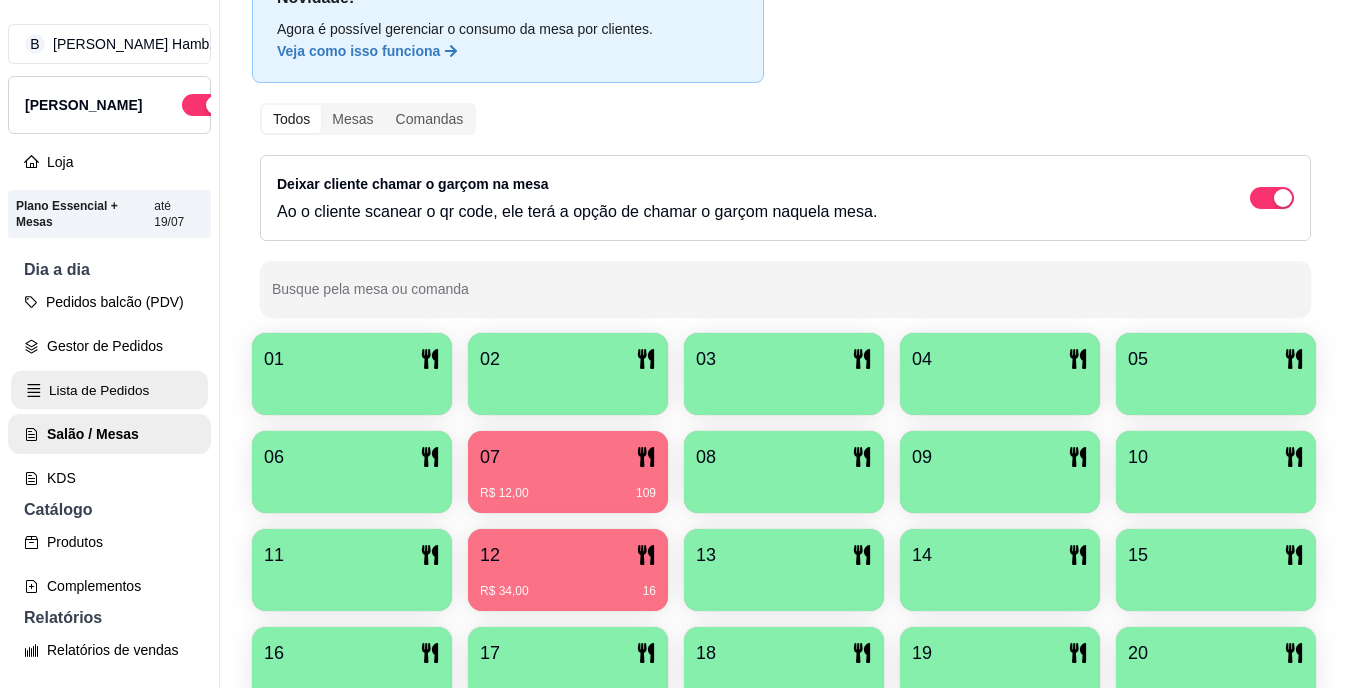 click on "Lista de Pedidos" at bounding box center (109, 390) 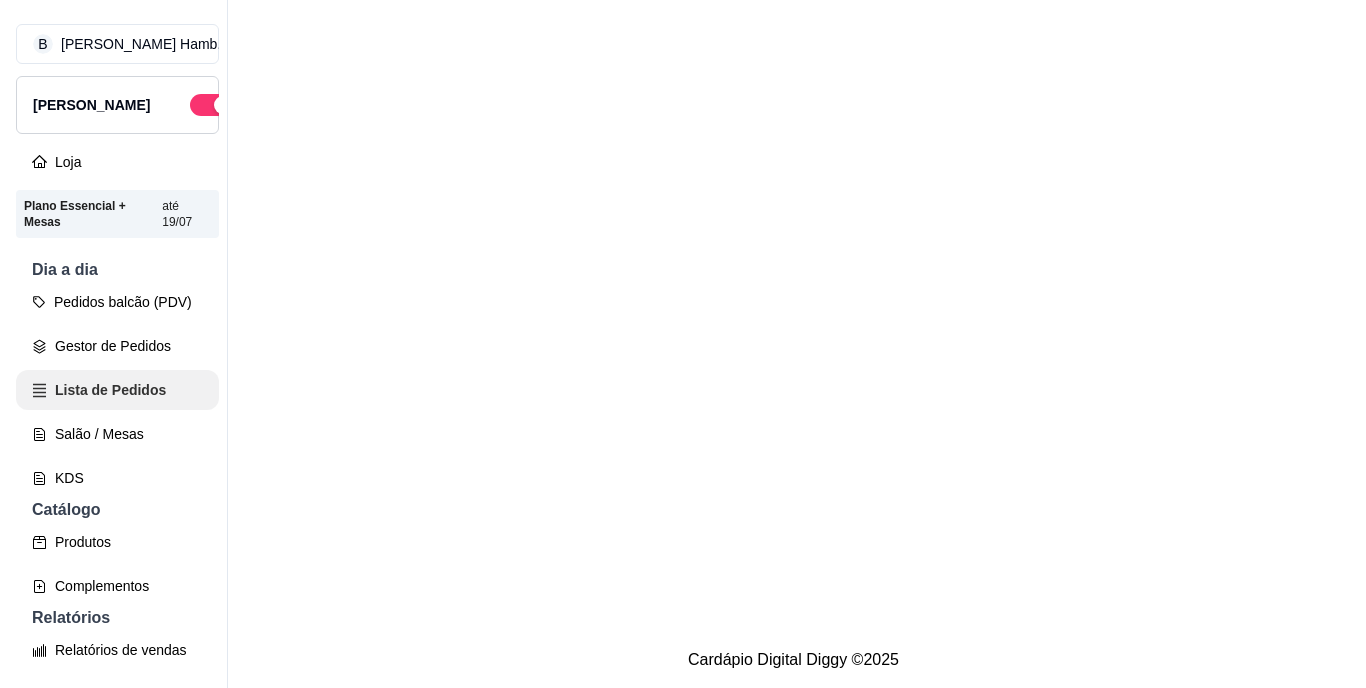 scroll, scrollTop: 0, scrollLeft: 0, axis: both 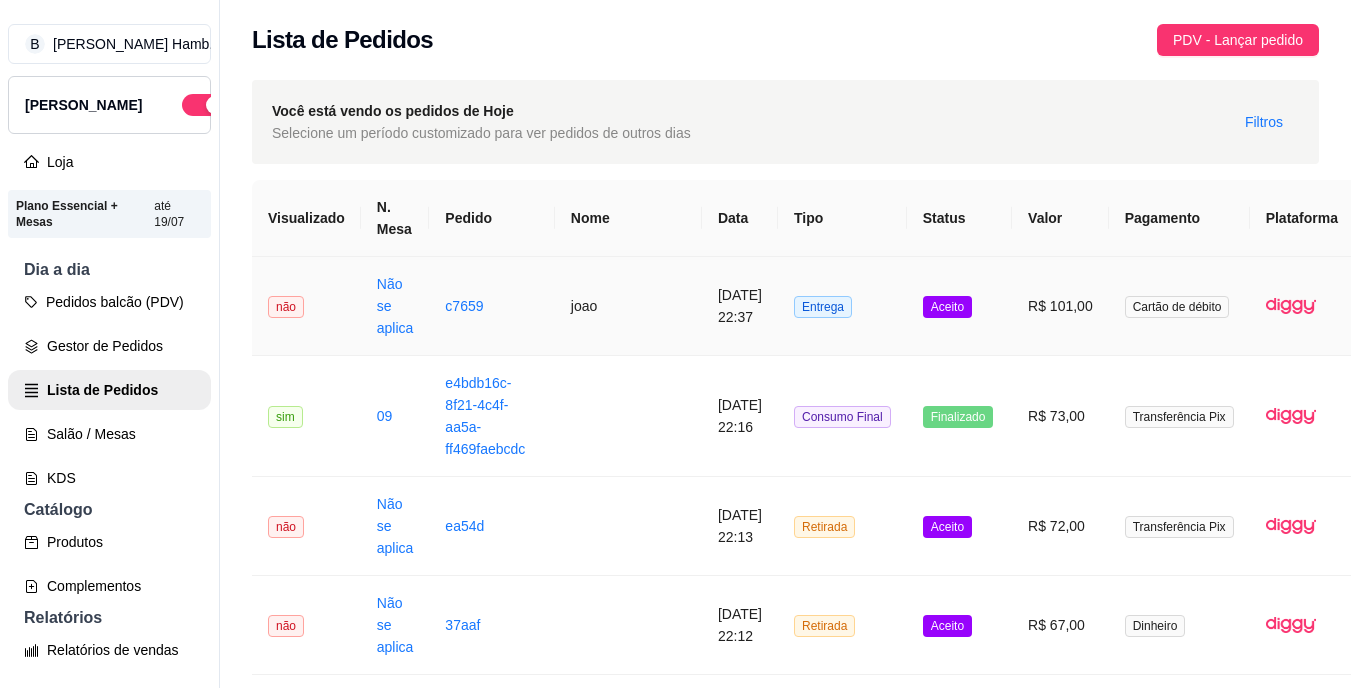 click on "Entrega" at bounding box center [842, 306] 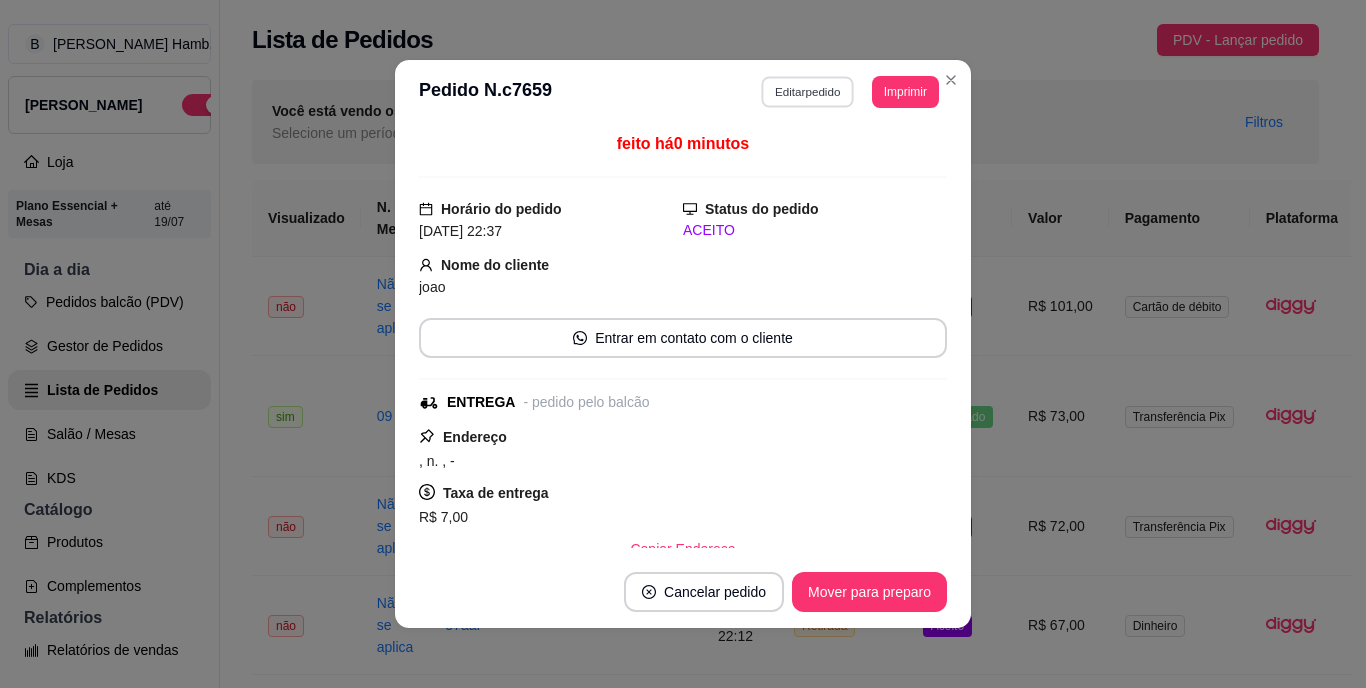 click on "Editar  pedido" at bounding box center [808, 91] 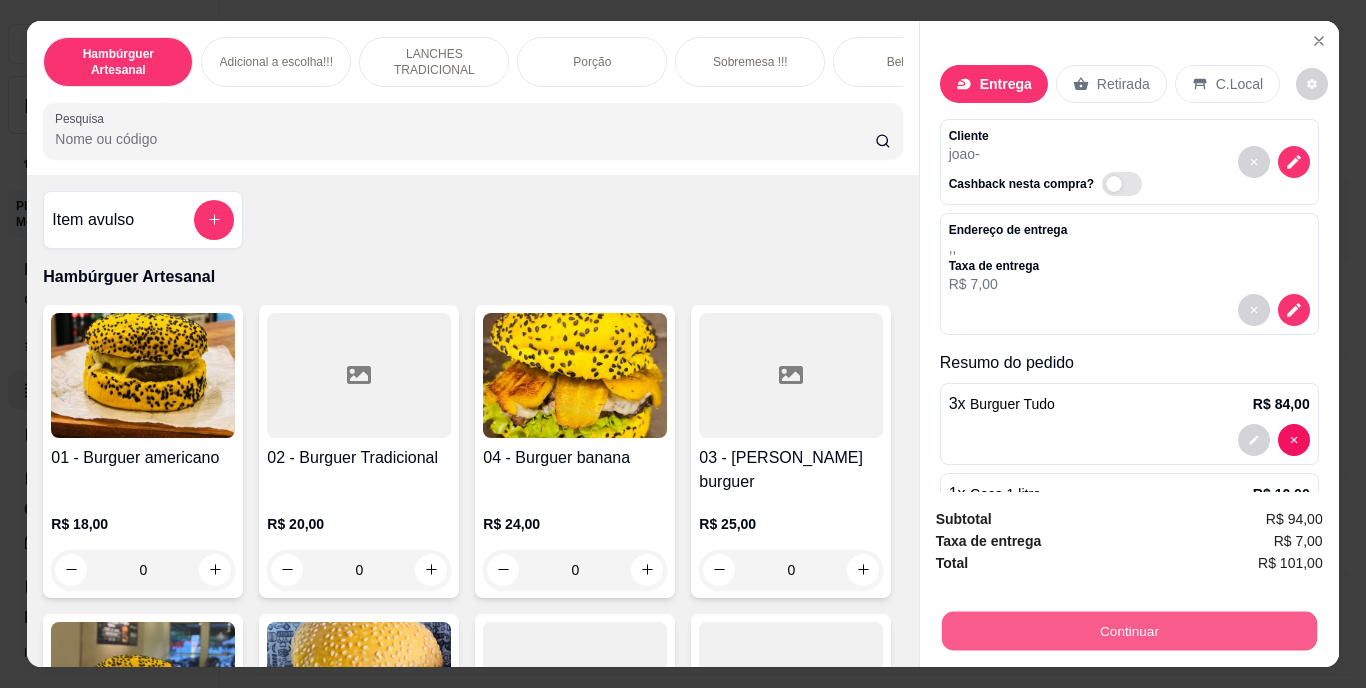 click on "Continuar" at bounding box center (1128, 631) 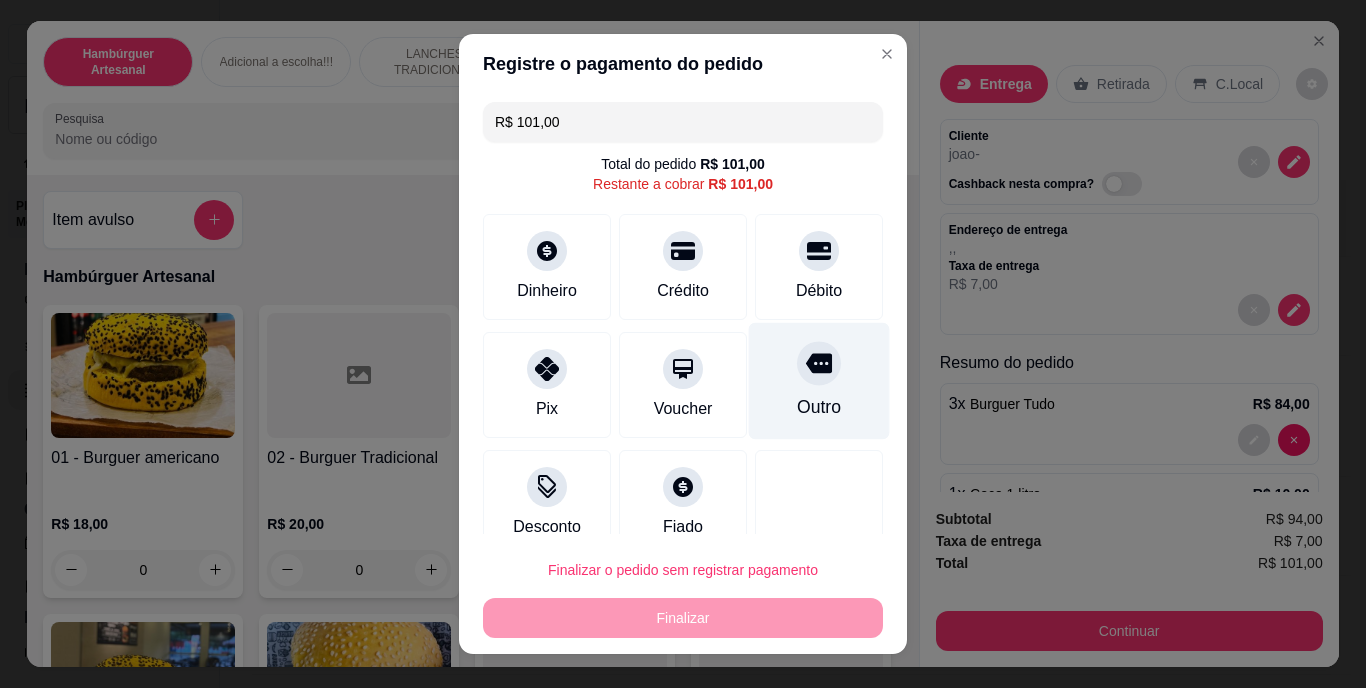 scroll, scrollTop: 30, scrollLeft: 0, axis: vertical 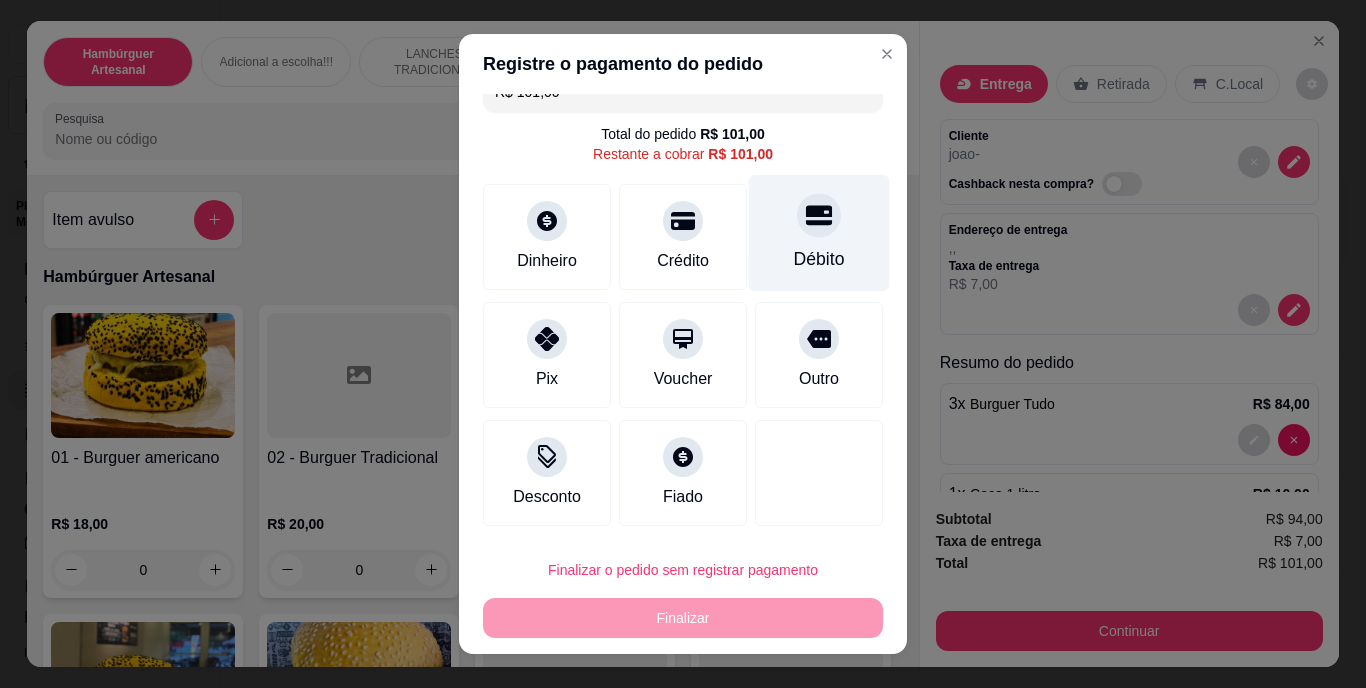 click on "Débito" at bounding box center [819, 260] 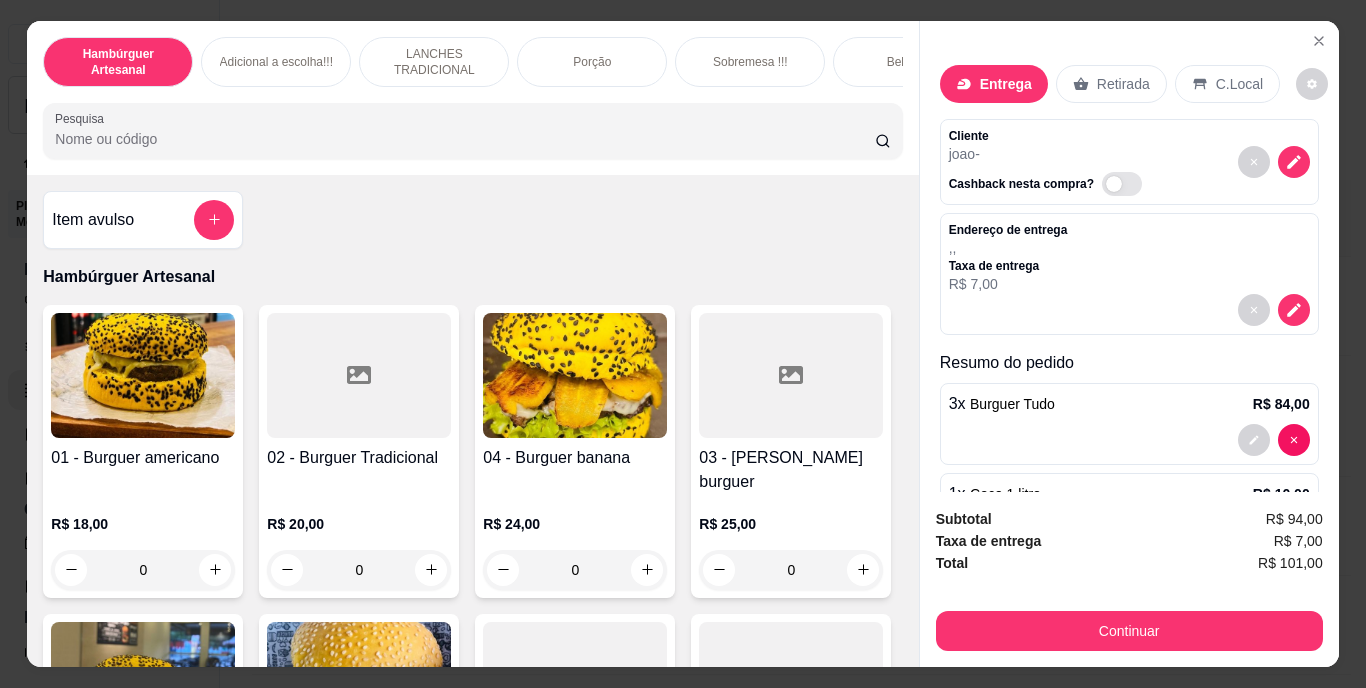 click on "Retirada" at bounding box center (1123, 84) 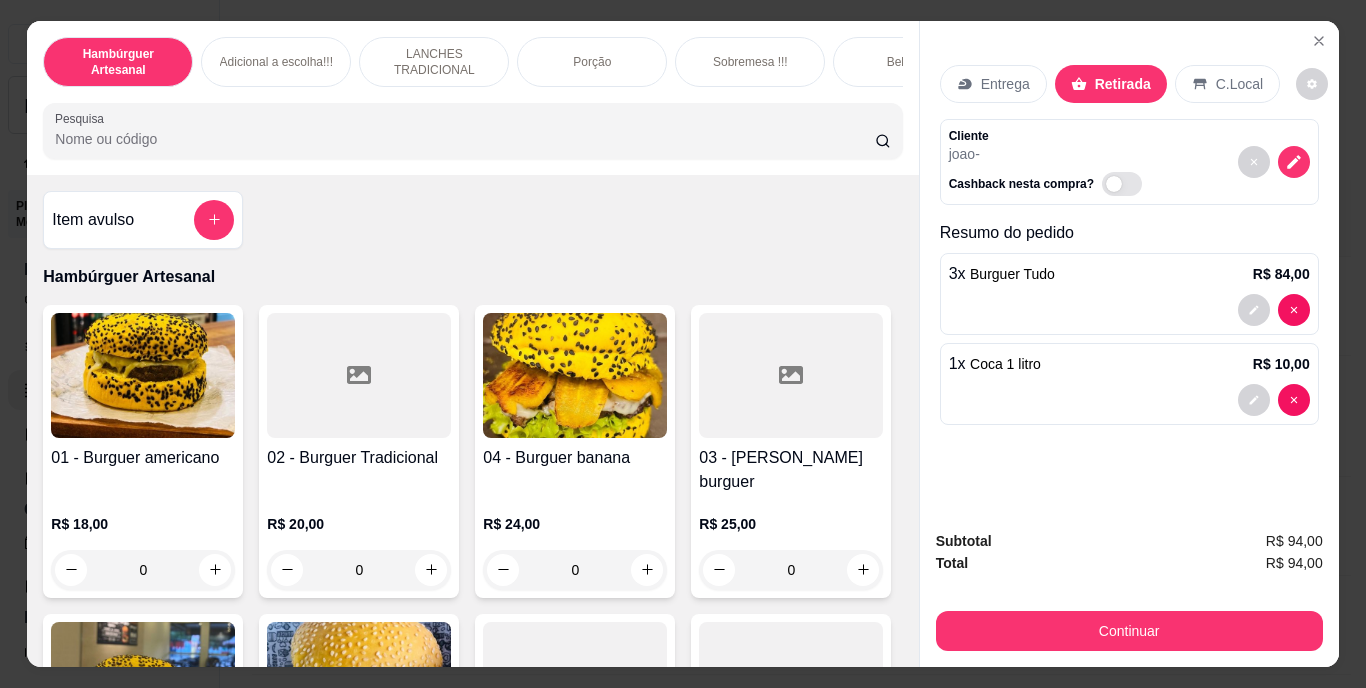 click on "Entrega" at bounding box center [1005, 84] 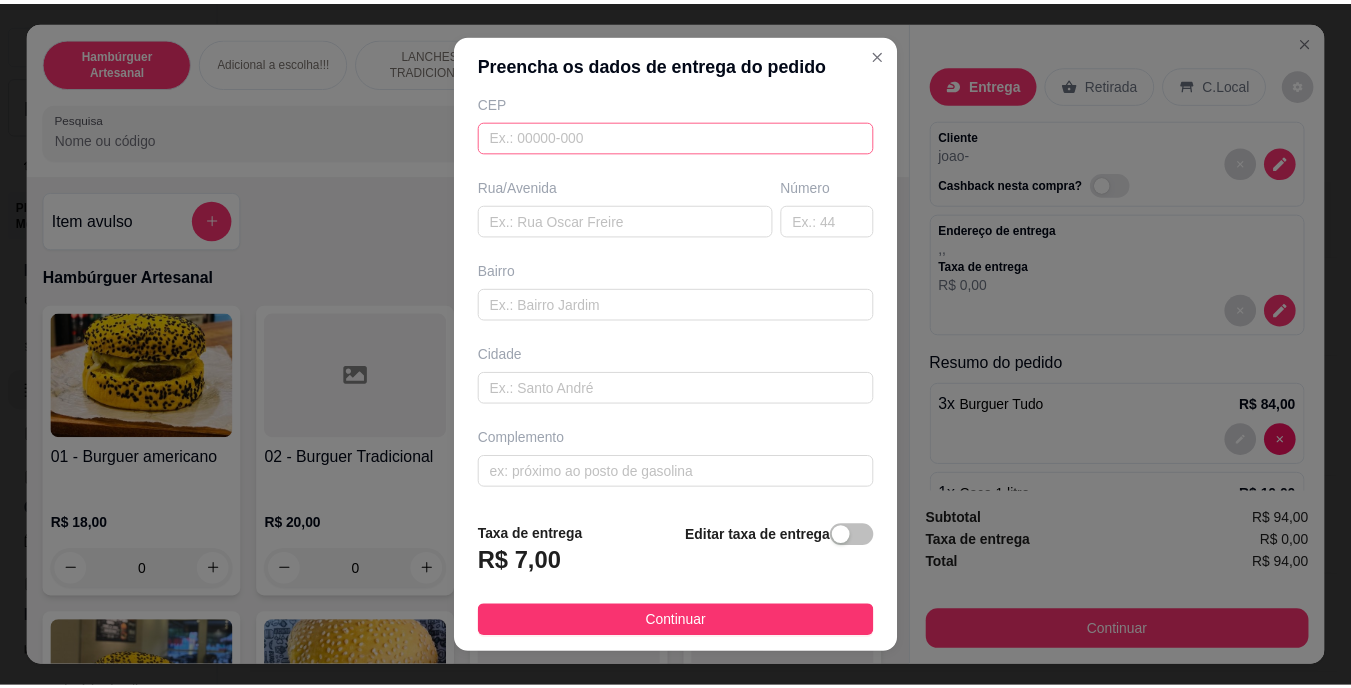 scroll, scrollTop: 260, scrollLeft: 0, axis: vertical 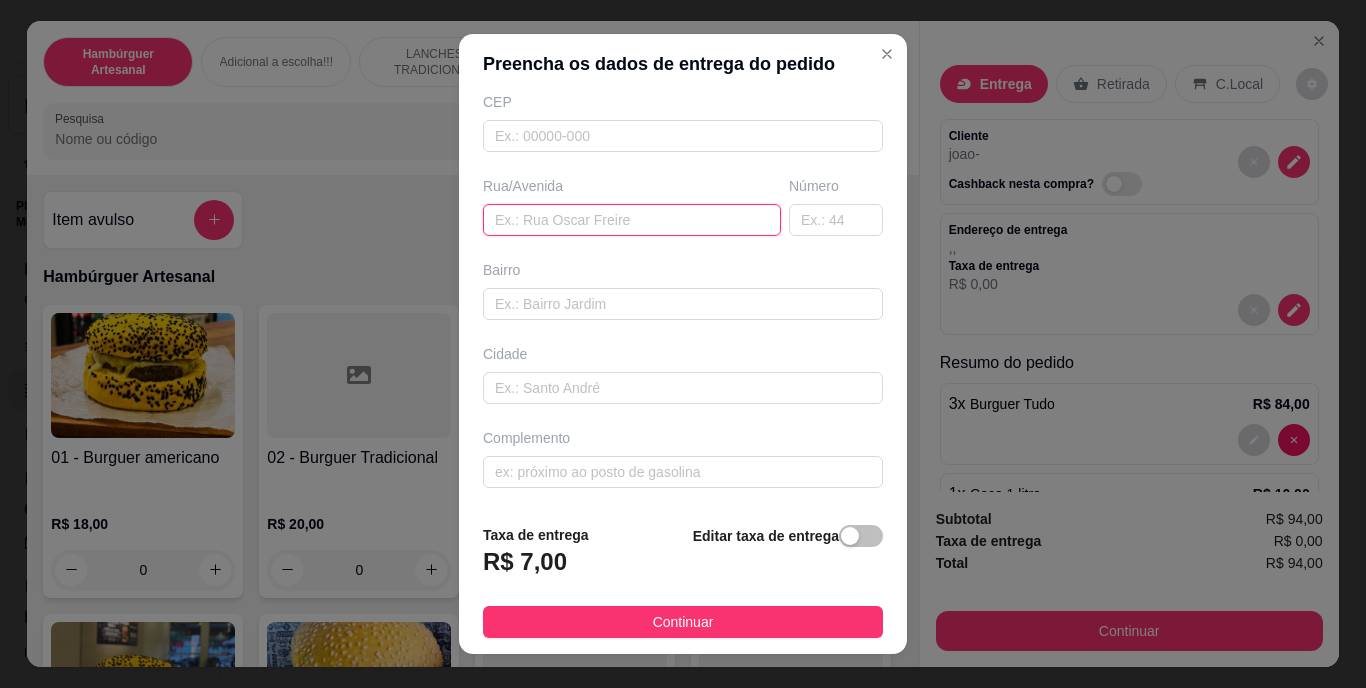 click at bounding box center (632, 220) 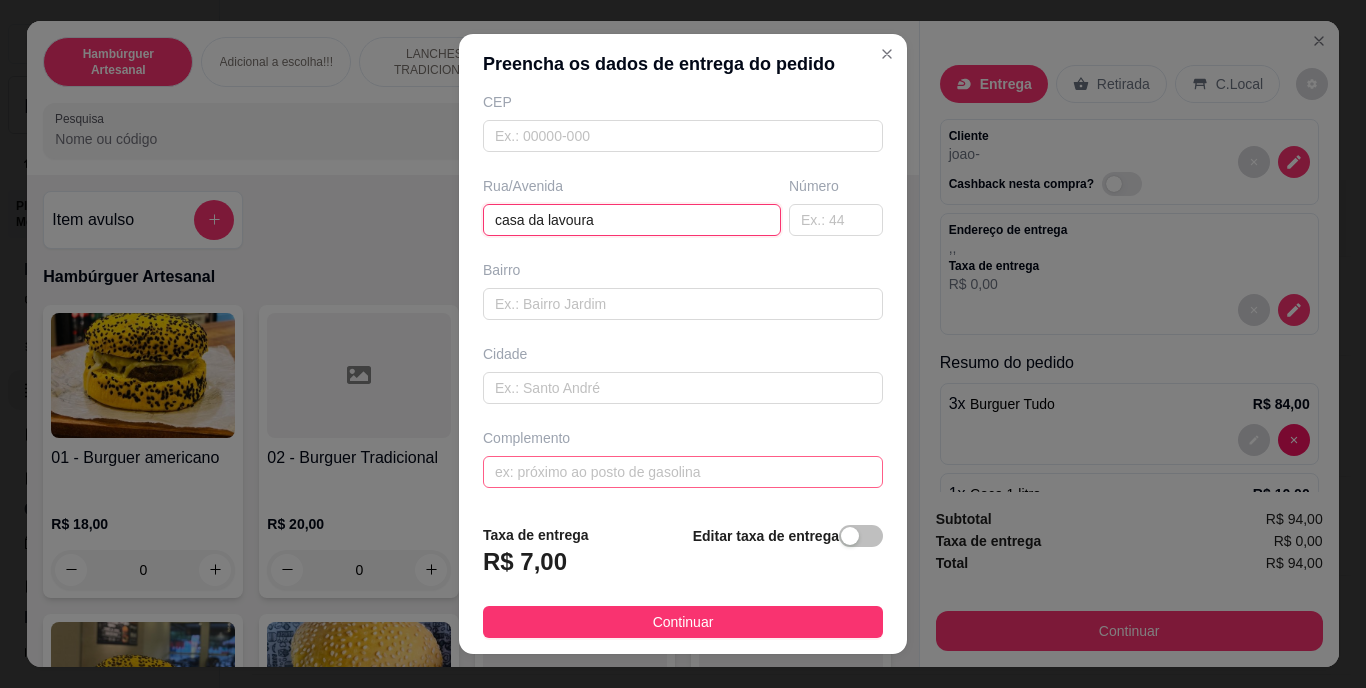 type on "casa da lavoura" 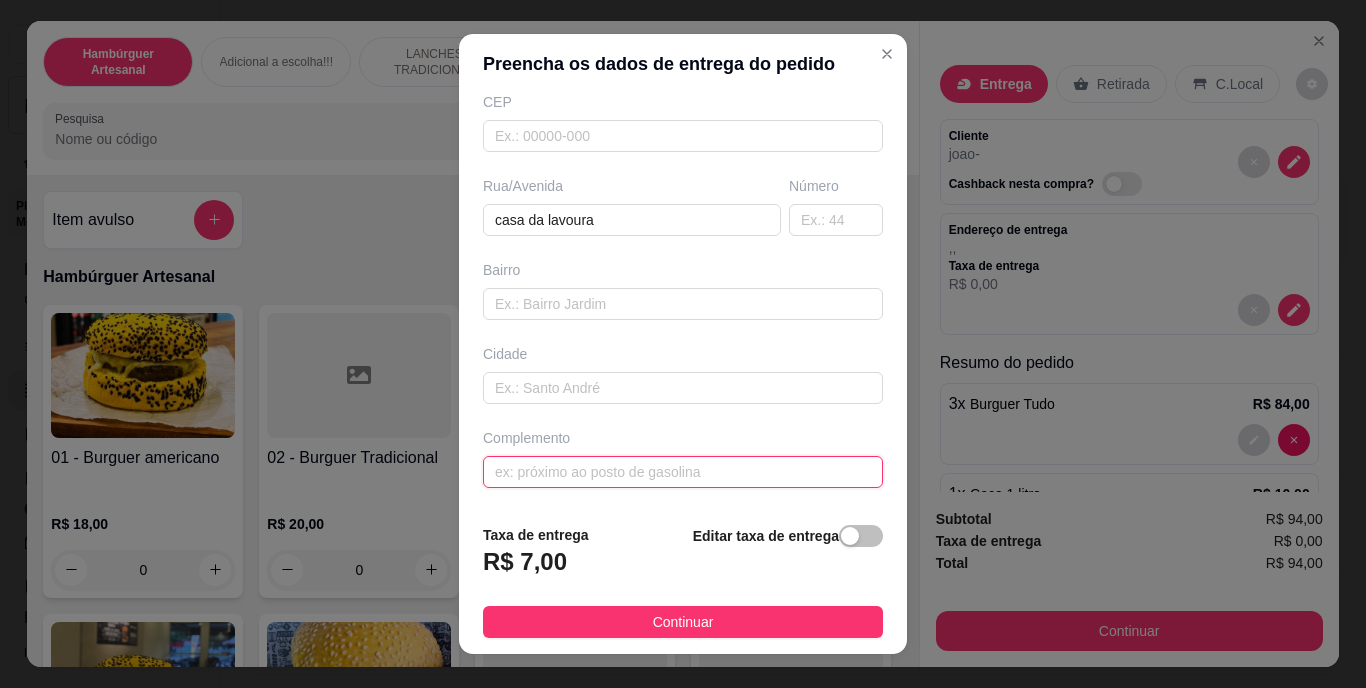 click at bounding box center [683, 472] 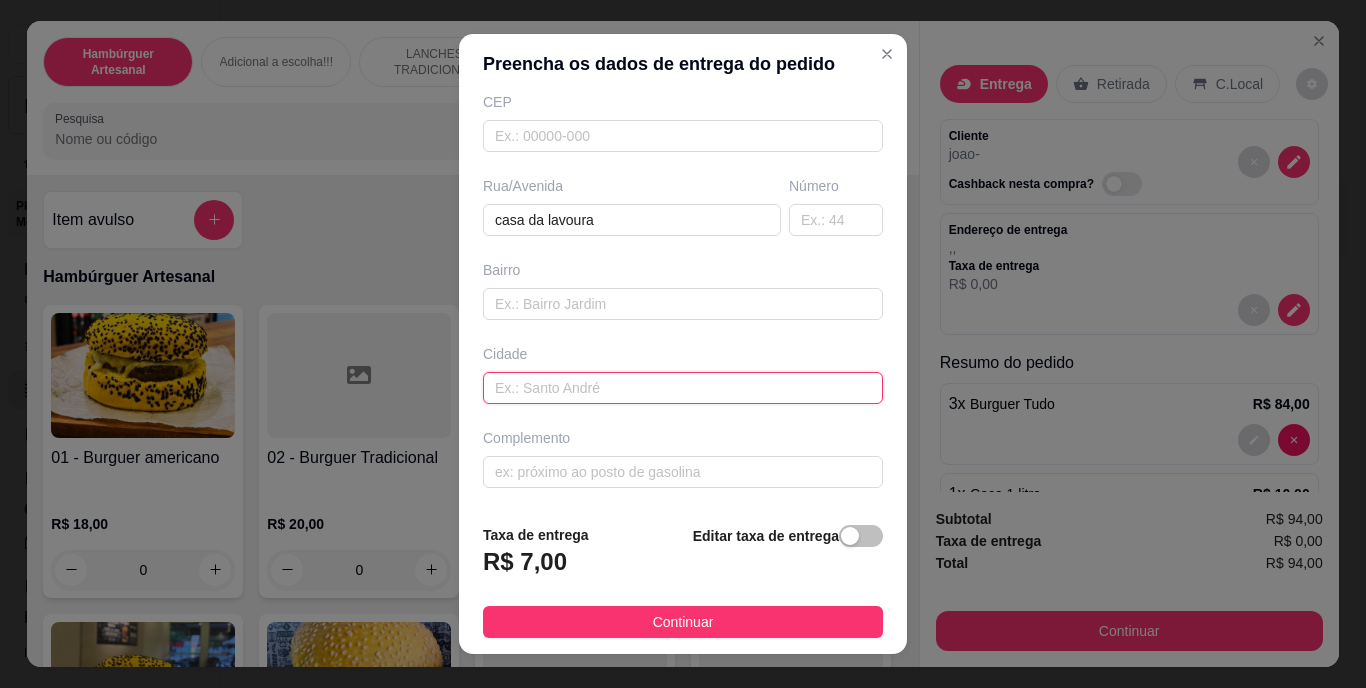 click at bounding box center (683, 388) 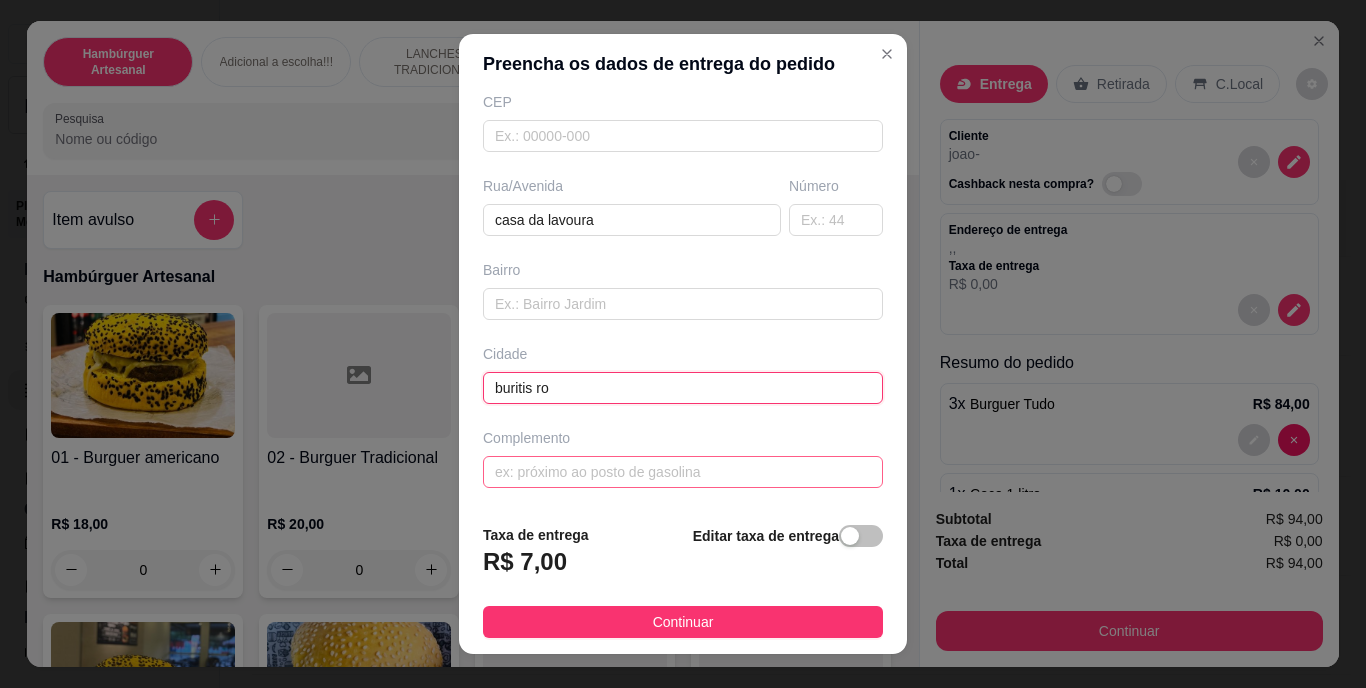 type on "buritis ro" 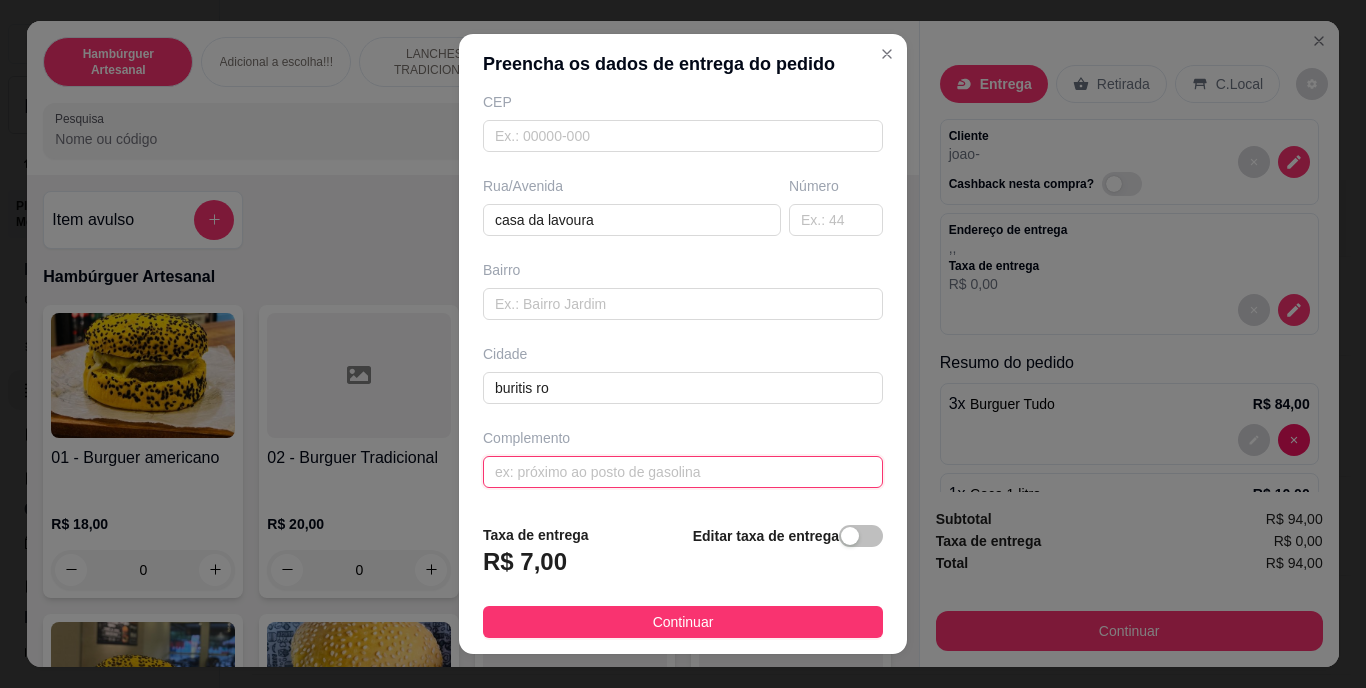 click at bounding box center [683, 472] 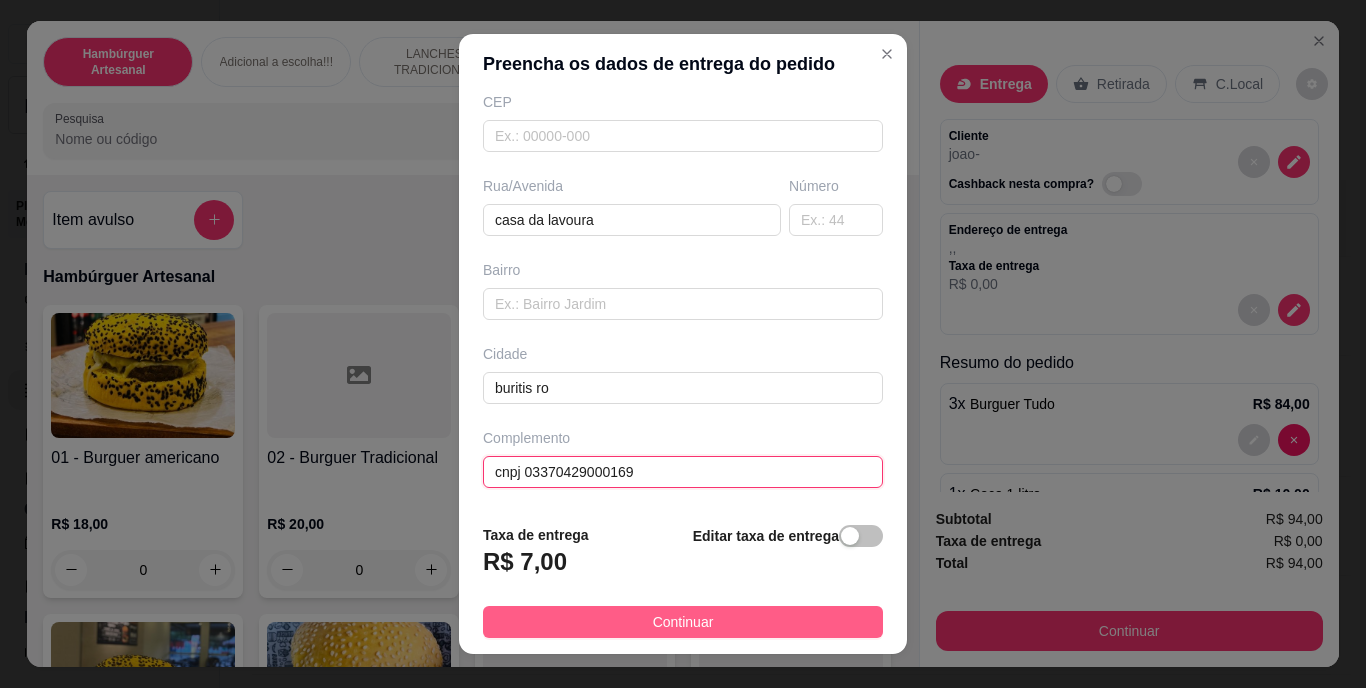 type on "cnpj 03370429000169" 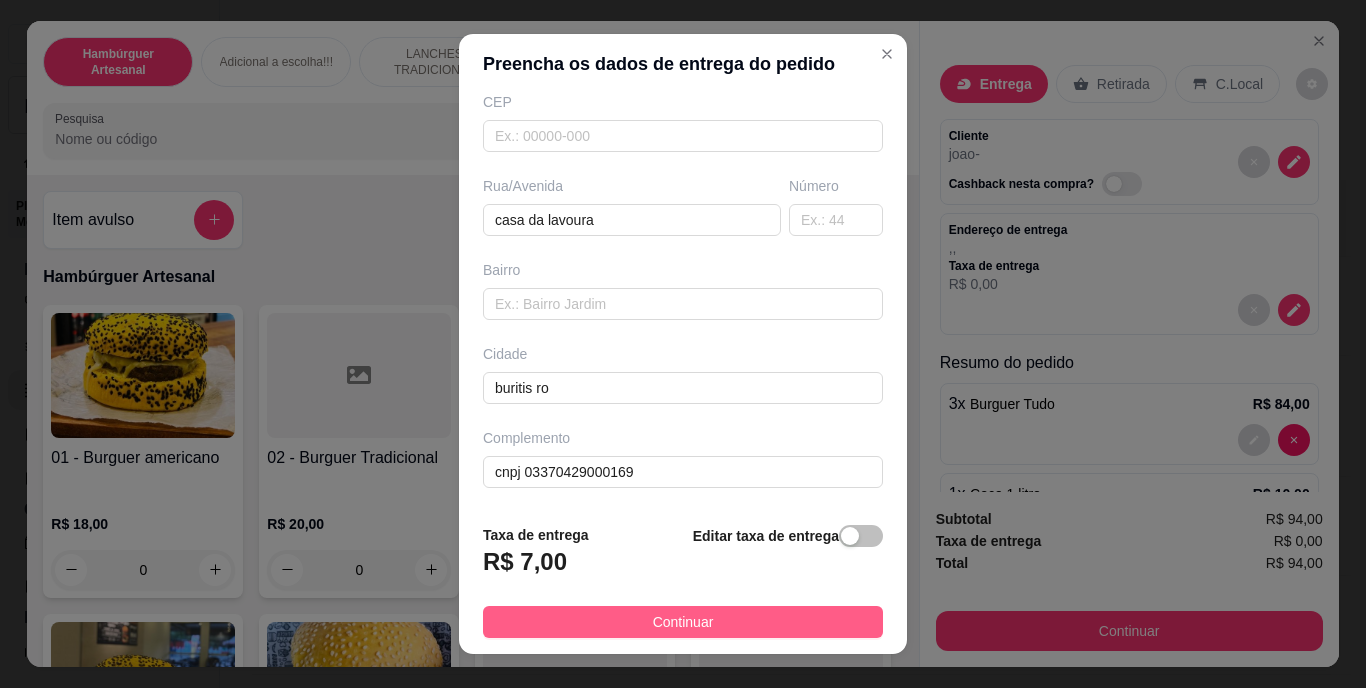 click on "Continuar" at bounding box center (683, 622) 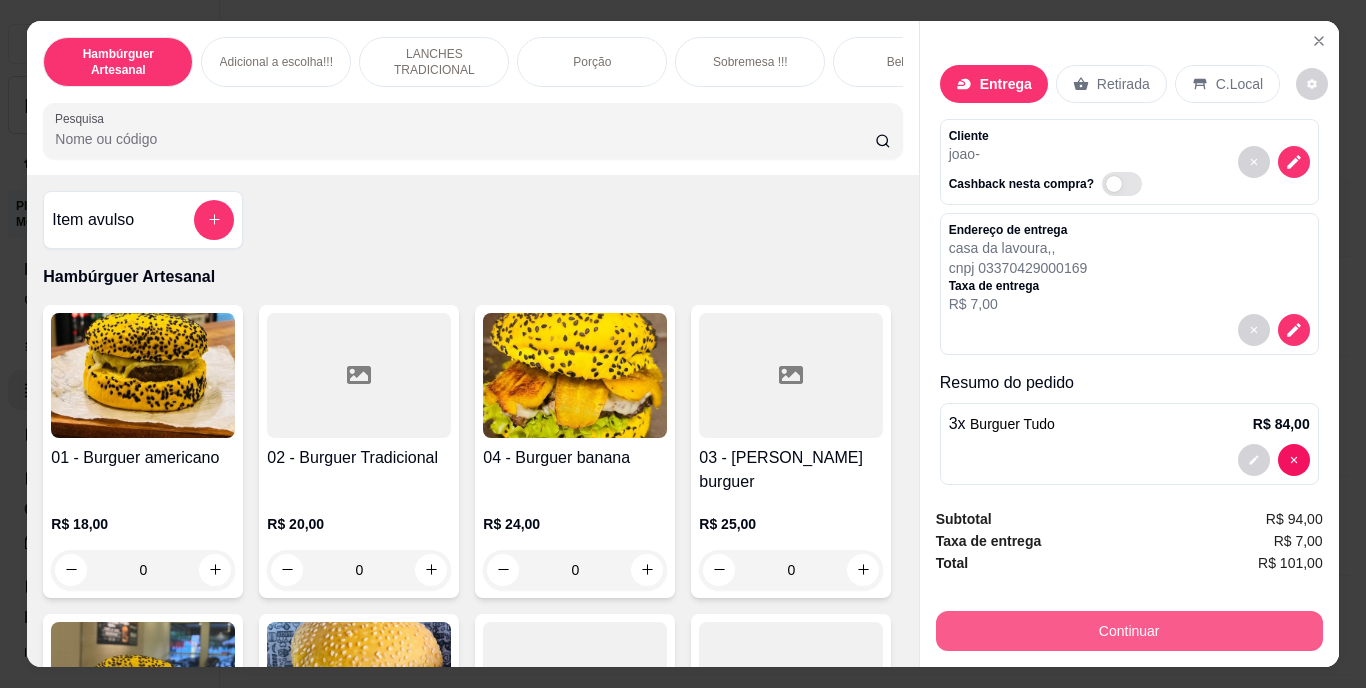 click on "Continuar" at bounding box center (1129, 631) 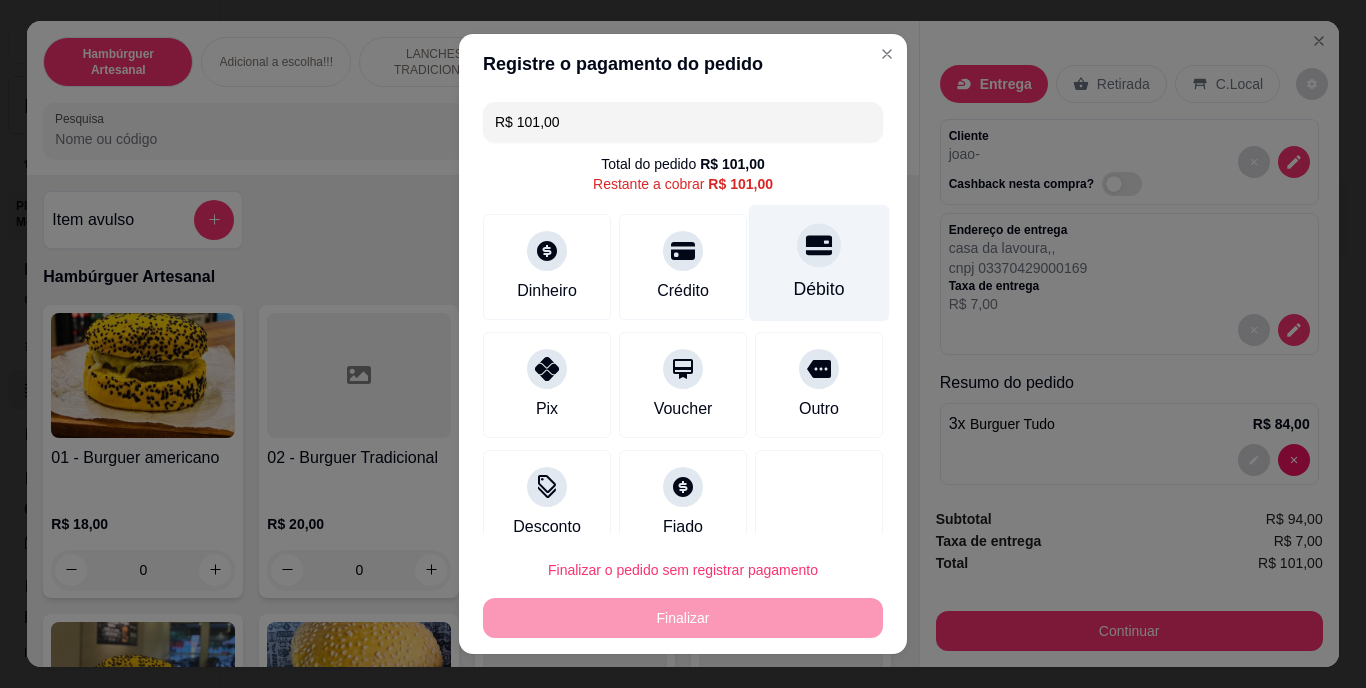 click on "Débito" at bounding box center [819, 290] 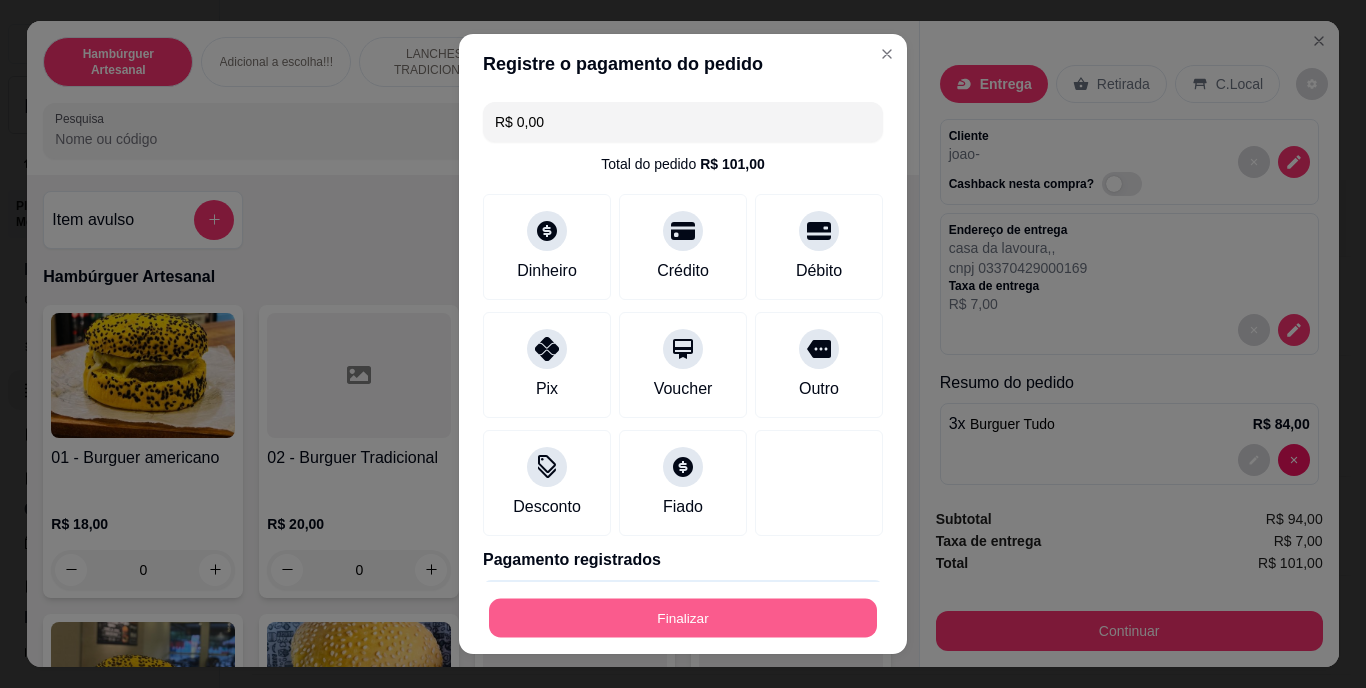 click on "Finalizar" at bounding box center [683, 617] 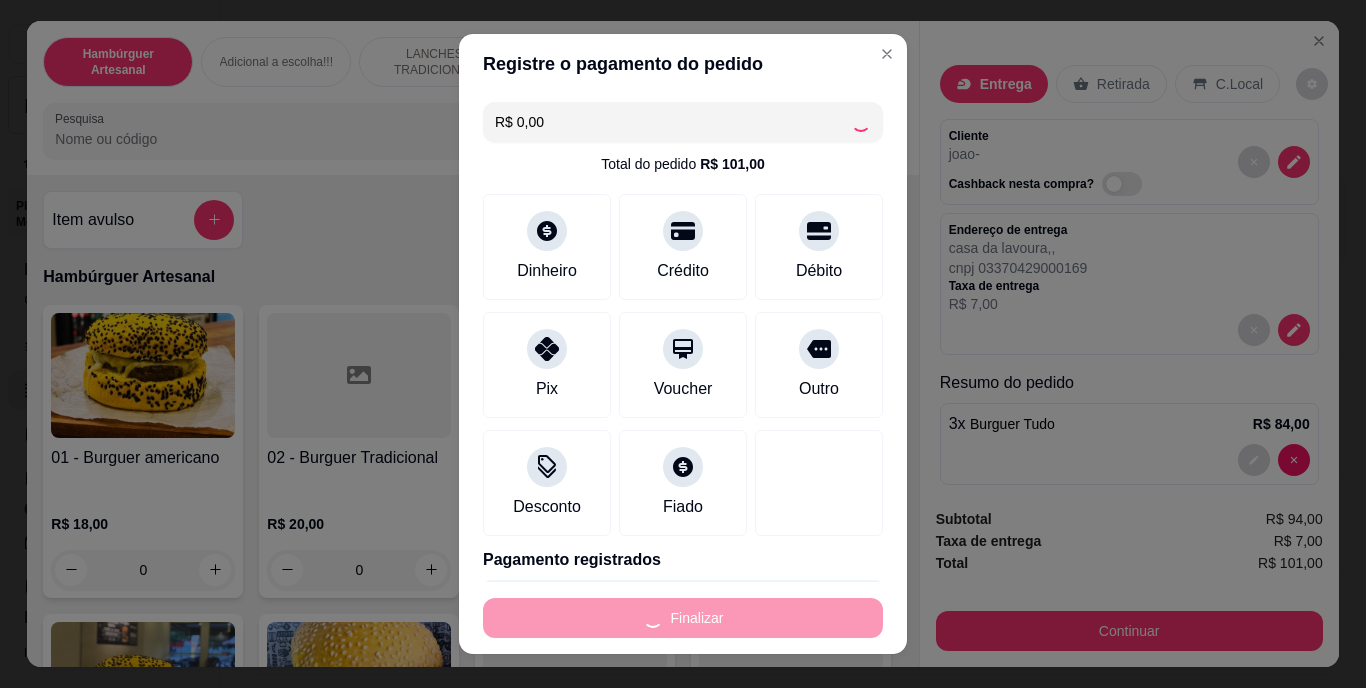 type on "0" 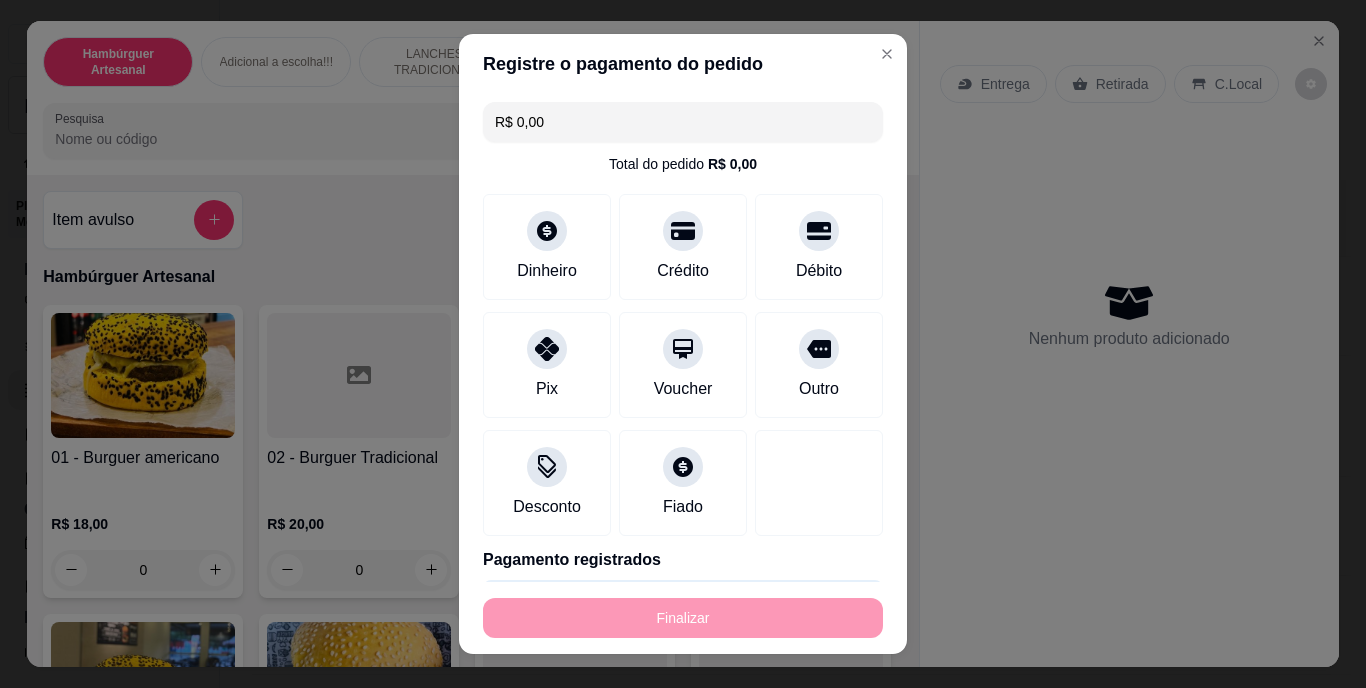 type on "-R$ 101,00" 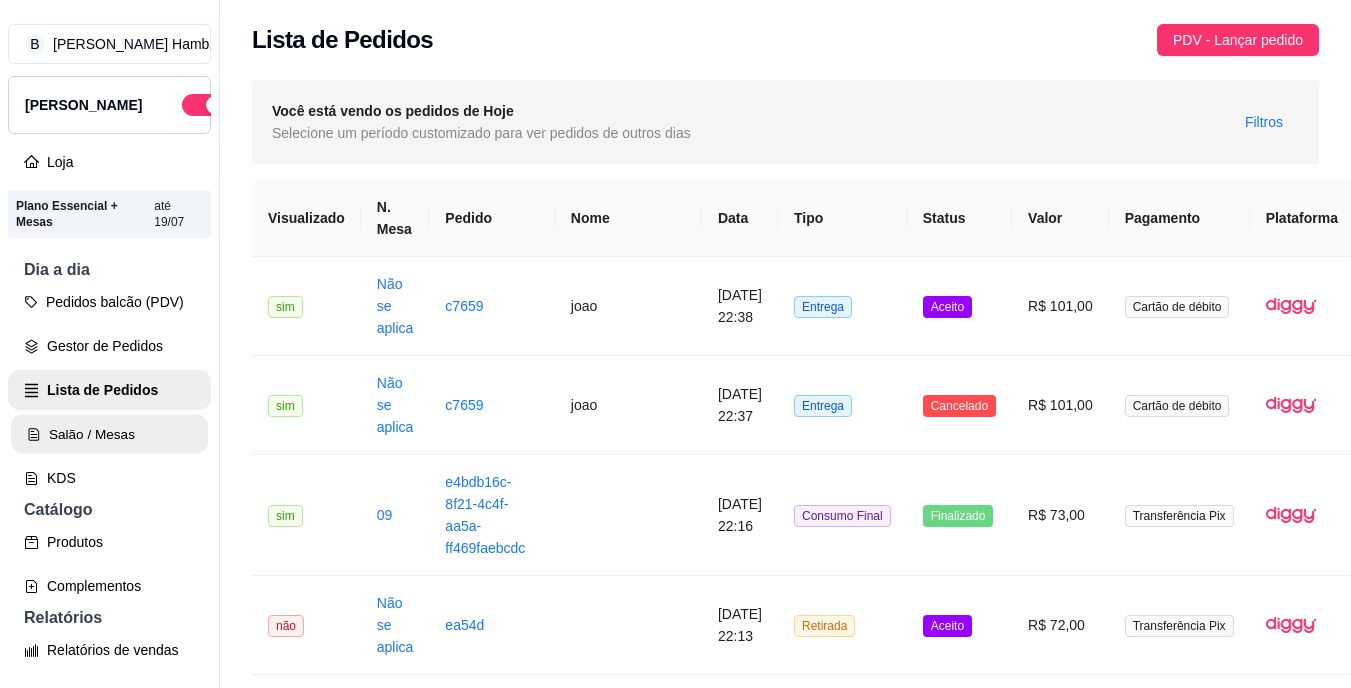 click on "Salão / Mesas" at bounding box center (109, 434) 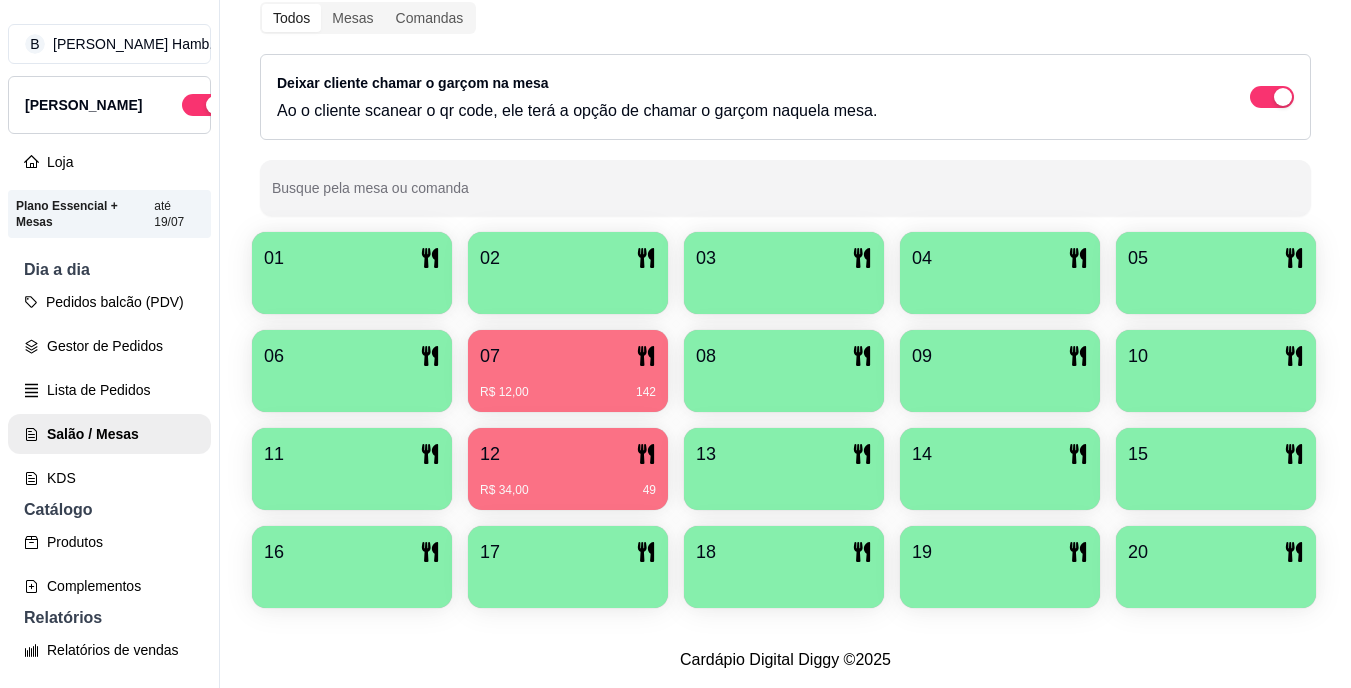 scroll, scrollTop: 370, scrollLeft: 0, axis: vertical 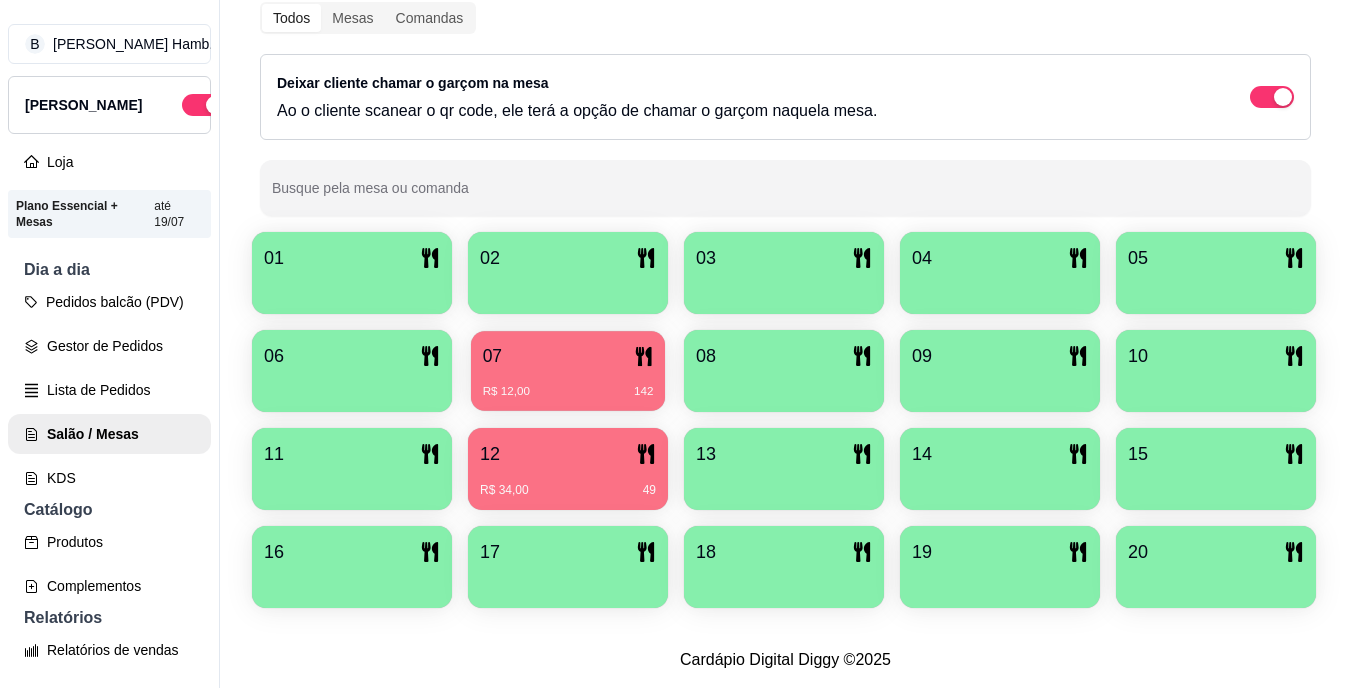 click on "07" at bounding box center [568, 356] 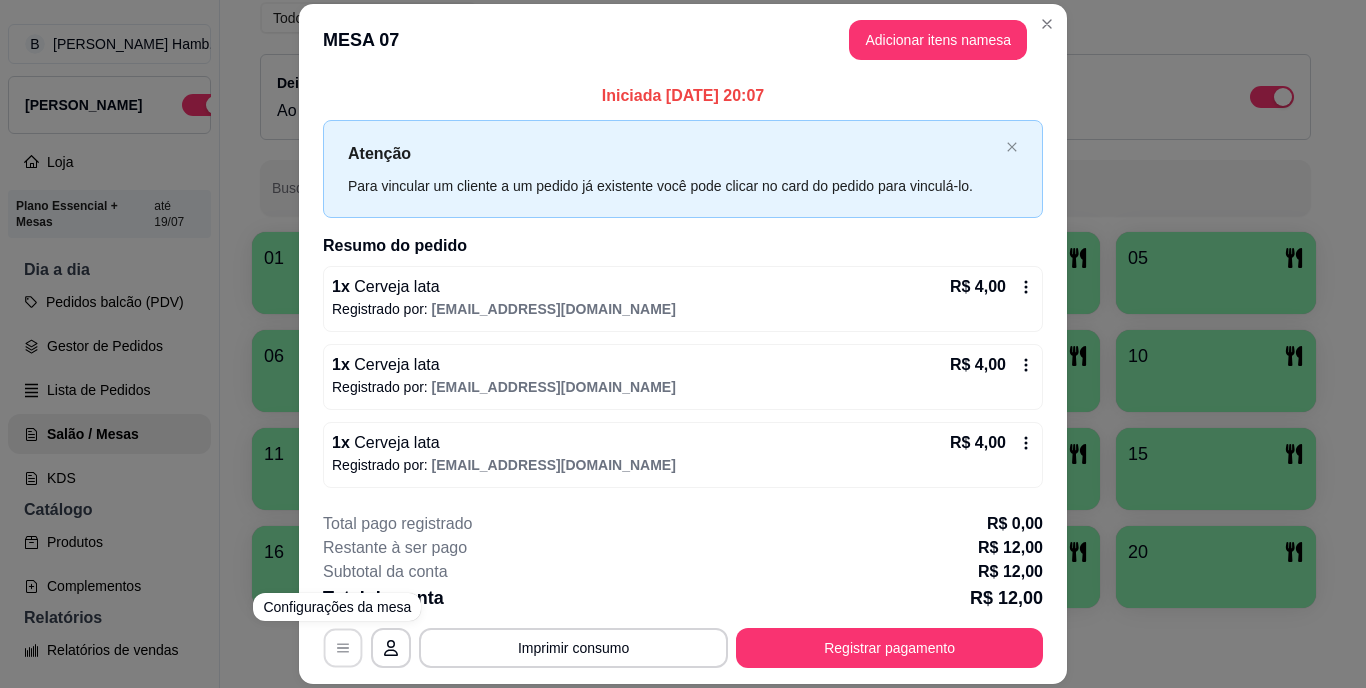 click at bounding box center (343, 647) 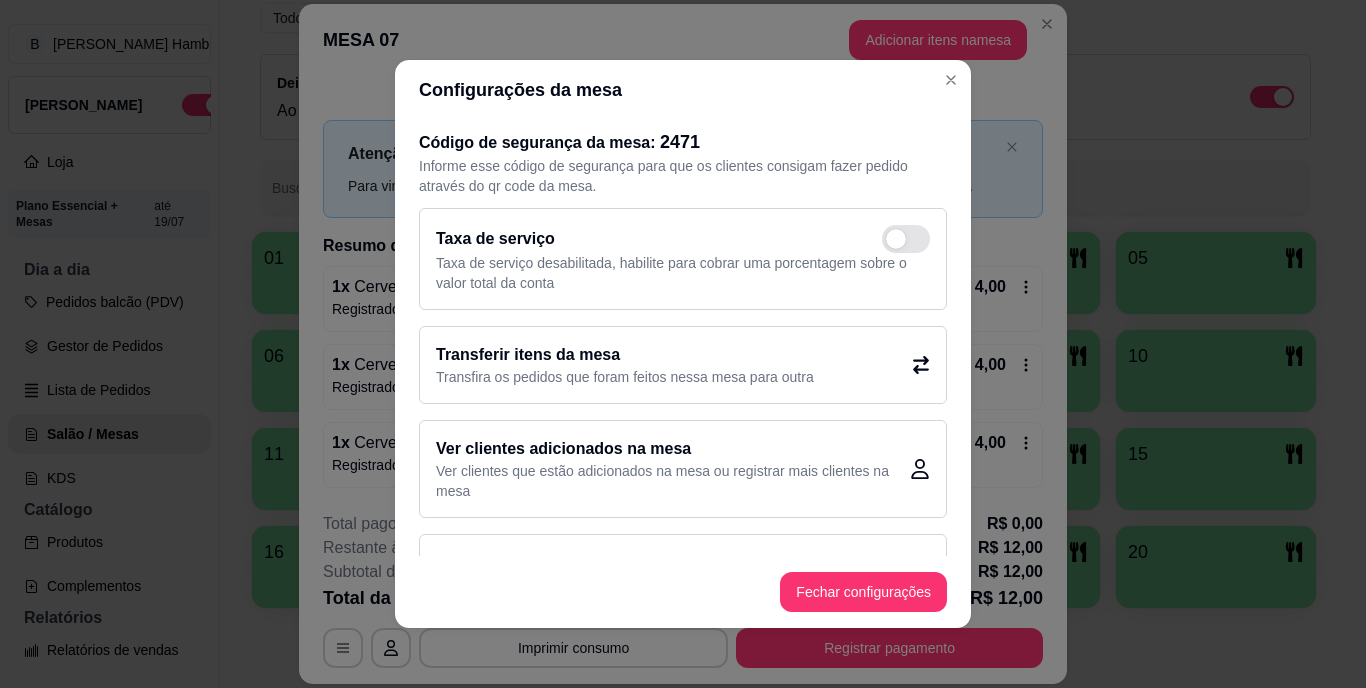 click on "Transferir itens da mesa" at bounding box center (625, 355) 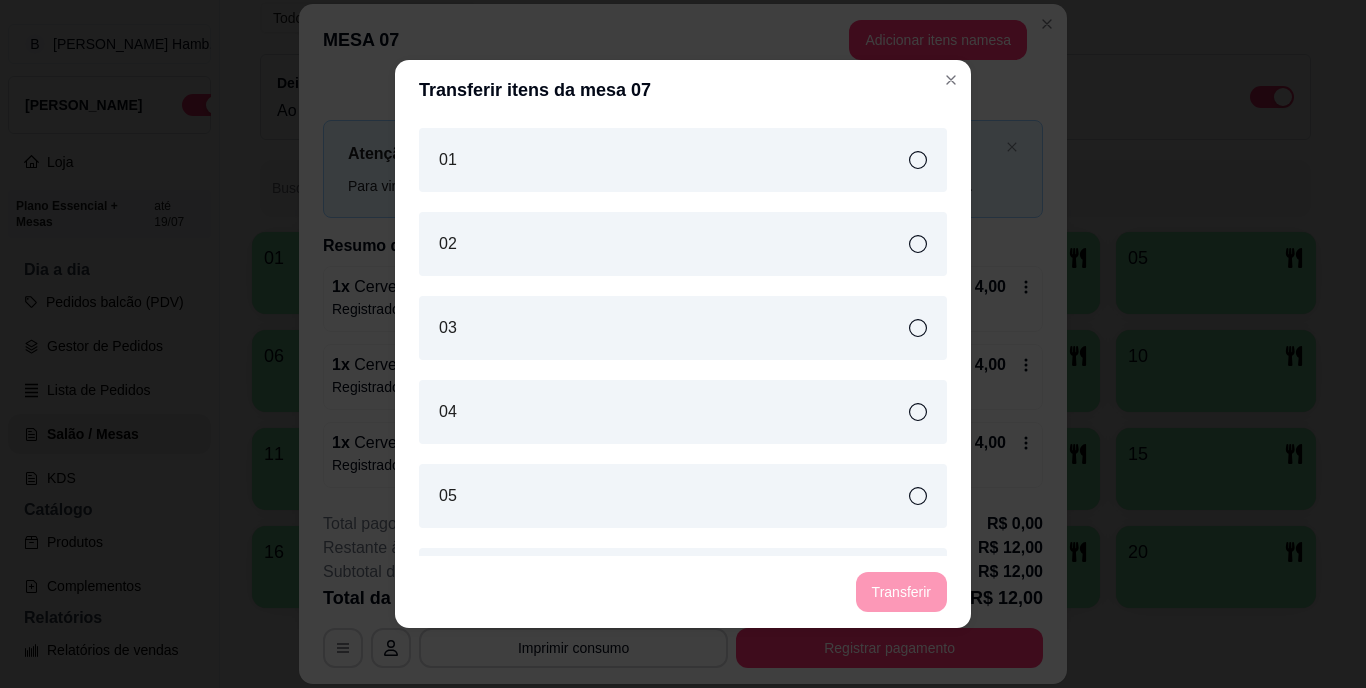 click on "03" at bounding box center [683, 328] 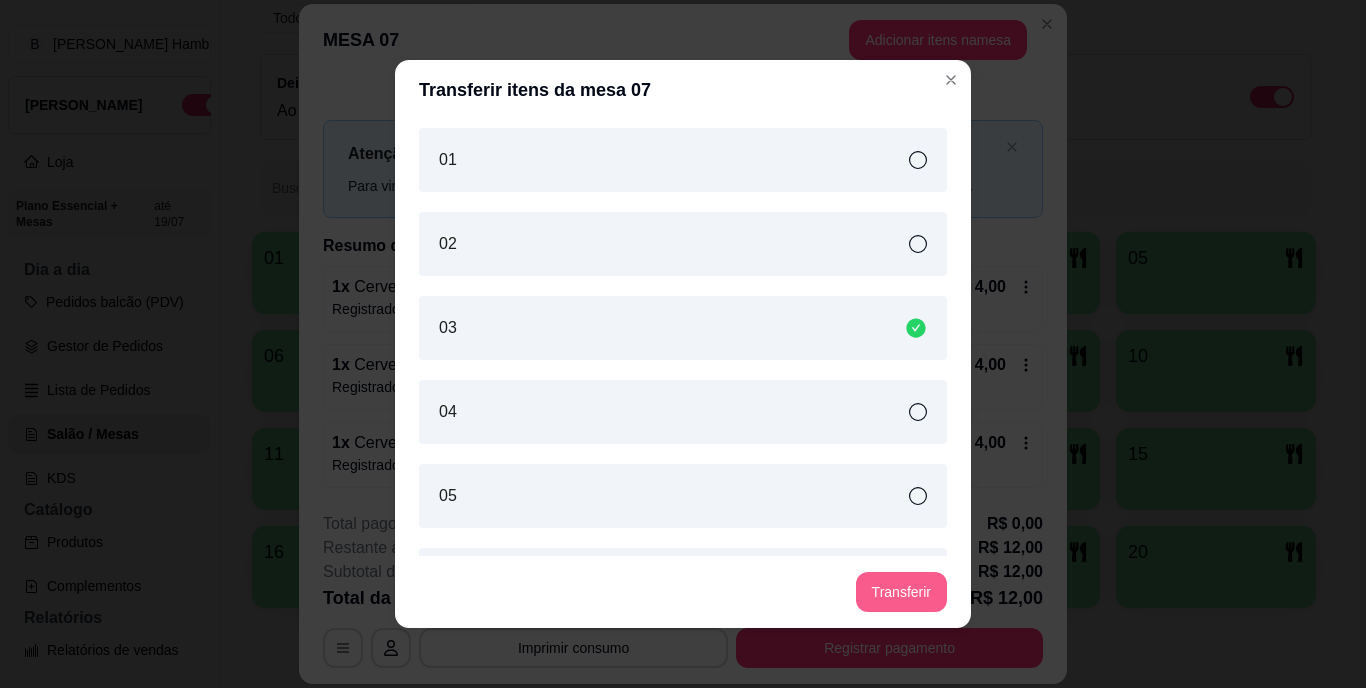 click on "Transferir" at bounding box center (901, 592) 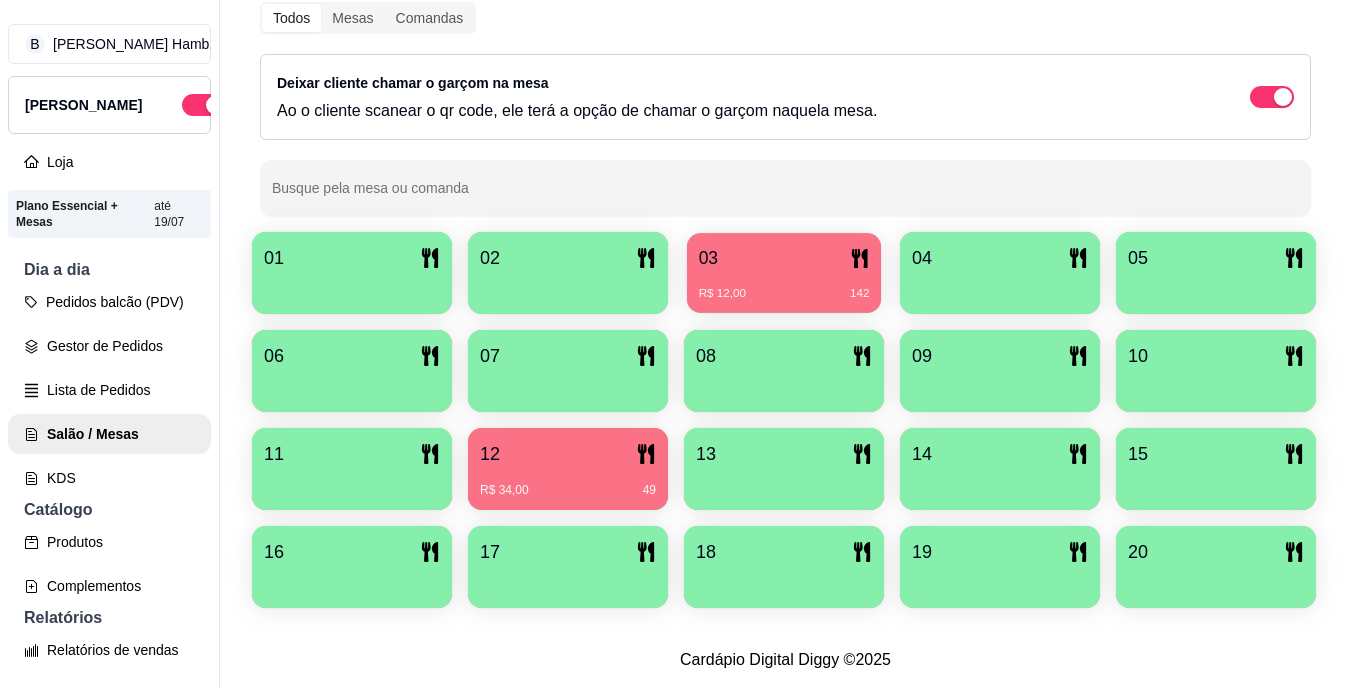 click on "03" at bounding box center (784, 258) 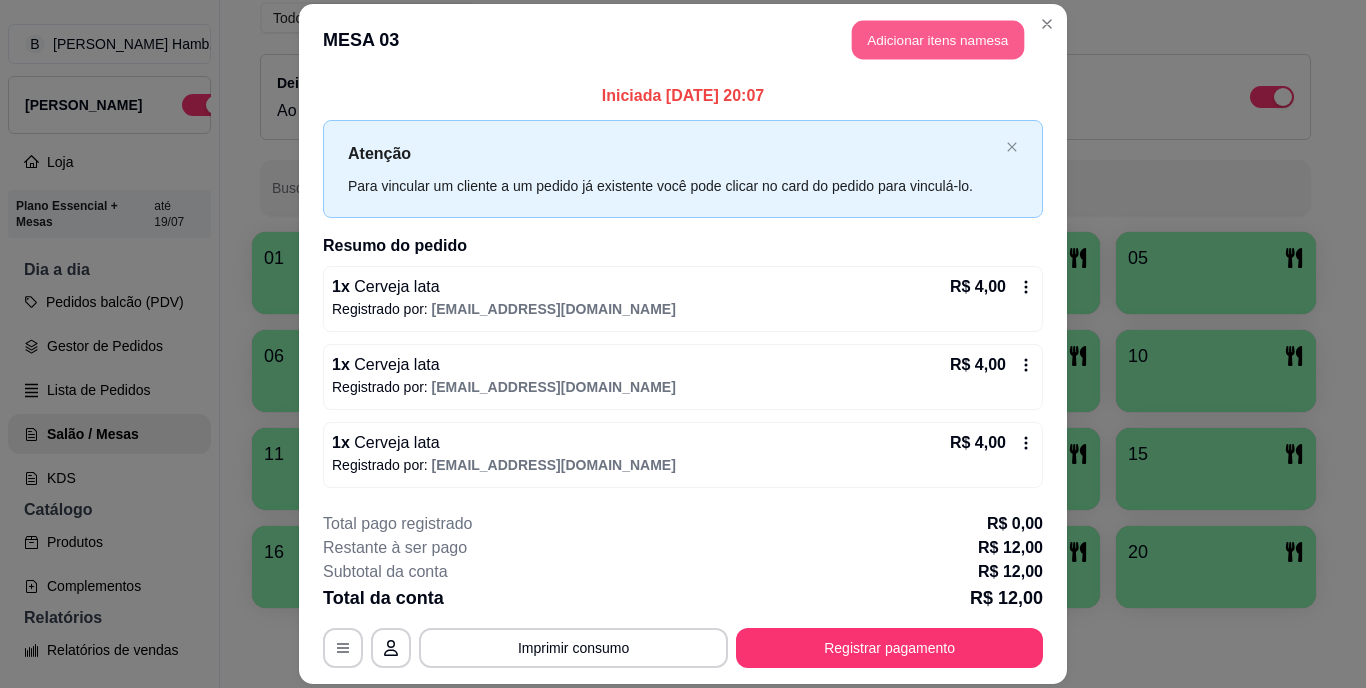 click on "Adicionar itens na  mesa" at bounding box center [938, 40] 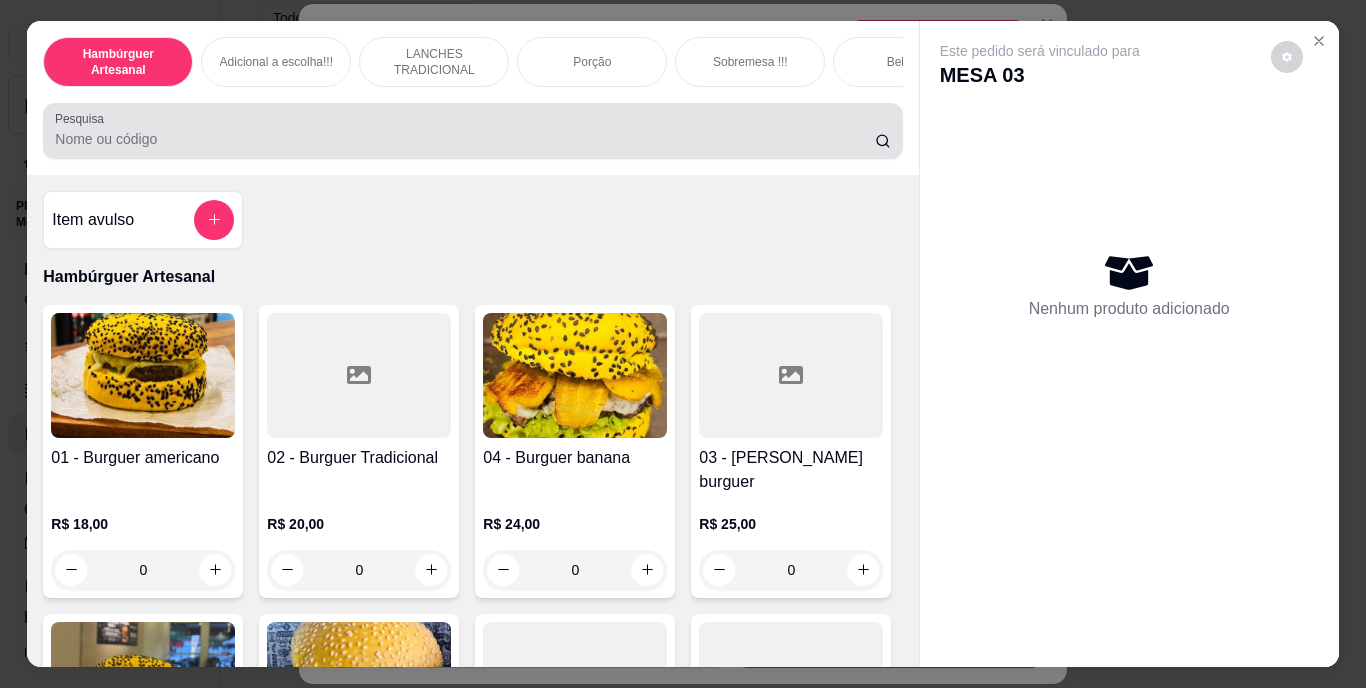 click on "Pesquisa" at bounding box center [472, 131] 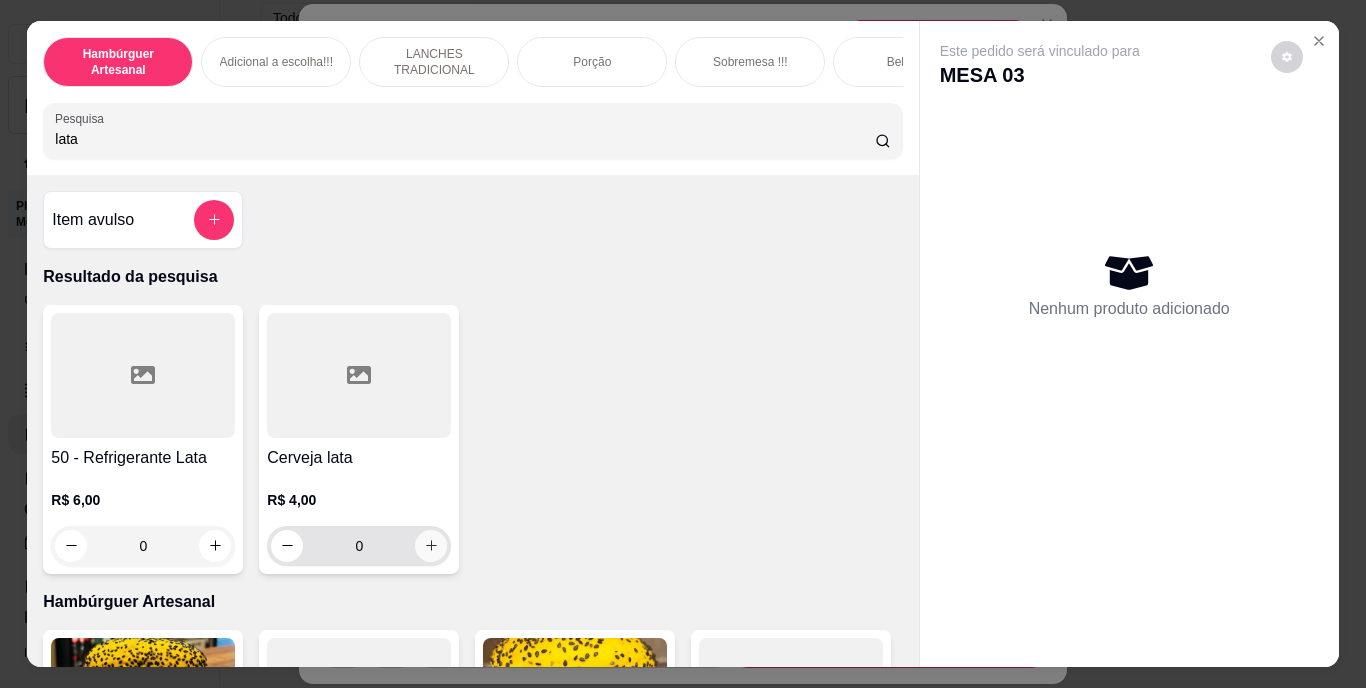 type on "lata" 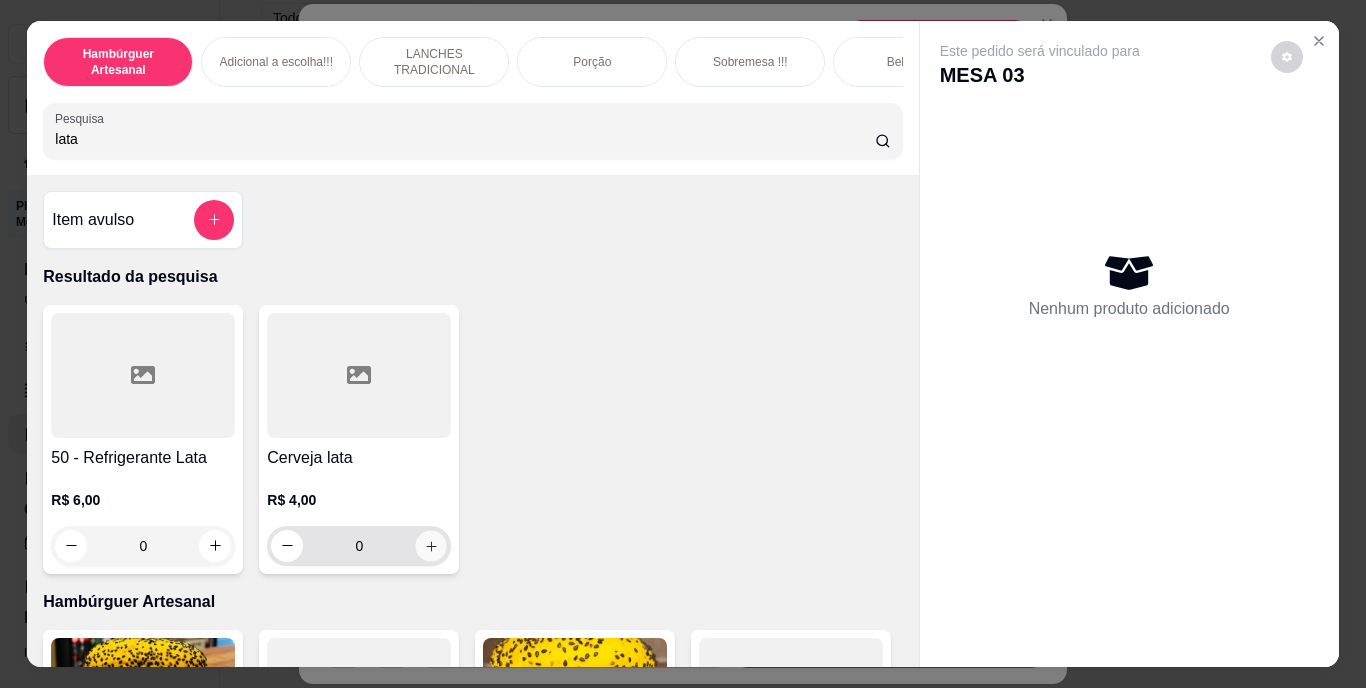 click 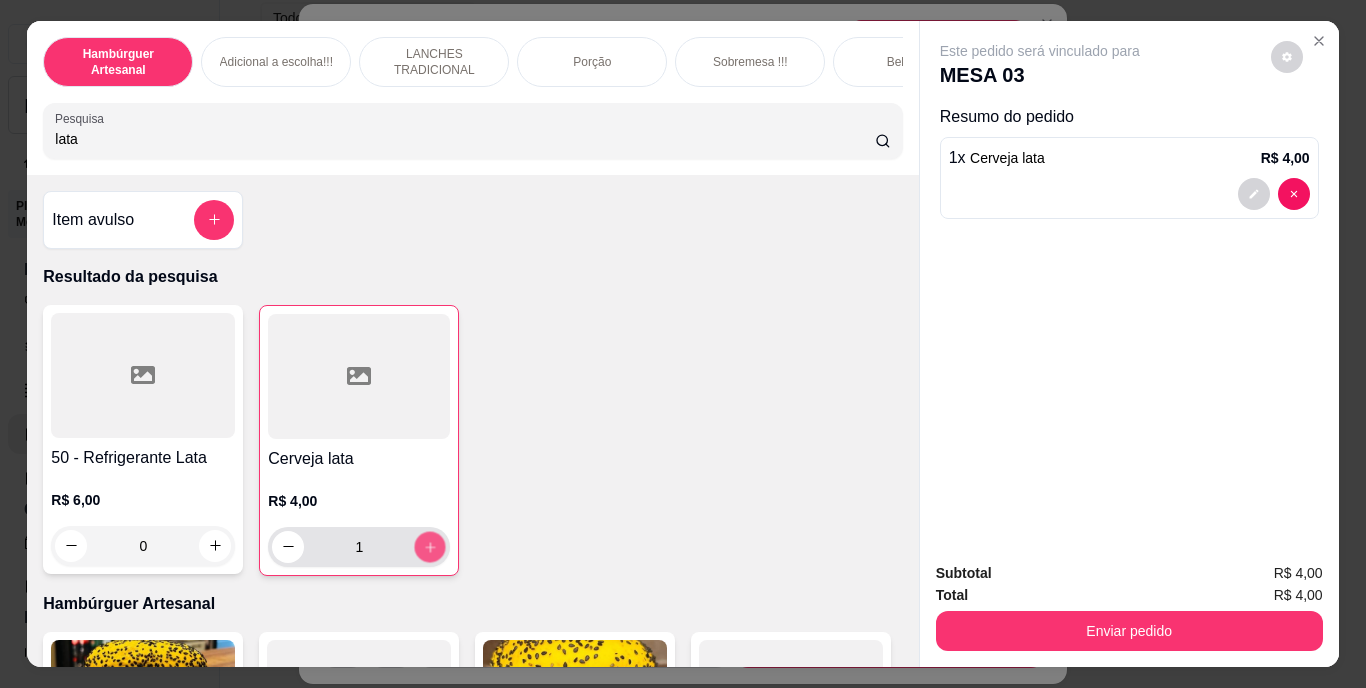 click 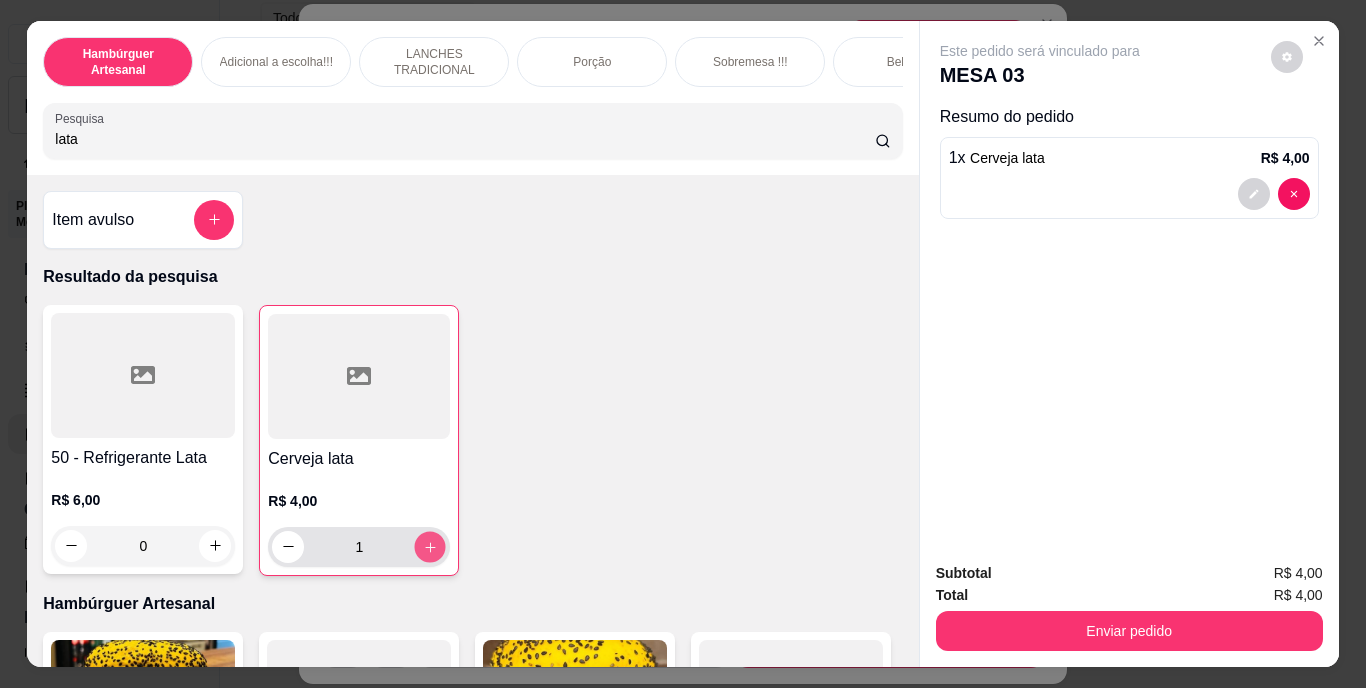 type on "2" 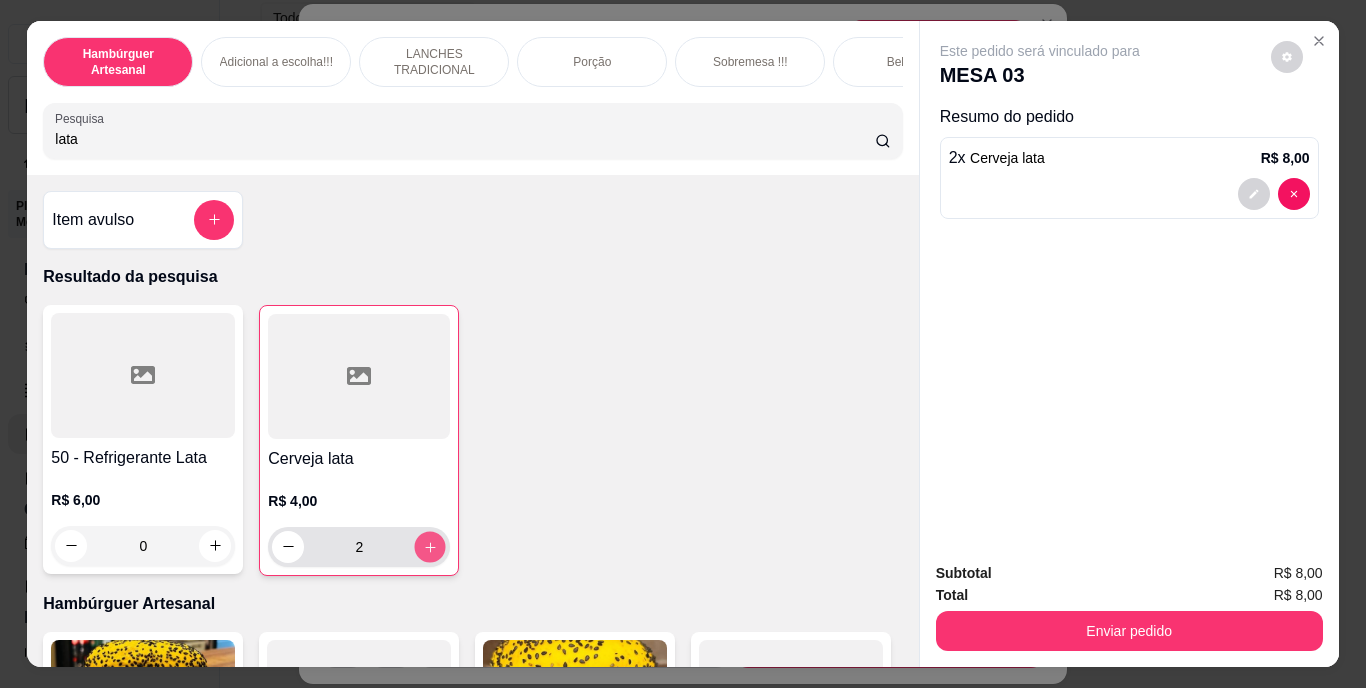 click 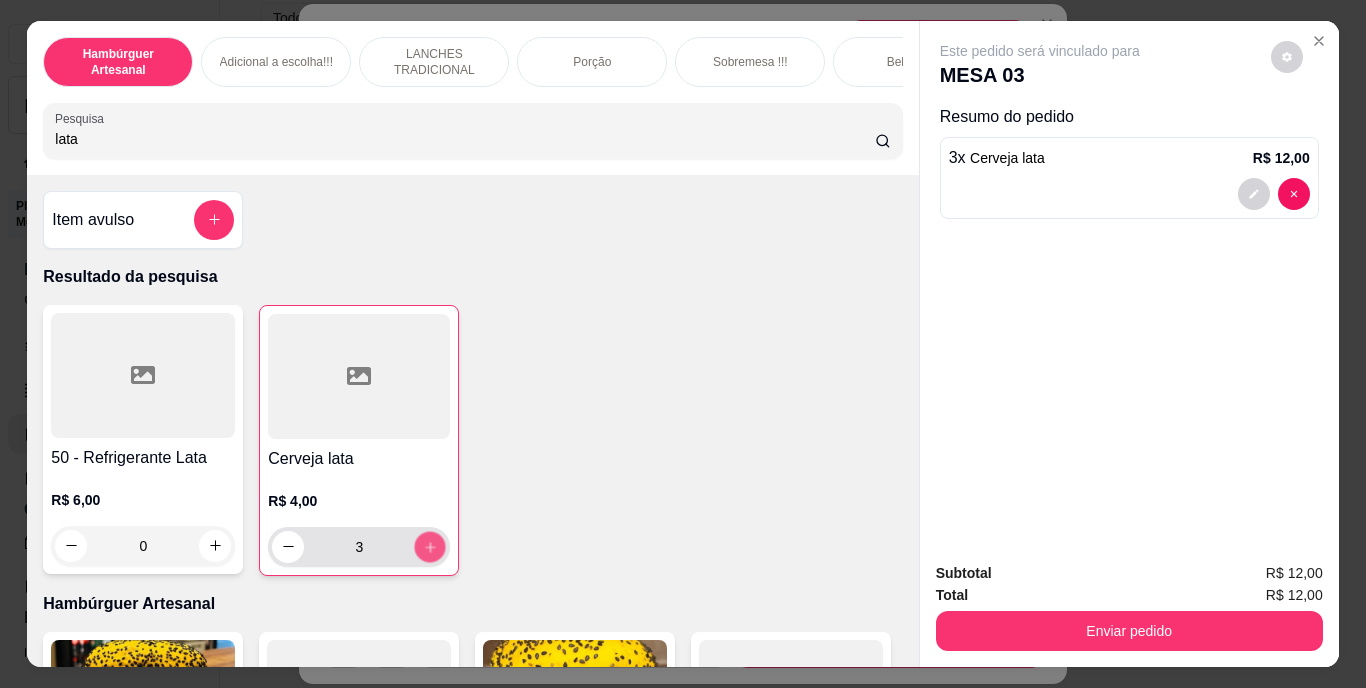 click 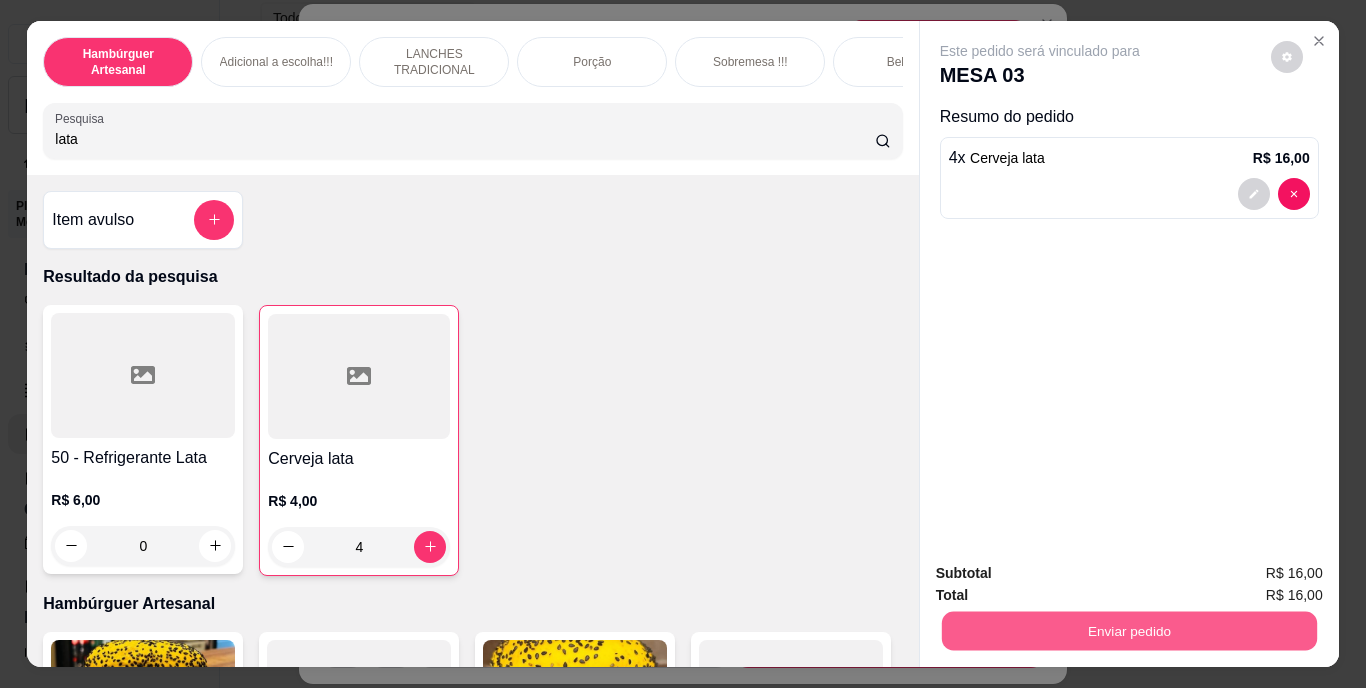 click on "Enviar pedido" at bounding box center [1128, 631] 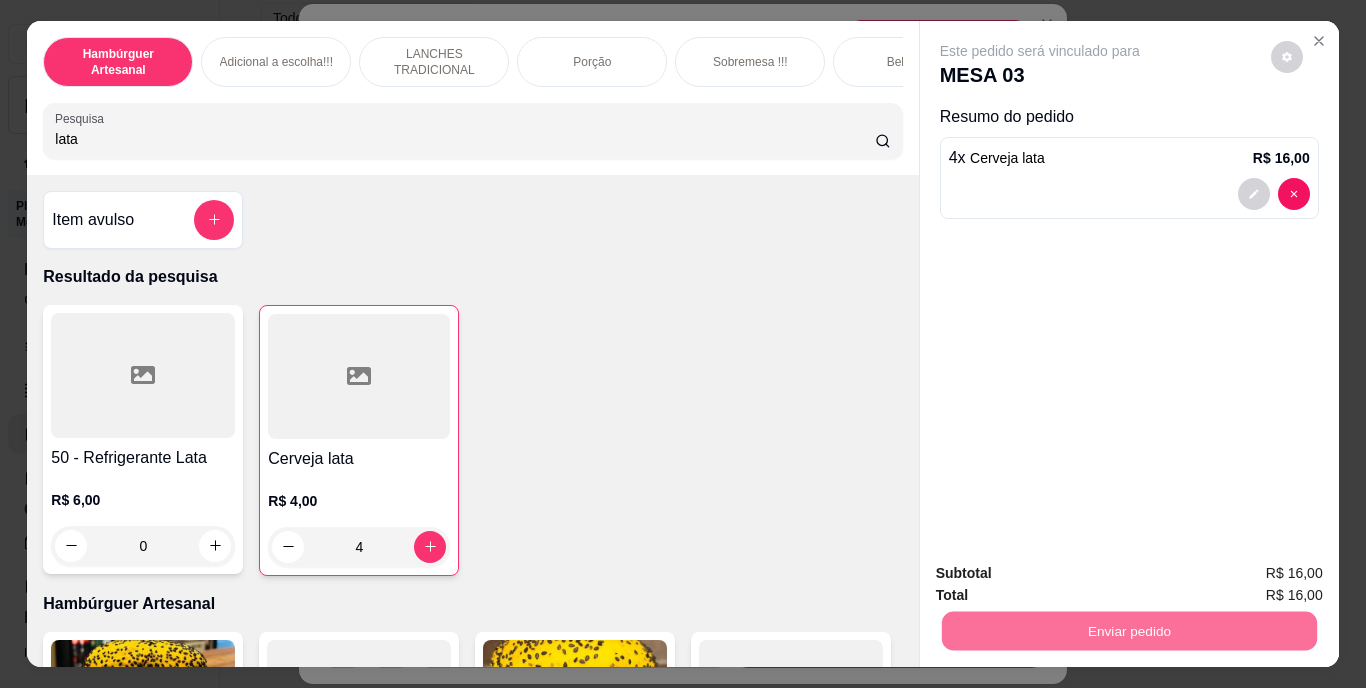 click on "Não registrar e enviar pedido" at bounding box center [1063, 574] 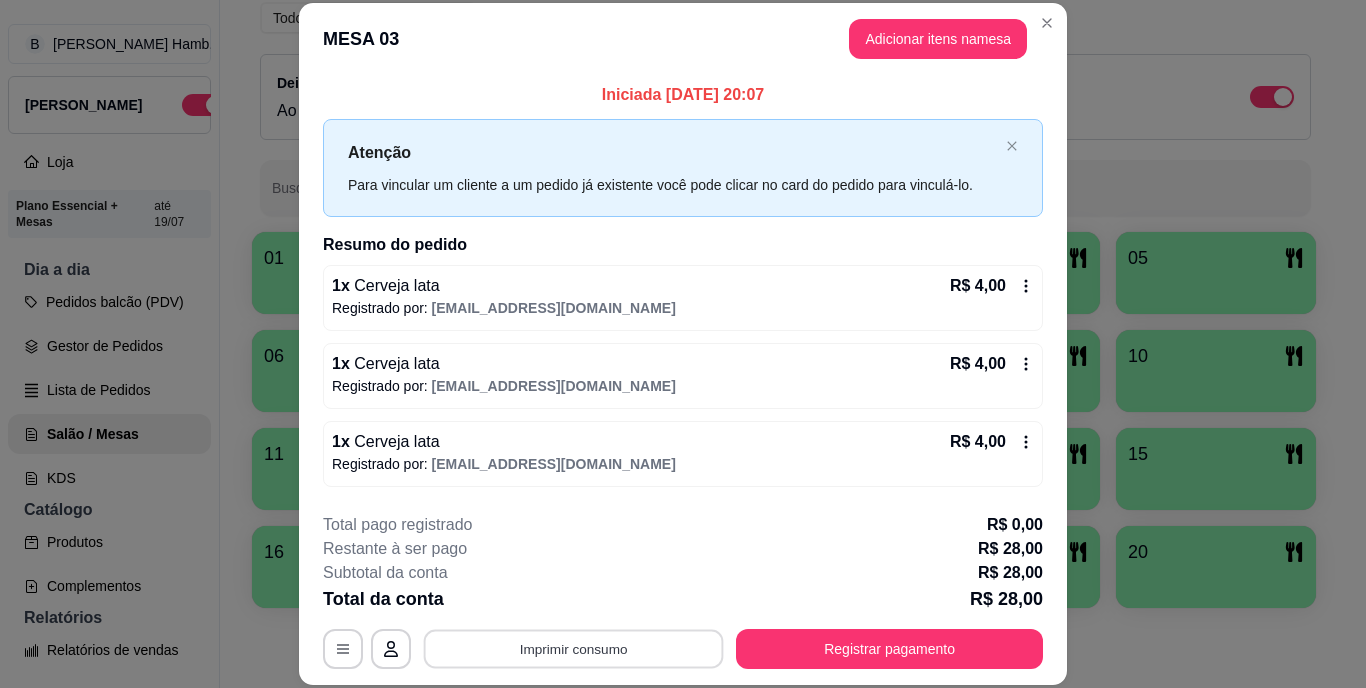 click on "Imprimir consumo" at bounding box center [574, 648] 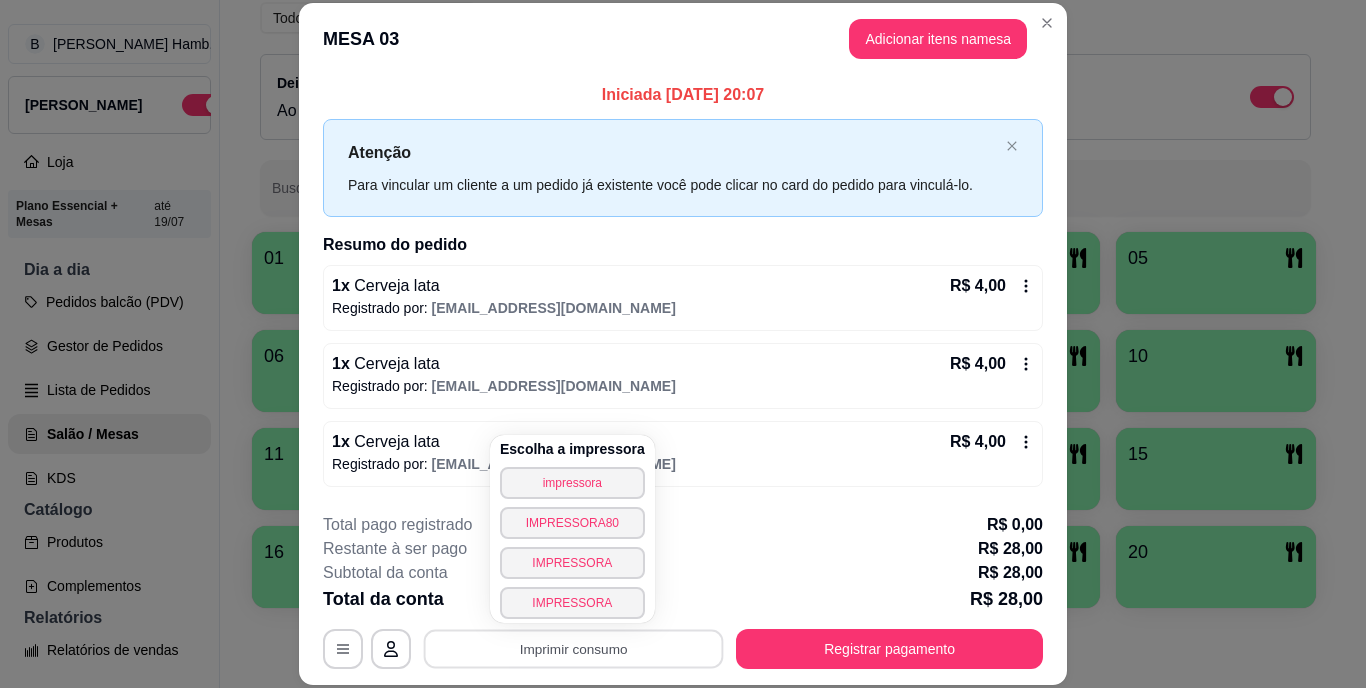 click on "Escolha a impressora impressora IMPRESSORA80 IMPRESSORA IMPRESSORA" at bounding box center [572, 529] 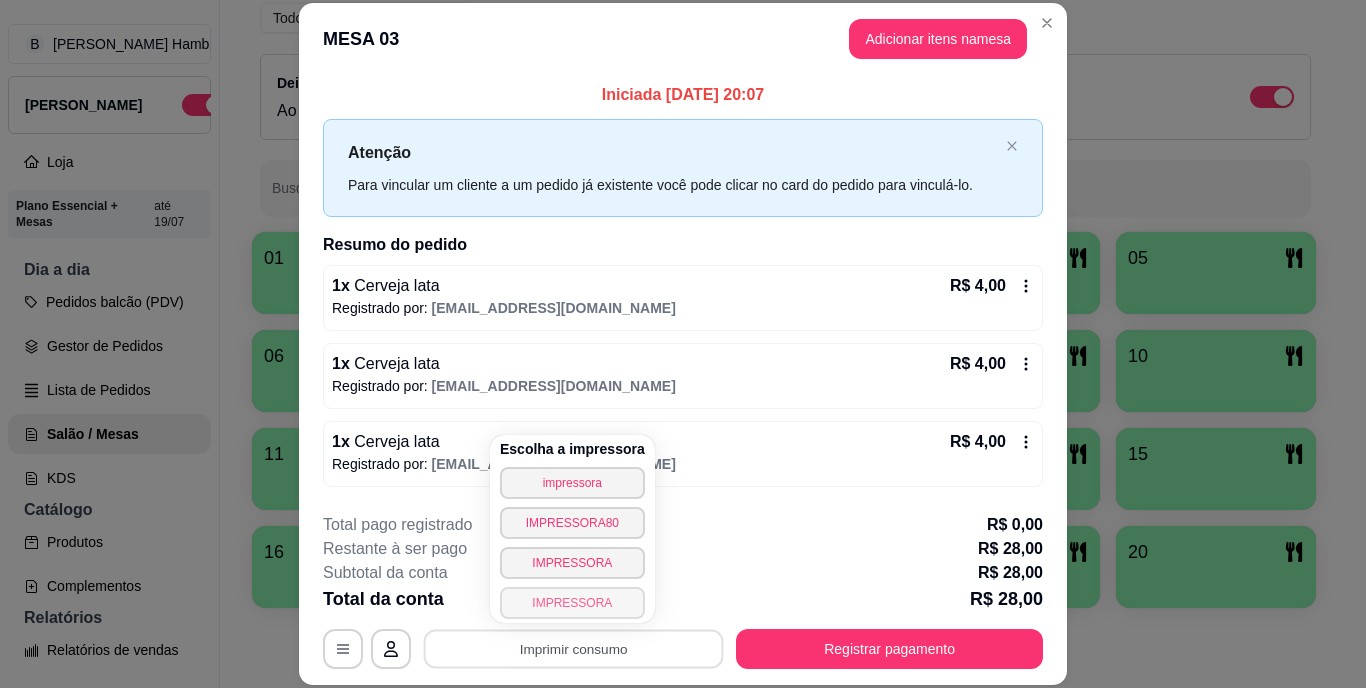 click on "IMPRESSORA" at bounding box center (572, 603) 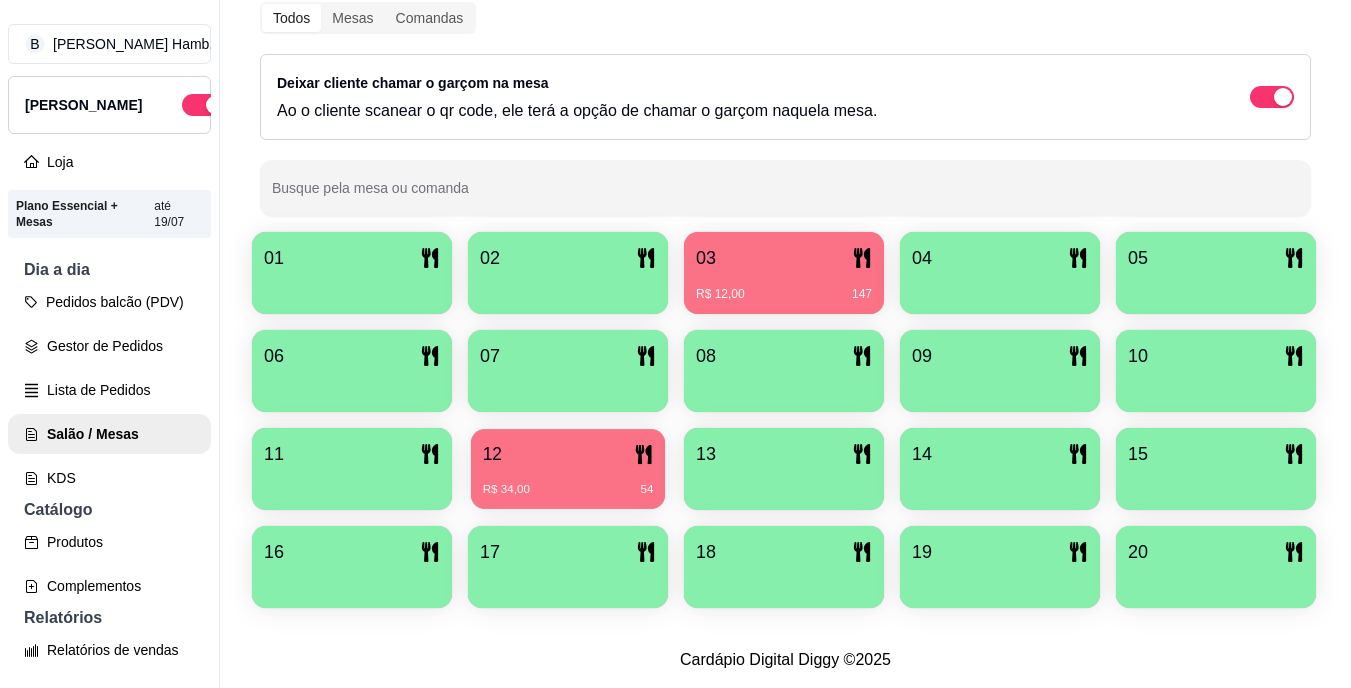click on "R$ 34,00 54" at bounding box center [568, 482] 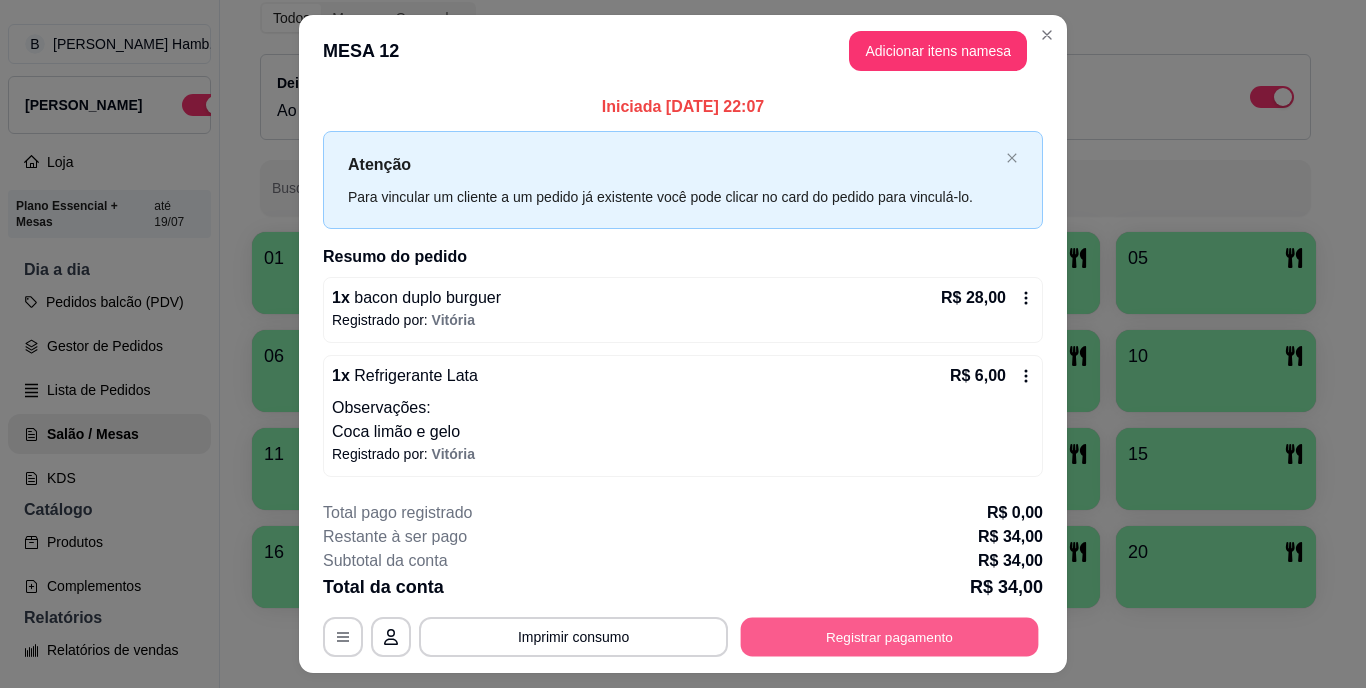 click on "Registrar pagamento" at bounding box center (890, 636) 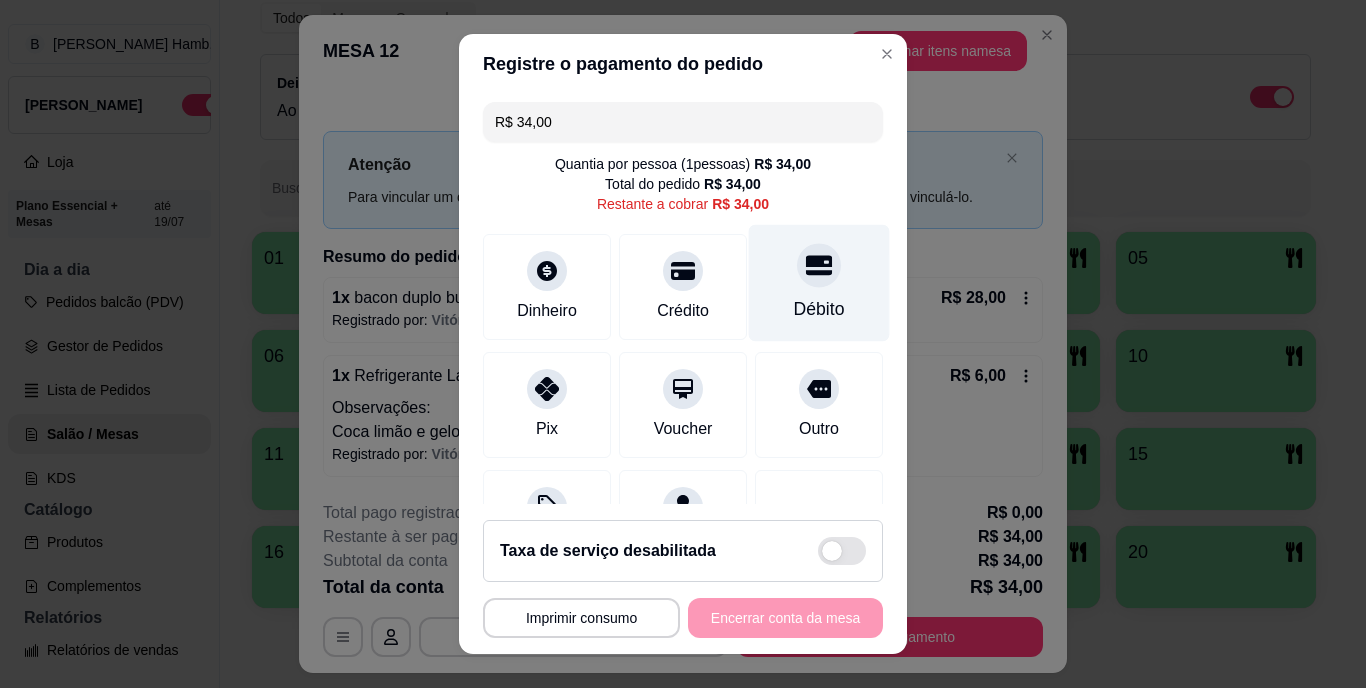 click on "Débito" at bounding box center [819, 283] 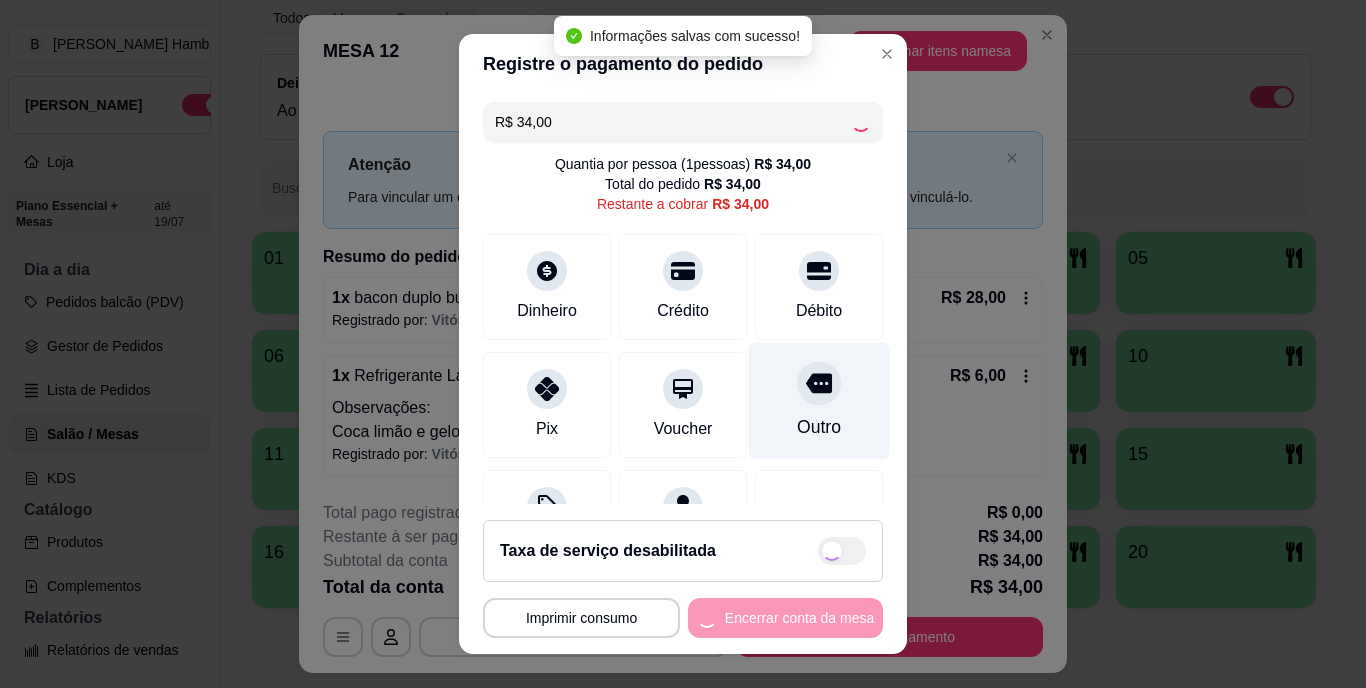 type on "R$ 0,00" 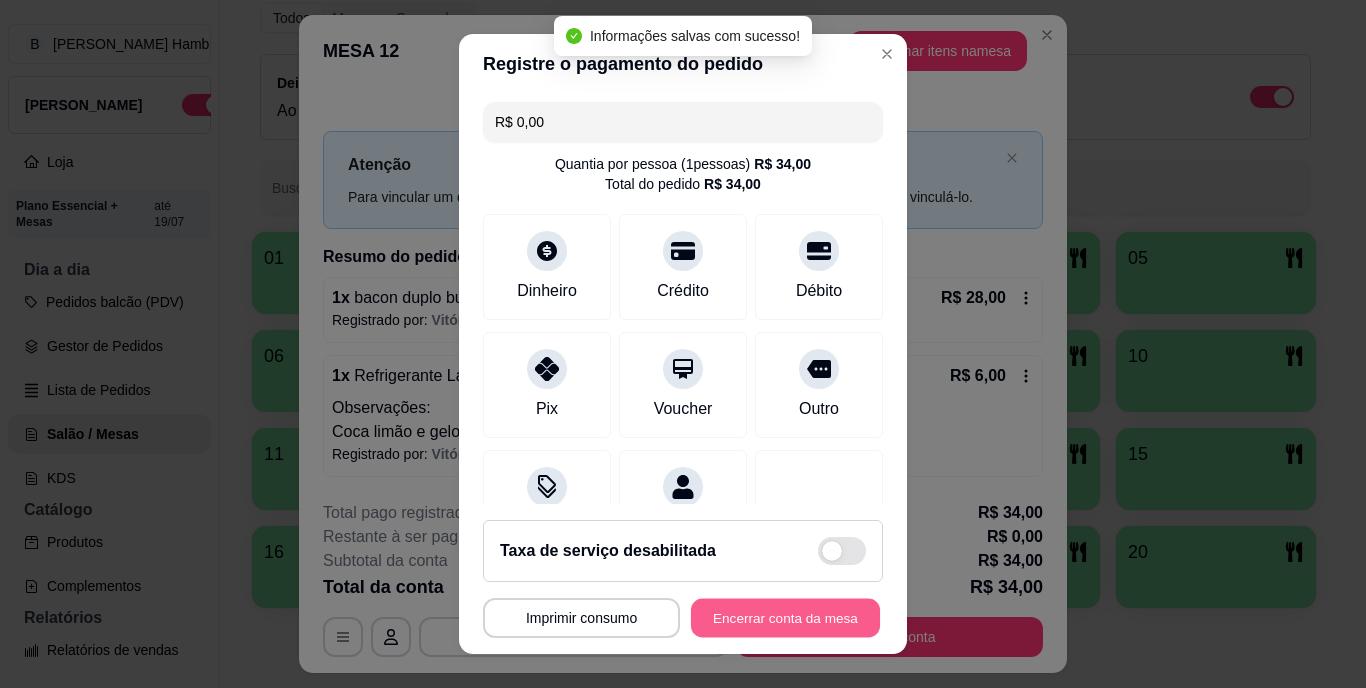 click on "Encerrar conta da mesa" at bounding box center (785, 617) 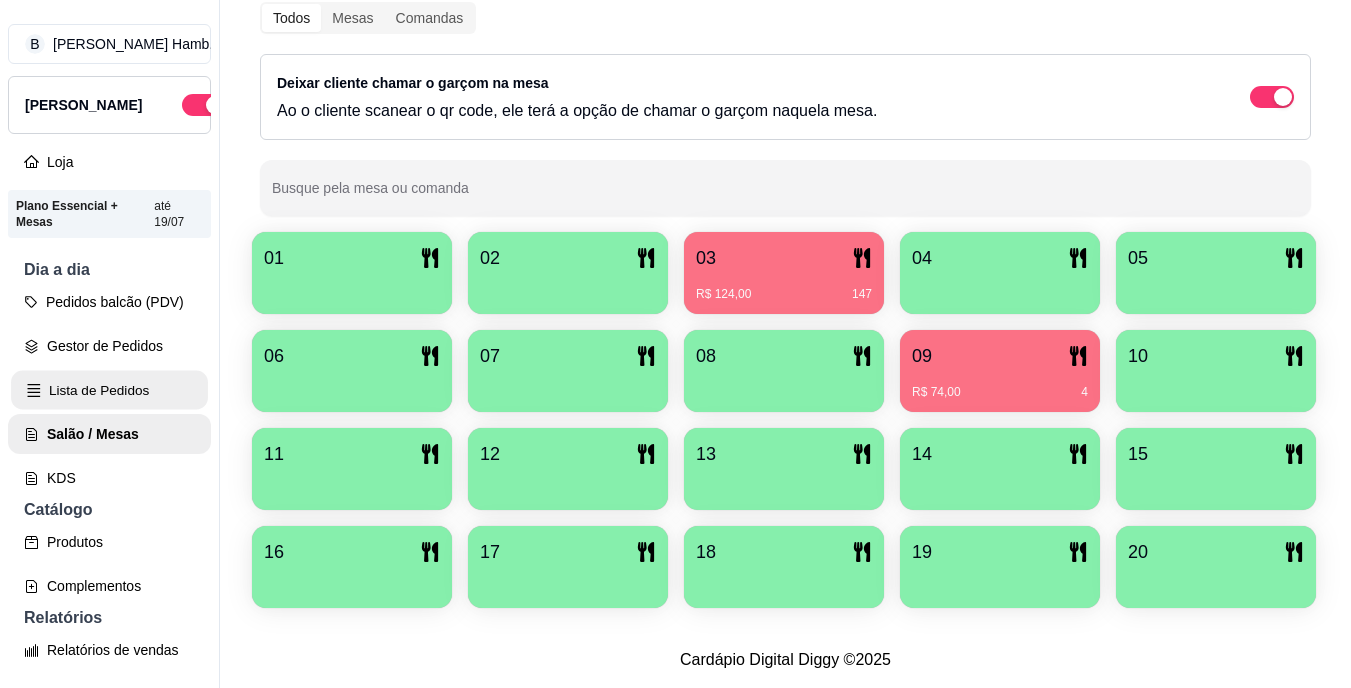 click on "Lista de Pedidos" at bounding box center (109, 390) 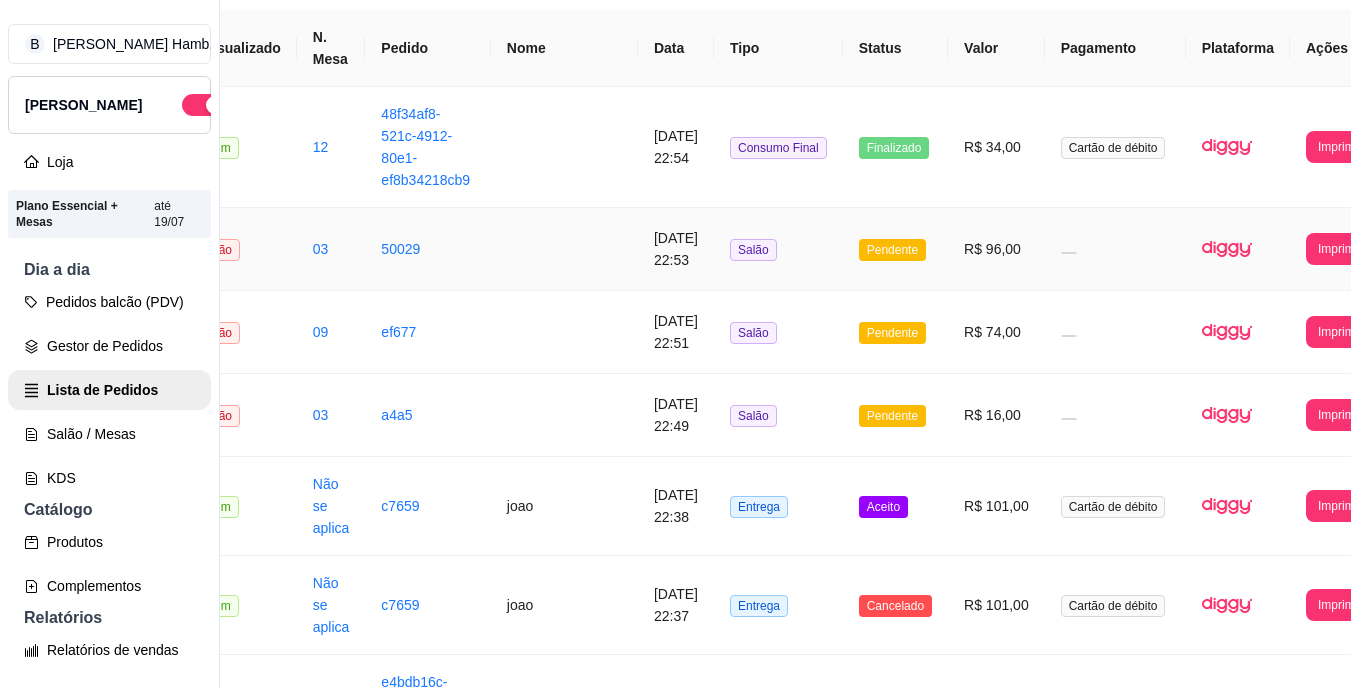 scroll, scrollTop: 174, scrollLeft: 64, axis: both 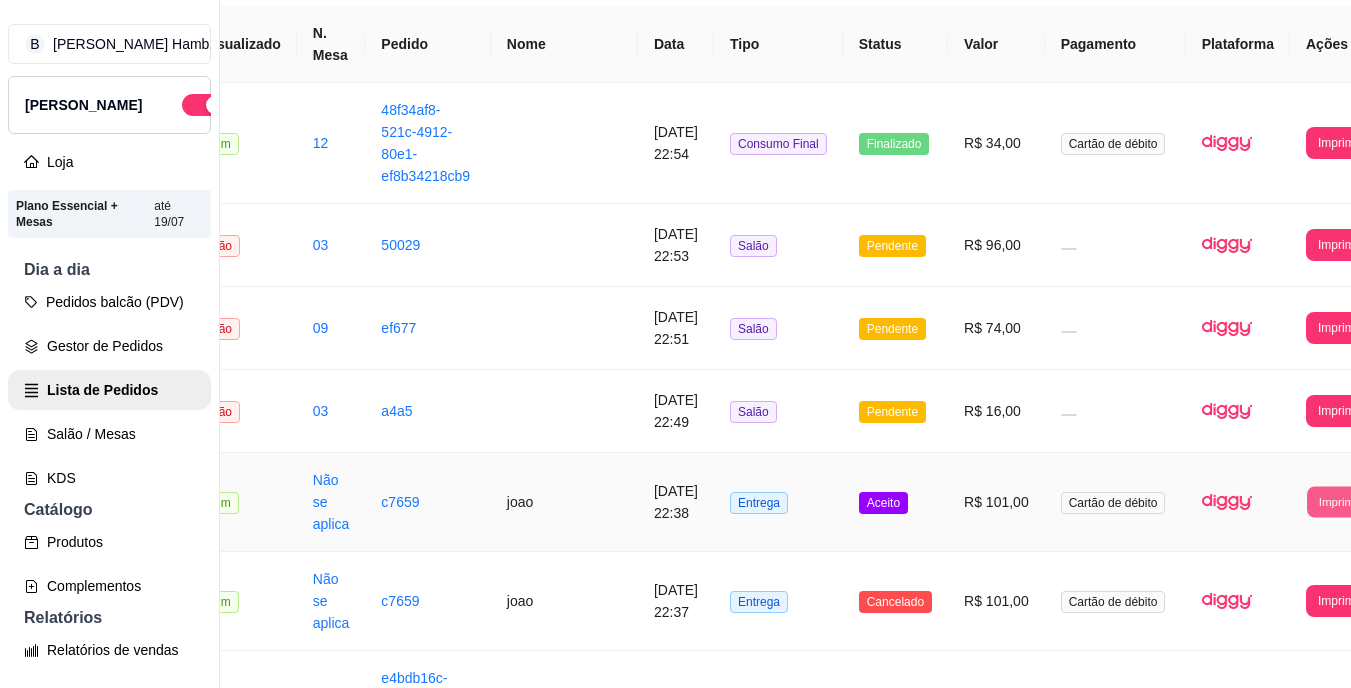 click on "Imprimir" at bounding box center (1339, 501) 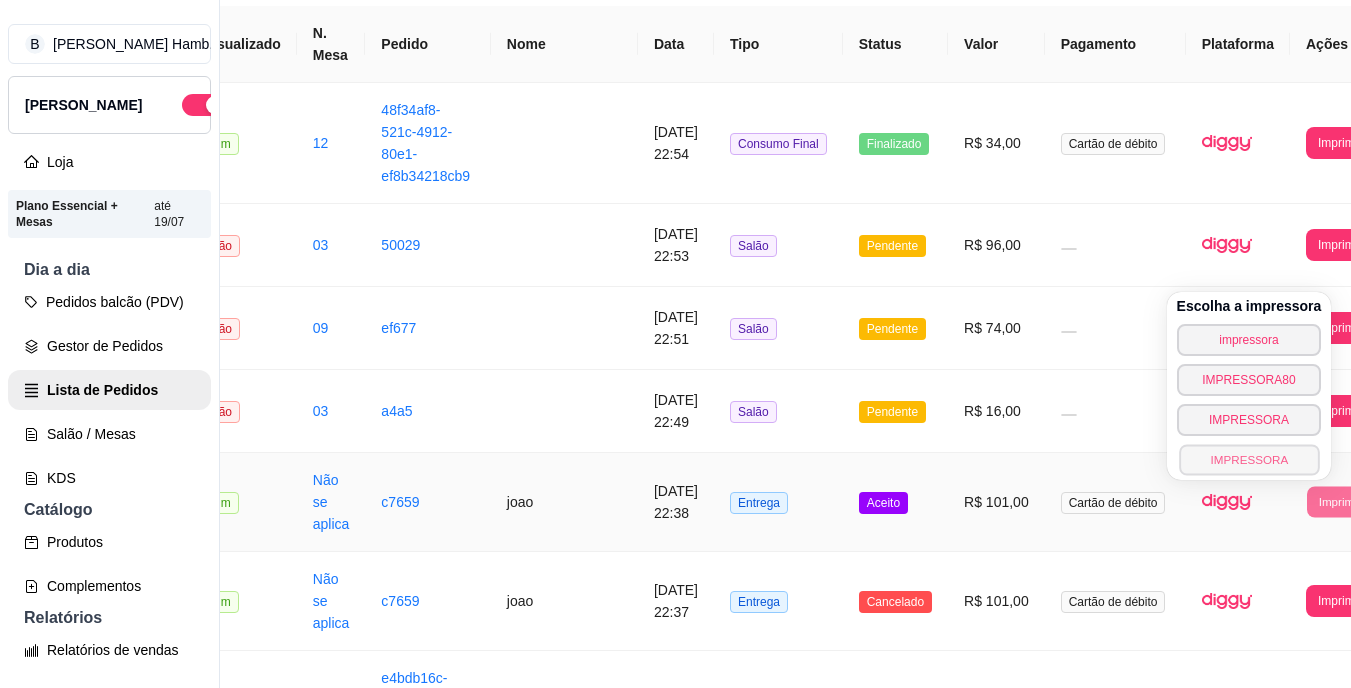click on "IMPRESSORA" at bounding box center [1249, 459] 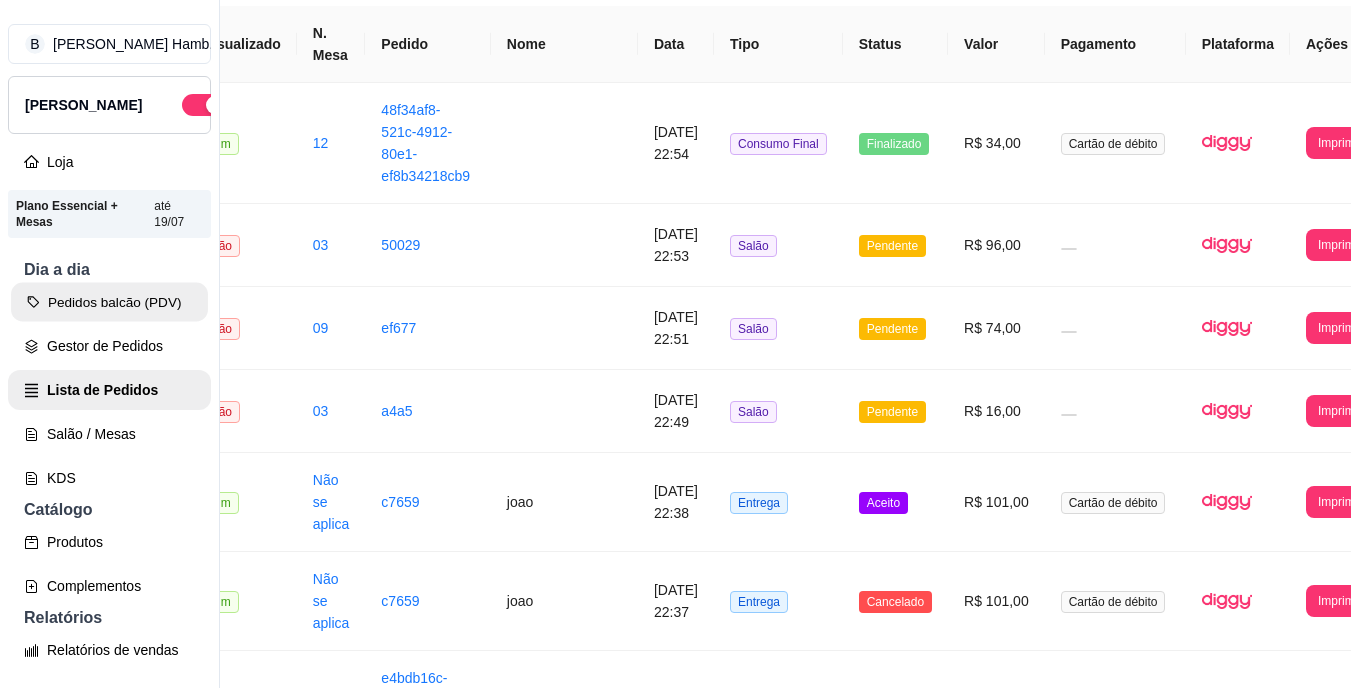 click on "Pedidos balcão (PDV)" at bounding box center [109, 302] 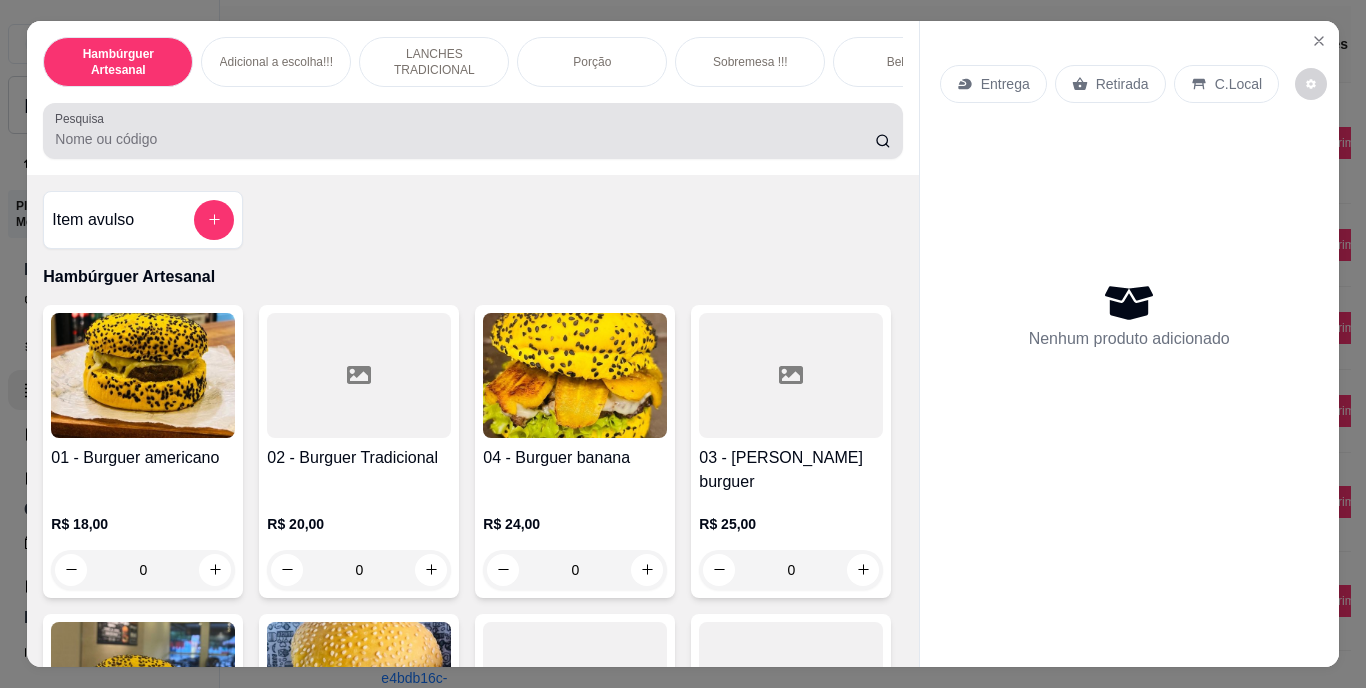 click at bounding box center [472, 131] 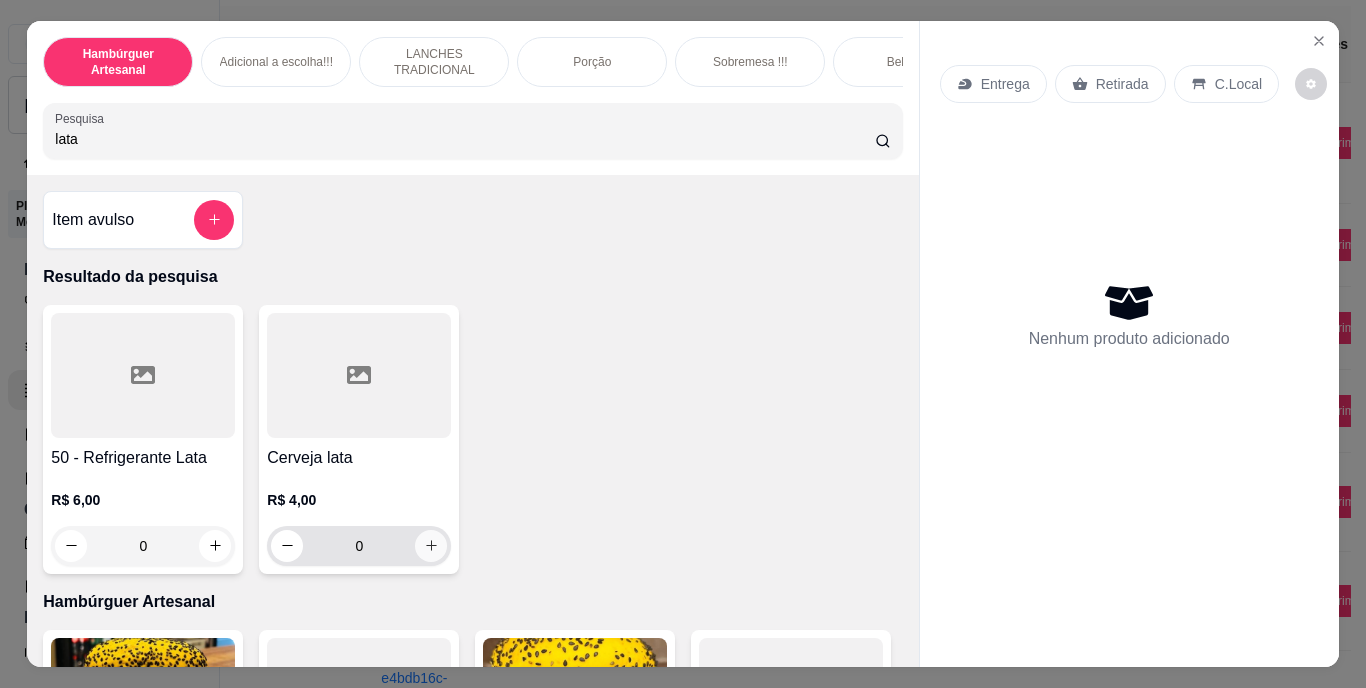 type on "lata" 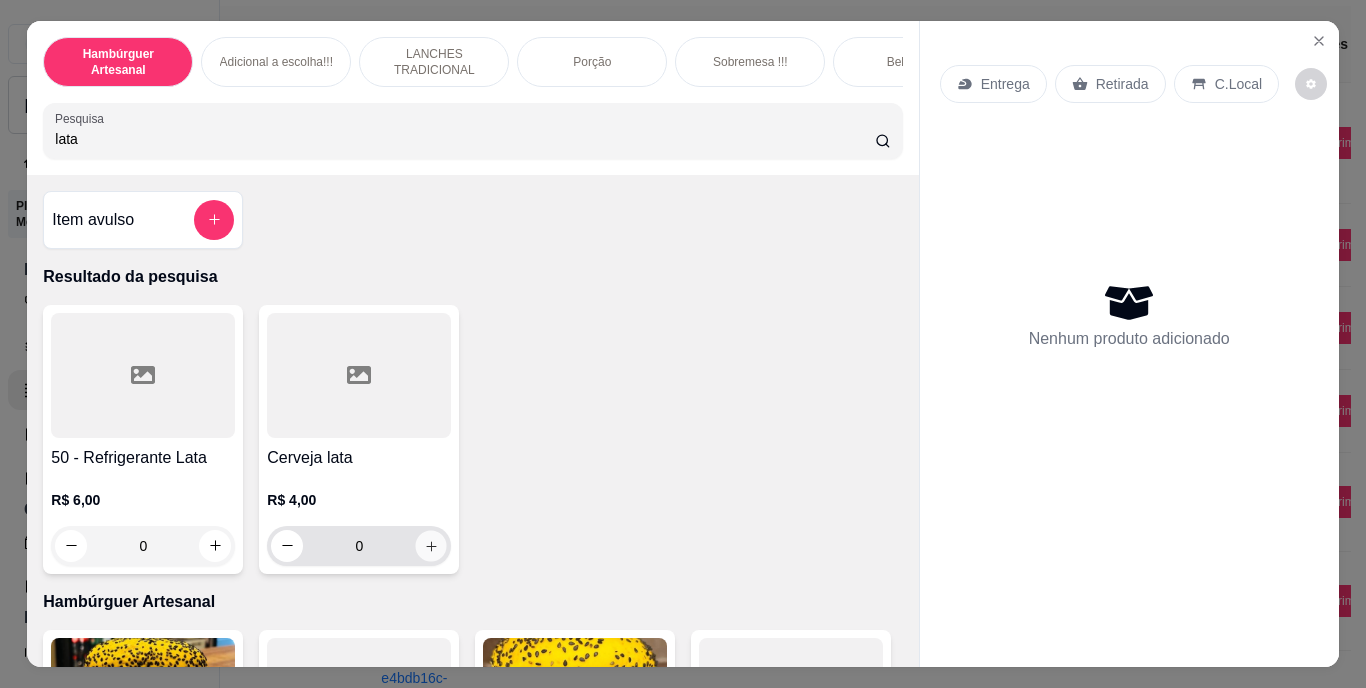 click 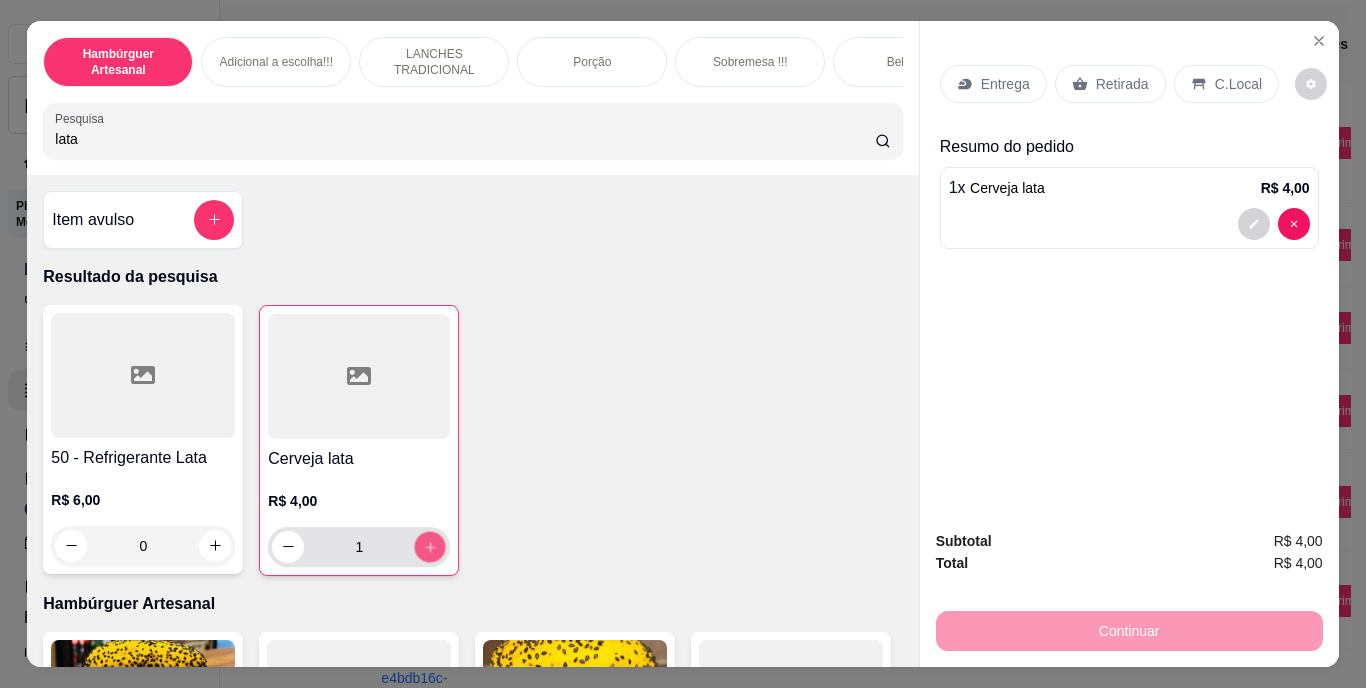 click 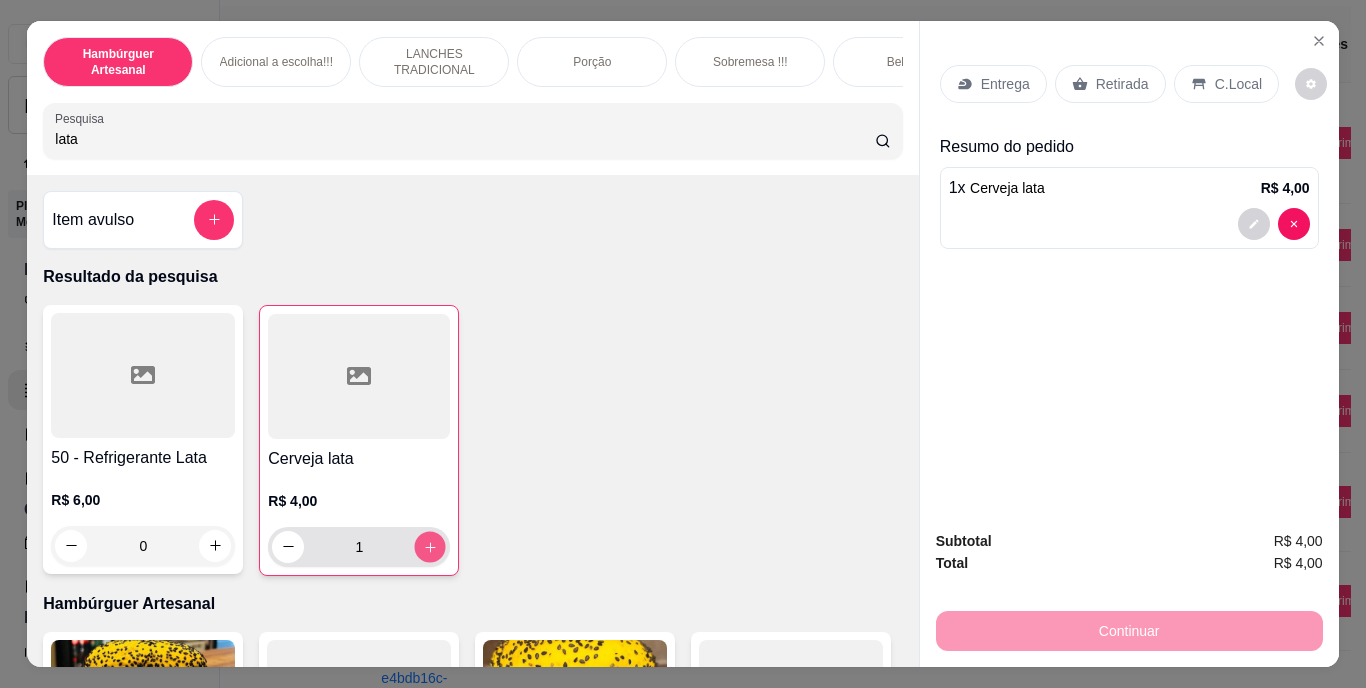 type on "2" 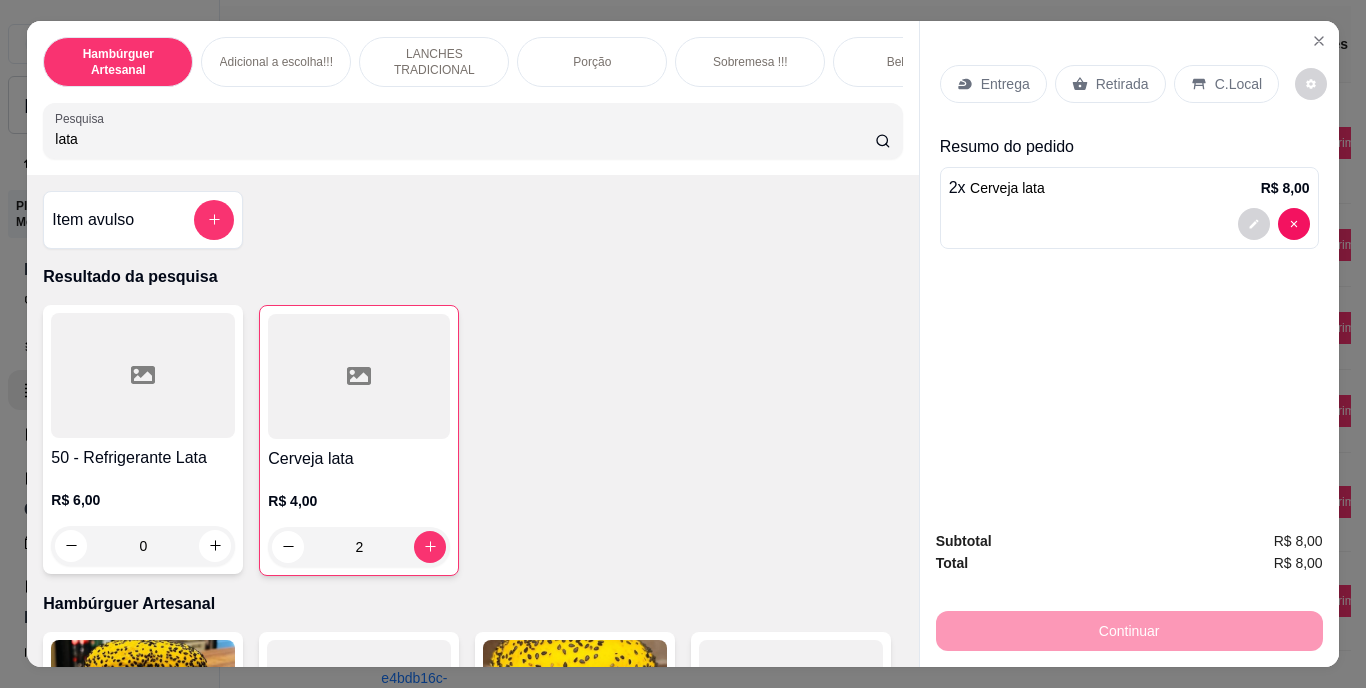 click on "Retirada" at bounding box center (1110, 84) 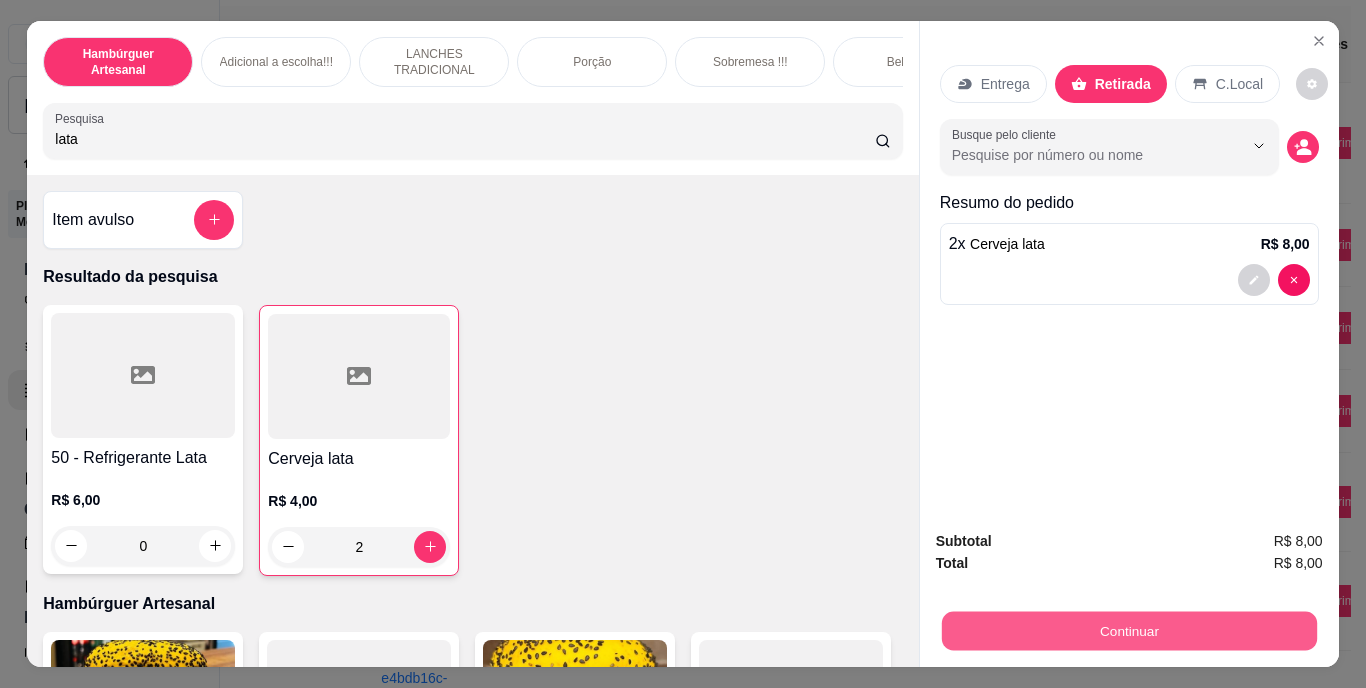 click on "Continuar" at bounding box center (1128, 631) 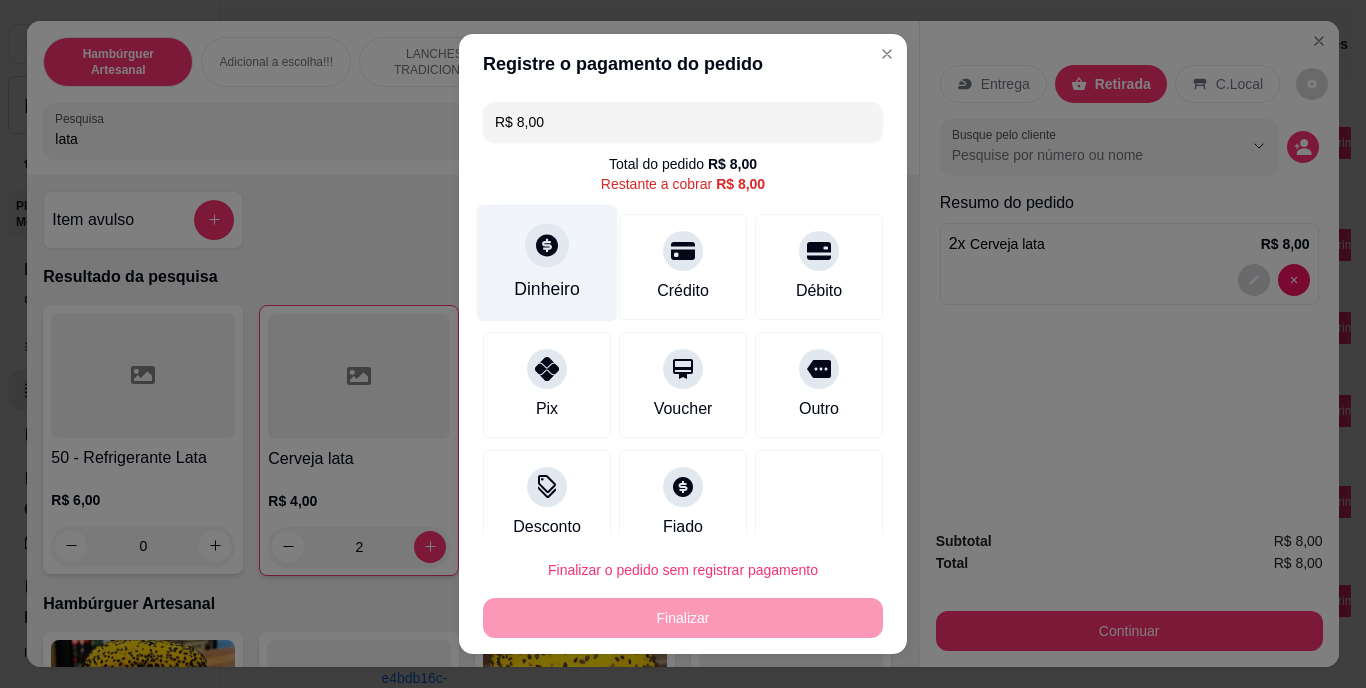 click on "Dinheiro" at bounding box center (547, 290) 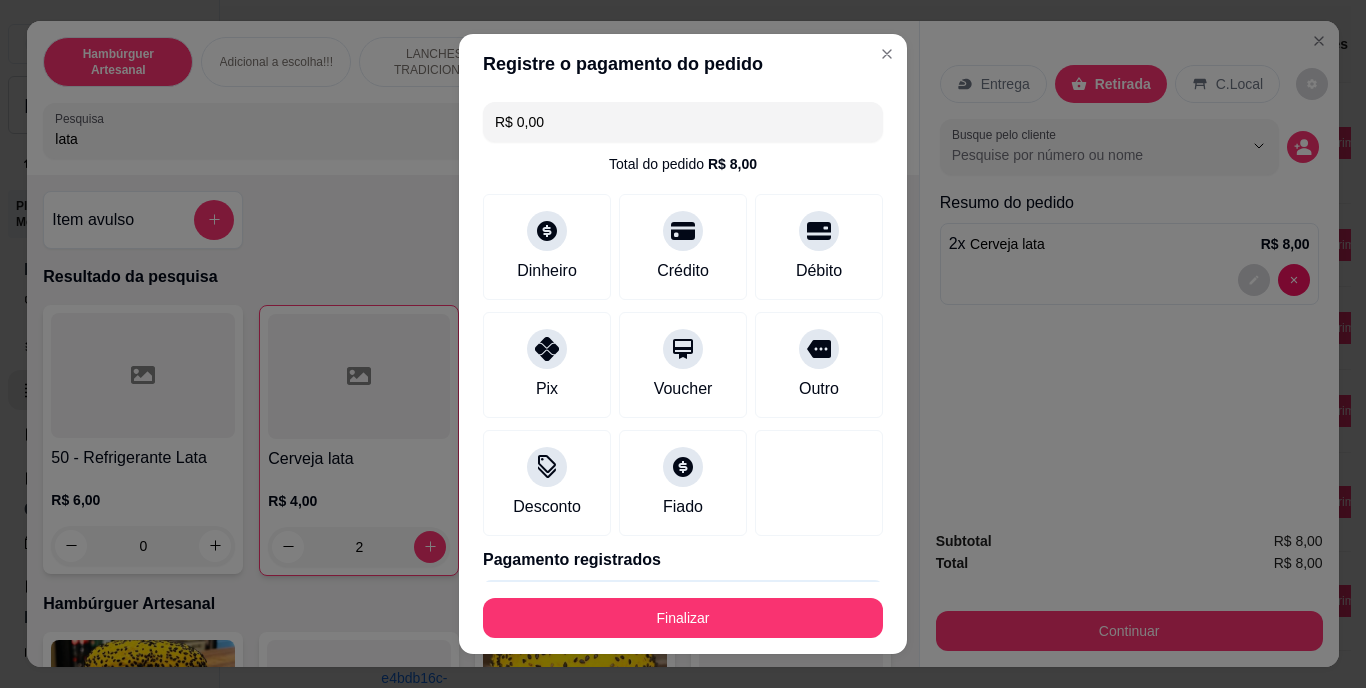 type on "R$ 0,00" 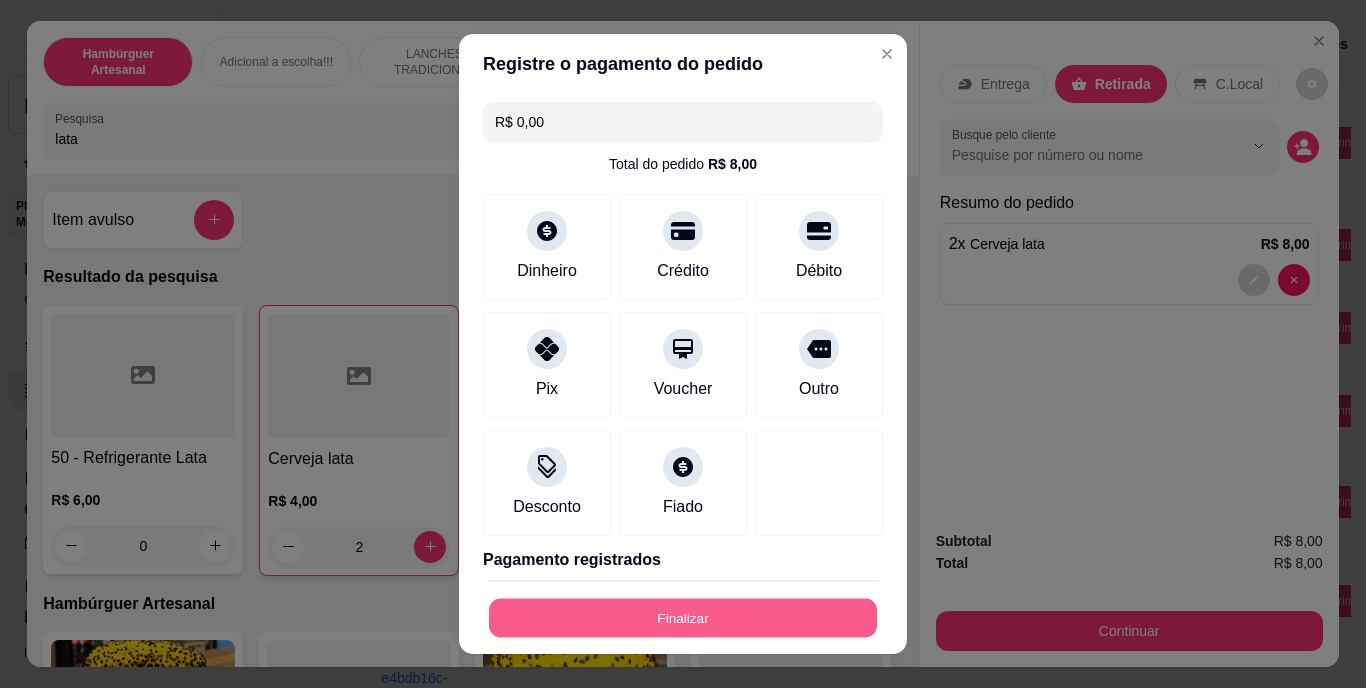 click on "Finalizar" at bounding box center (683, 617) 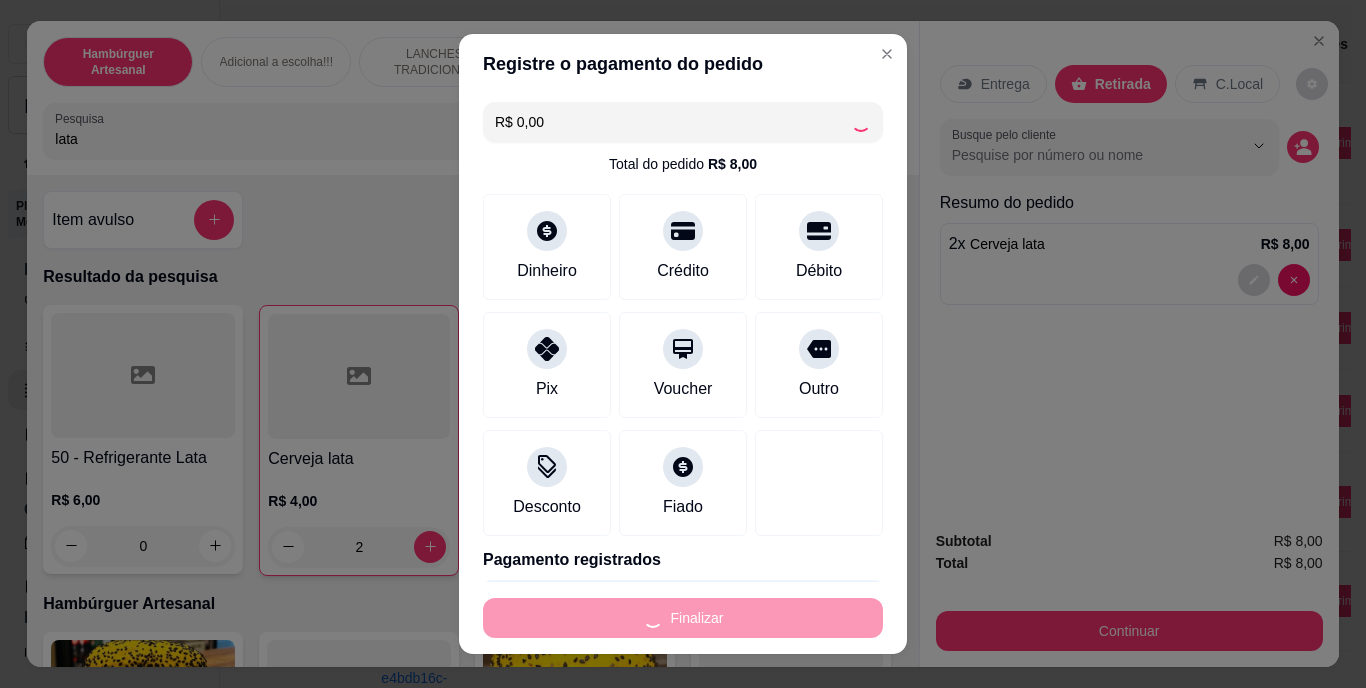 type on "0" 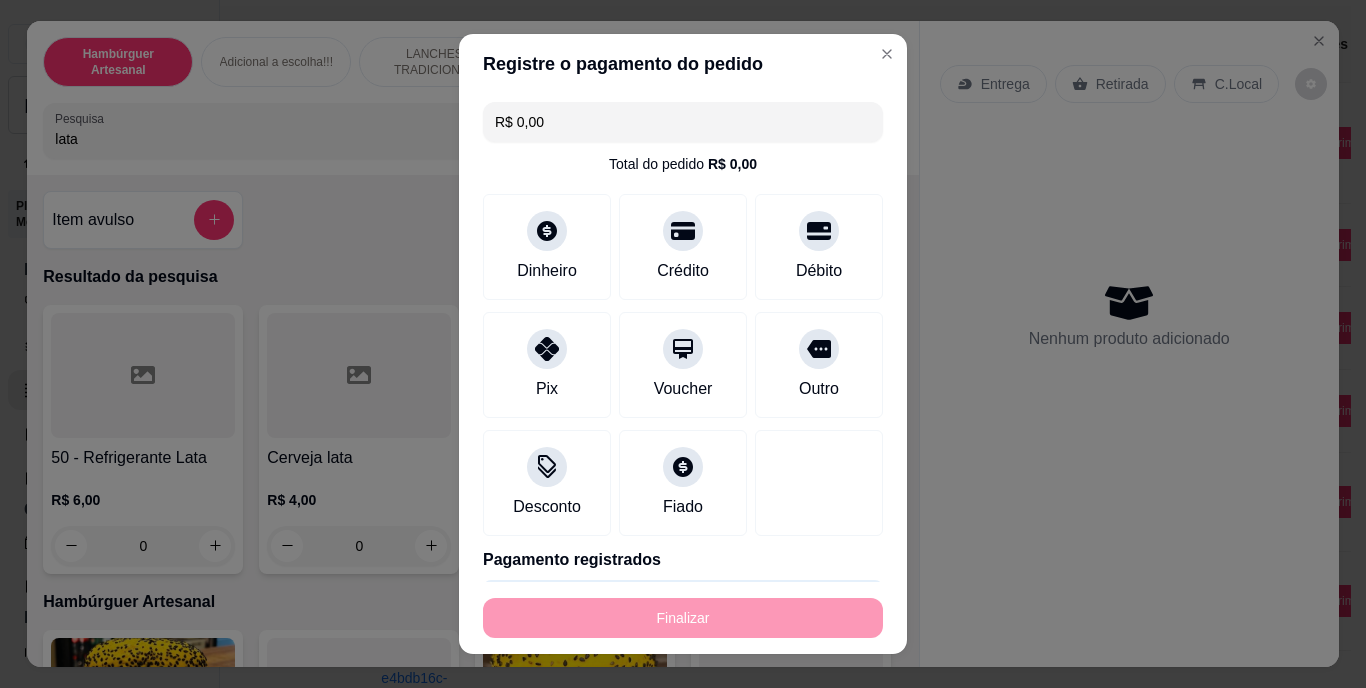 type on "-R$ 8,00" 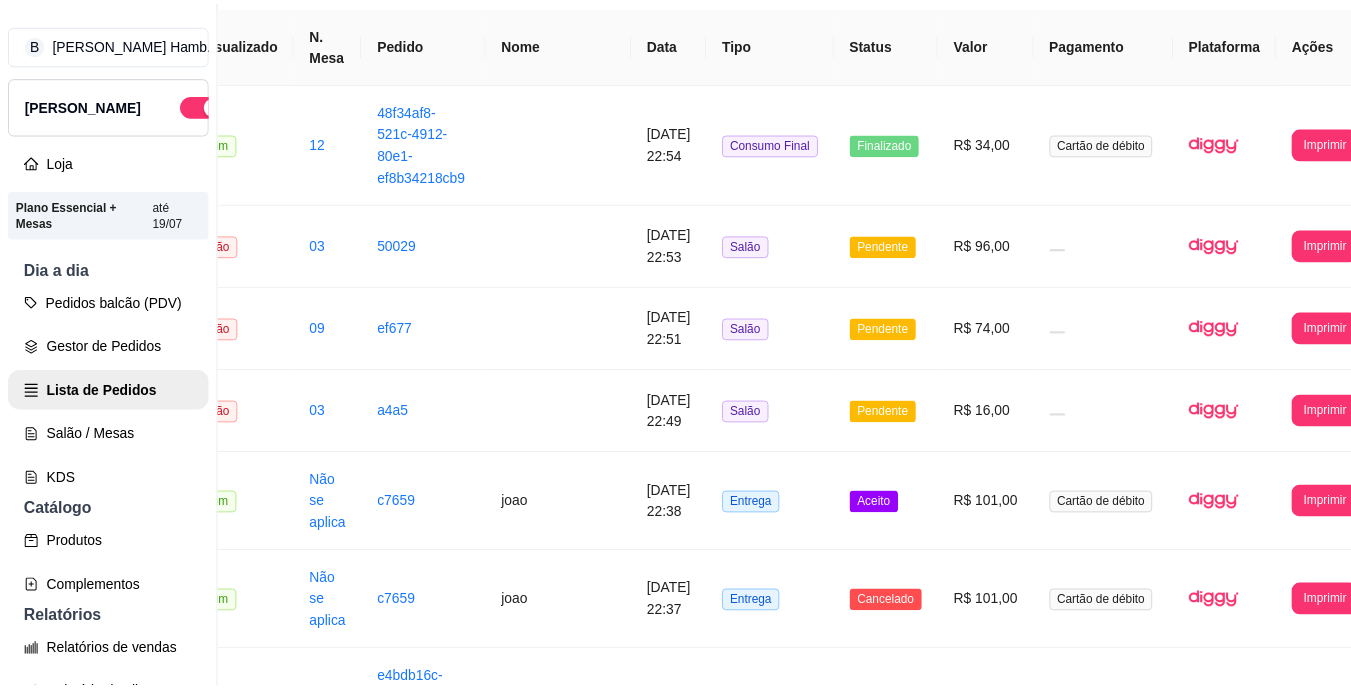 scroll, scrollTop: 174, scrollLeft: 49, axis: both 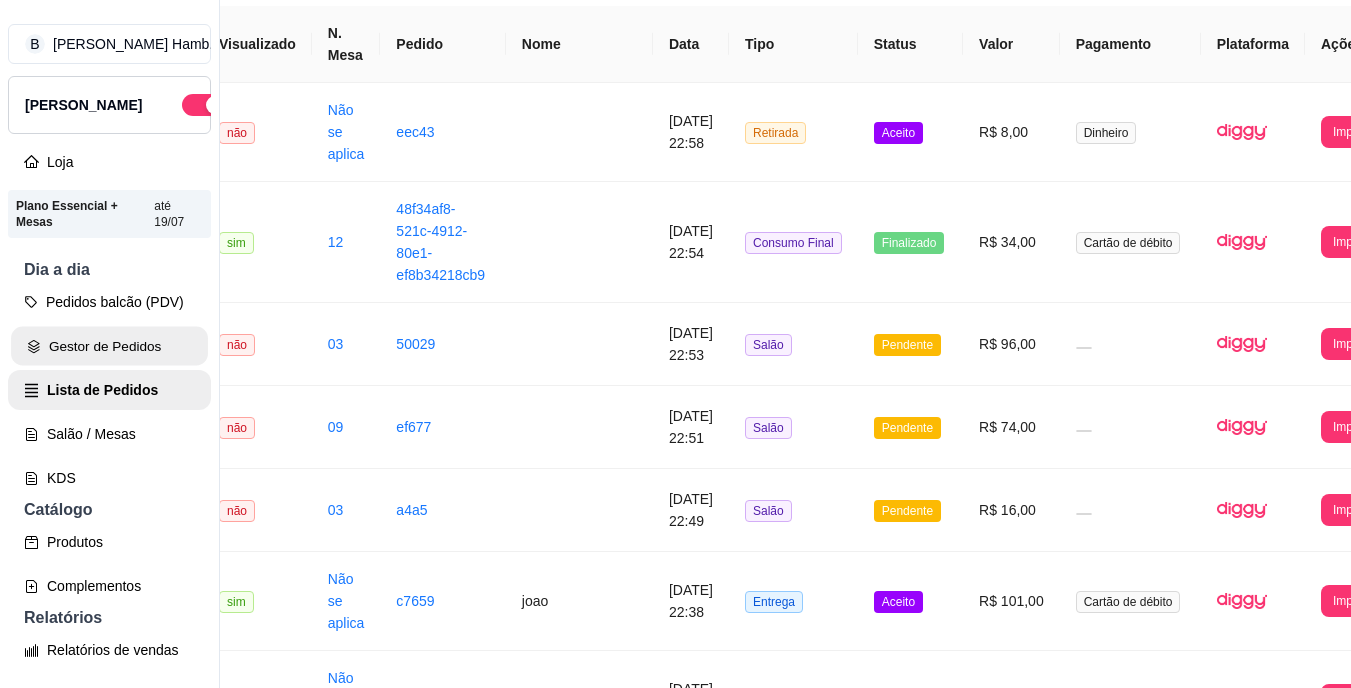 click on "Gestor de Pedidos" at bounding box center [109, 346] 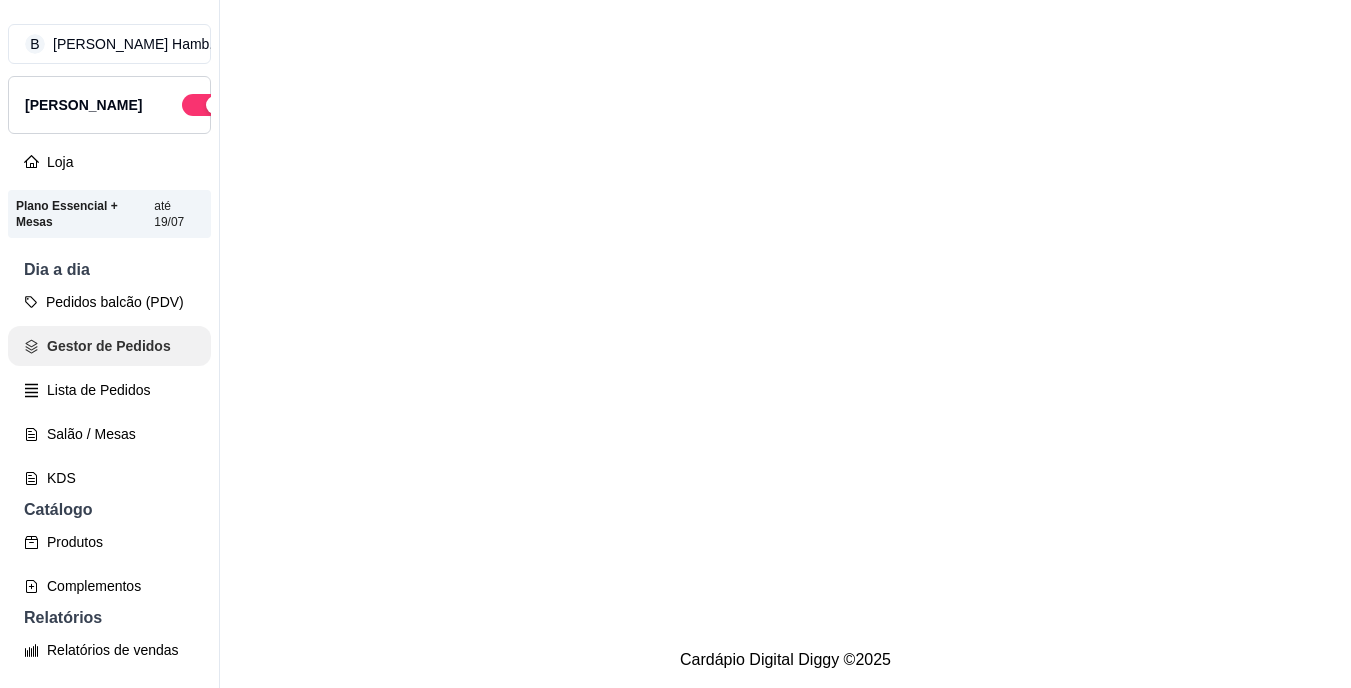 scroll, scrollTop: 0, scrollLeft: 0, axis: both 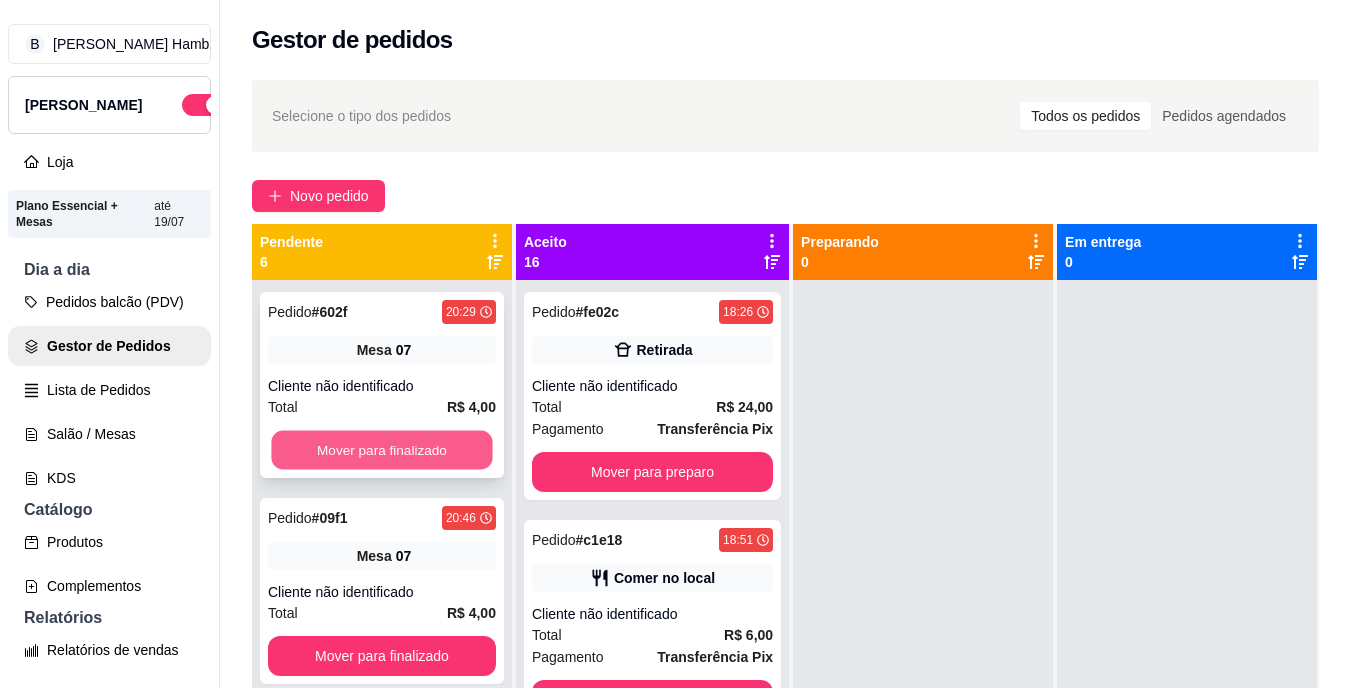 click on "Mover para finalizado" at bounding box center [381, 450] 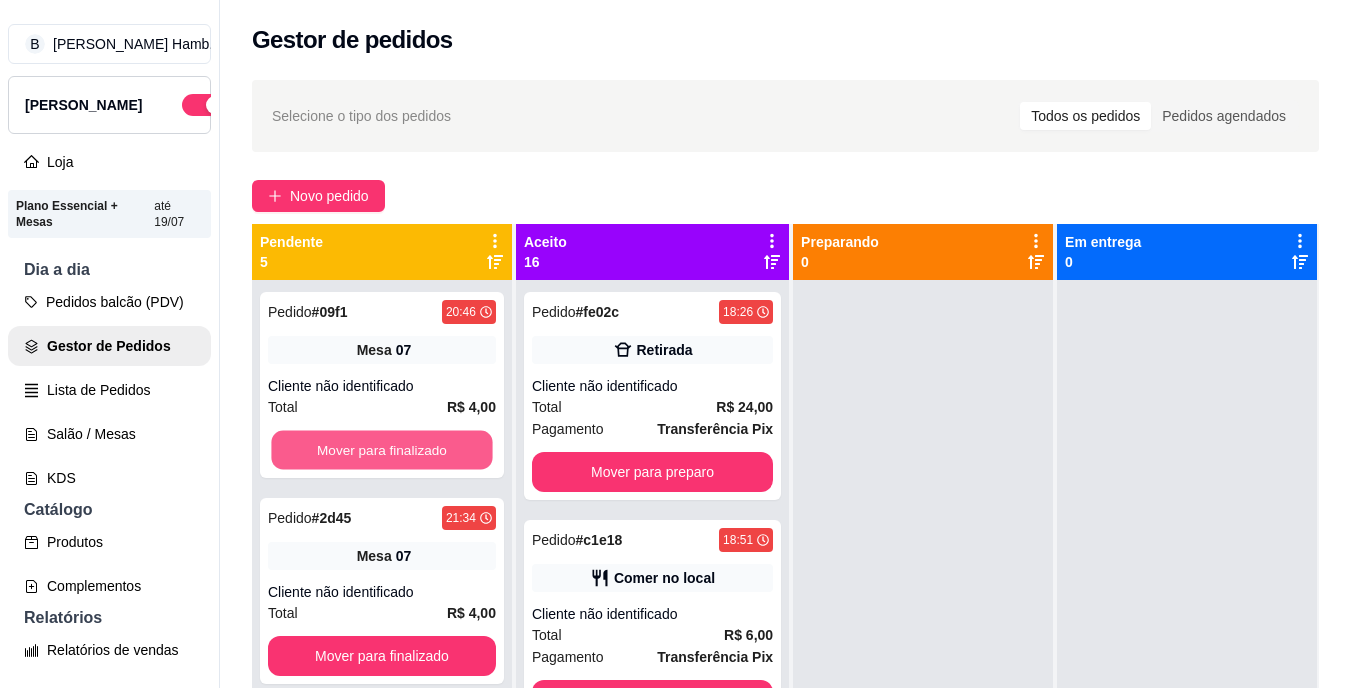 click on "Mover para finalizado" at bounding box center (381, 450) 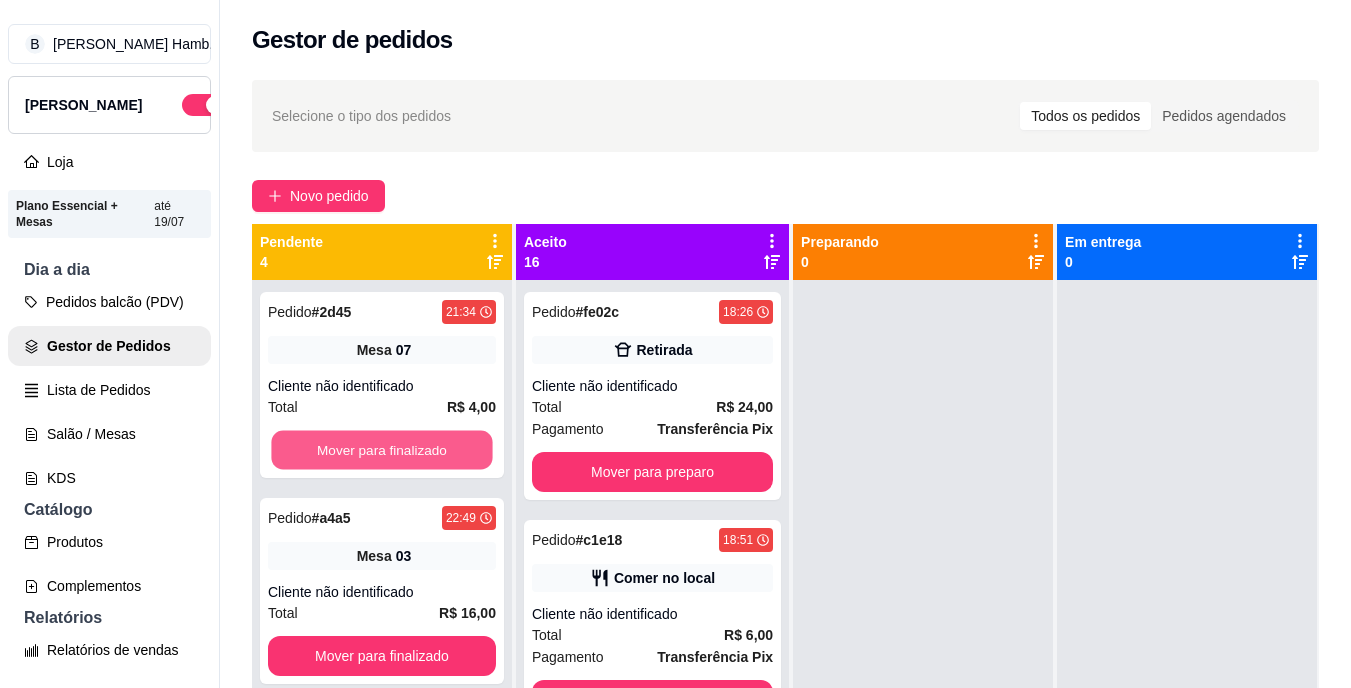 click on "Mover para finalizado" at bounding box center [381, 450] 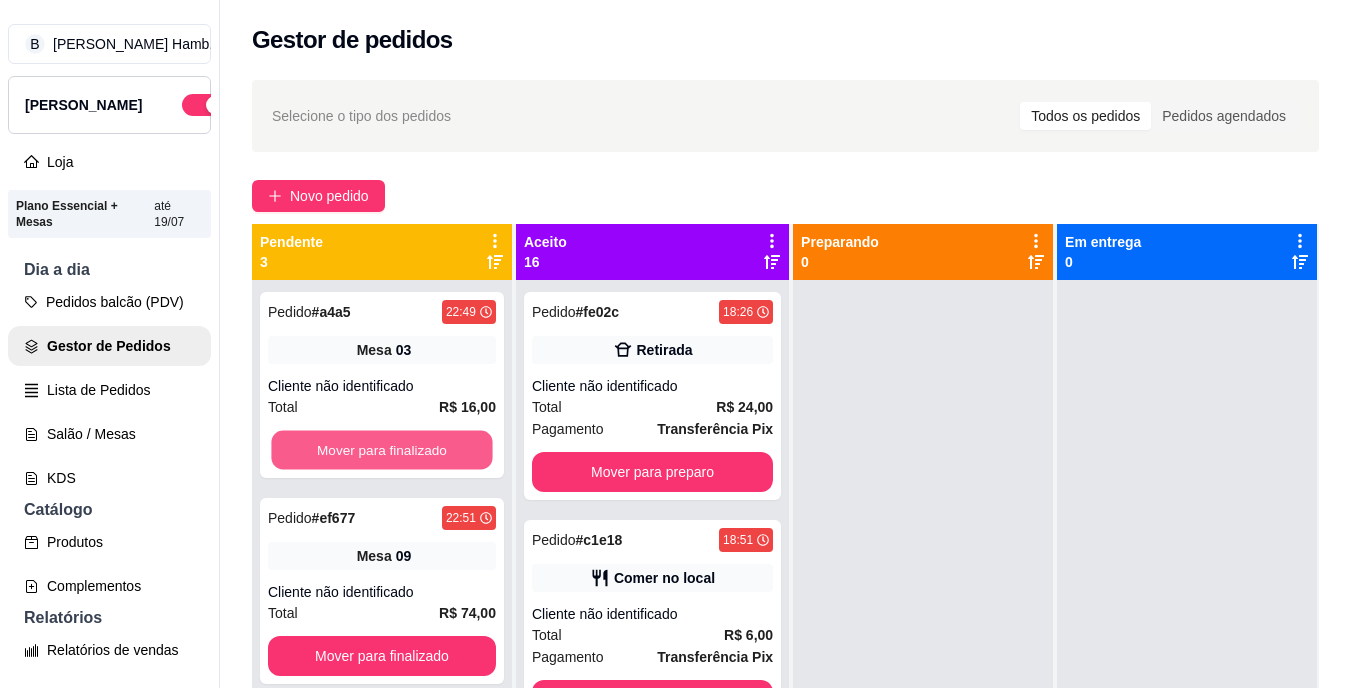 click on "Mover para finalizado" at bounding box center [381, 450] 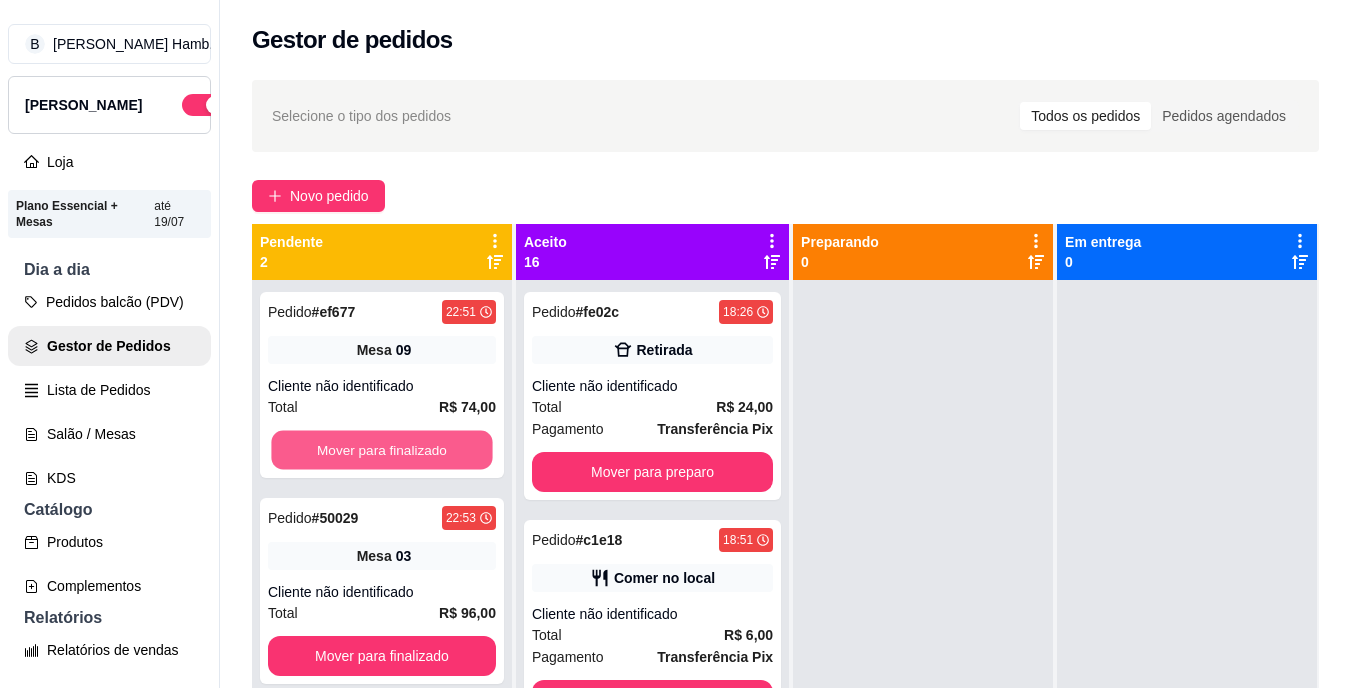 click on "Mover para finalizado" at bounding box center (381, 450) 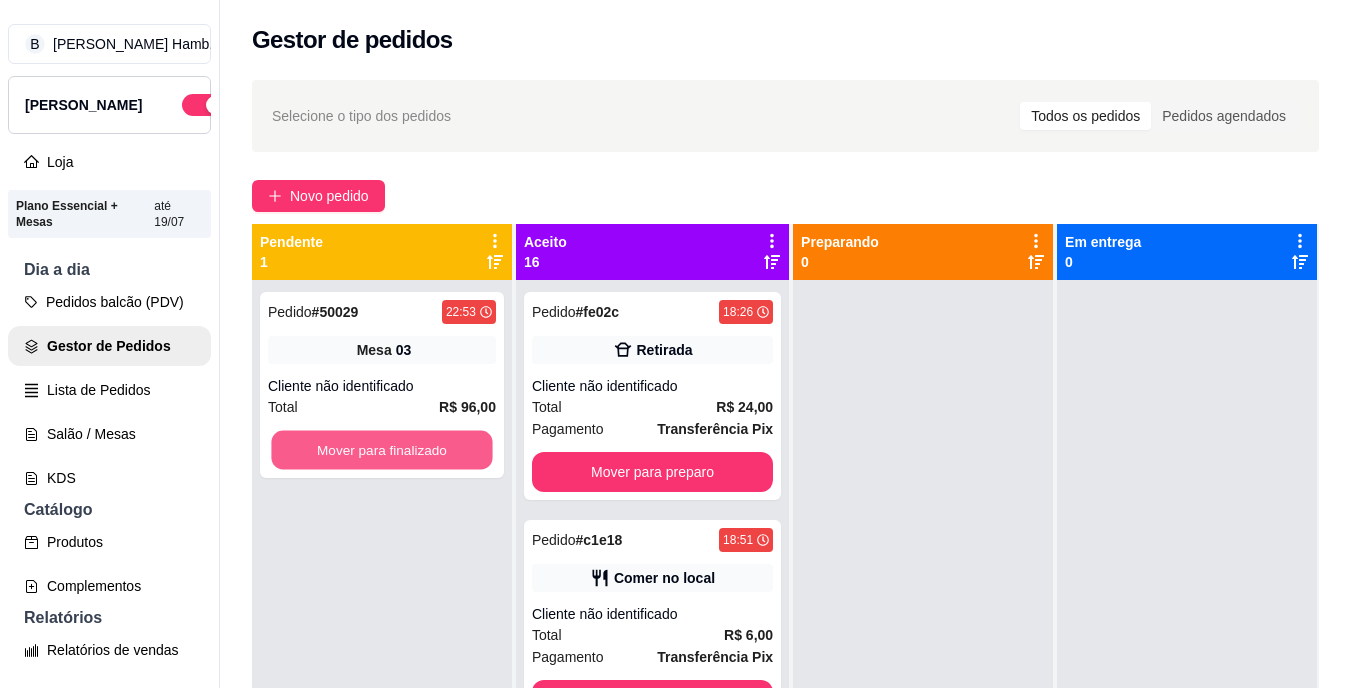click on "Mover para finalizado" at bounding box center (381, 450) 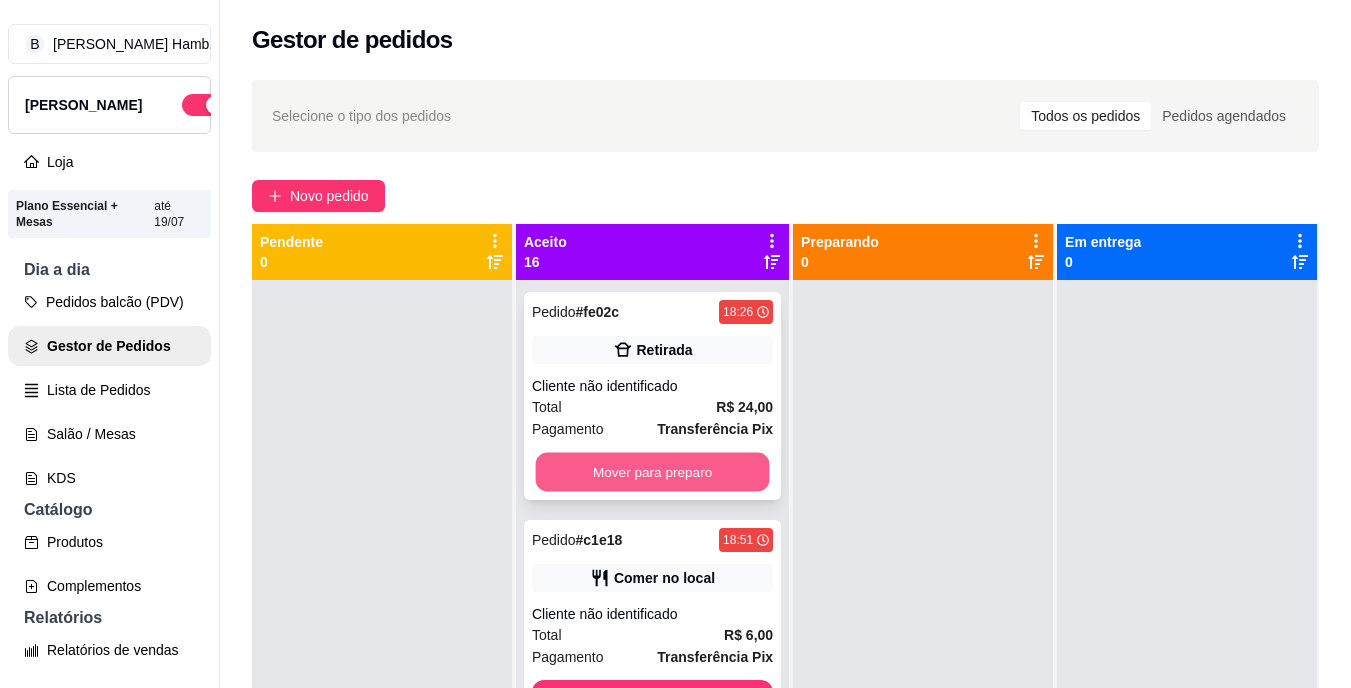 click on "Mover para preparo" at bounding box center (653, 472) 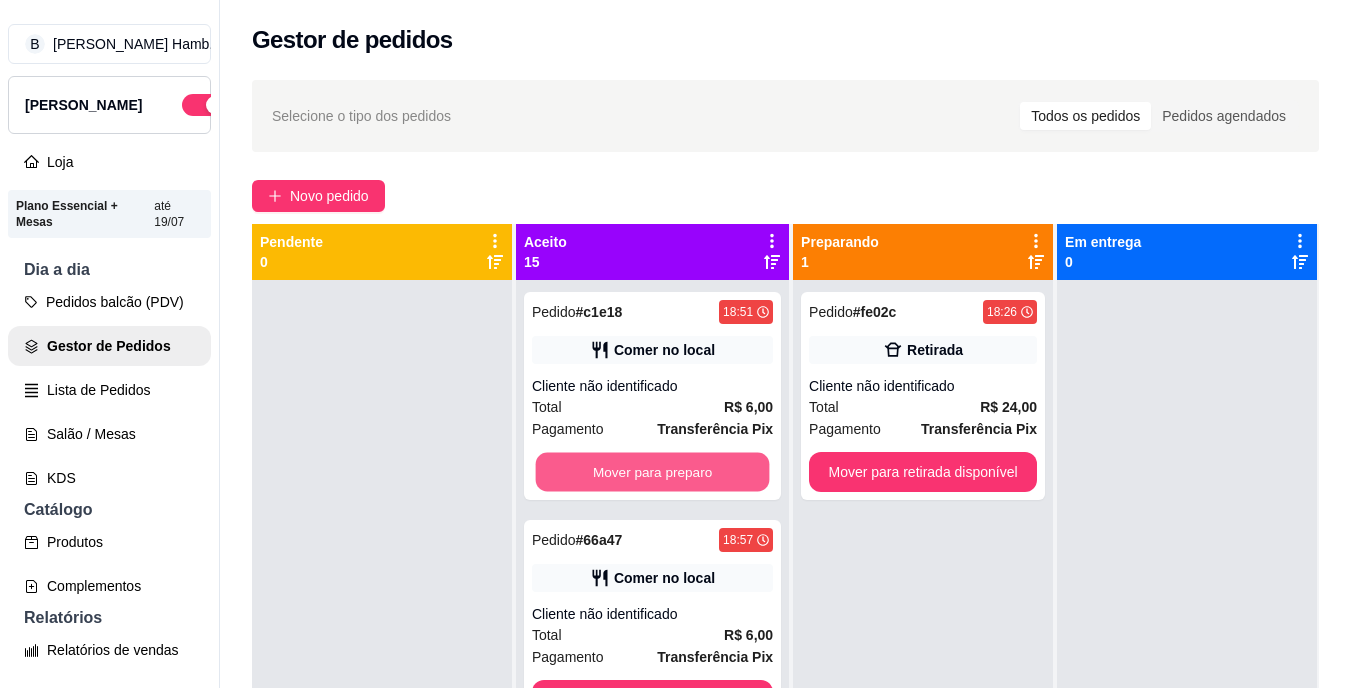 click on "Mover para preparo" at bounding box center [653, 472] 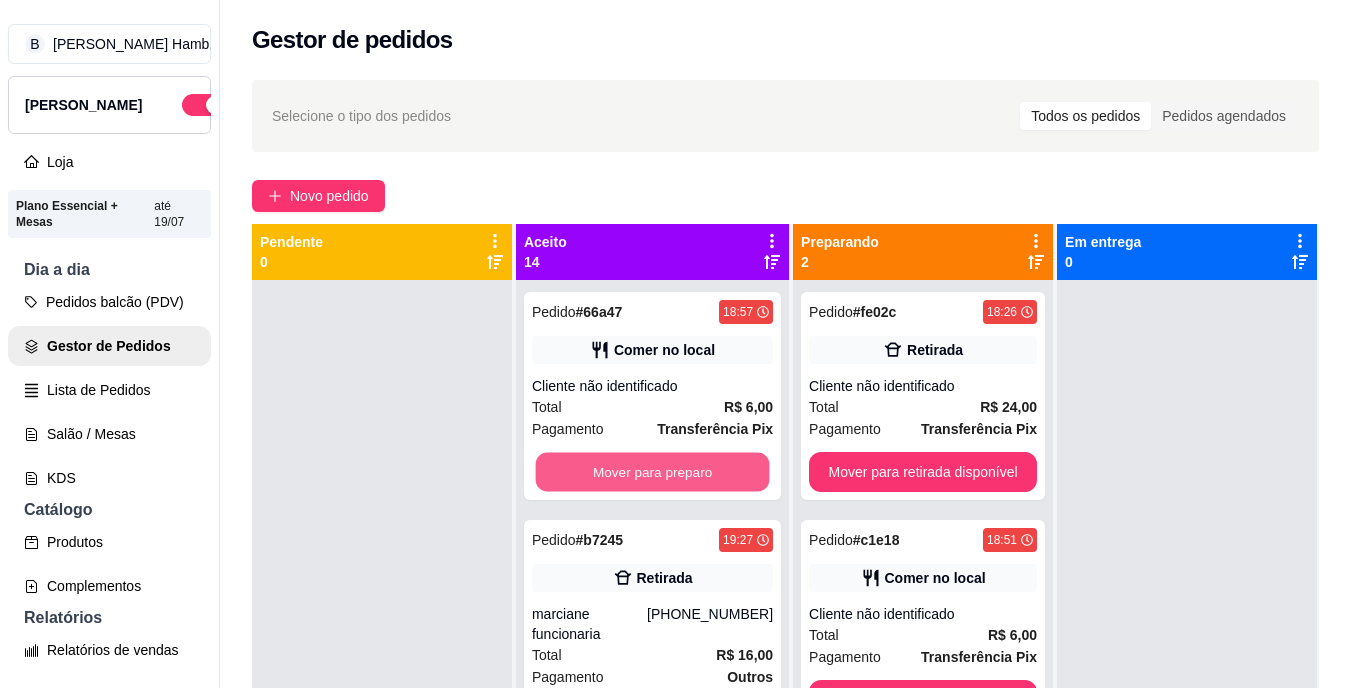 click on "Mover para preparo" at bounding box center (653, 472) 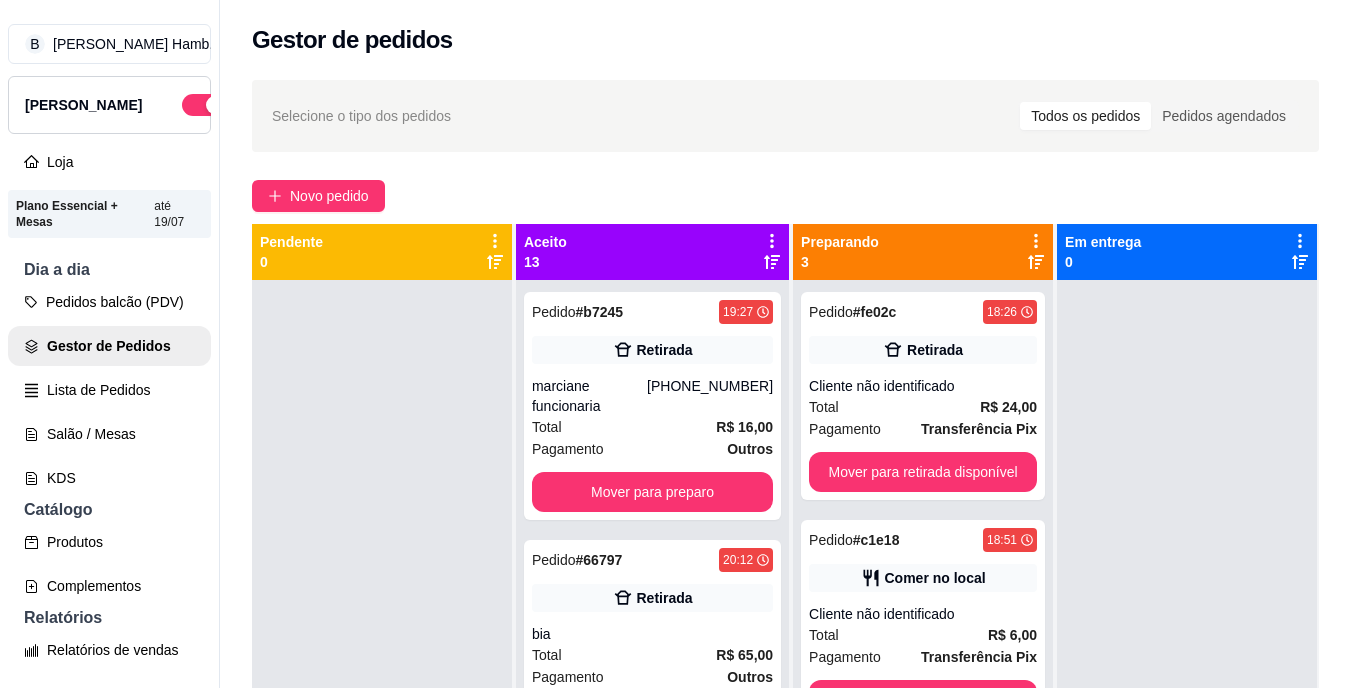 click on "Pedido  # b7245 19:27 Retirada marciane funcionaria (69) 99333-4396 Total R$ 16,00 Pagamento Outros Mover para preparo" at bounding box center (652, 406) 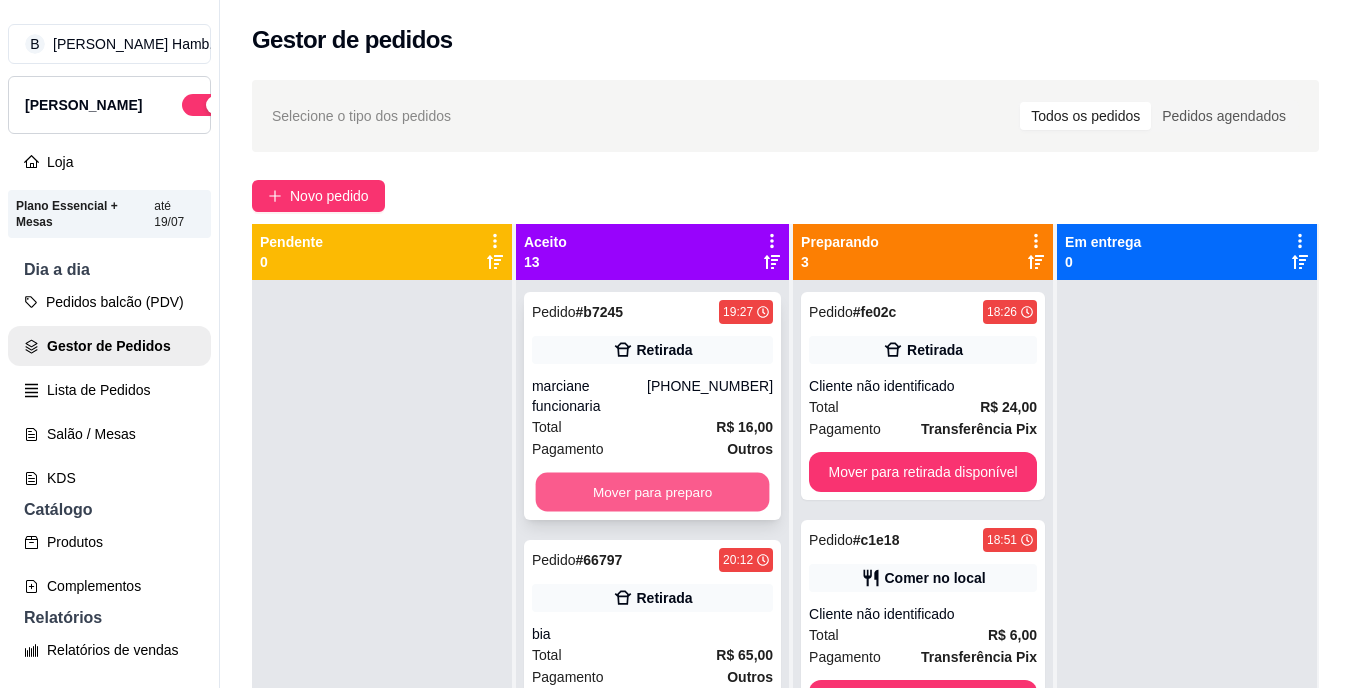 click on "Mover para preparo" at bounding box center (653, 492) 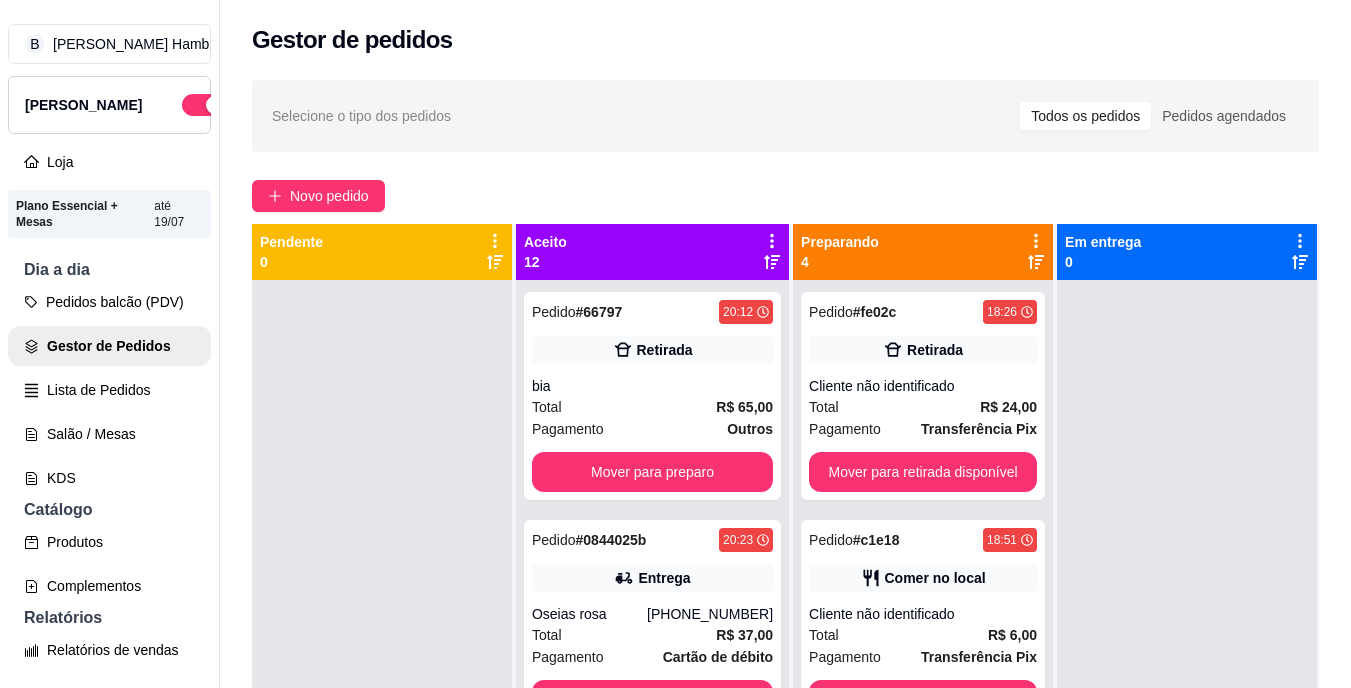 click on "Pedido  # 66797 20:12 Retirada bia Total R$ 65,00 Pagamento Outros Mover para preparo" at bounding box center (652, 396) 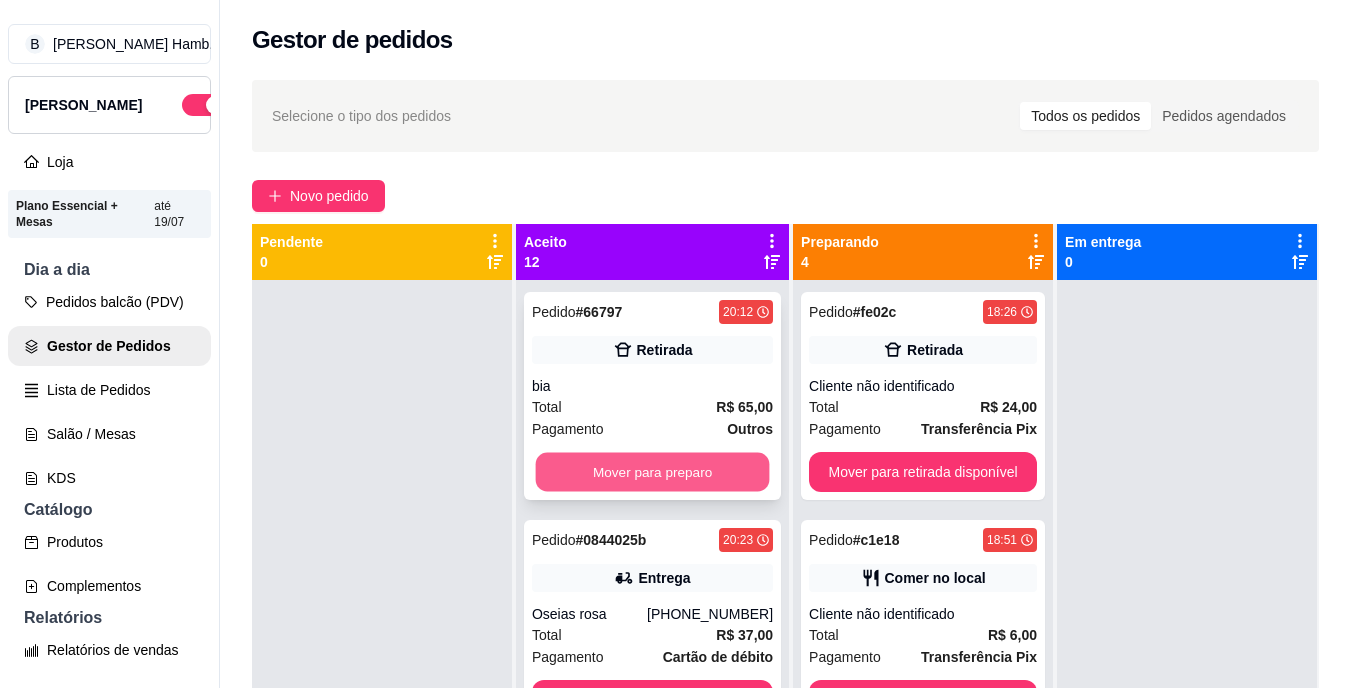 click on "Mover para preparo" at bounding box center [653, 472] 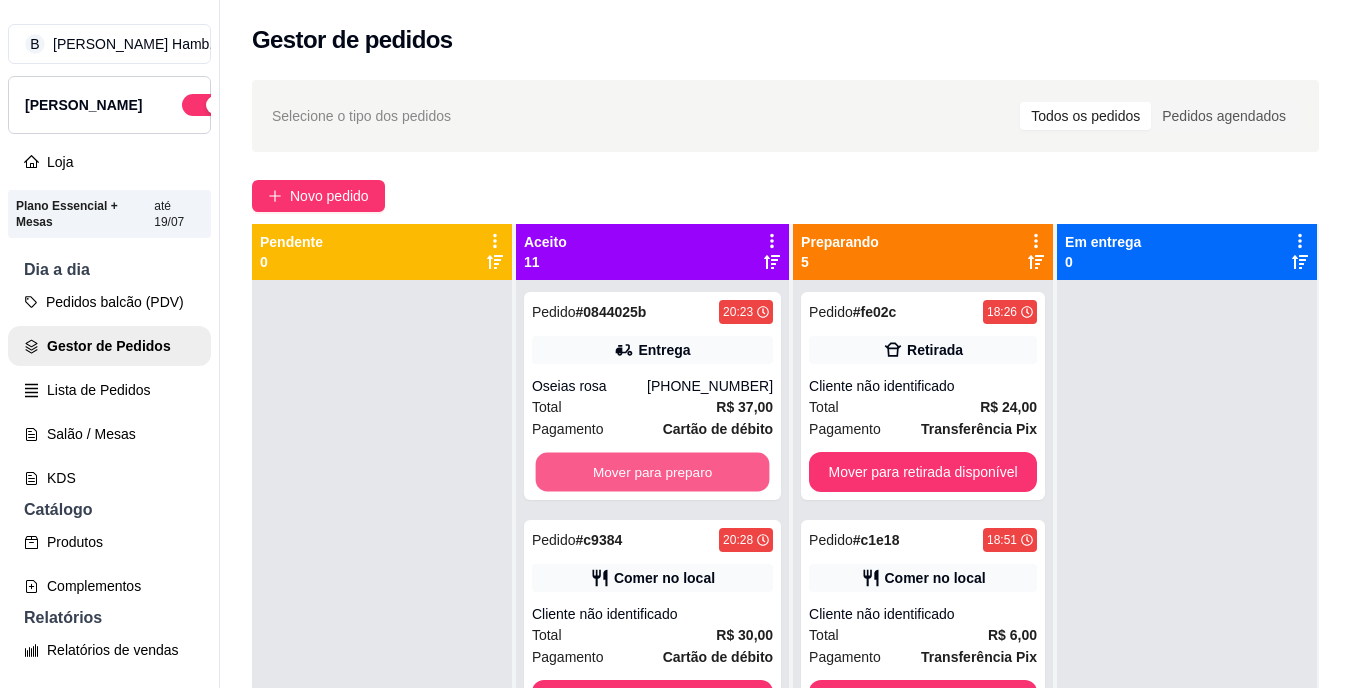 click on "Mover para preparo" at bounding box center (653, 472) 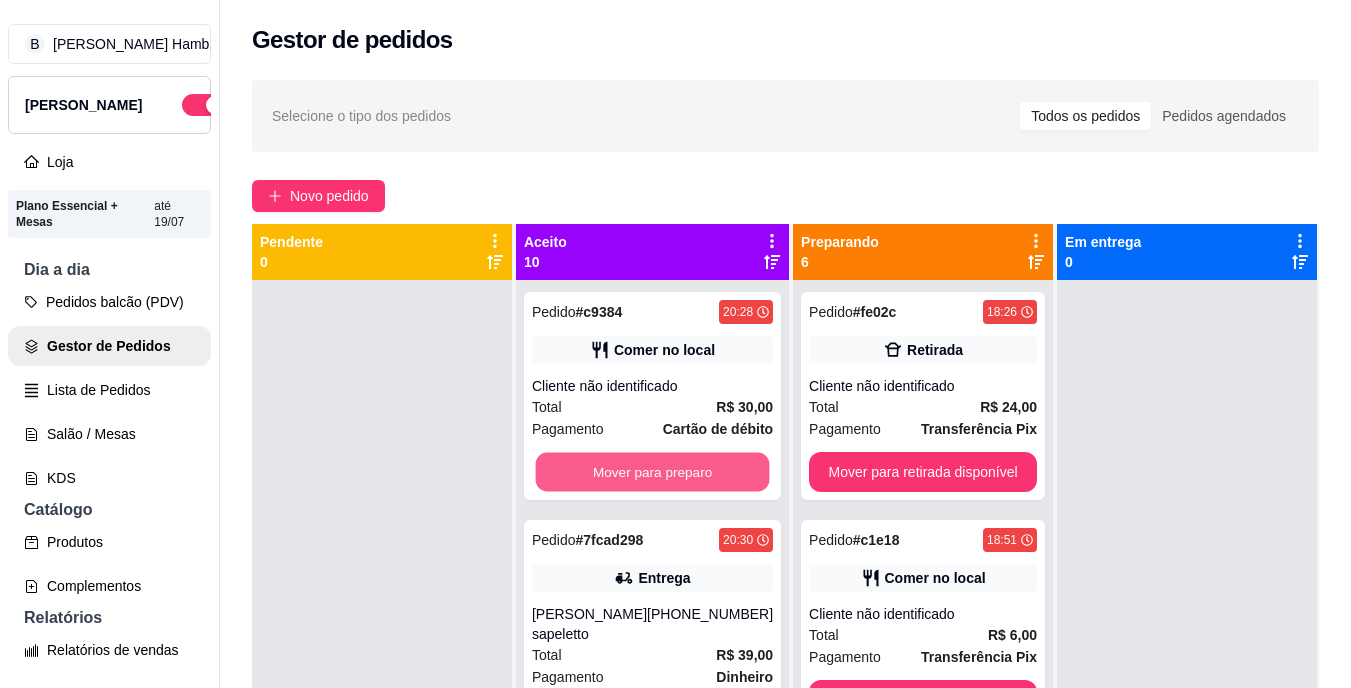 click on "Mover para preparo" at bounding box center [653, 472] 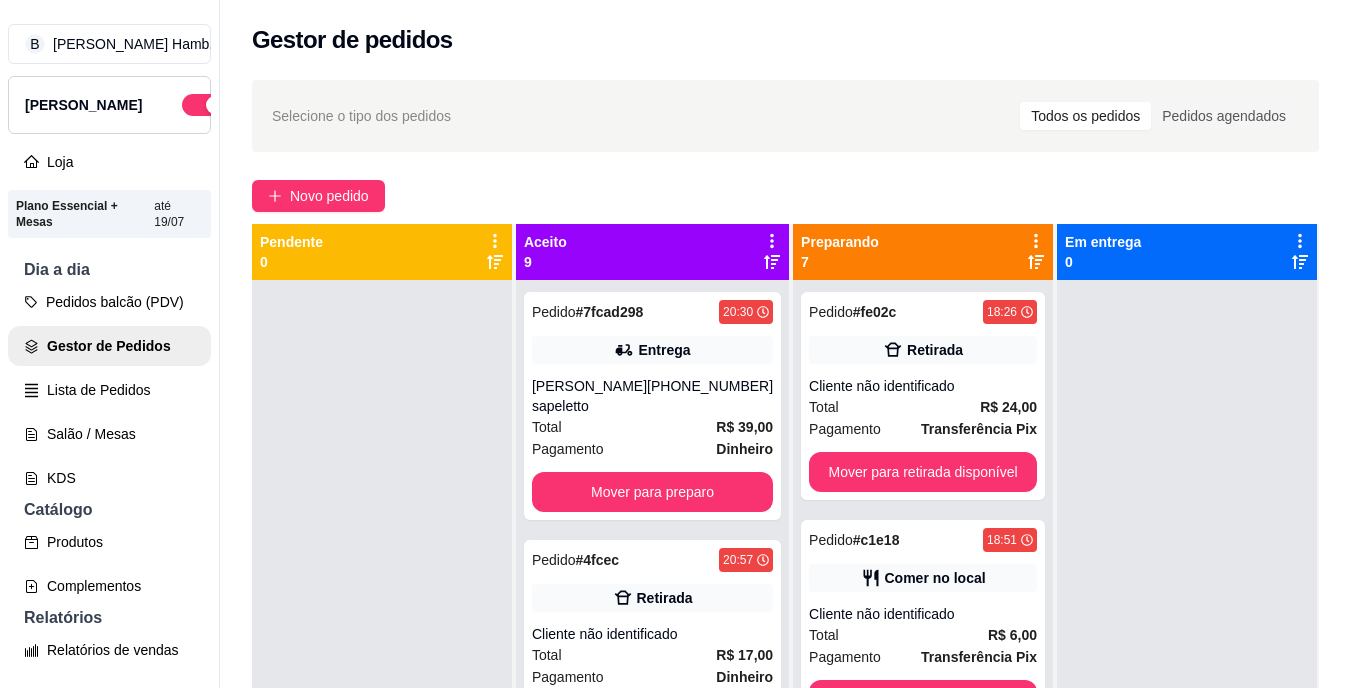 click on "Pedido  # 7fcad298 20:30 Entrega Herika Eugênio sapeletto (69) 99208-0032 Total R$ 39,00 Pagamento Dinheiro Mover para preparo" at bounding box center [652, 406] 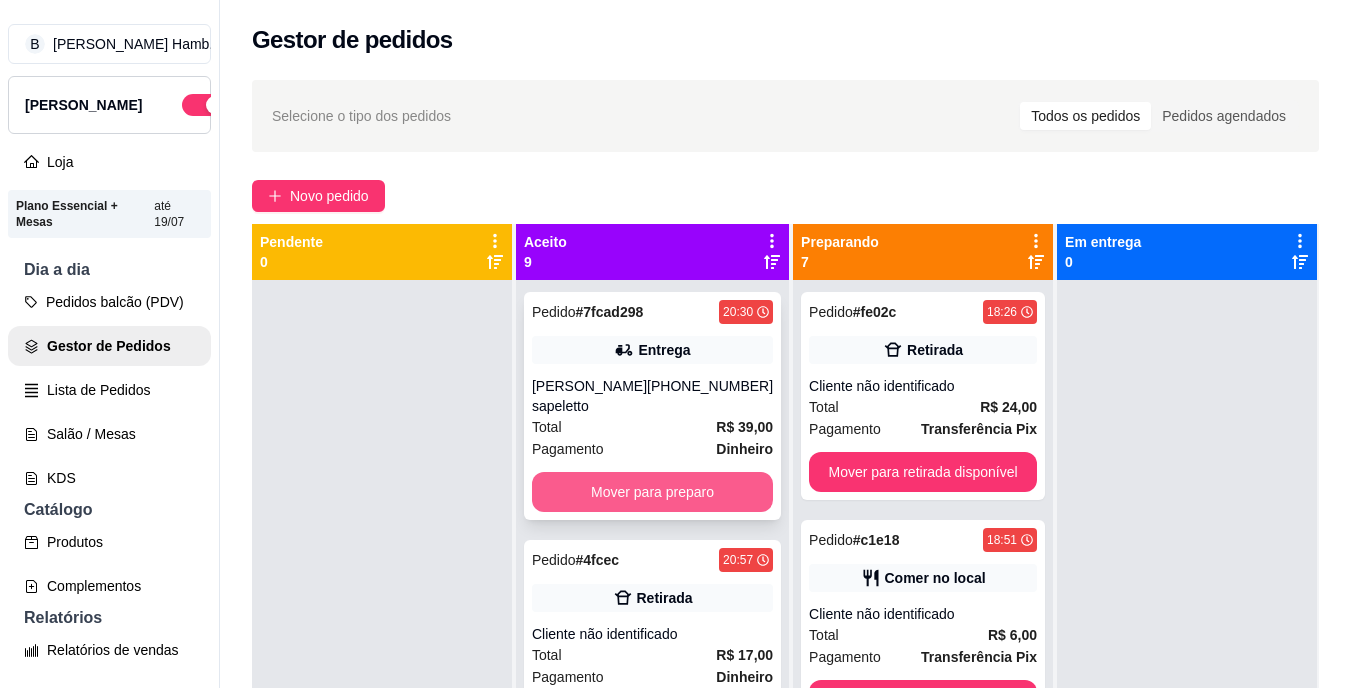 click on "Mover para preparo" at bounding box center (652, 492) 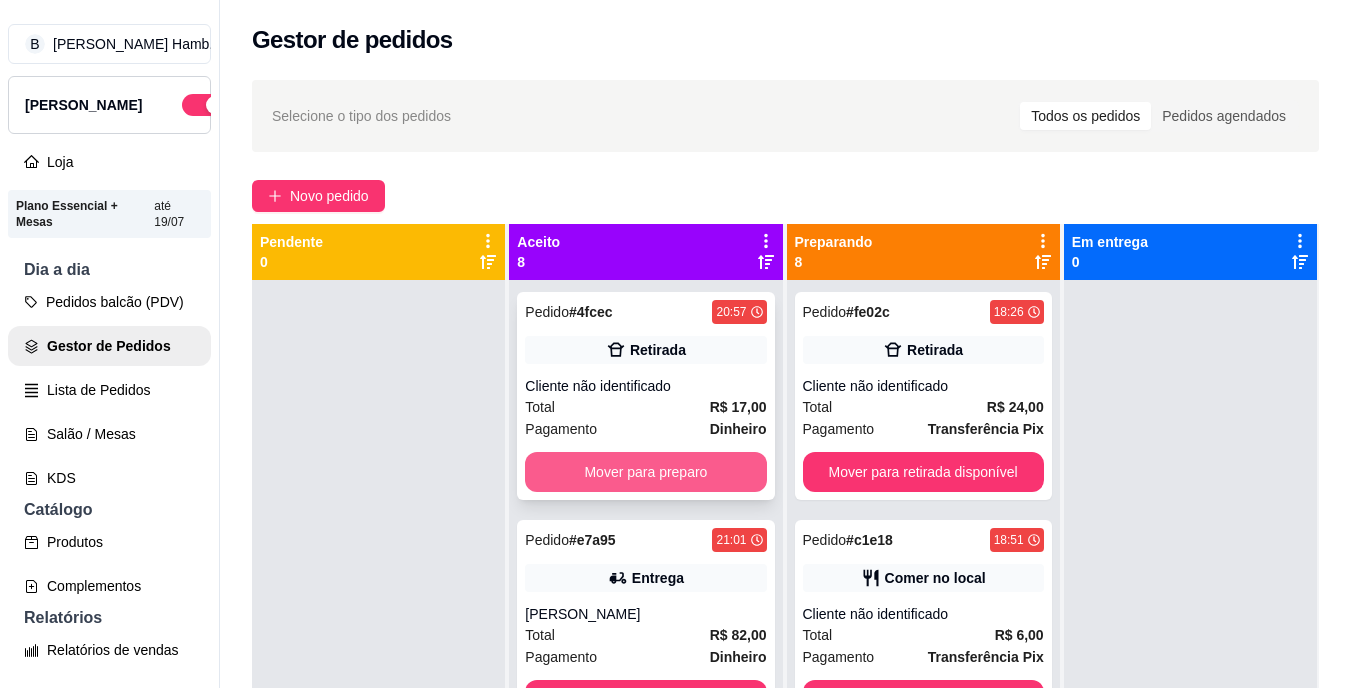 drag, startPoint x: 695, startPoint y: 494, endPoint x: 709, endPoint y: 466, distance: 31.304953 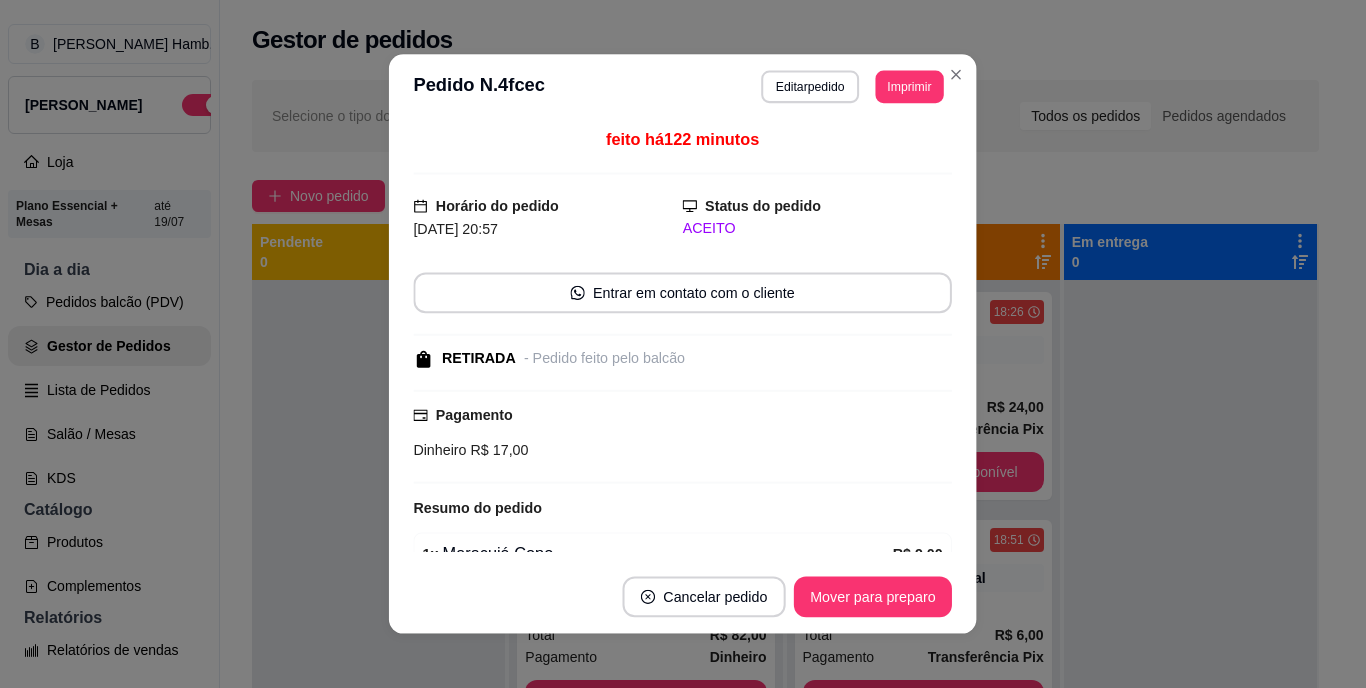 click on "Pagamento Dinheiro   R$ 17,00" at bounding box center [683, 437] 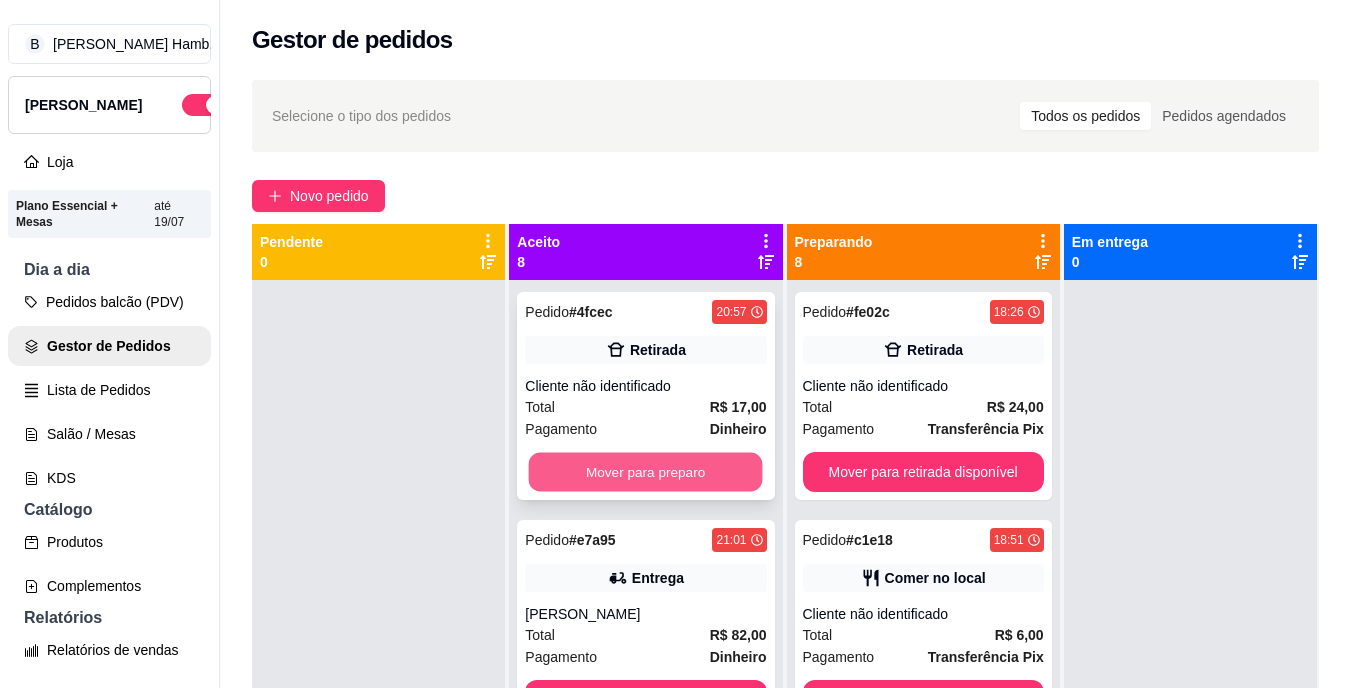 click on "Mover para preparo" at bounding box center (646, 472) 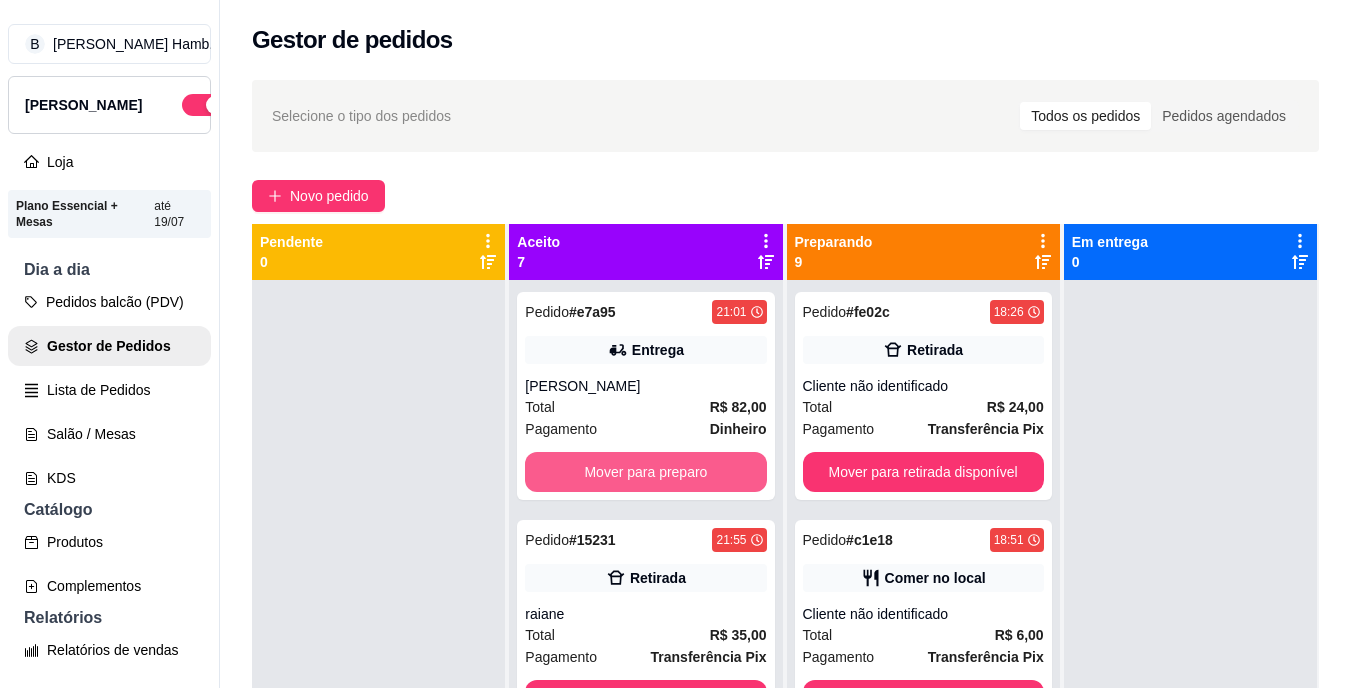 click on "Mover para preparo" at bounding box center [645, 472] 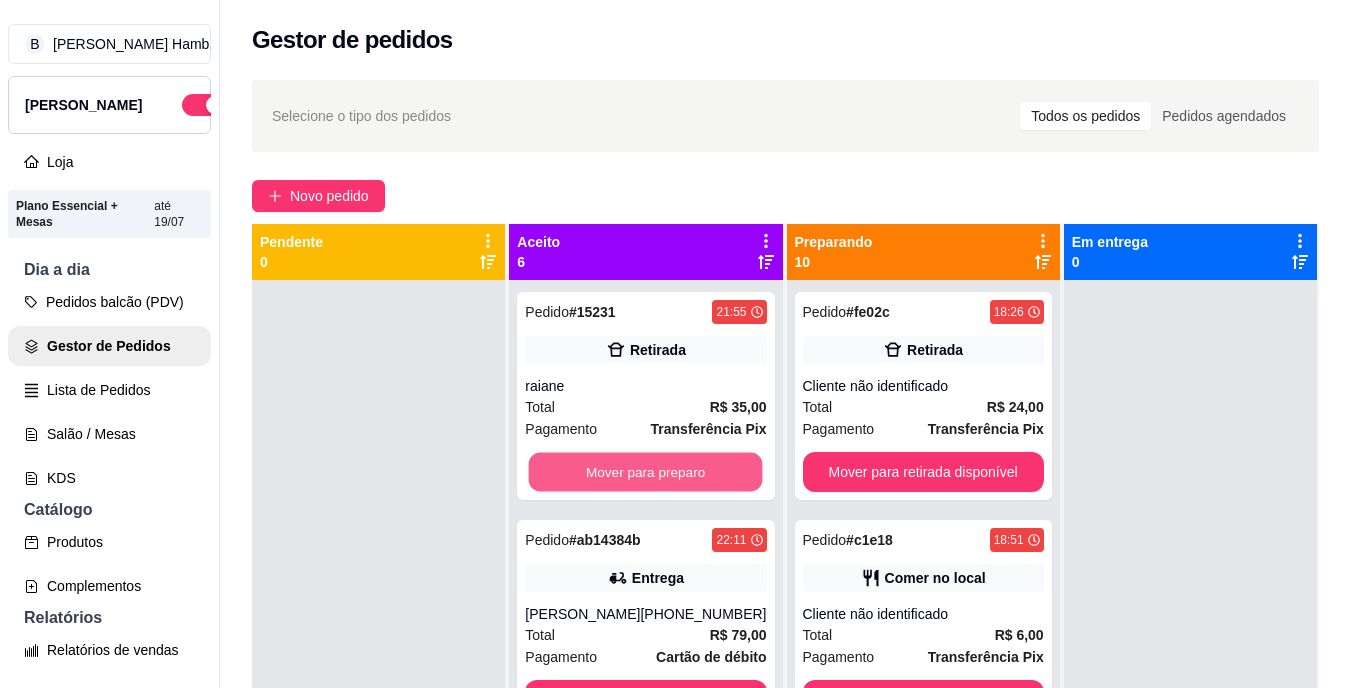click on "Mover para preparo" at bounding box center [646, 472] 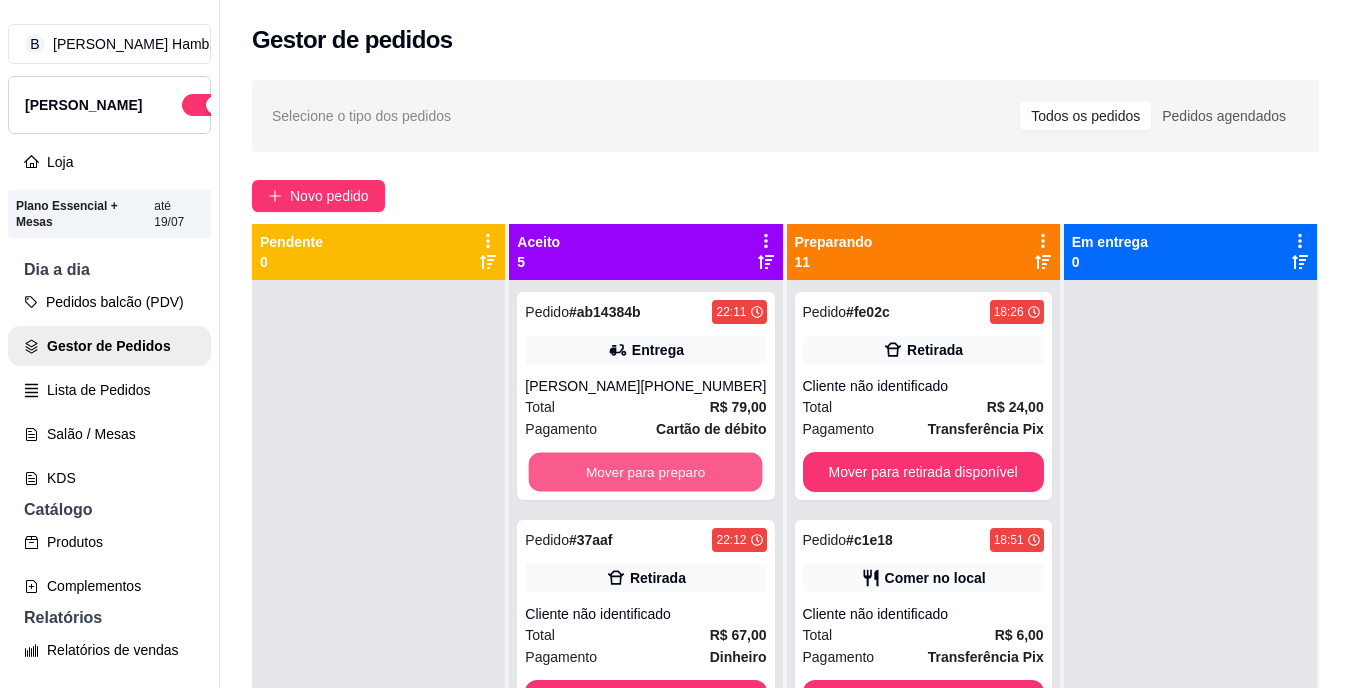 click on "Mover para preparo" at bounding box center (646, 472) 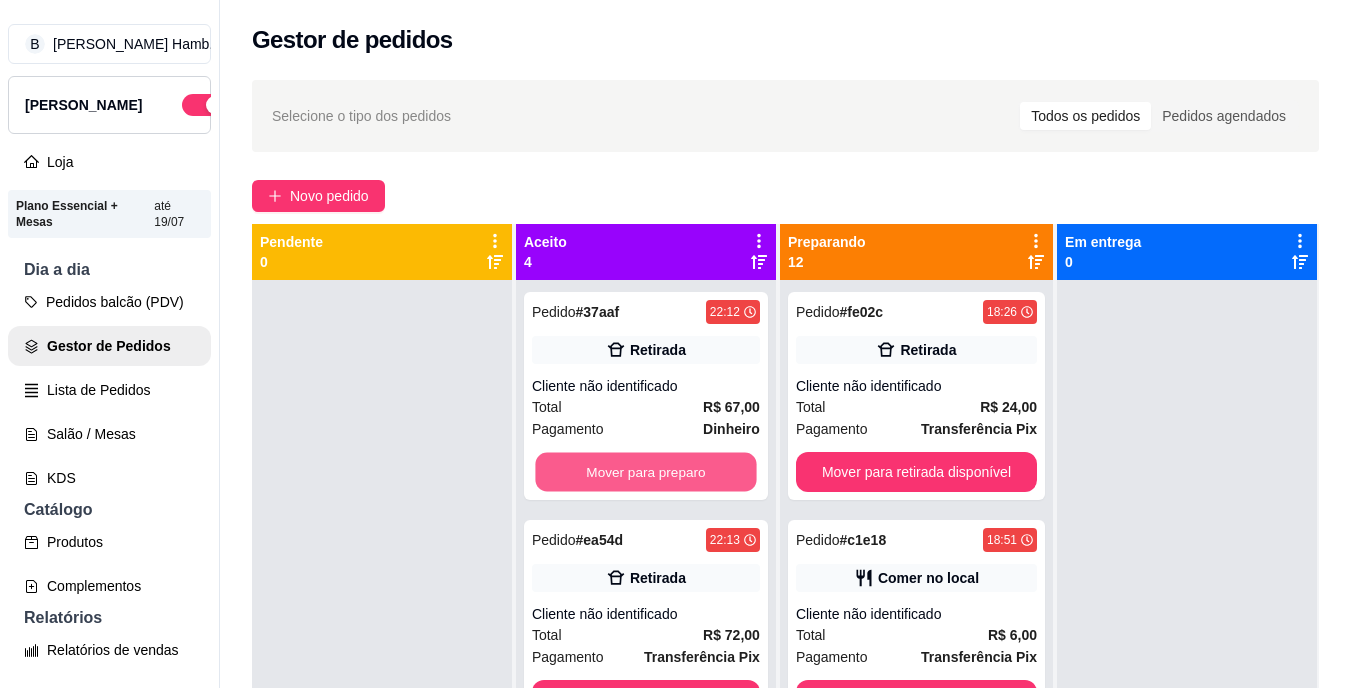 click on "Mover para preparo" at bounding box center [645, 472] 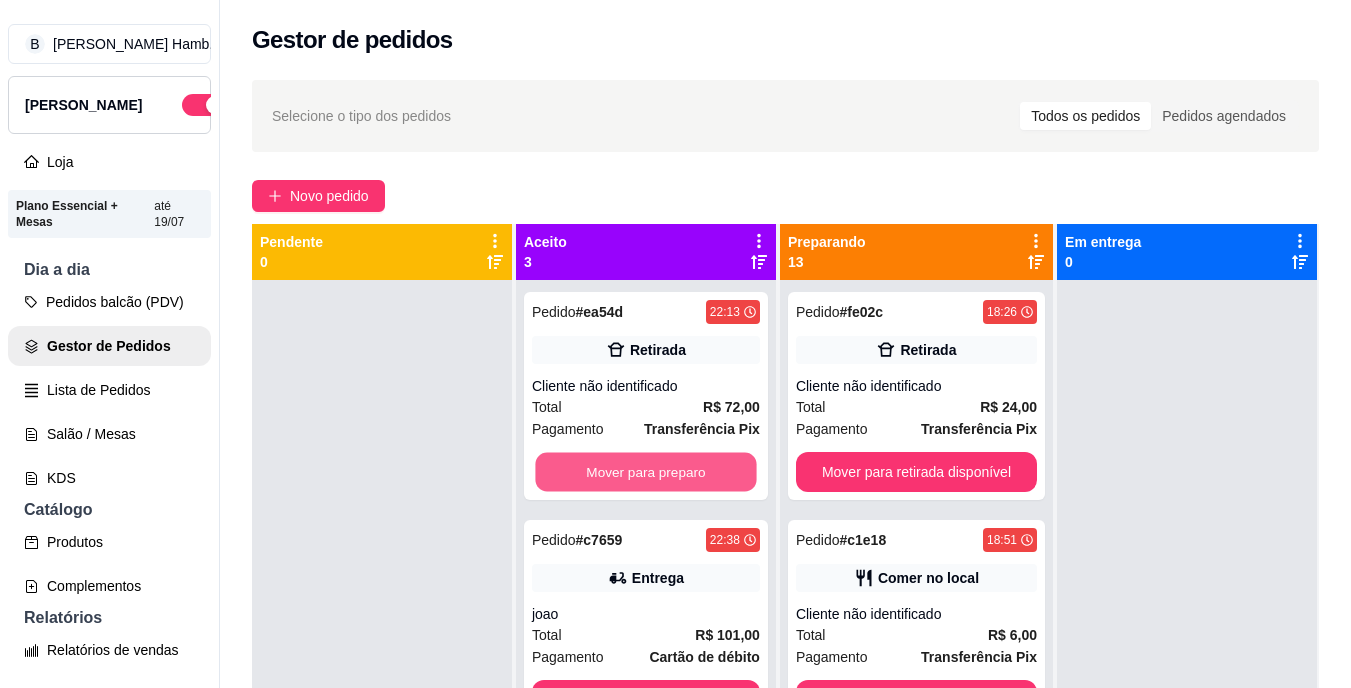 click on "Mover para preparo" at bounding box center (645, 472) 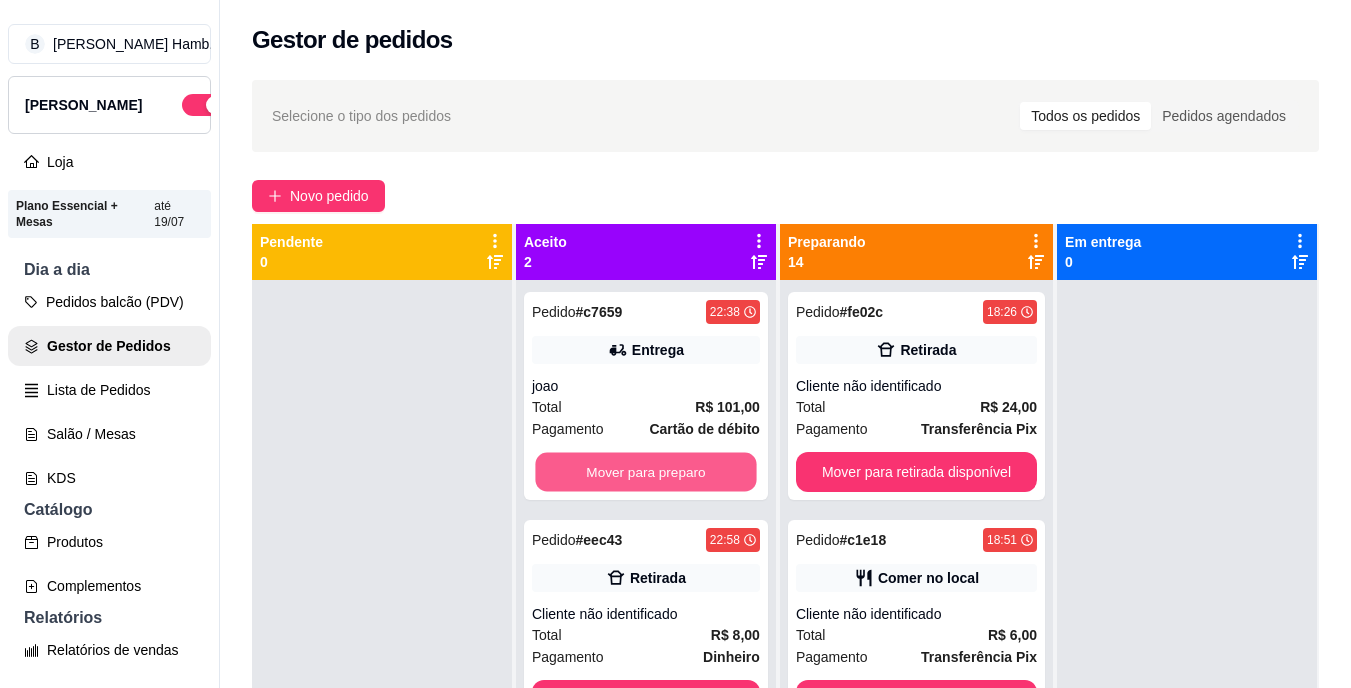 click on "Mover para preparo" at bounding box center [645, 472] 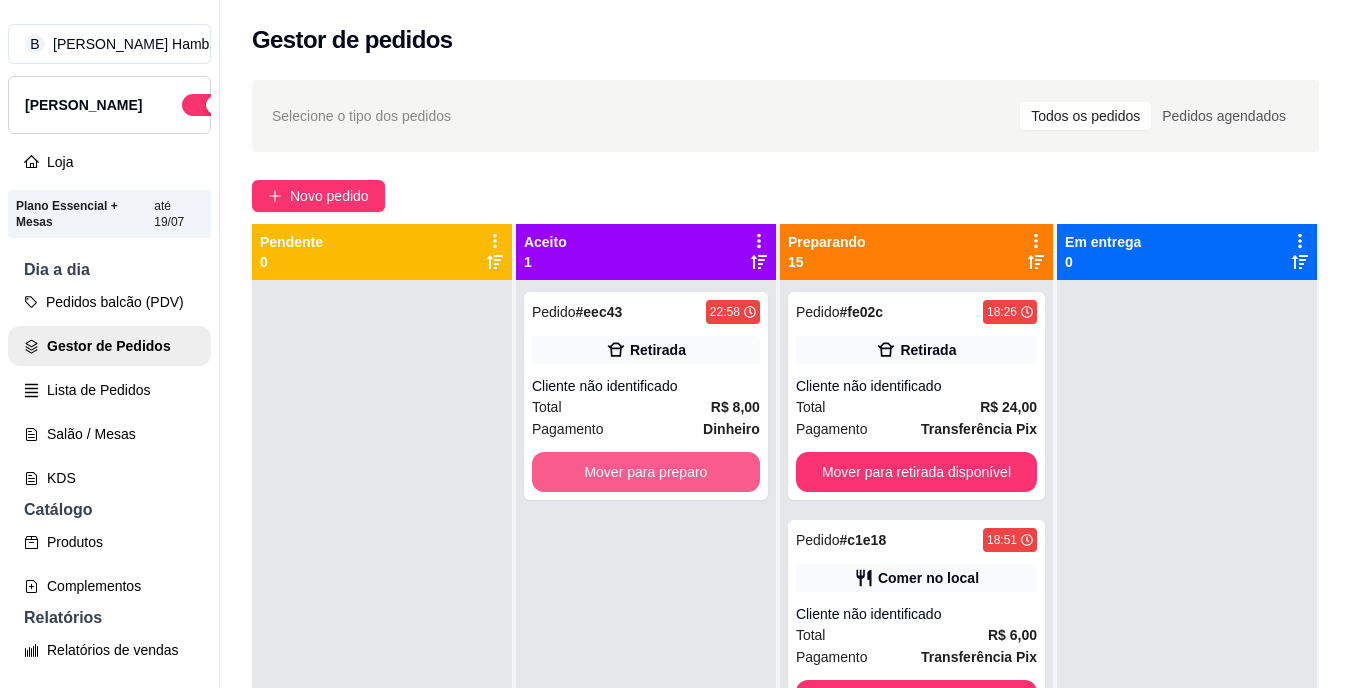click on "Mover para preparo" at bounding box center (646, 472) 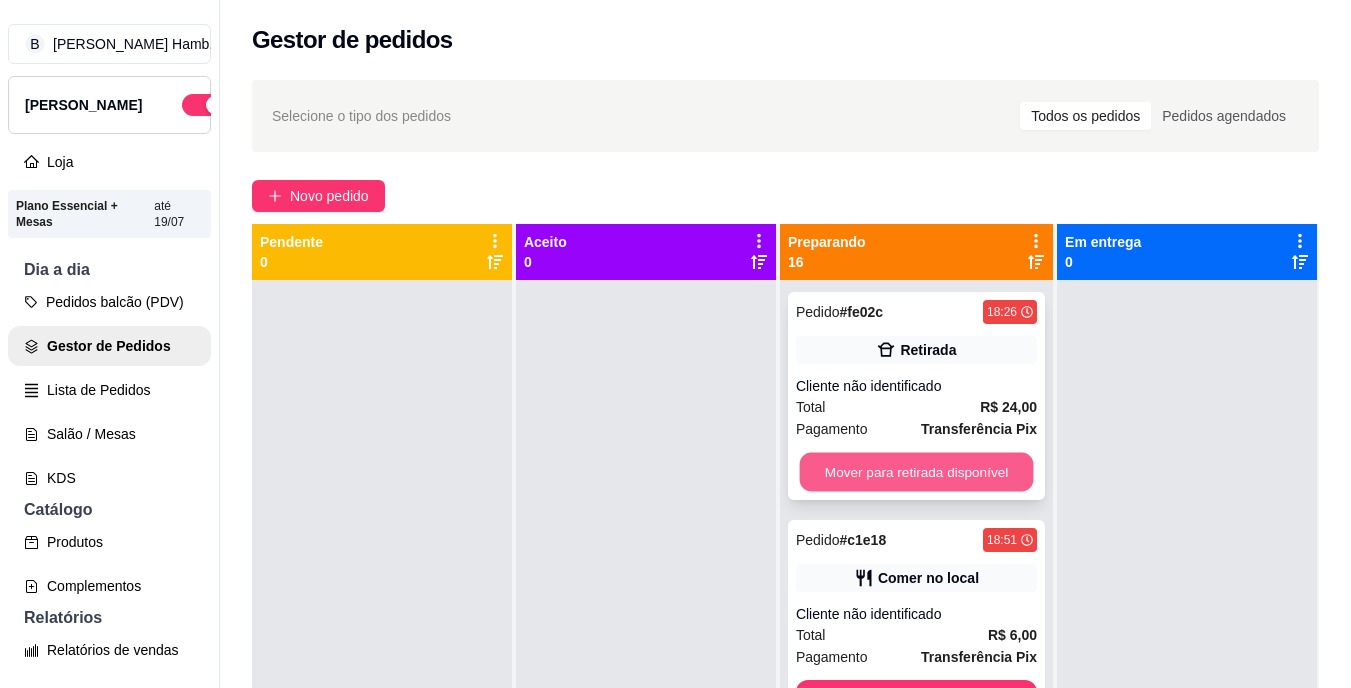 click on "Mover para retirada disponível" at bounding box center [916, 472] 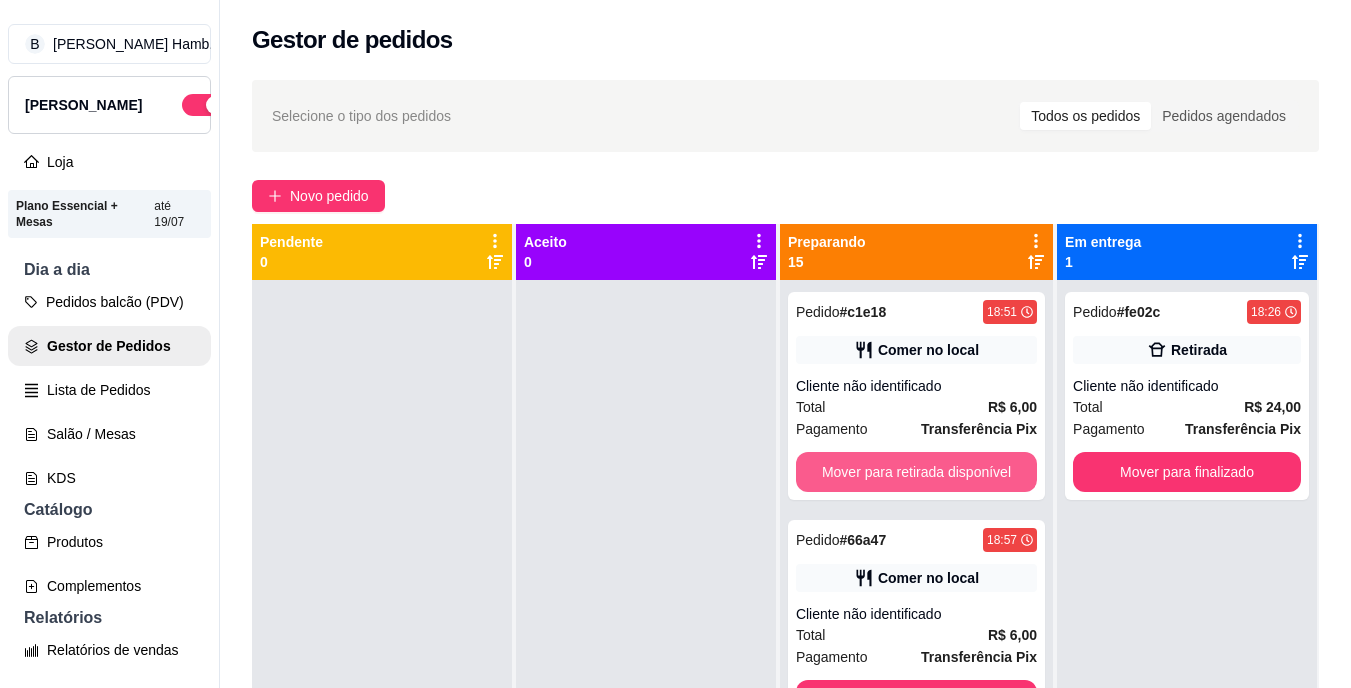 click on "Mover para retirada disponível" at bounding box center (916, 472) 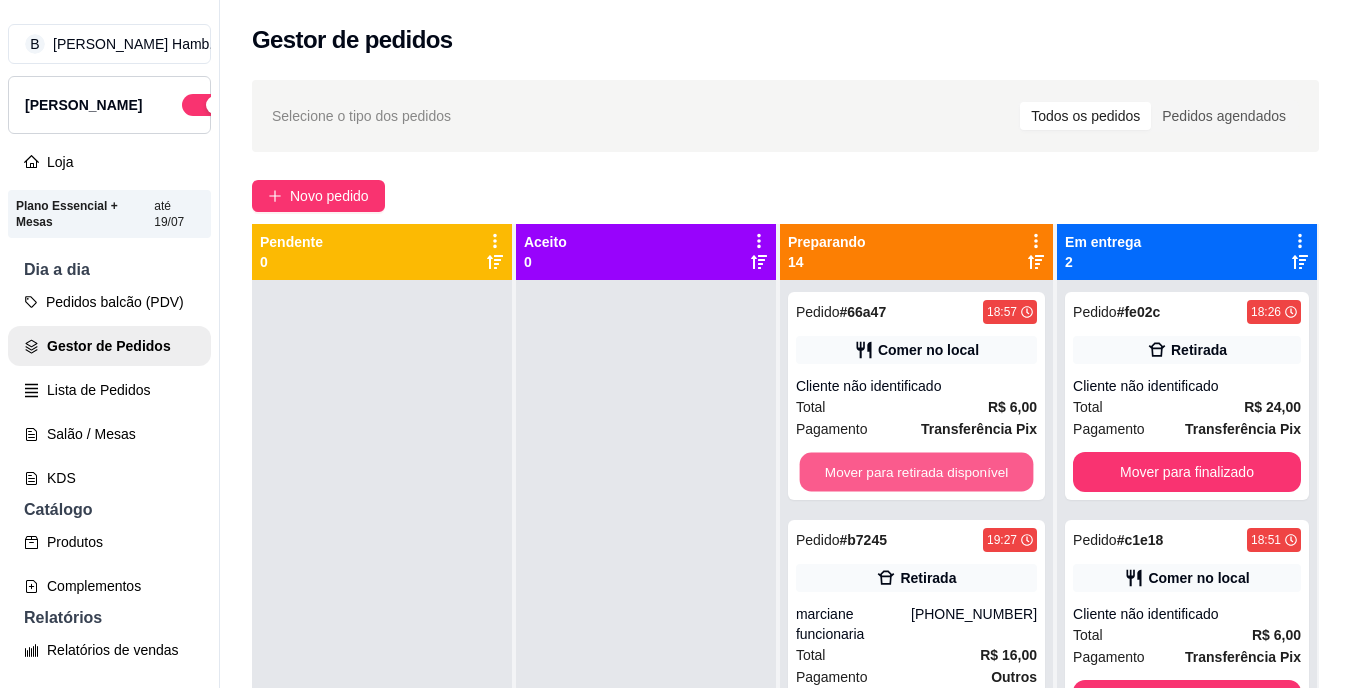click on "Mover para retirada disponível" at bounding box center (916, 472) 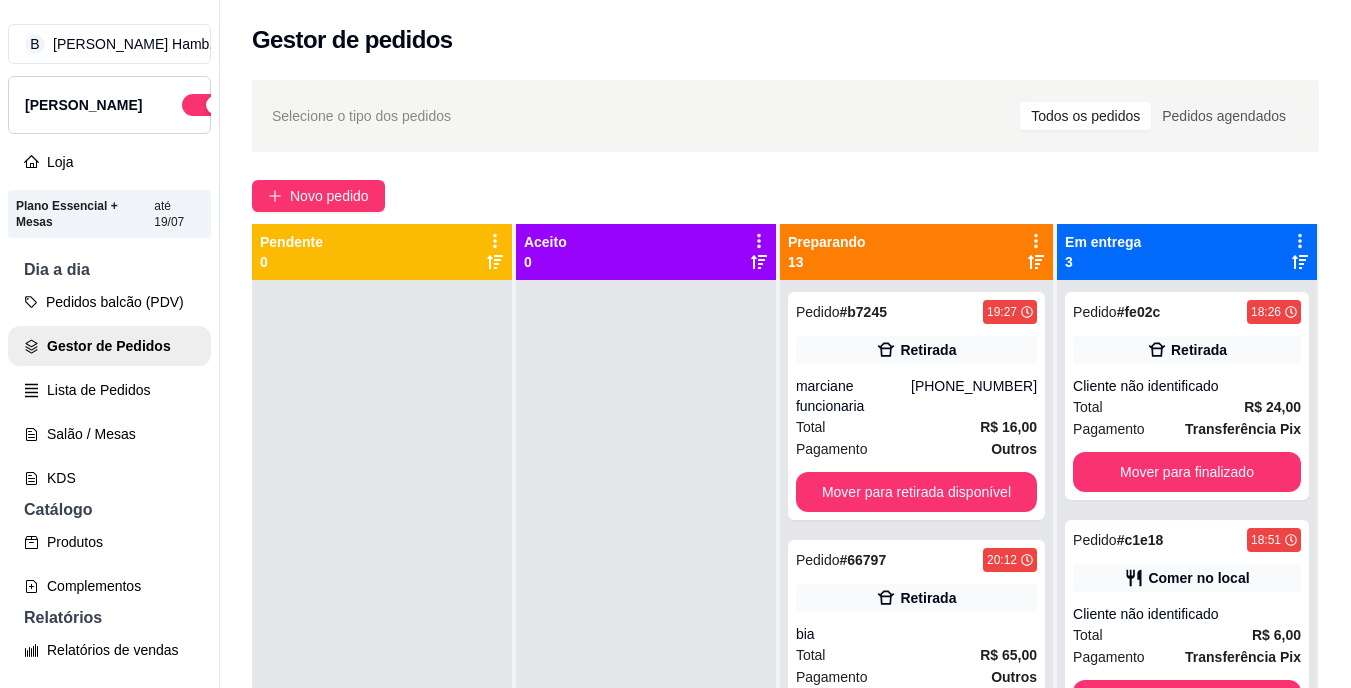 click on "Pedido  # b7245 19:27 Retirada marciane funcionaria (69) 99333-4396 Total R$ 16,00 Pagamento Outros Mover para retirada disponível" at bounding box center (916, 406) 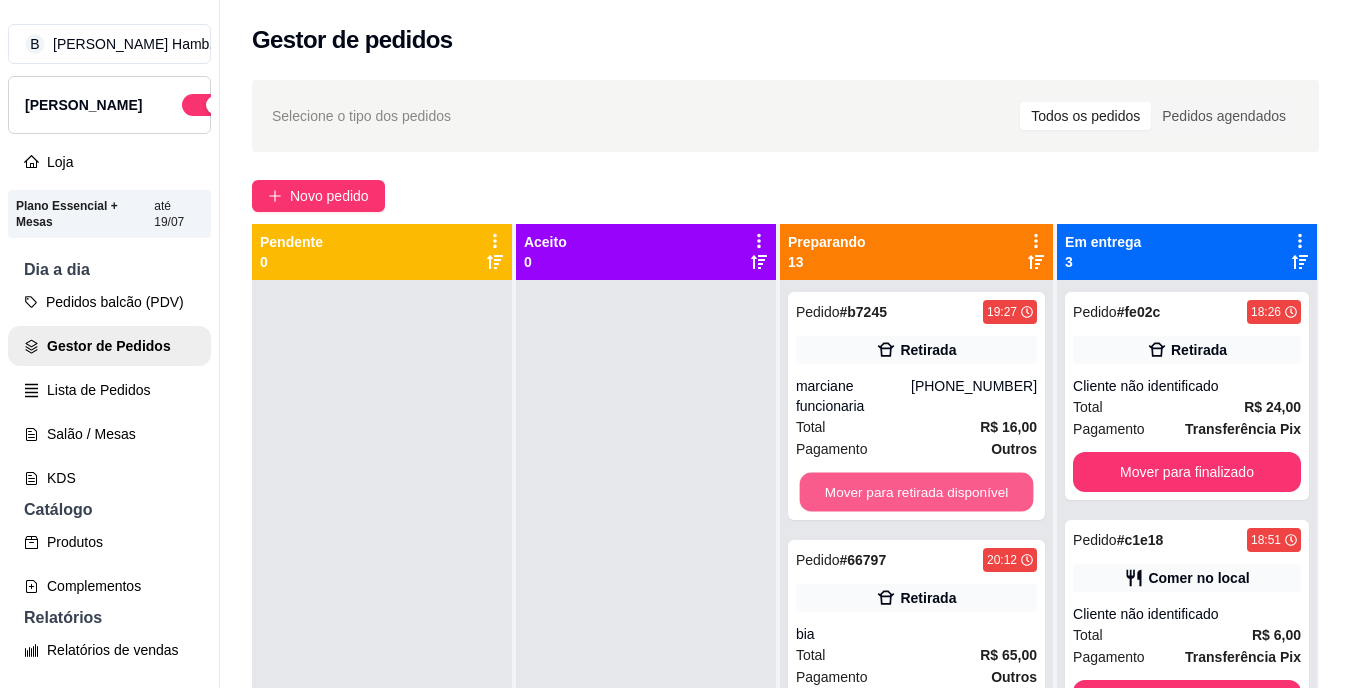 click on "Mover para retirada disponível" at bounding box center [916, 492] 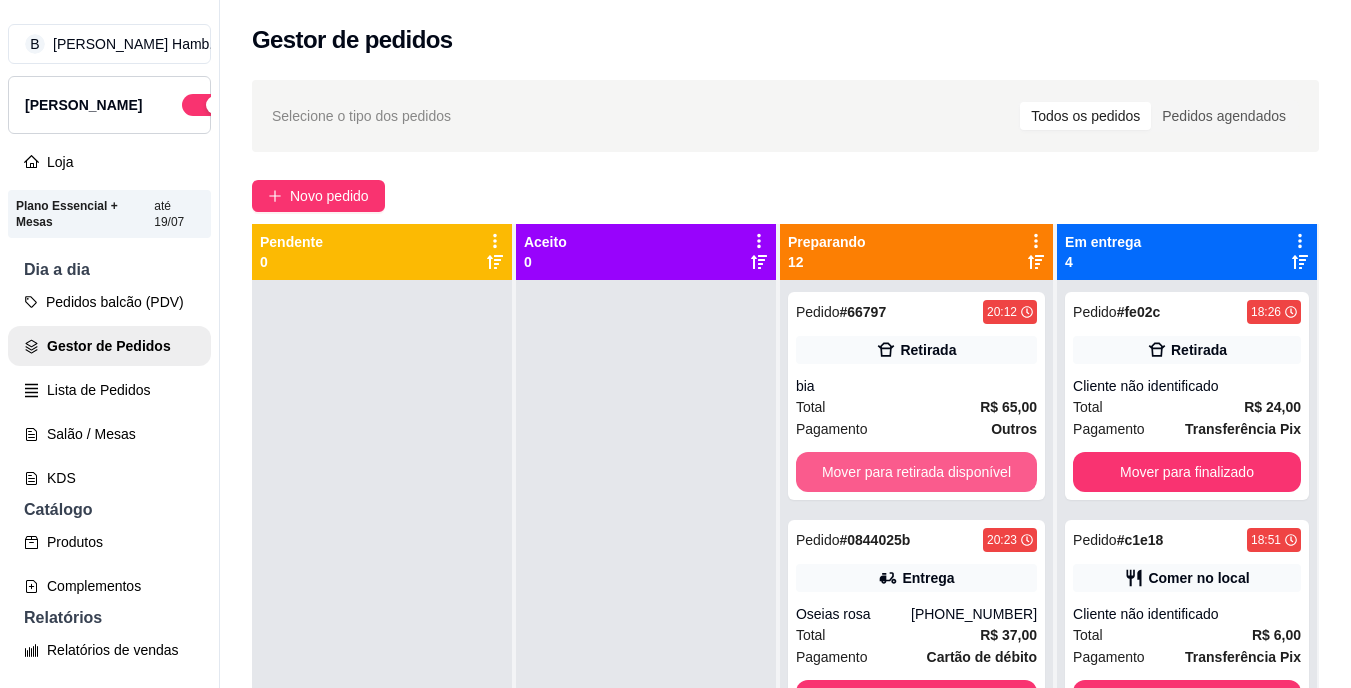 click on "Mover para retirada disponível" at bounding box center (916, 472) 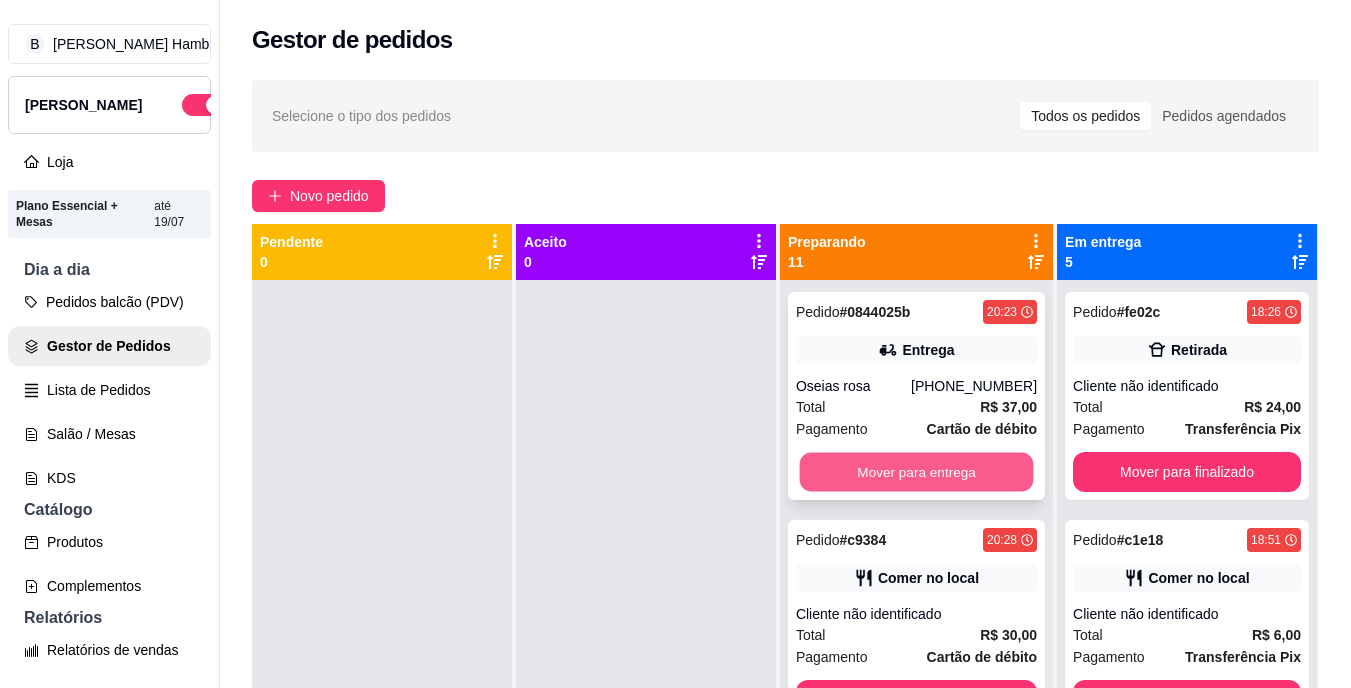 click on "Mover para entrega" at bounding box center (916, 472) 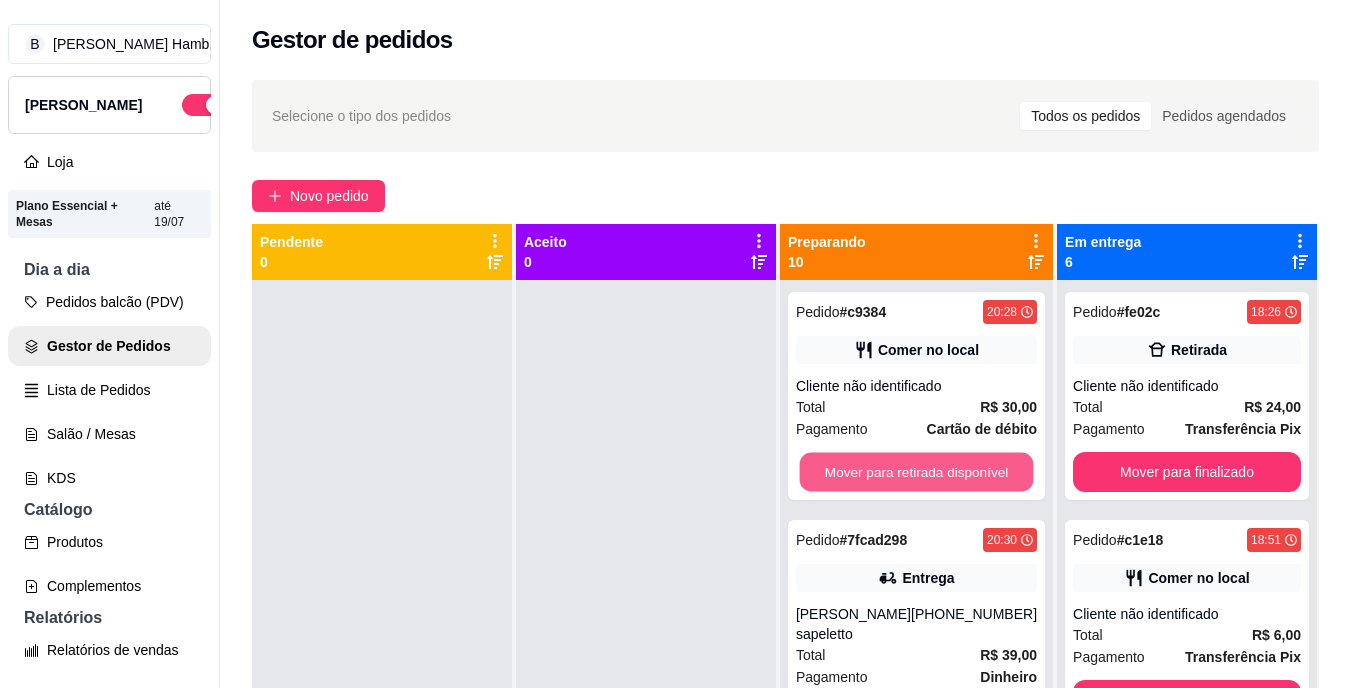 click on "Mover para retirada disponível" at bounding box center (916, 472) 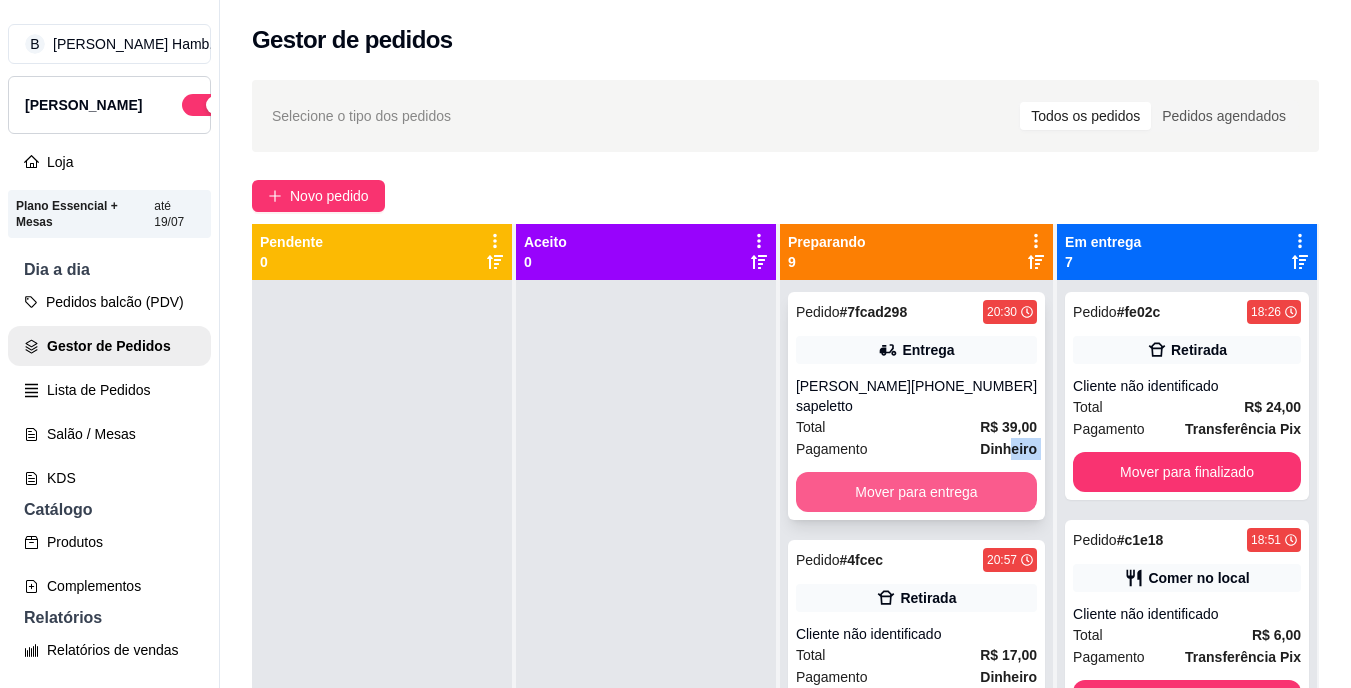 drag, startPoint x: 975, startPoint y: 459, endPoint x: 956, endPoint y: 483, distance: 30.610456 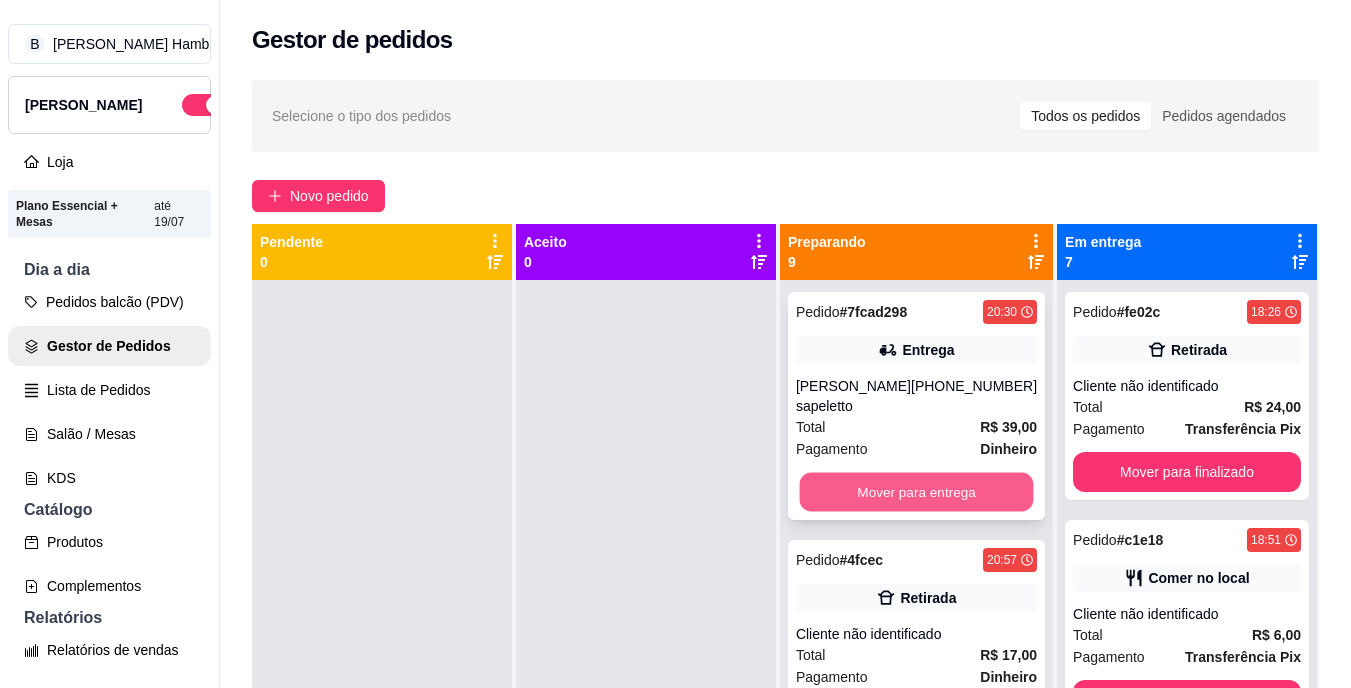 click on "Mover para entrega" at bounding box center (916, 492) 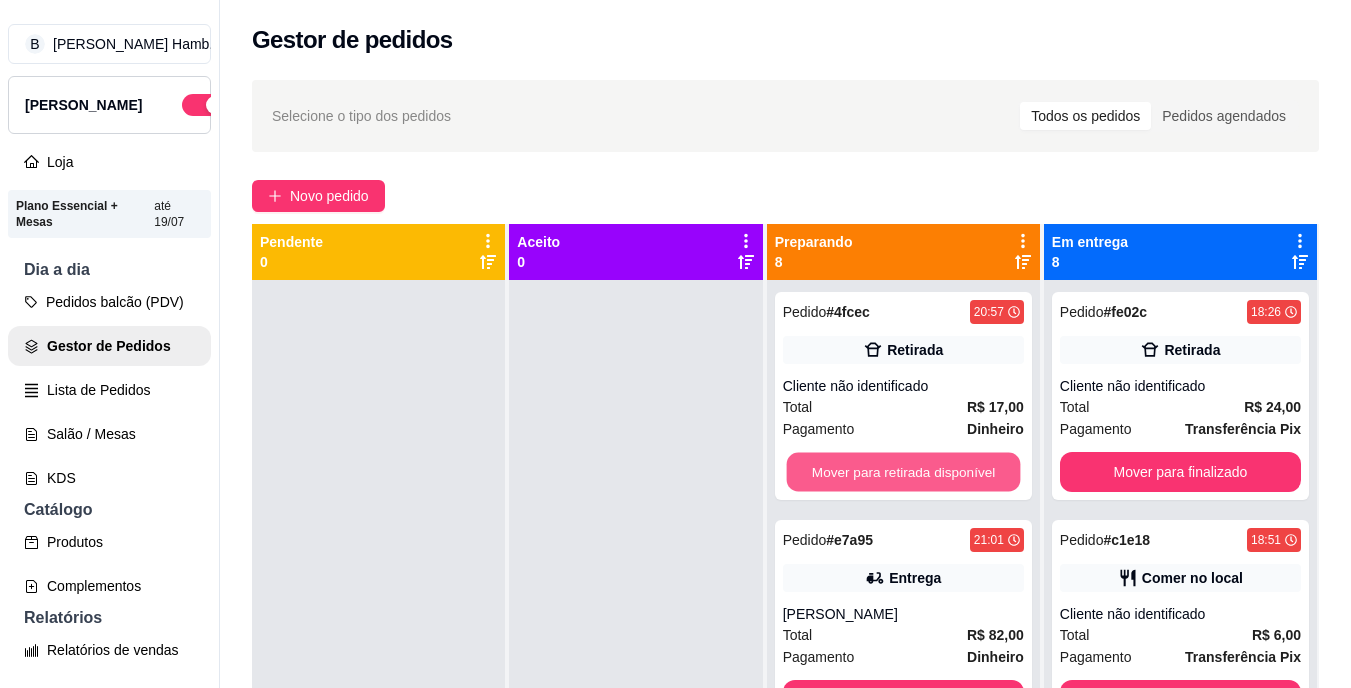 click on "Mover para retirada disponível" at bounding box center (903, 472) 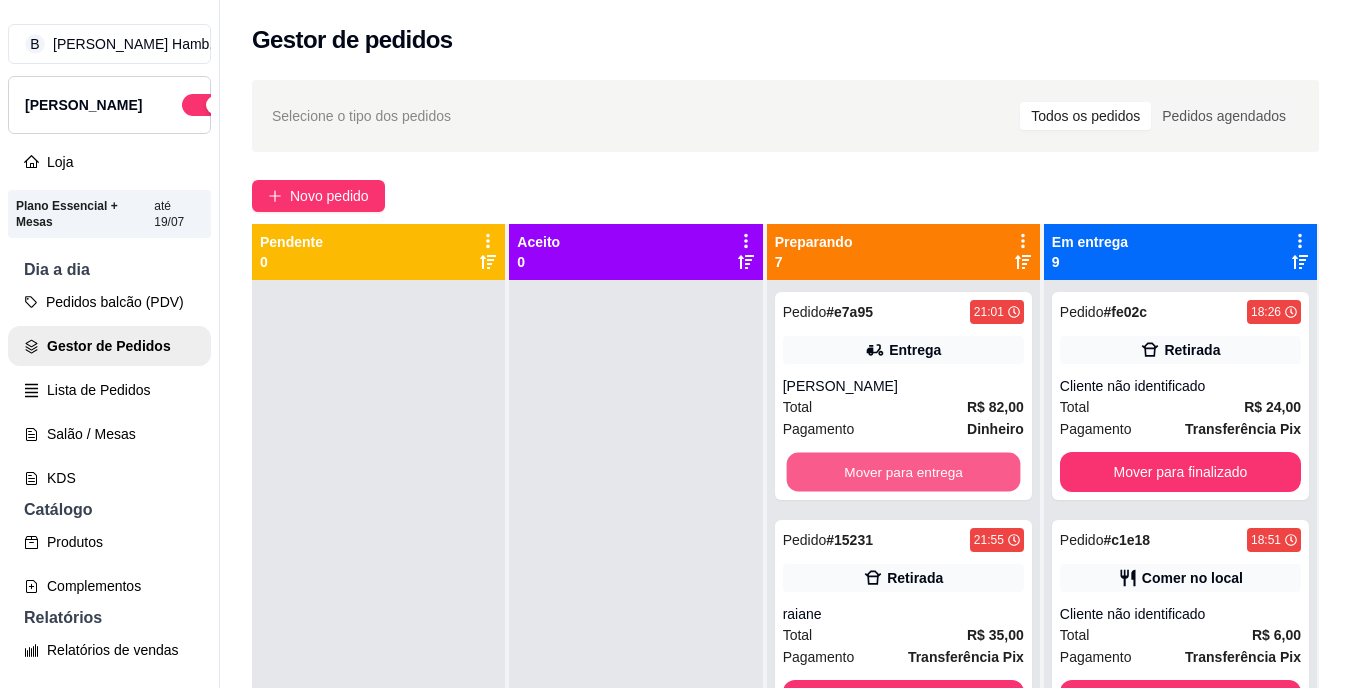 click on "Mover para entrega" at bounding box center [903, 472] 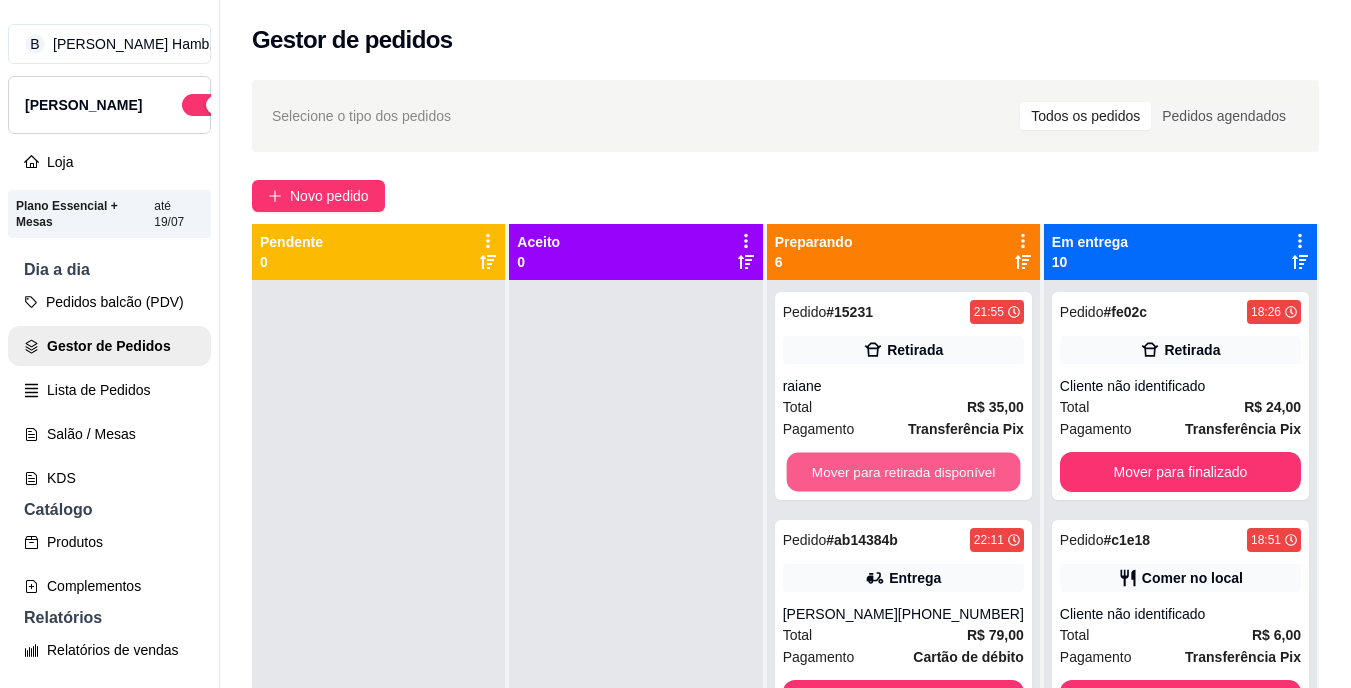 click on "Mover para retirada disponível" at bounding box center [903, 472] 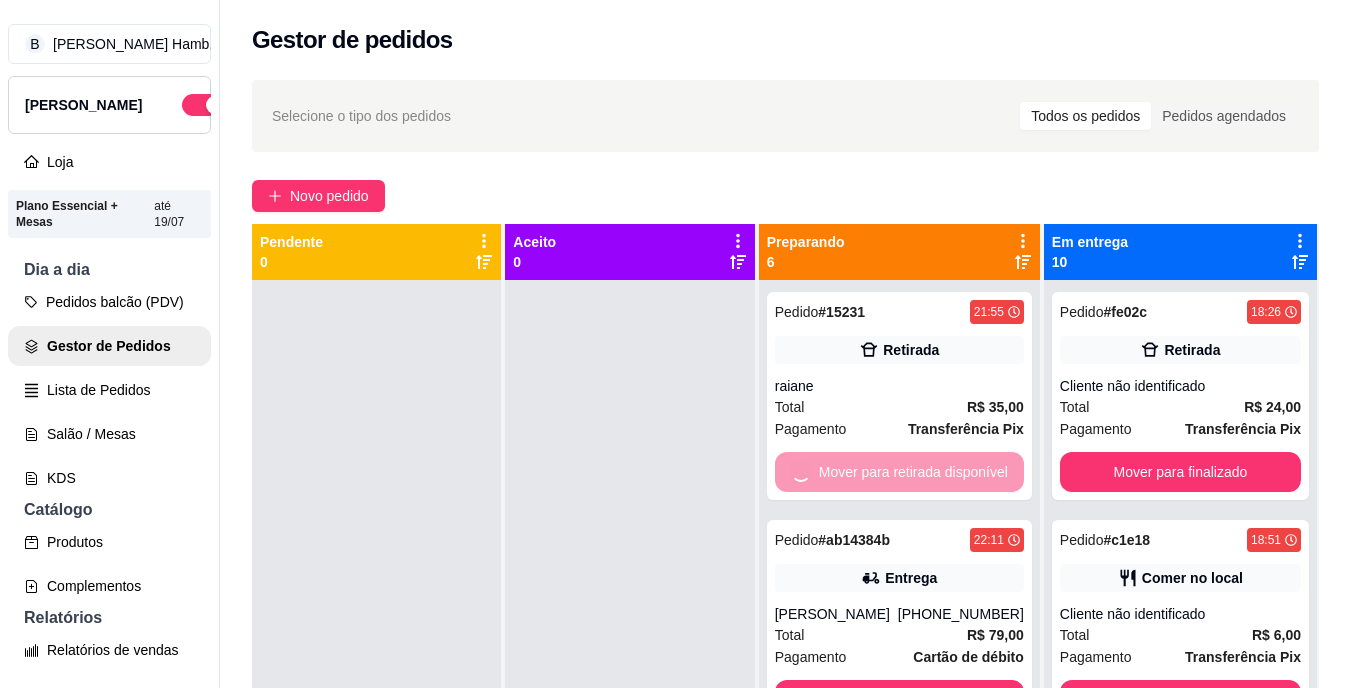 click on "Mover para retirada disponível" at bounding box center [899, 472] 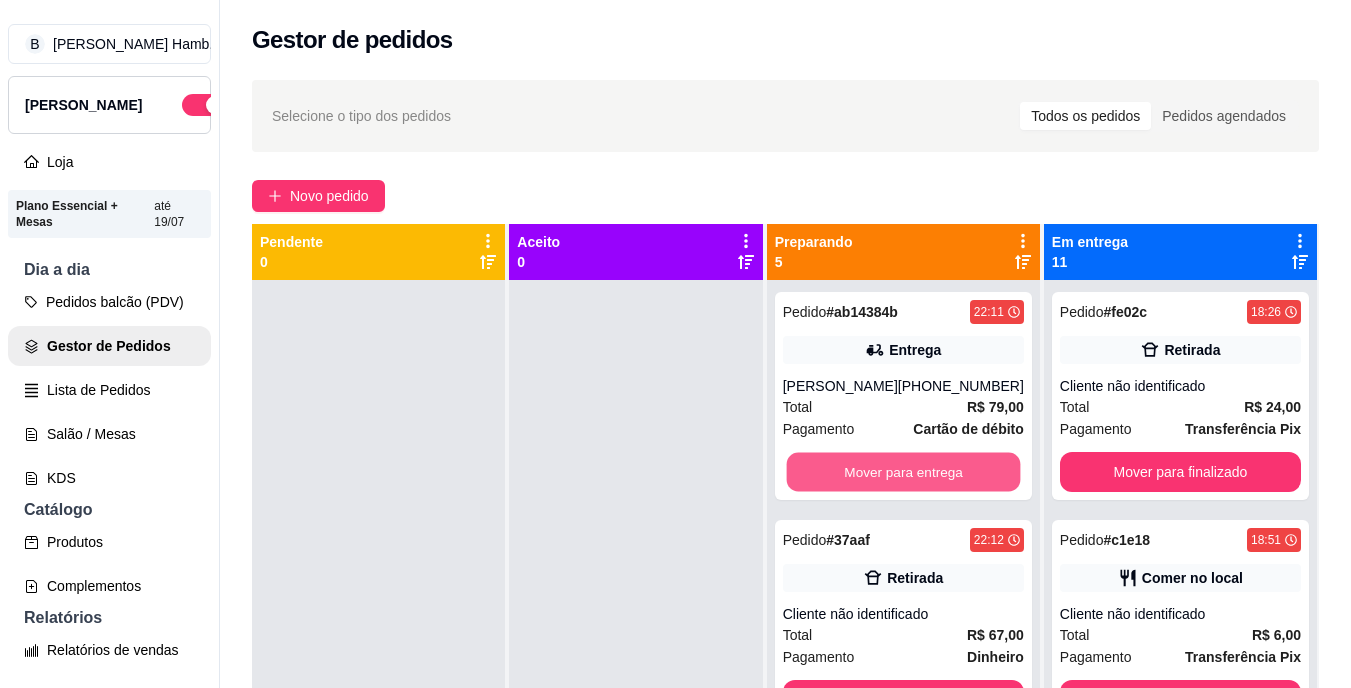 click on "Mover para entrega" at bounding box center (903, 472) 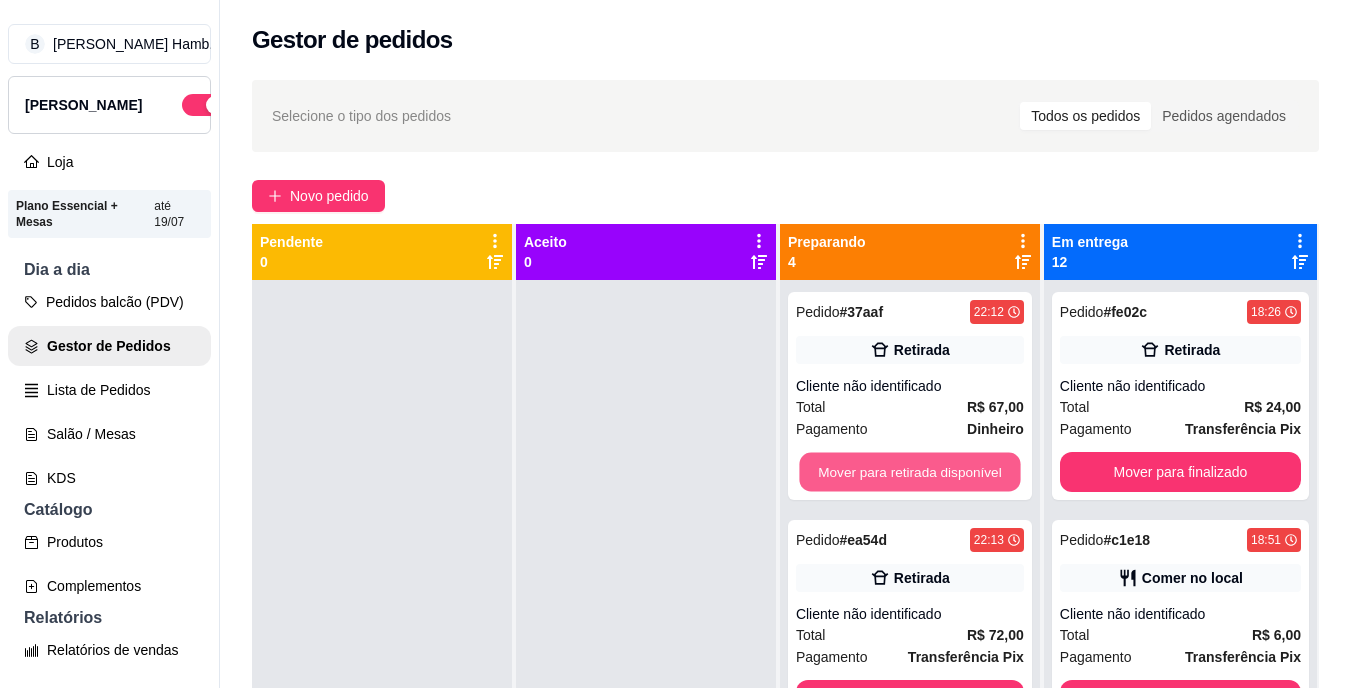 click on "Mover para retirada disponível" at bounding box center (909, 472) 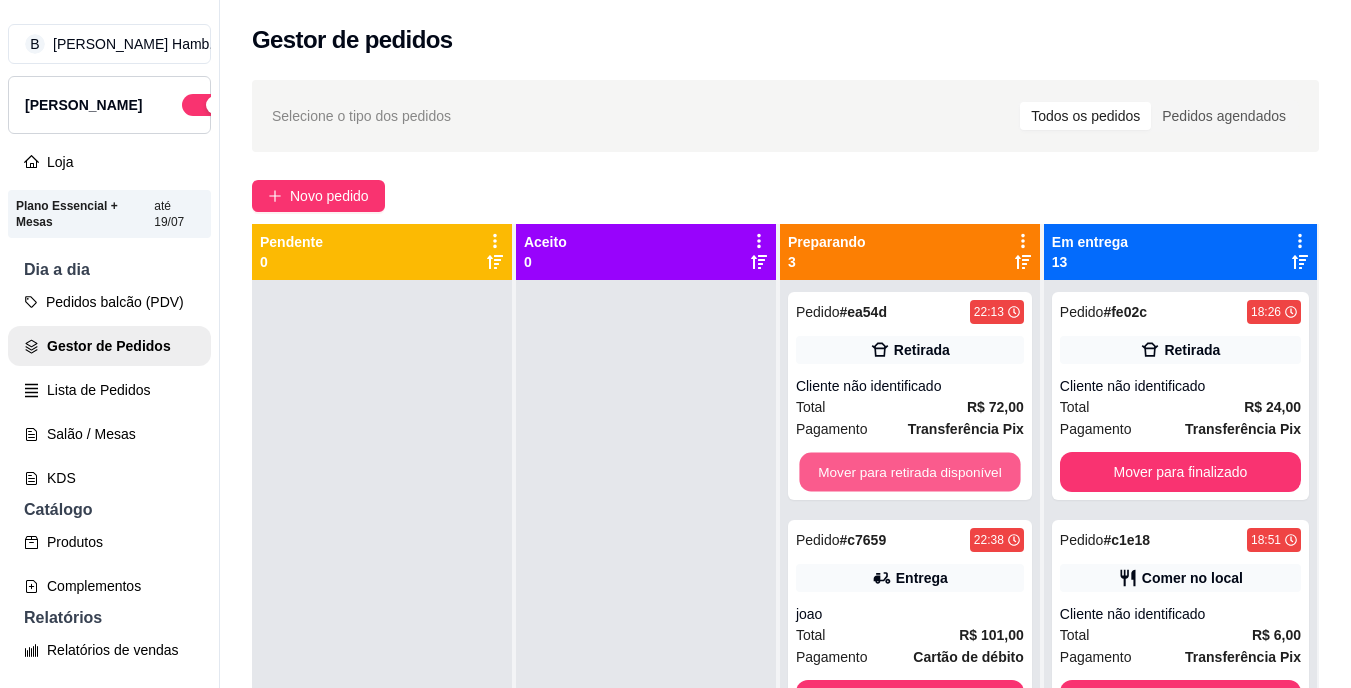 click on "Mover para retirada disponível" at bounding box center [909, 472] 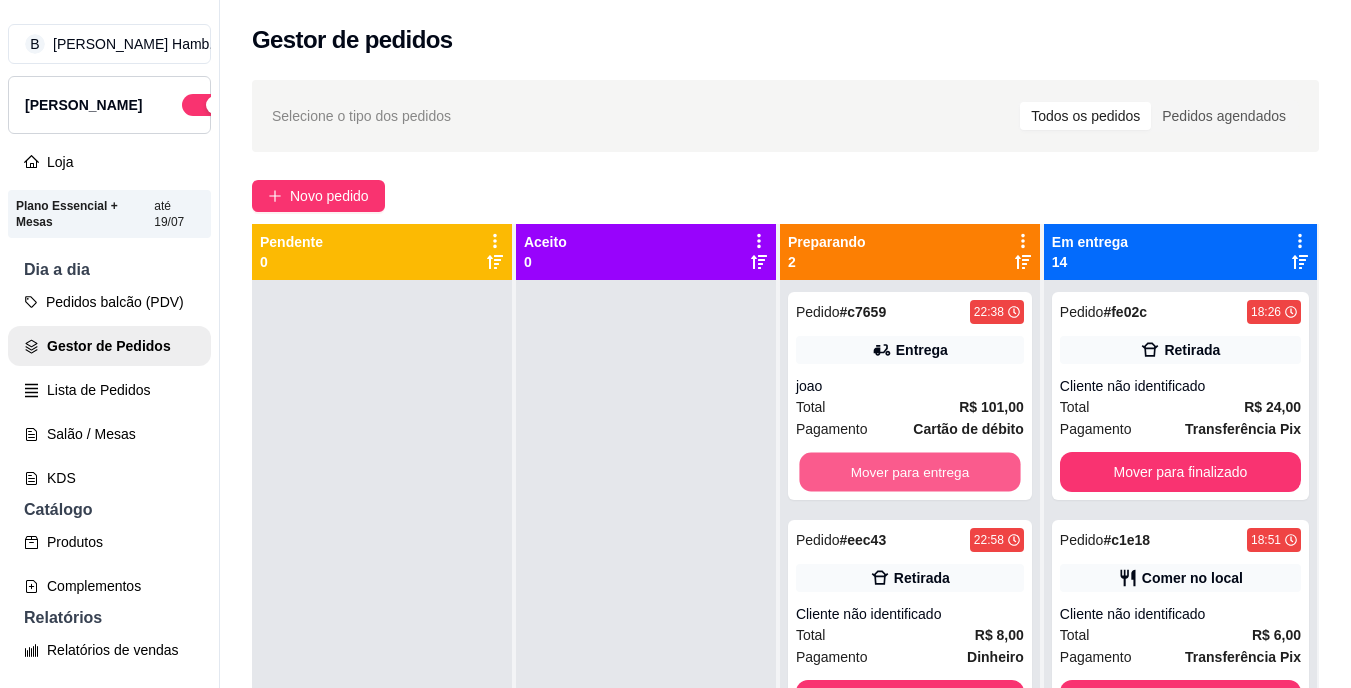click on "Mover para entrega" at bounding box center [909, 472] 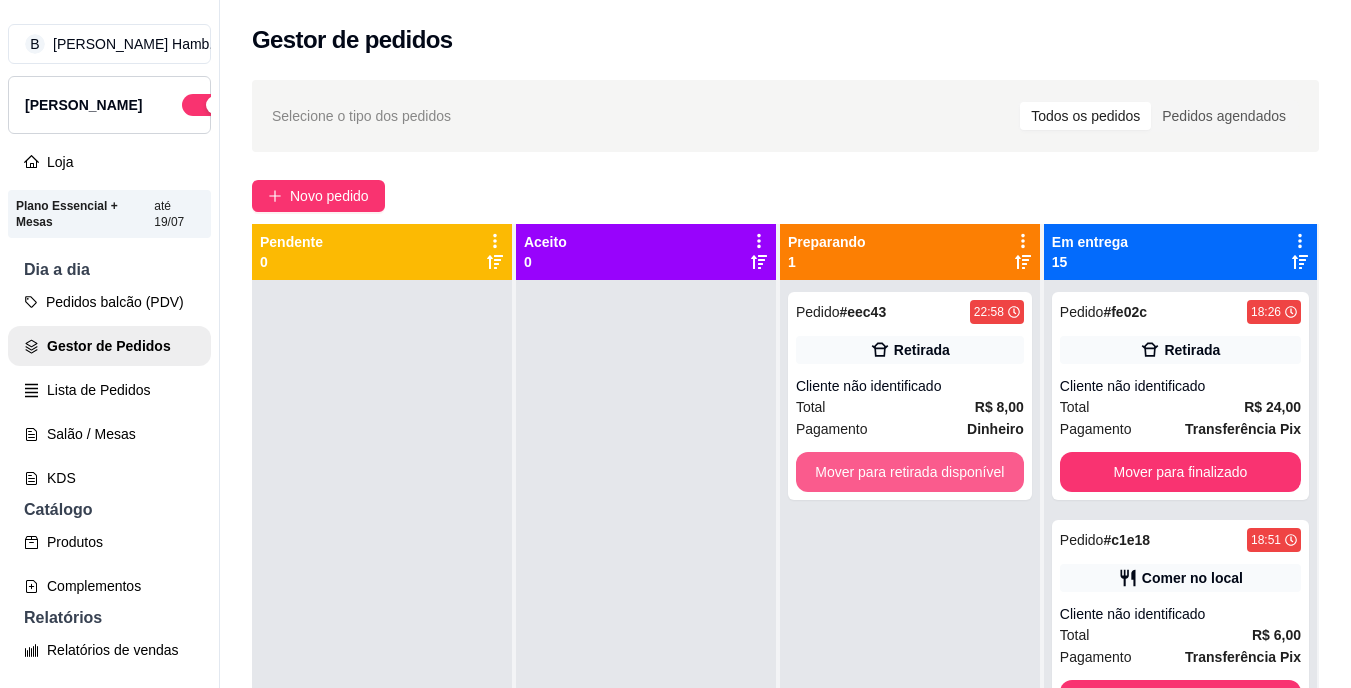 click on "Mover para retirada disponível" at bounding box center [910, 472] 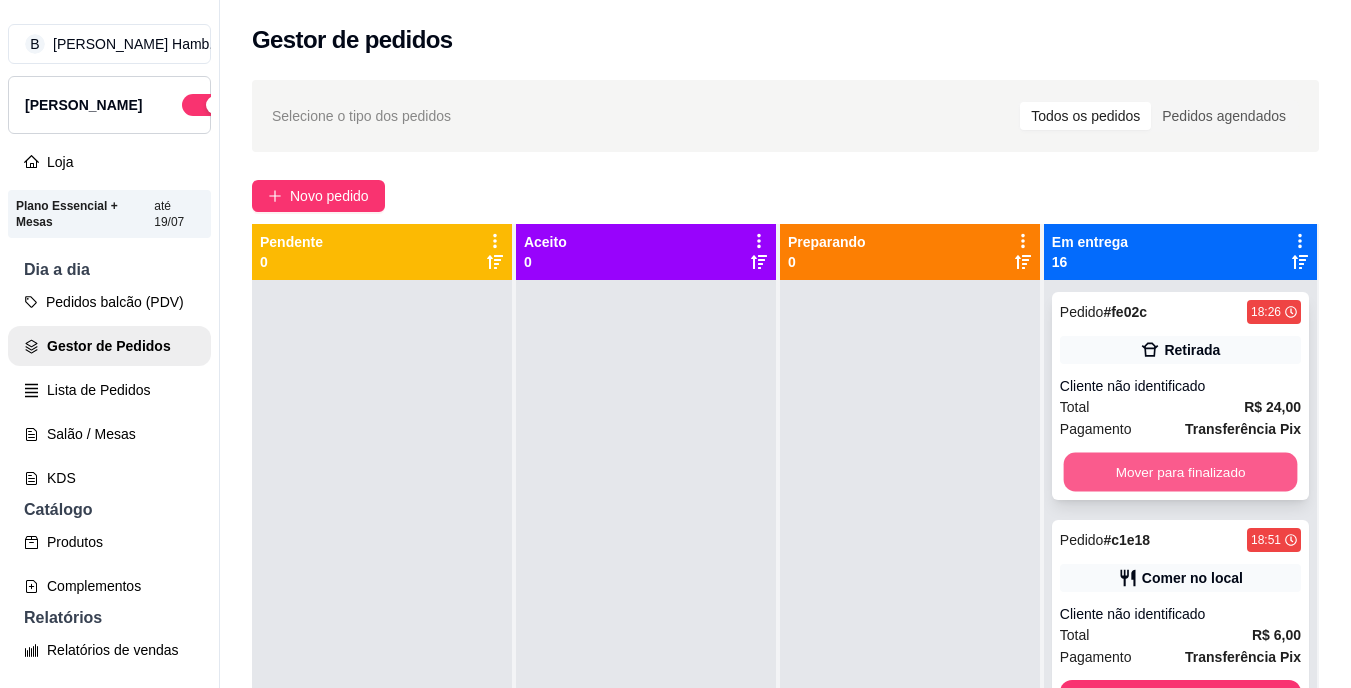 click on "Mover para finalizado" at bounding box center [1180, 472] 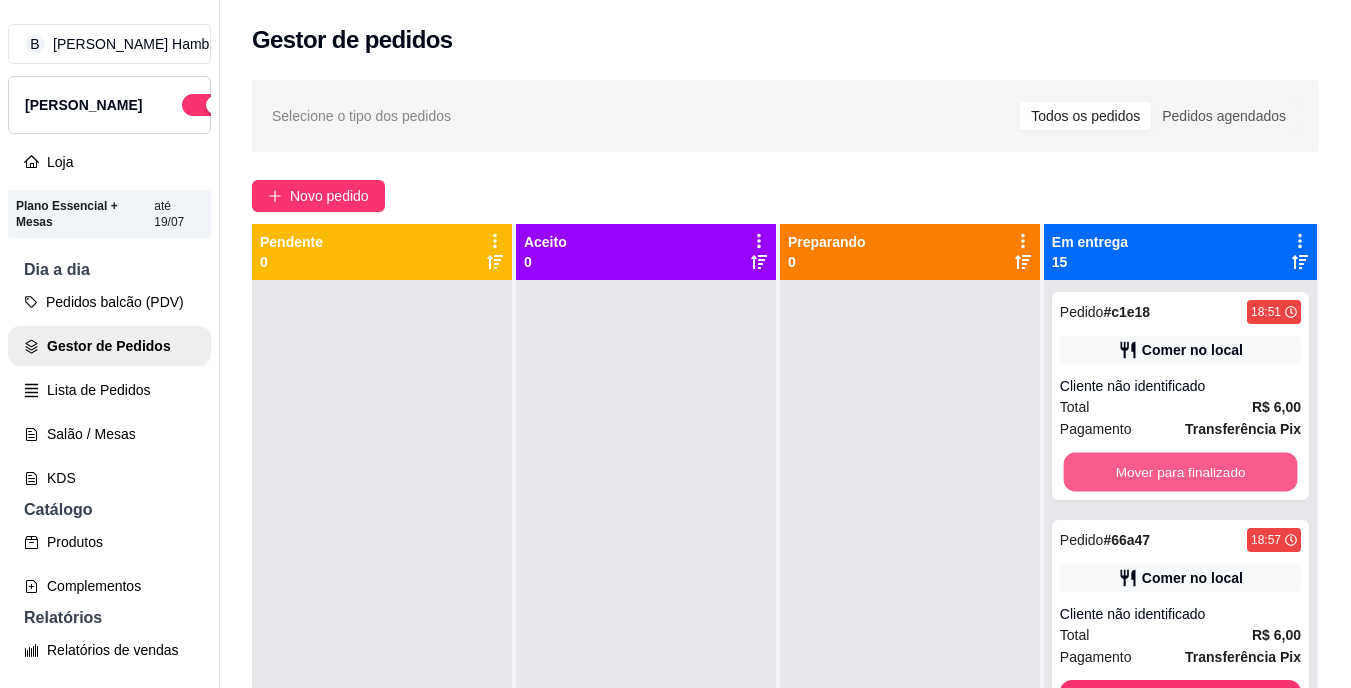 click on "Mover para finalizado" at bounding box center [1180, 472] 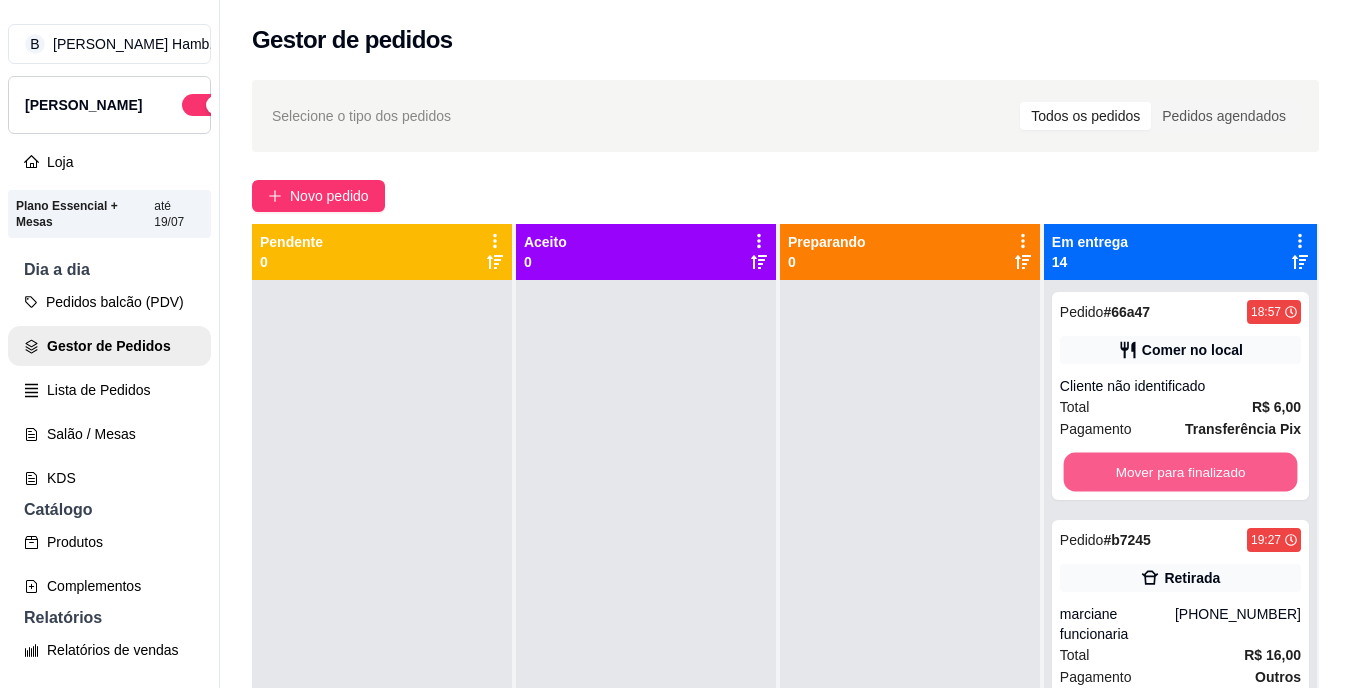 click on "Mover para finalizado" at bounding box center [1180, 472] 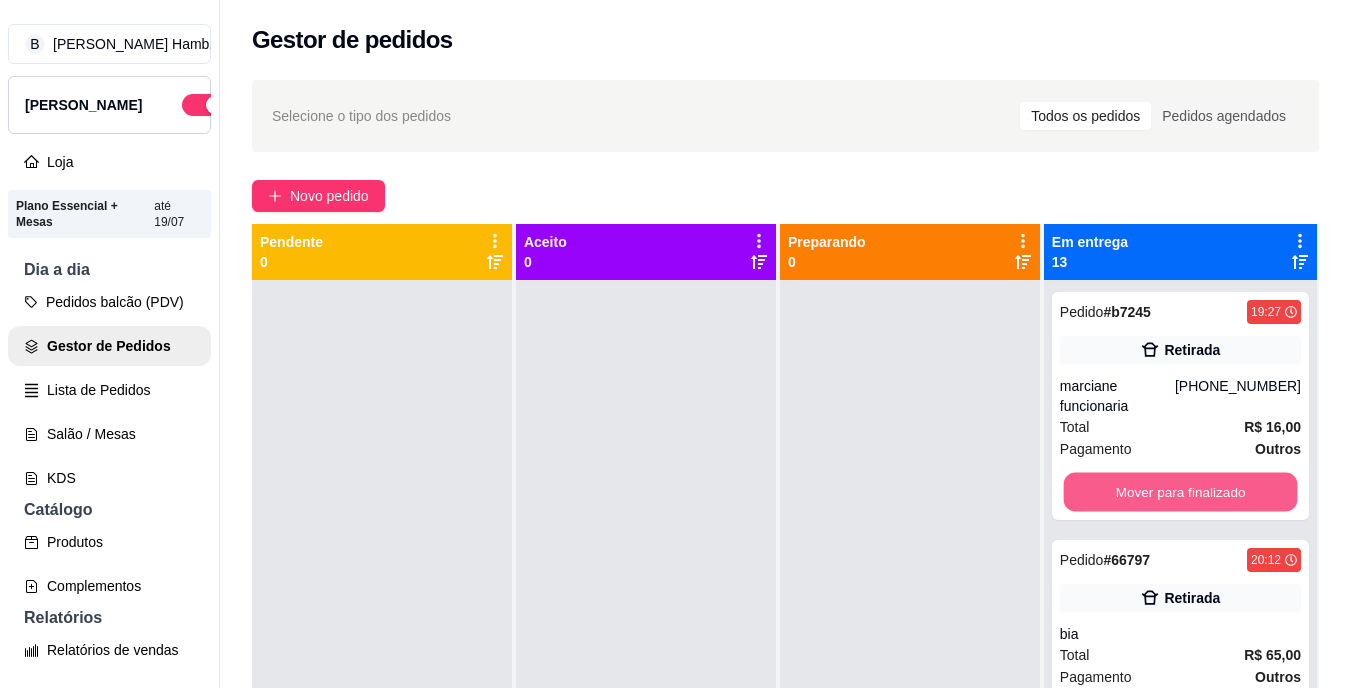 click on "Mover para finalizado" at bounding box center [1180, 492] 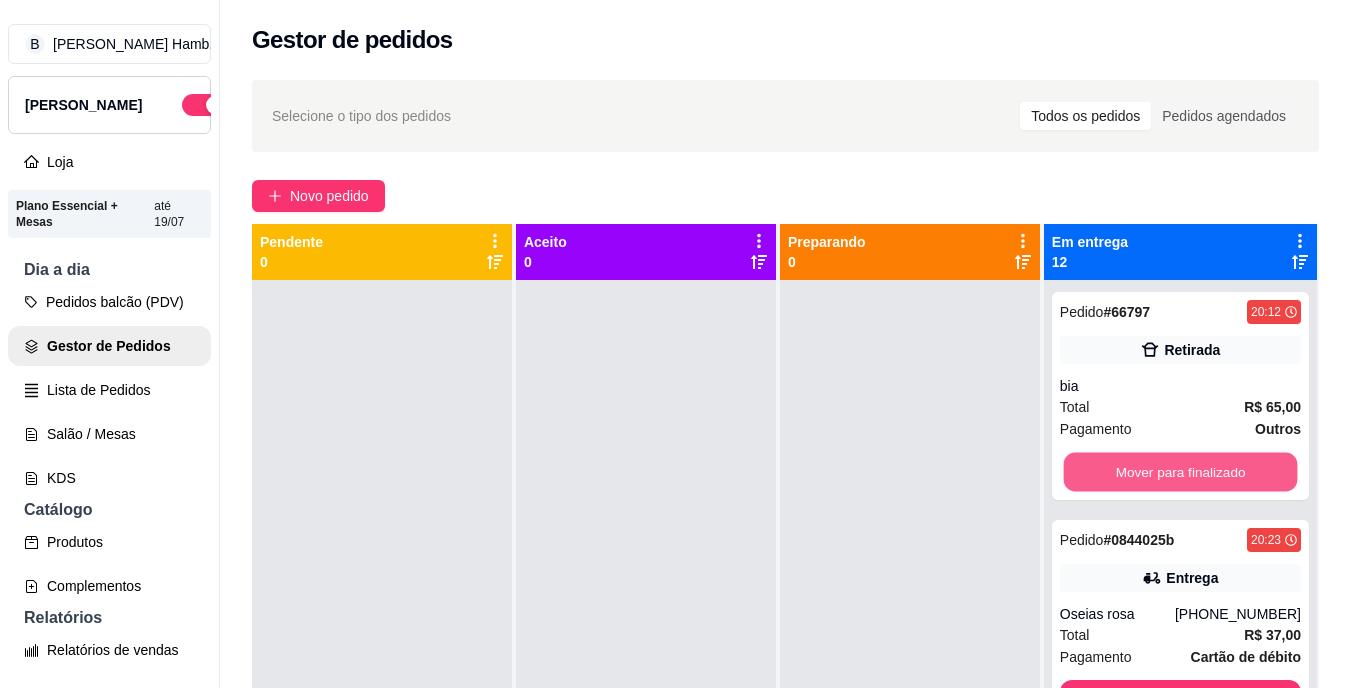 click on "Mover para finalizado" at bounding box center [1180, 472] 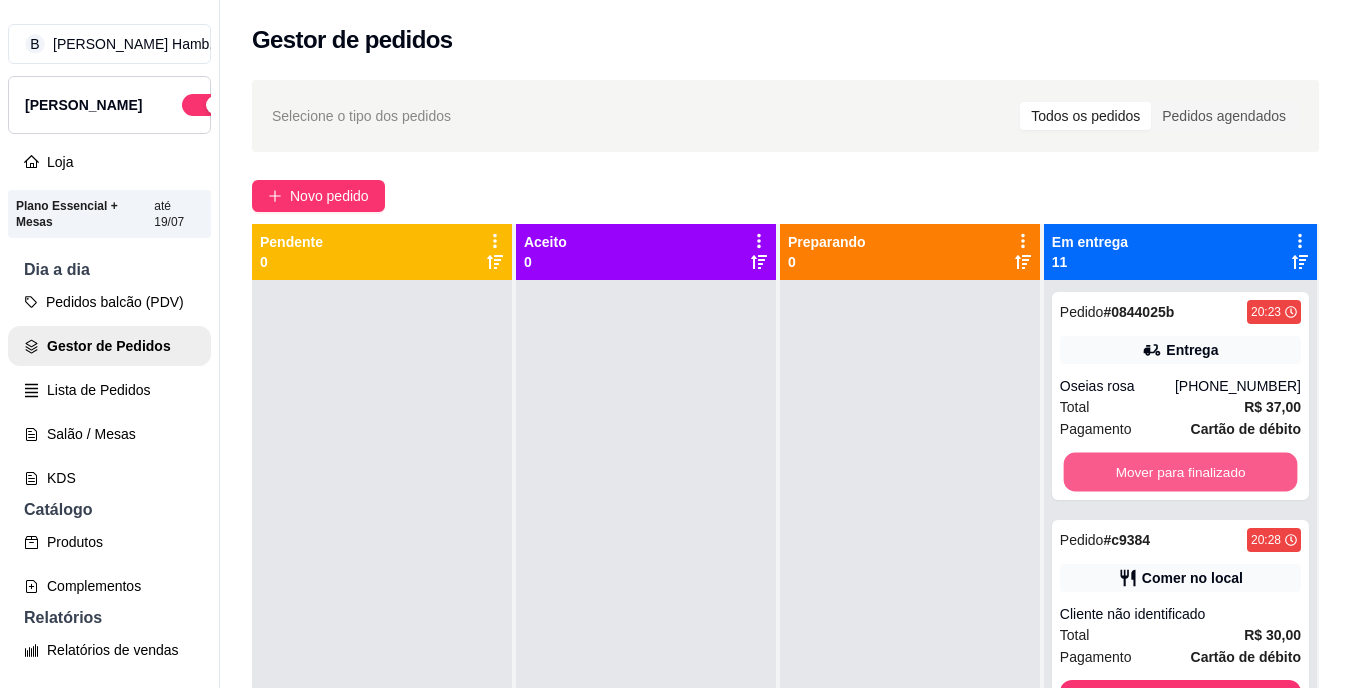click on "Mover para finalizado" at bounding box center (1180, 472) 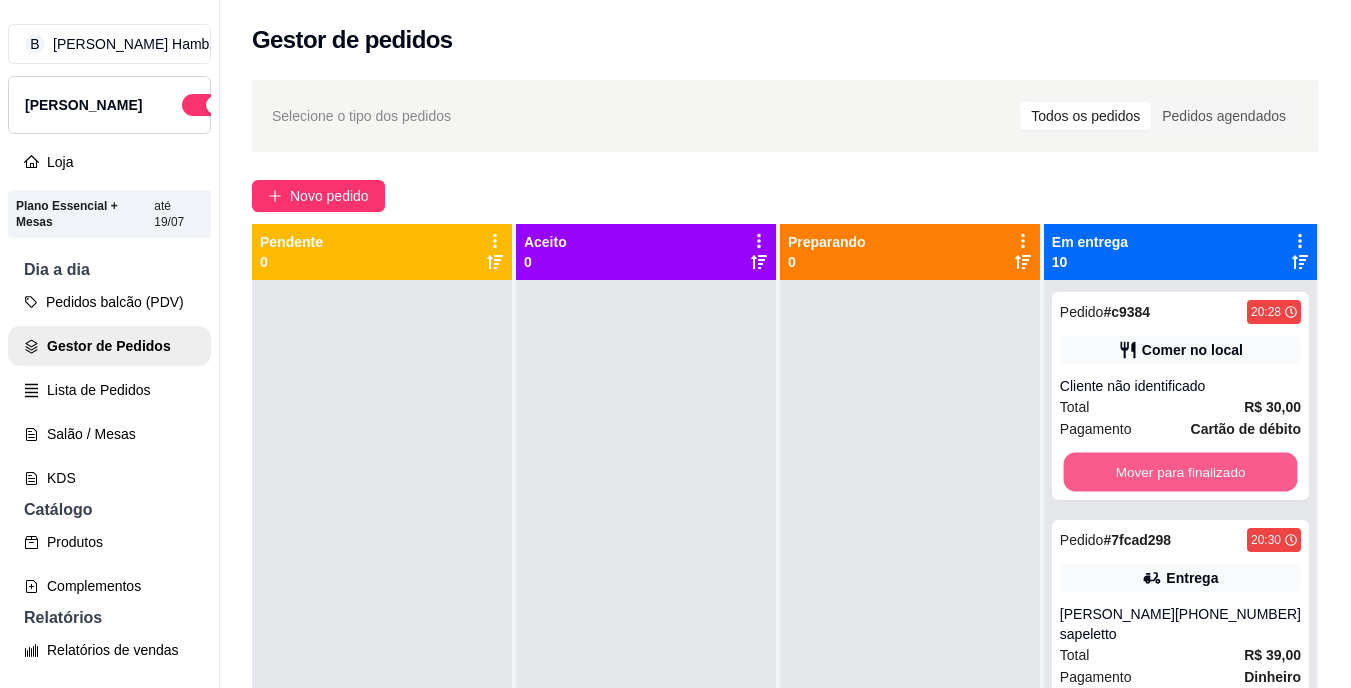 click on "Mover para finalizado" at bounding box center [1180, 472] 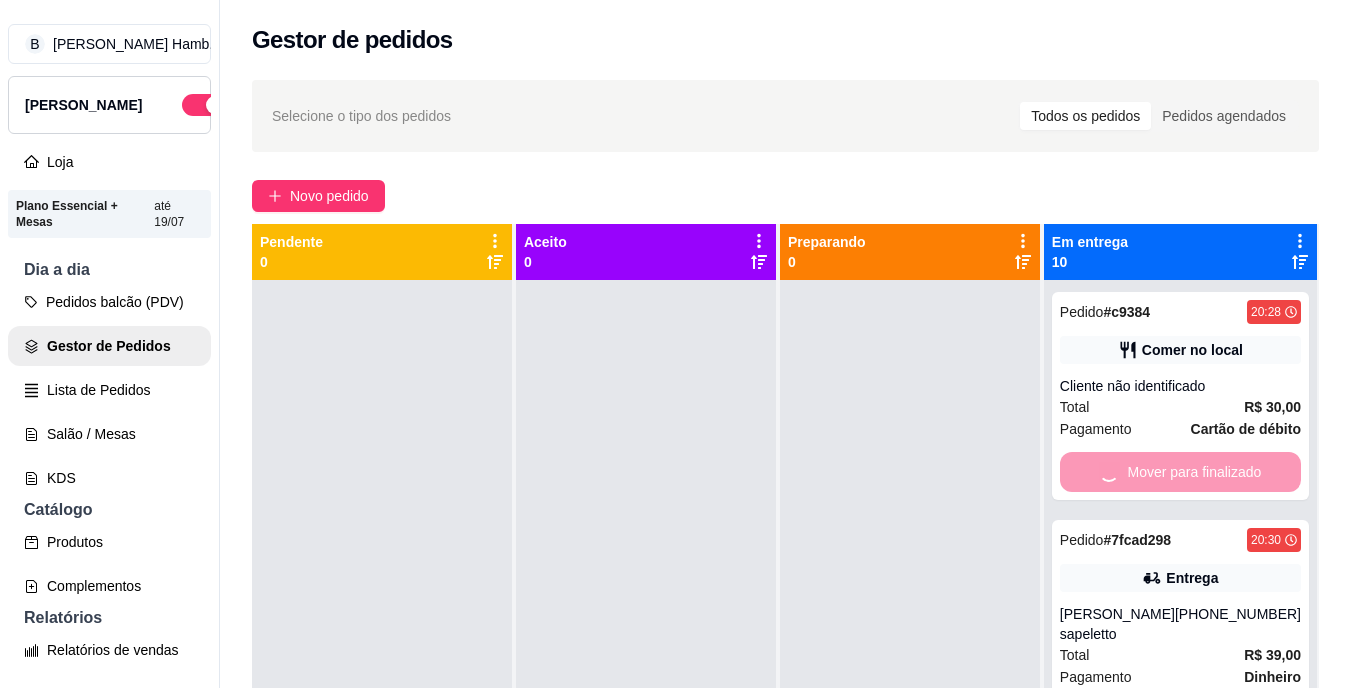 click on "Mover para finalizado" at bounding box center (1180, 472) 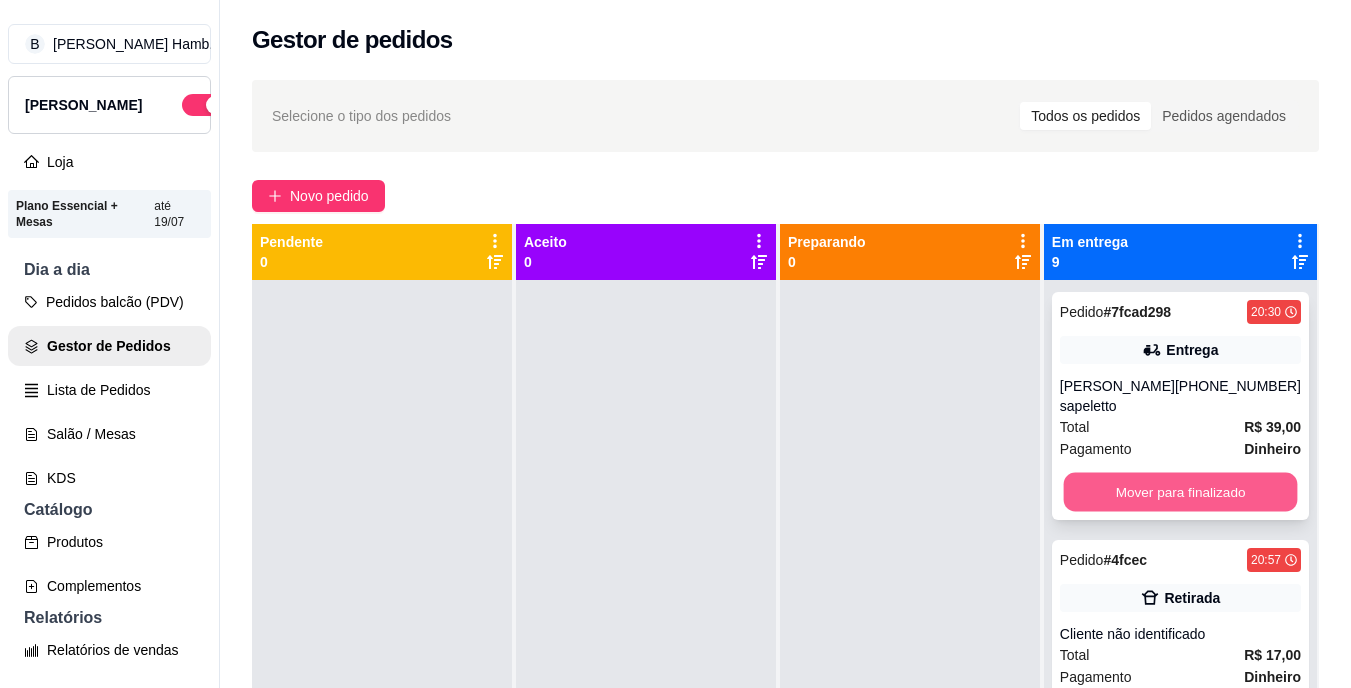 click on "Mover para finalizado" at bounding box center [1180, 492] 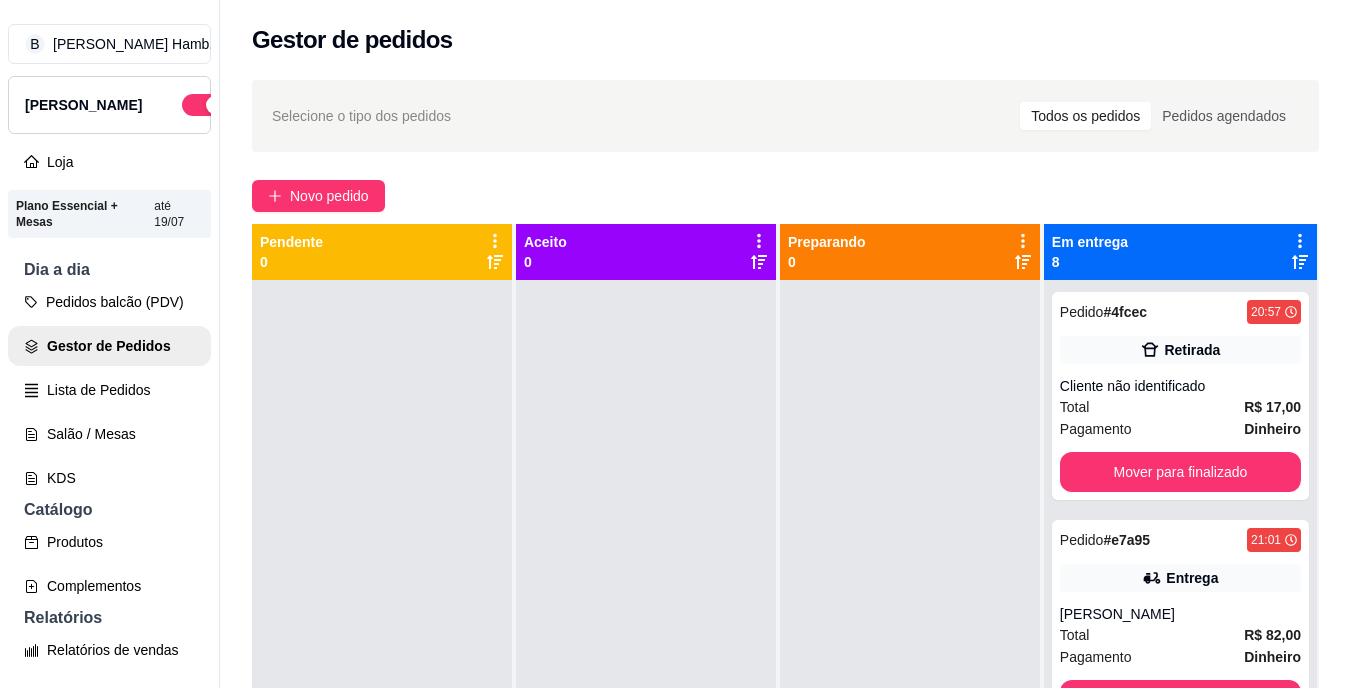click on "Pedido  # 4fcec 20:57 Retirada Cliente não identificado Total R$ 17,00 Pagamento Dinheiro Mover para finalizado" at bounding box center (1180, 396) 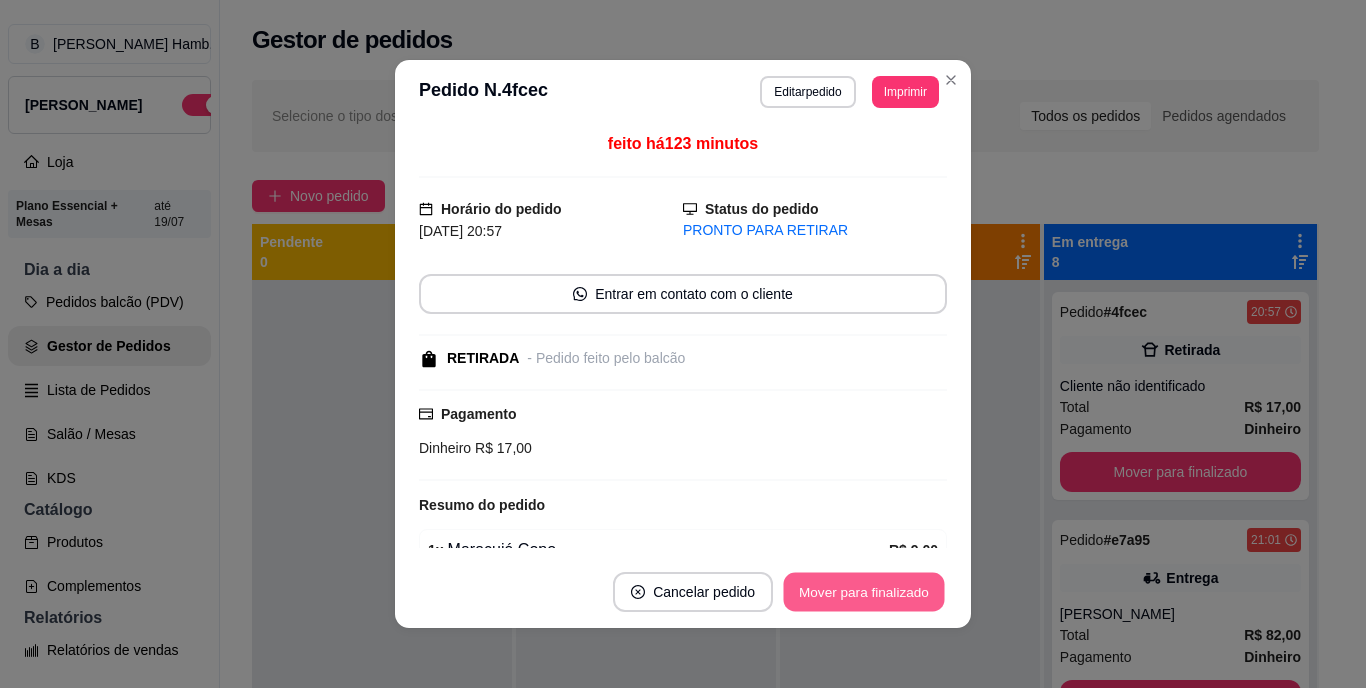 click on "Mover para finalizado" at bounding box center (864, 592) 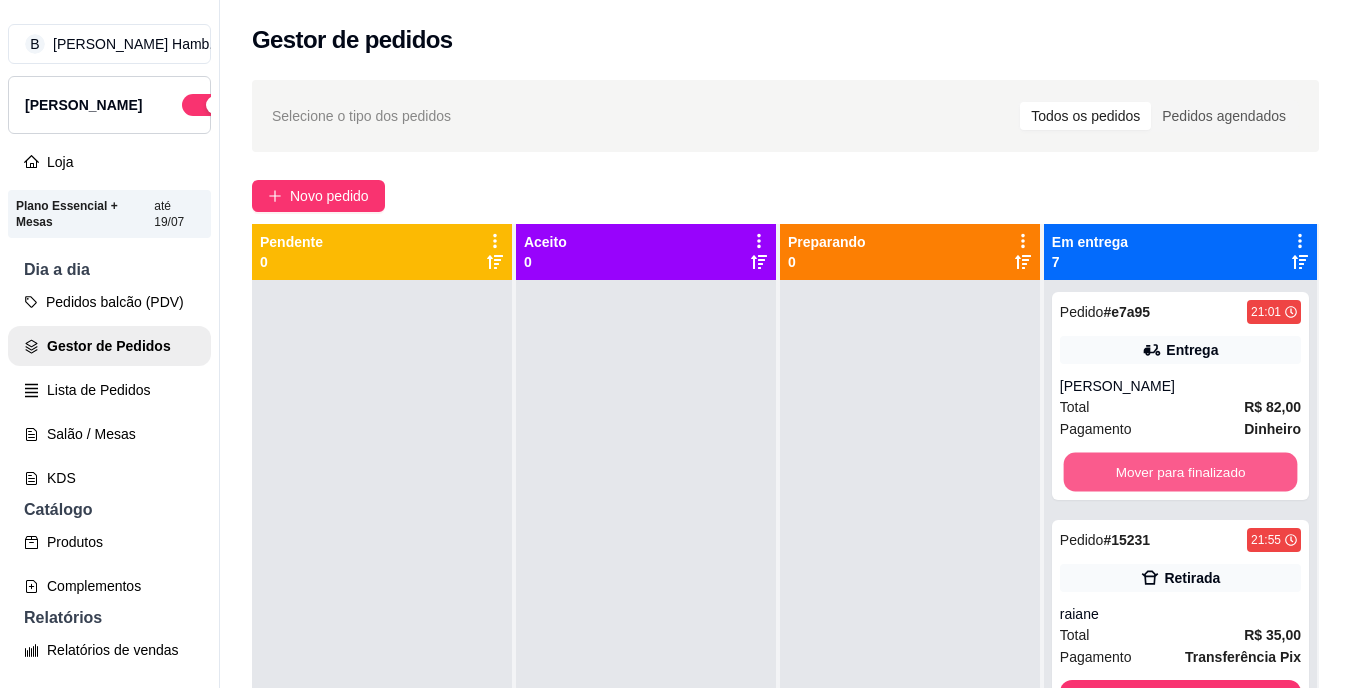 click on "Mover para finalizado" at bounding box center [1180, 472] 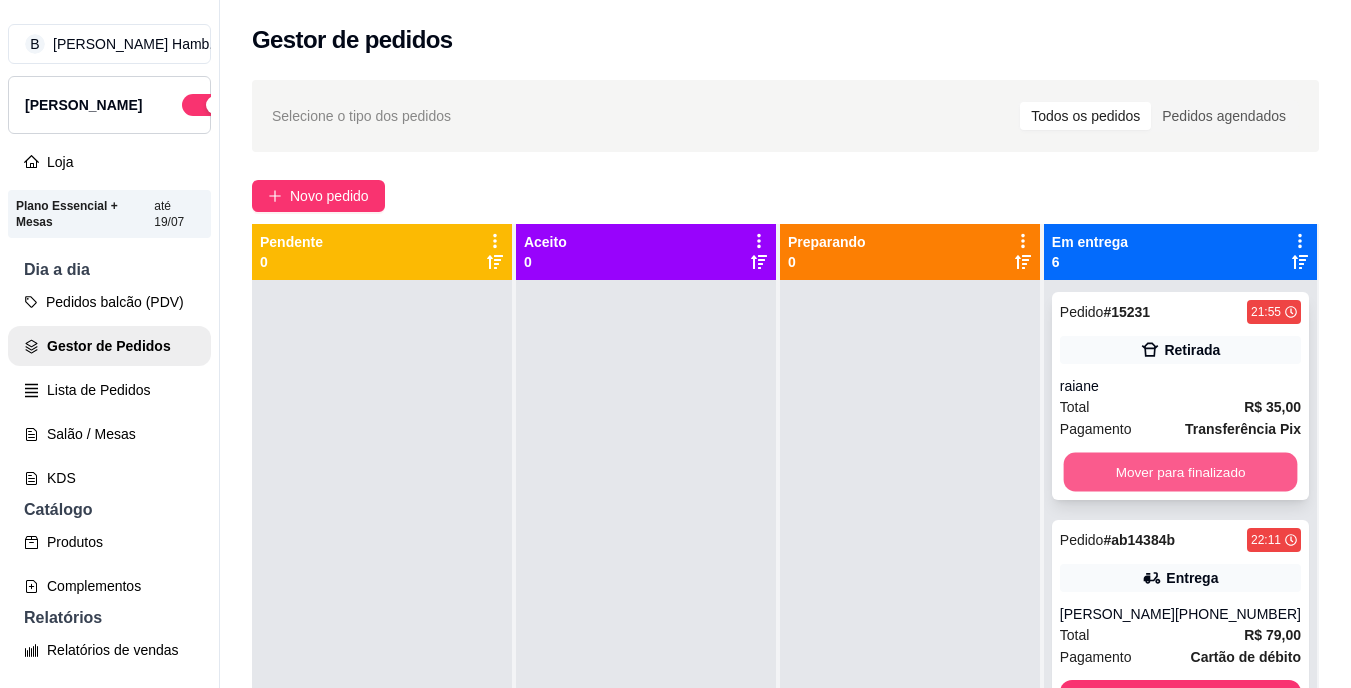 click on "Mover para finalizado" at bounding box center (1180, 472) 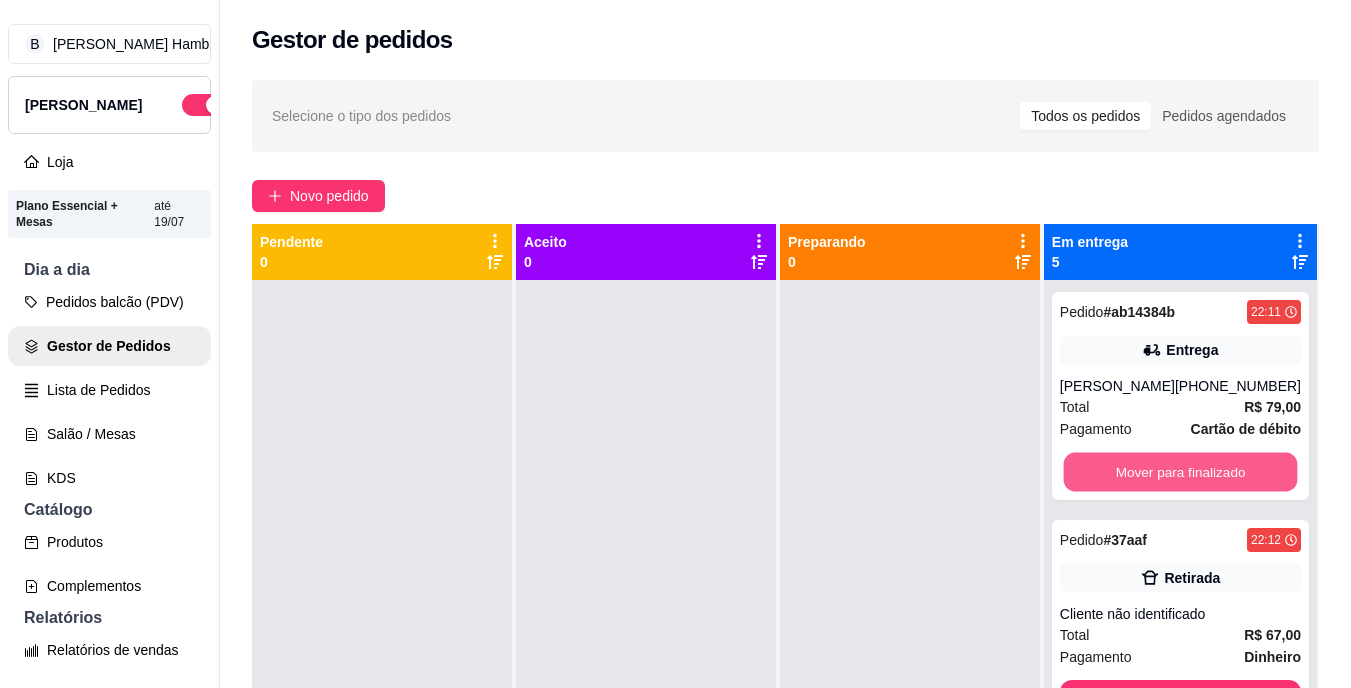 click on "Mover para finalizado" at bounding box center (1180, 472) 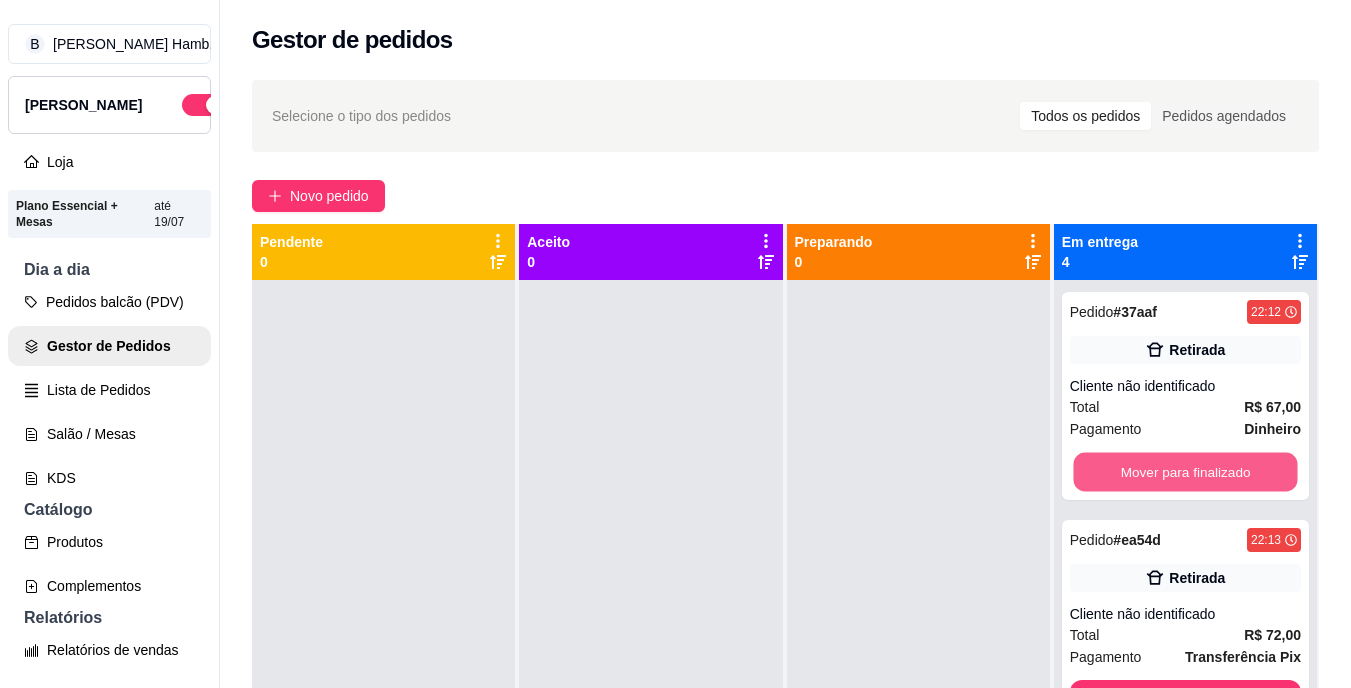 click on "Mover para finalizado" at bounding box center [1185, 472] 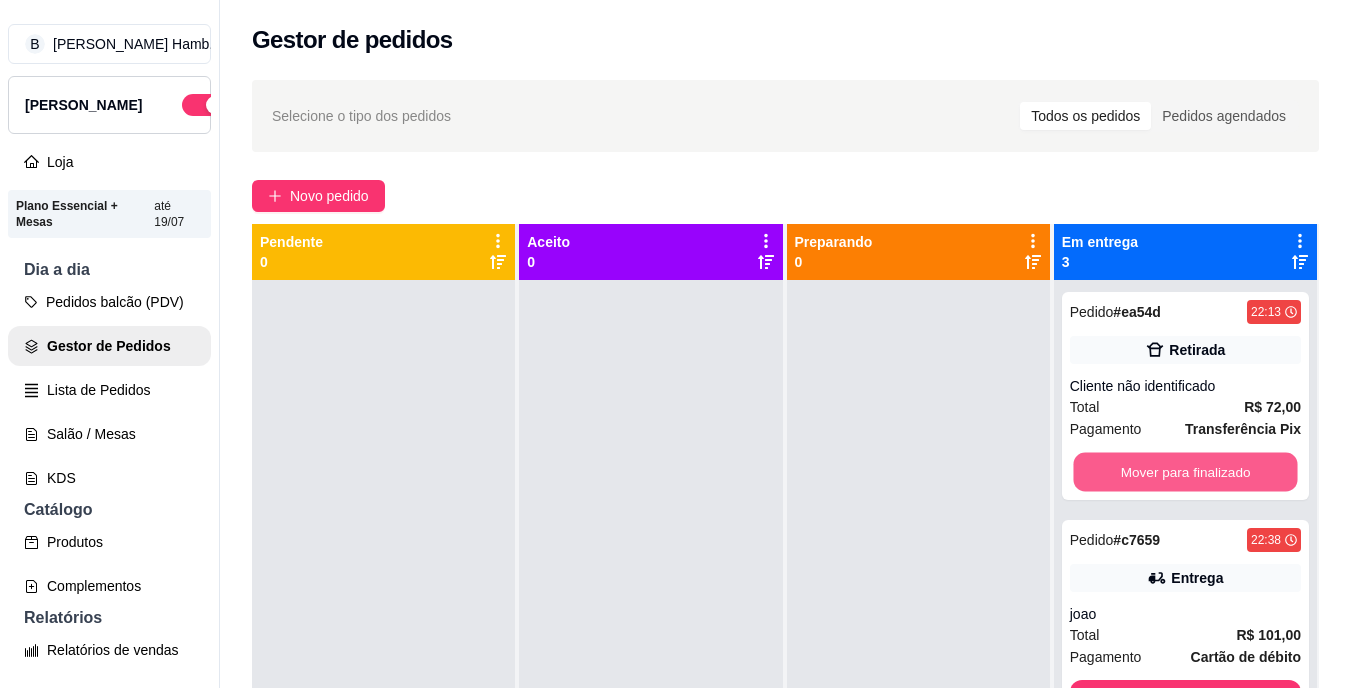 click on "Mover para finalizado" at bounding box center [1185, 472] 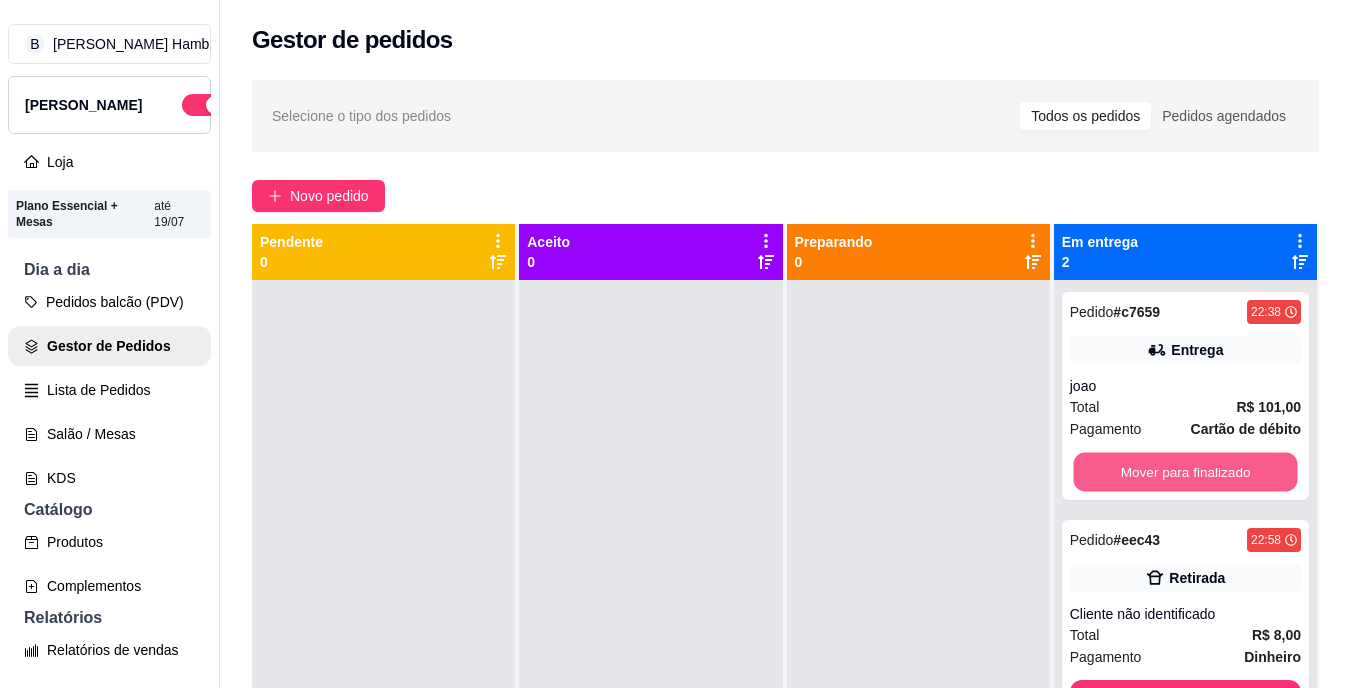 click on "Mover para finalizado" at bounding box center [1185, 472] 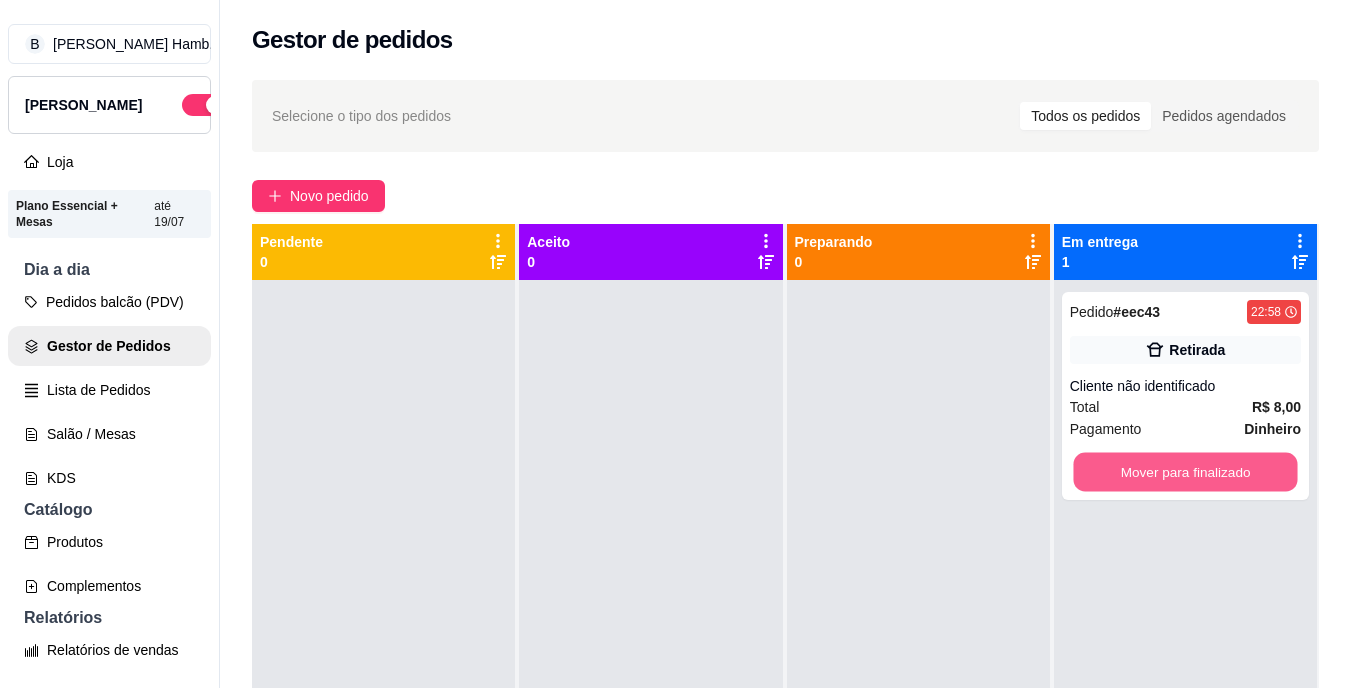 click on "Mover para finalizado" at bounding box center [1185, 472] 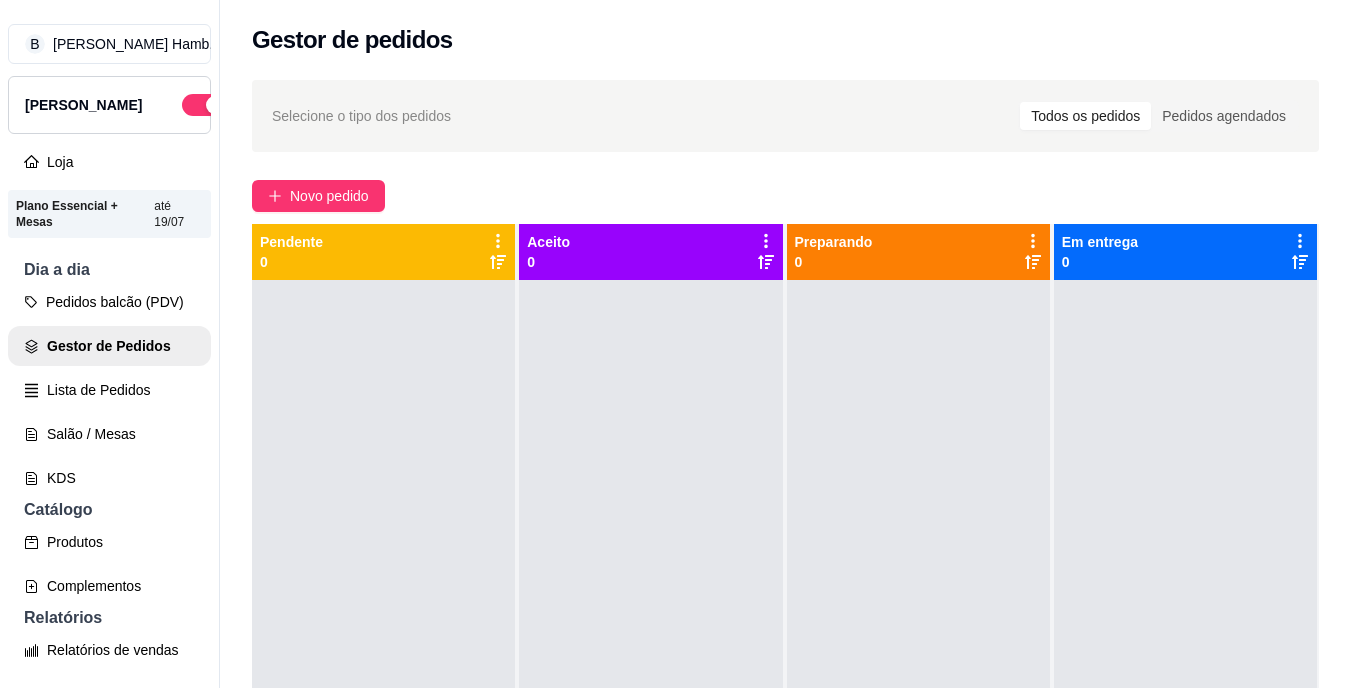 click on "Selecione o tipo dos pedidos Todos os pedidos Pedidos agendados Novo pedido Pendente 0 Aceito 0 Preparando 0 Em entrega 0" at bounding box center (785, 502) 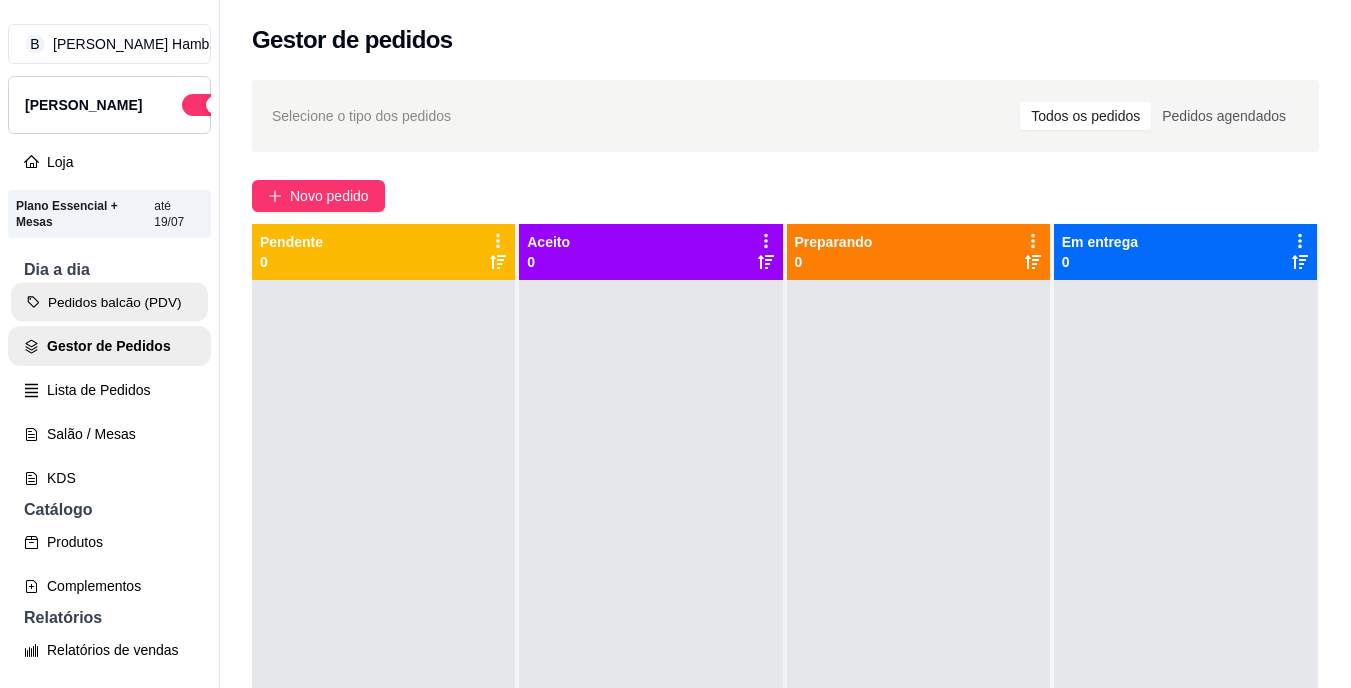 click on "Pedidos balcão (PDV)" at bounding box center (109, 302) 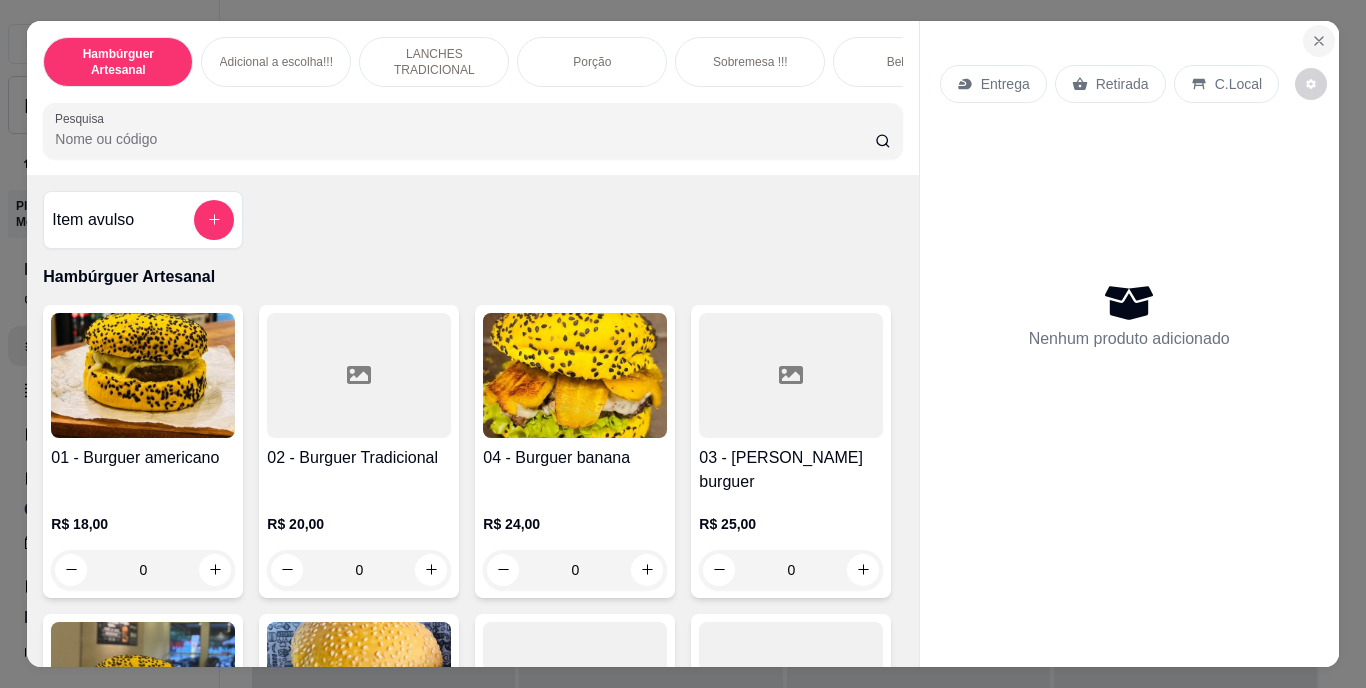 click at bounding box center (1319, 41) 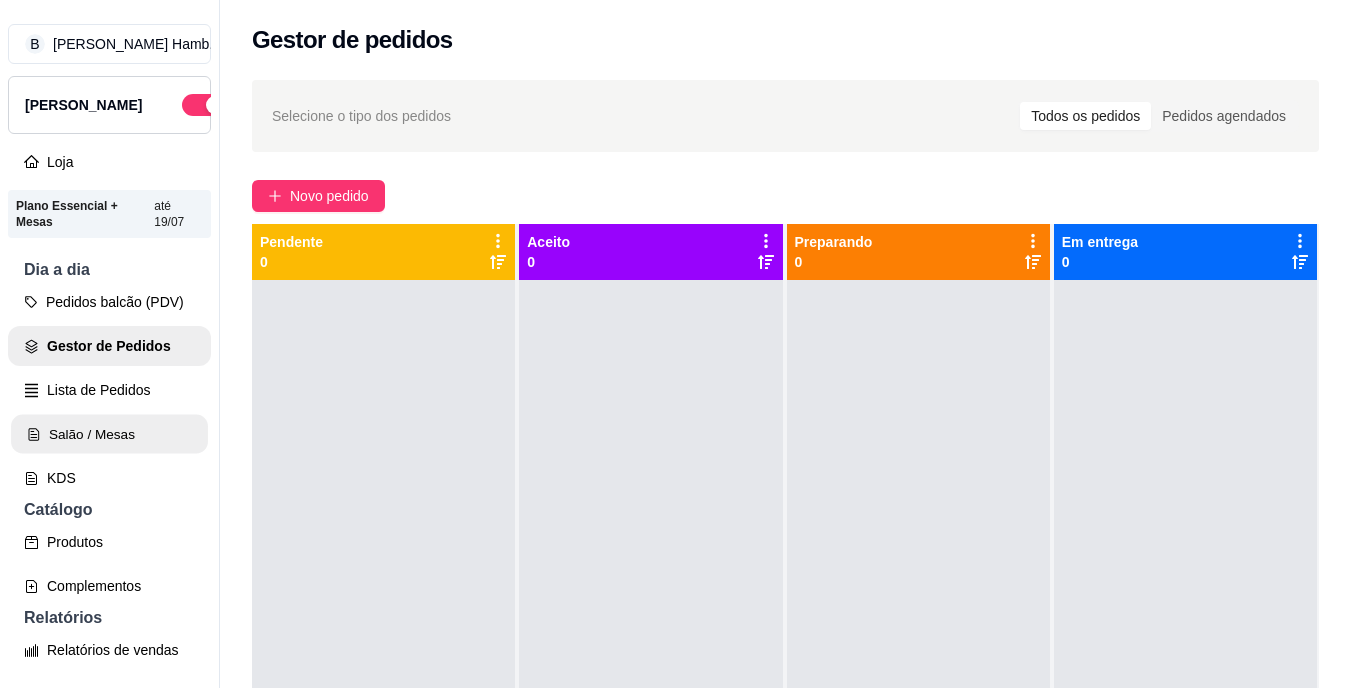 click on "Salão / Mesas" at bounding box center (109, 434) 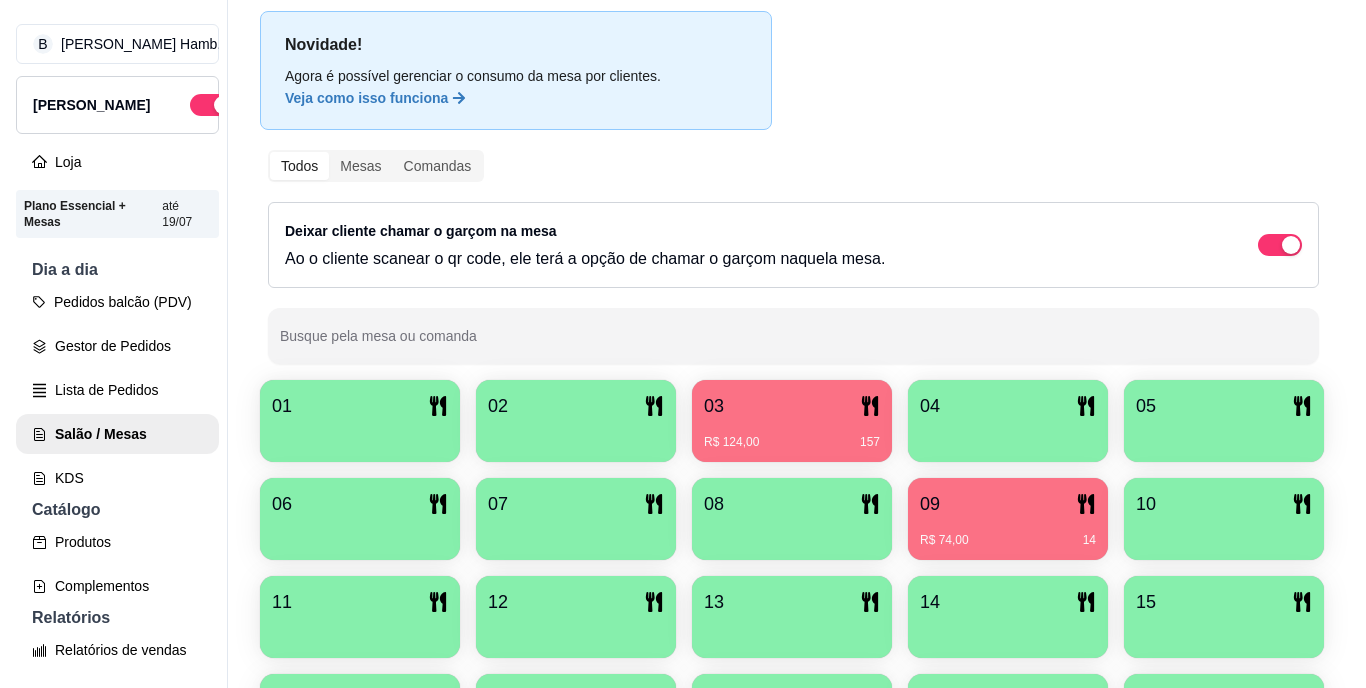 scroll, scrollTop: 112, scrollLeft: 0, axis: vertical 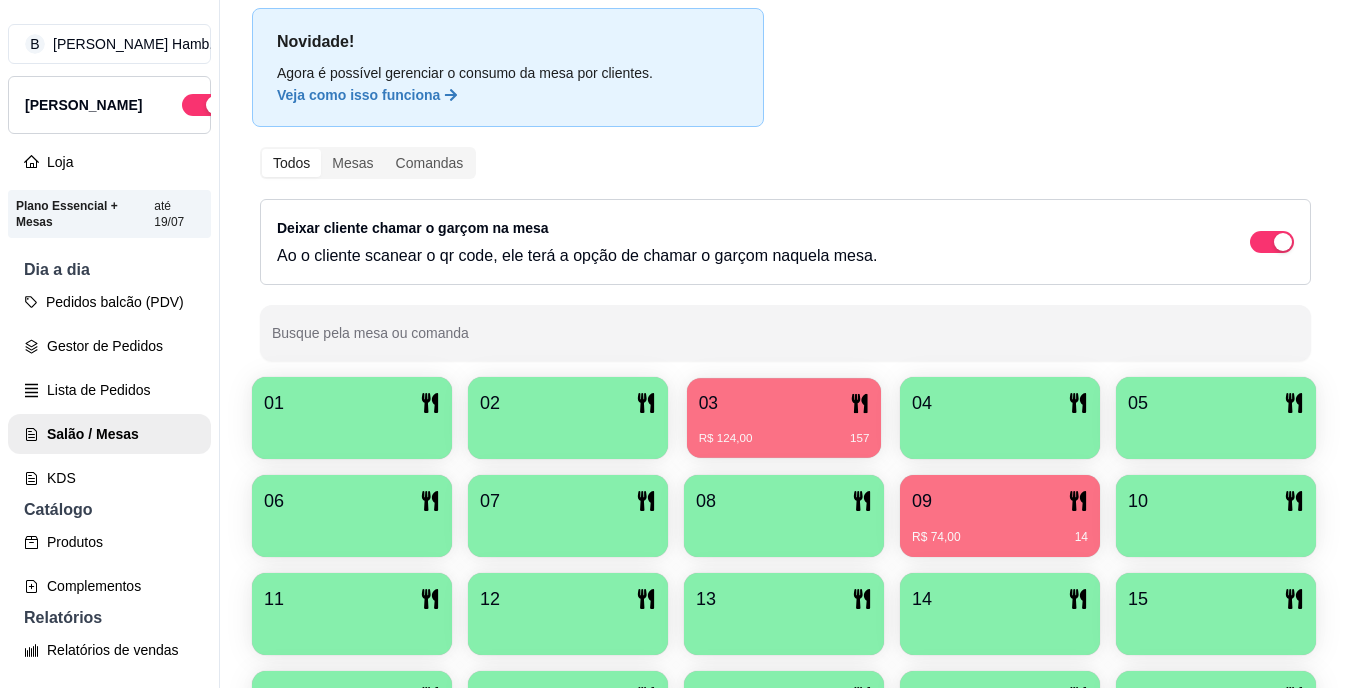 click on "03" at bounding box center [784, 403] 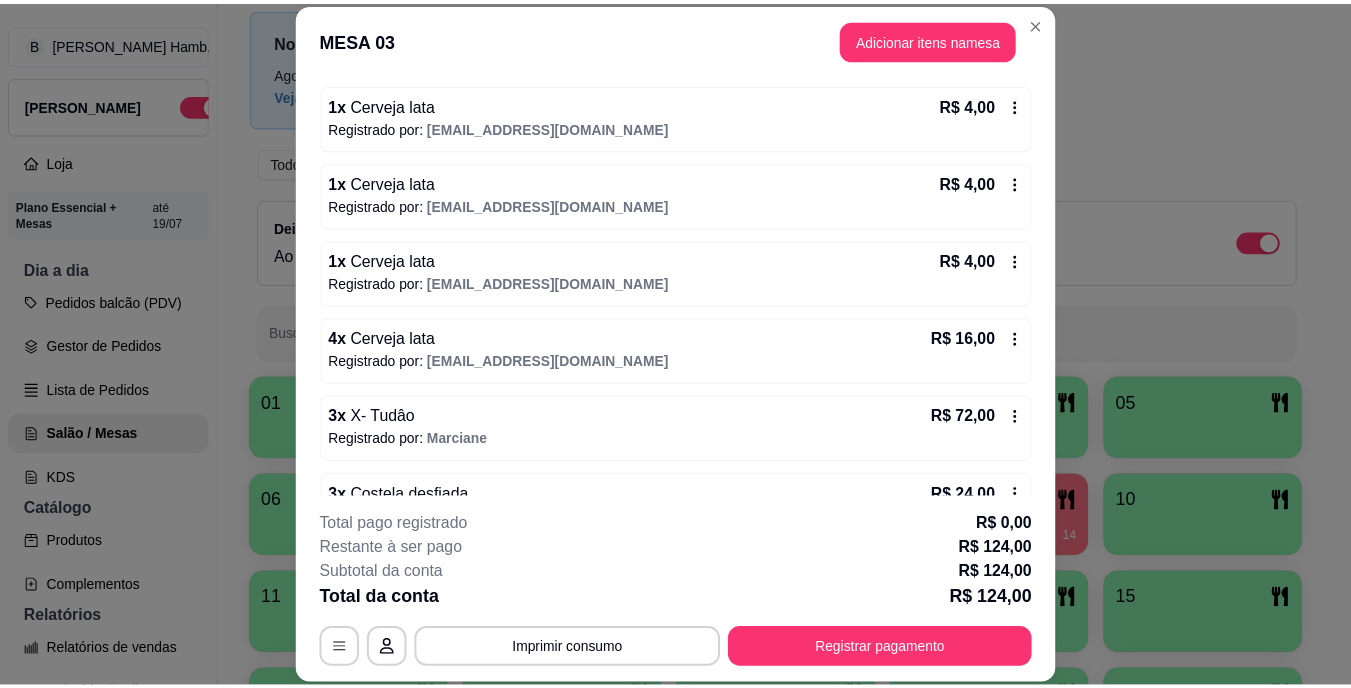 scroll, scrollTop: 185, scrollLeft: 0, axis: vertical 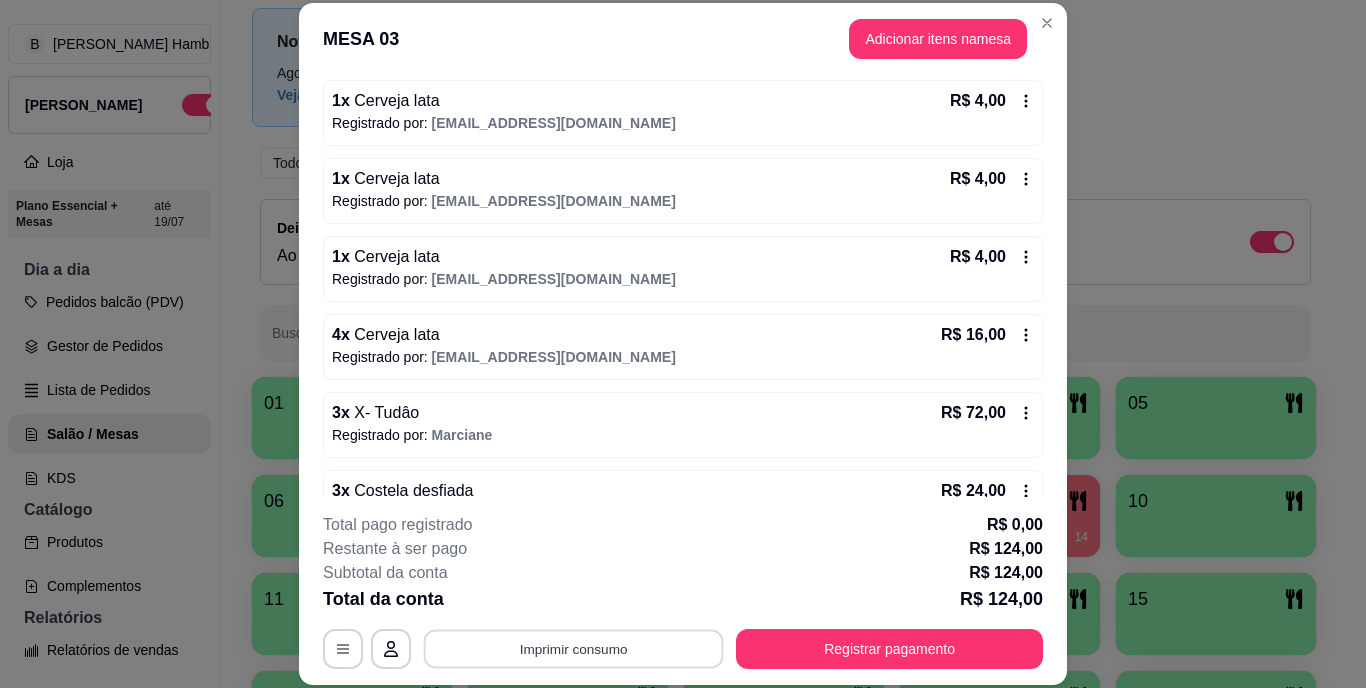 click on "Imprimir consumo" at bounding box center [574, 648] 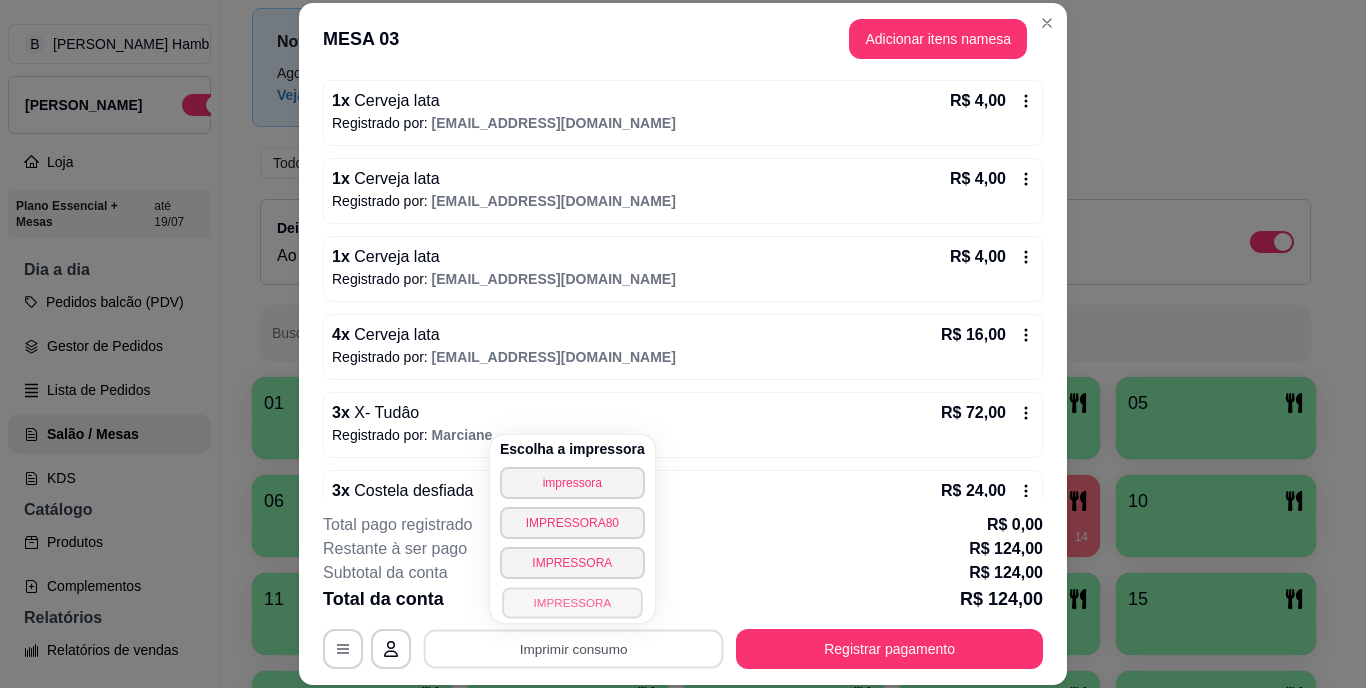 click on "IMPRESSORA" at bounding box center (572, 602) 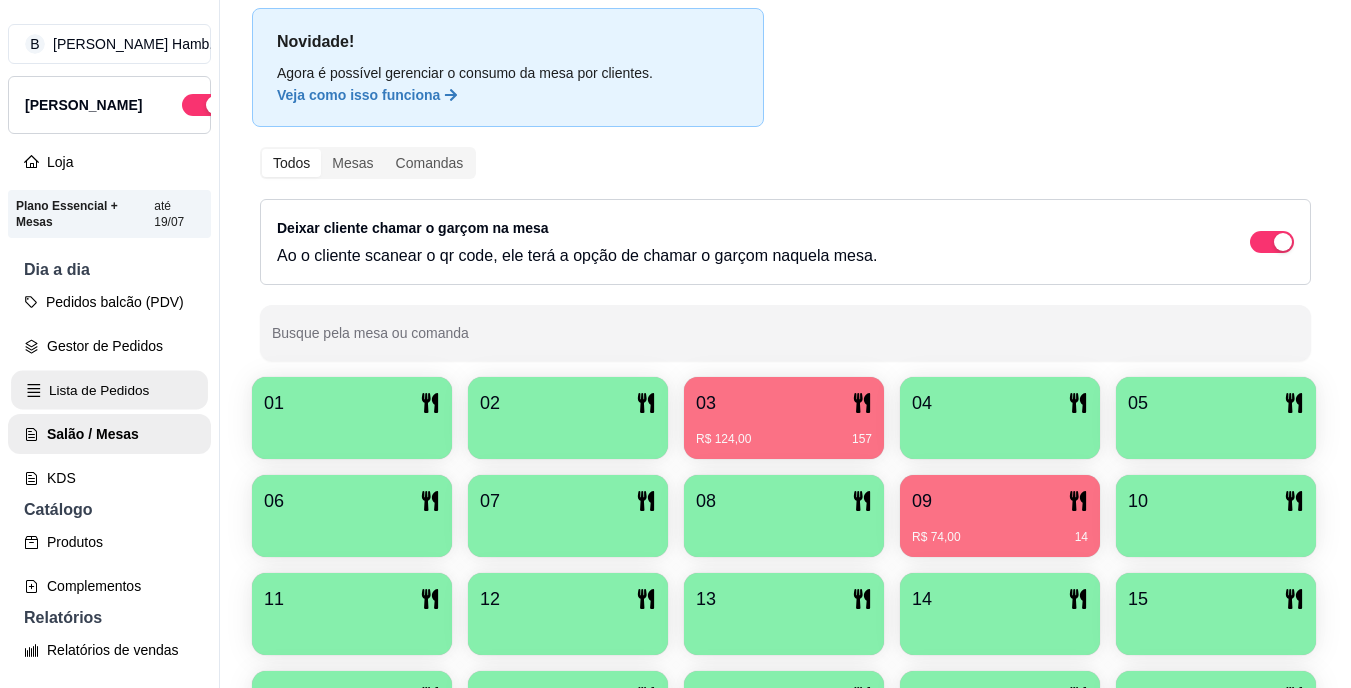 click on "Lista de Pedidos" at bounding box center (109, 390) 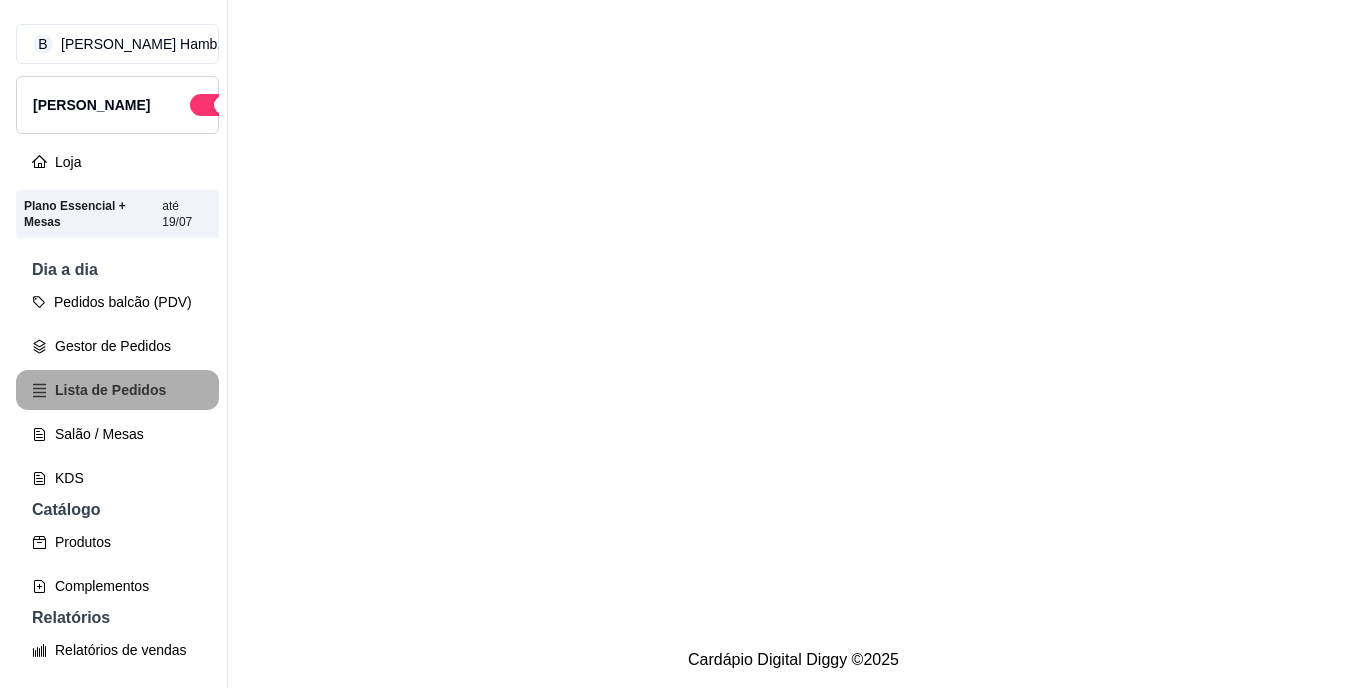 scroll, scrollTop: 0, scrollLeft: 0, axis: both 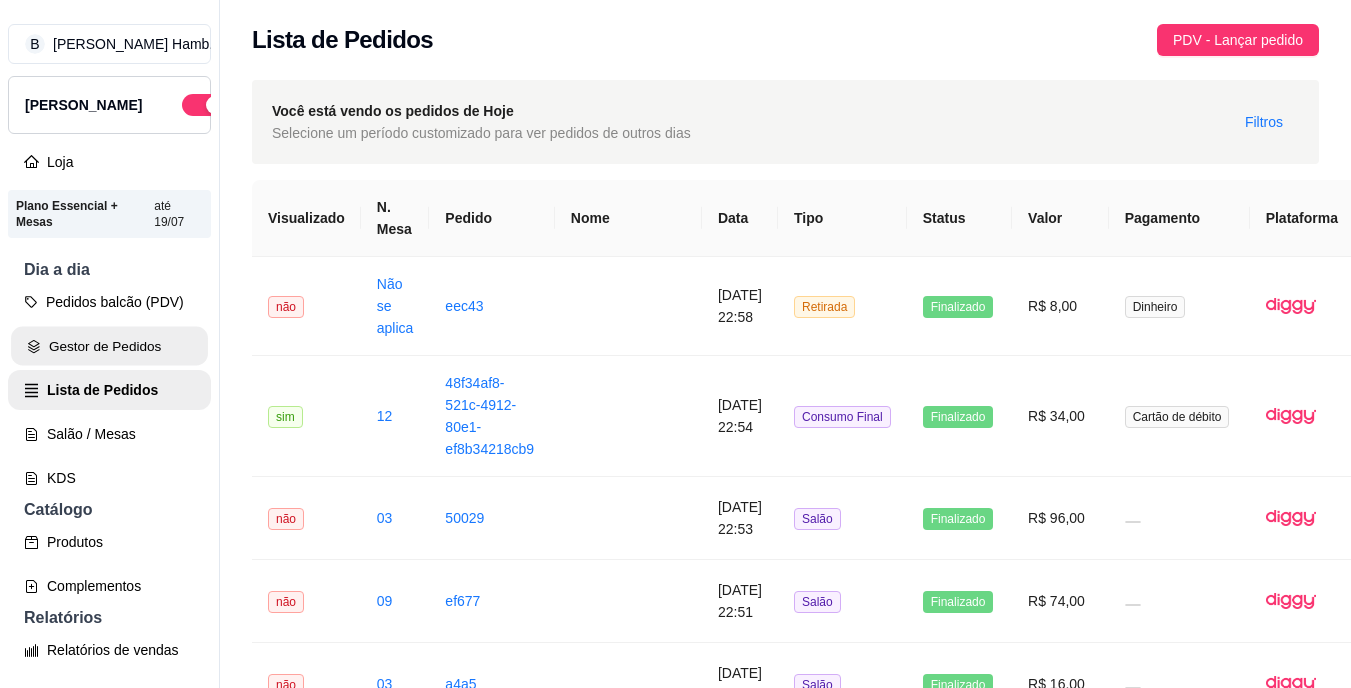 click on "Gestor de Pedidos" at bounding box center [109, 346] 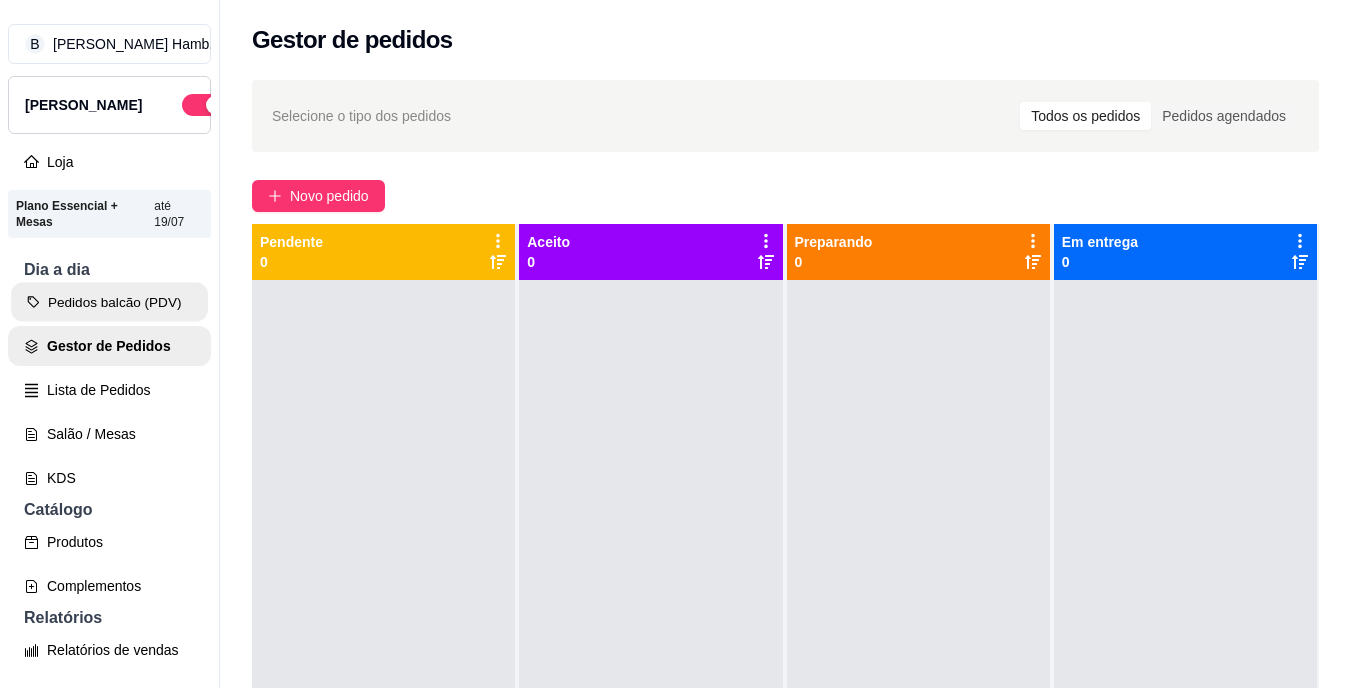 click on "Pedidos balcão (PDV)" at bounding box center (109, 302) 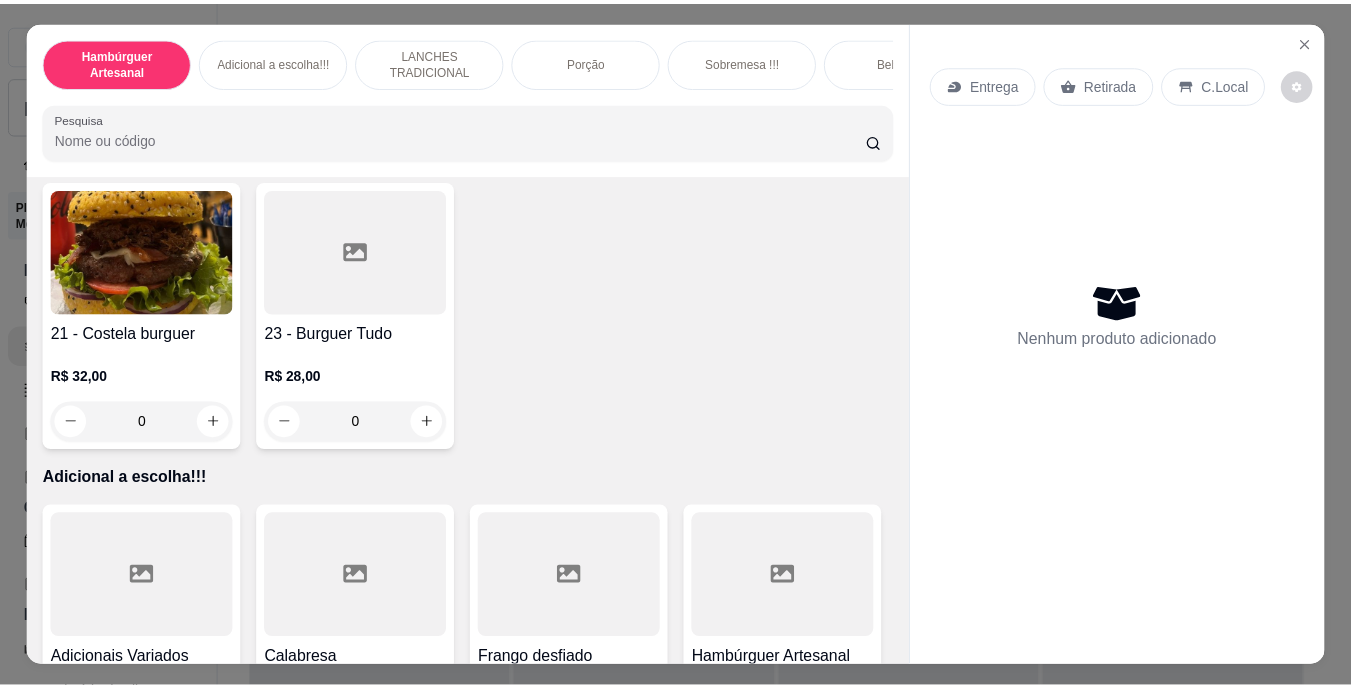 scroll, scrollTop: 1907, scrollLeft: 0, axis: vertical 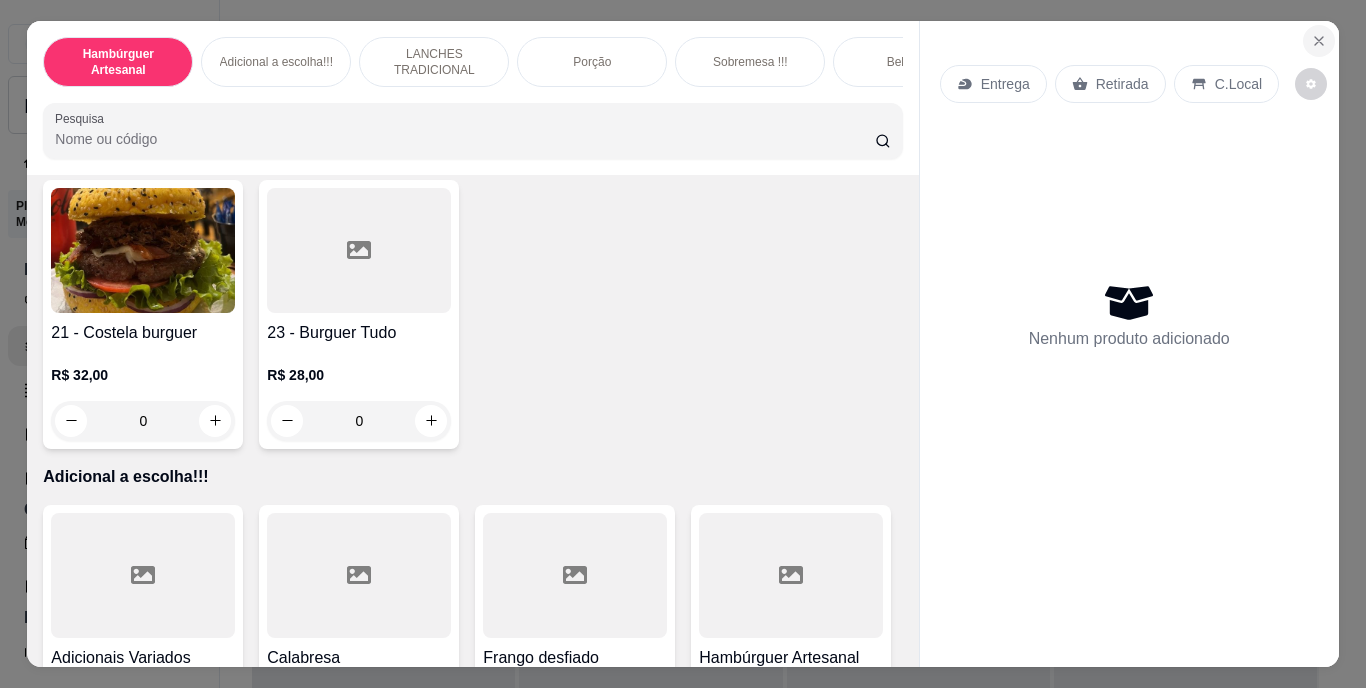 click 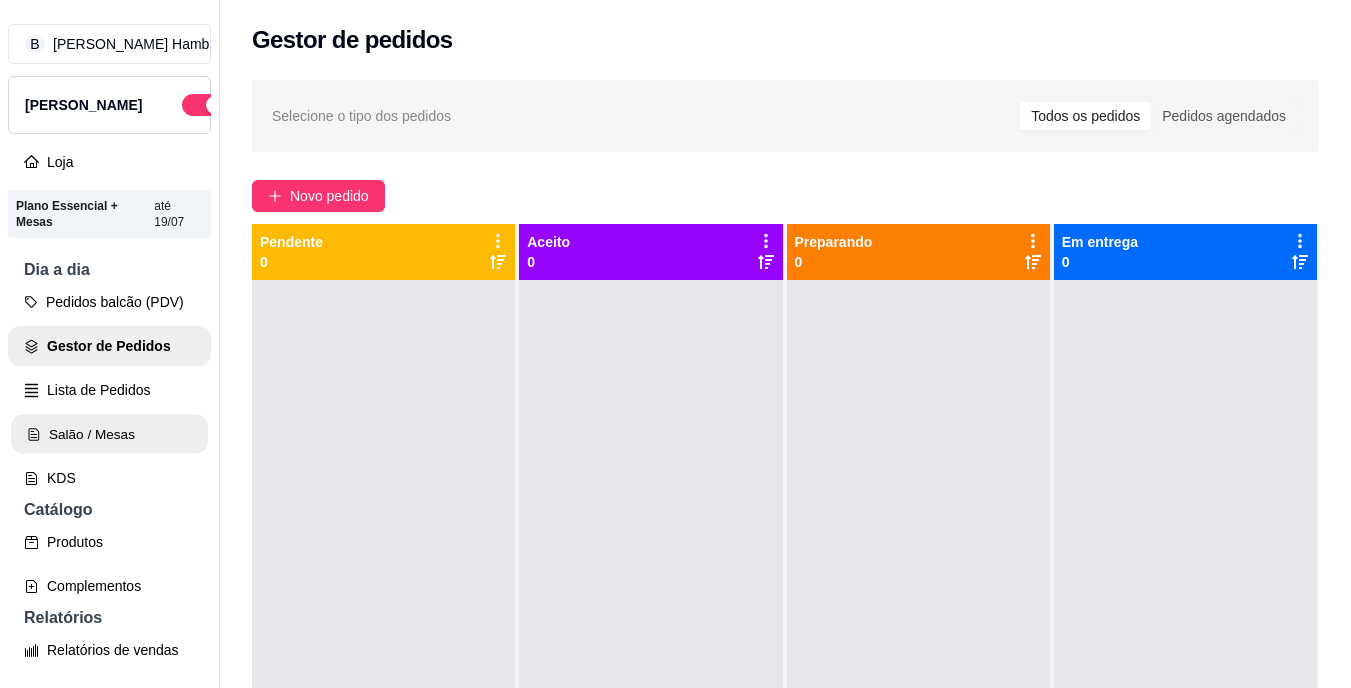 click on "Salão / Mesas" at bounding box center (109, 434) 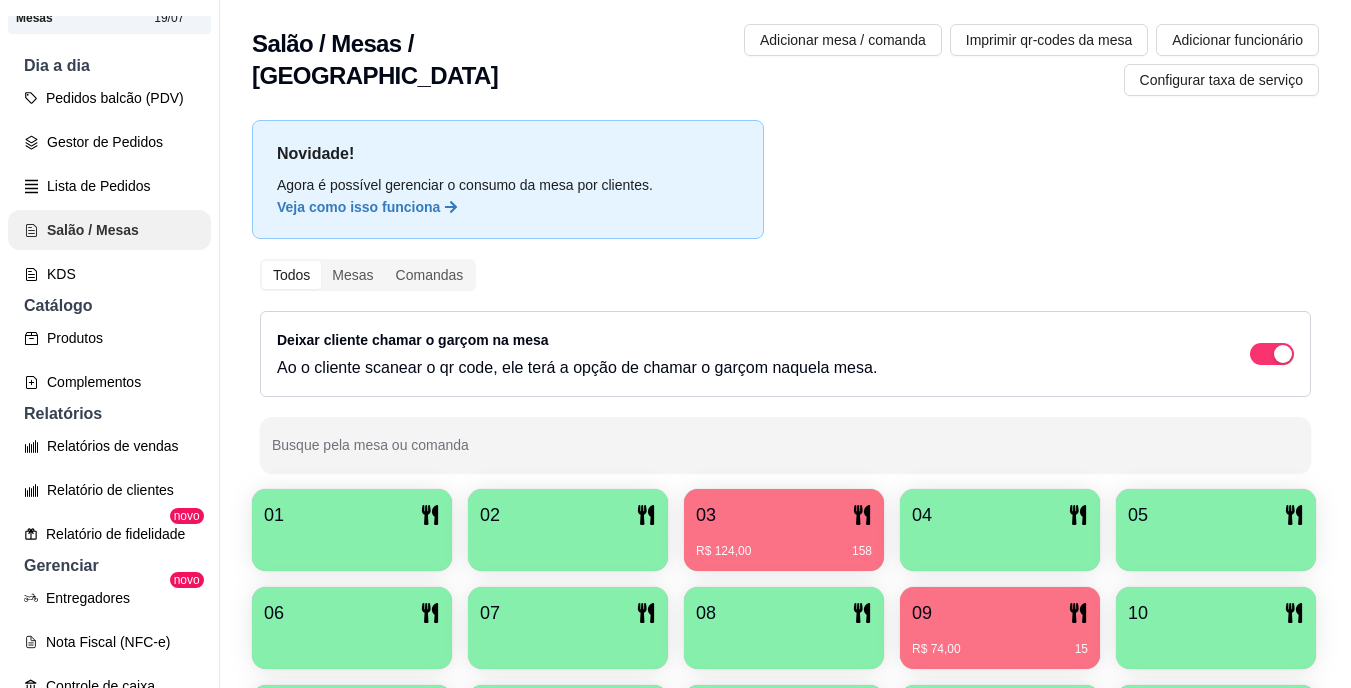 scroll, scrollTop: 207, scrollLeft: 0, axis: vertical 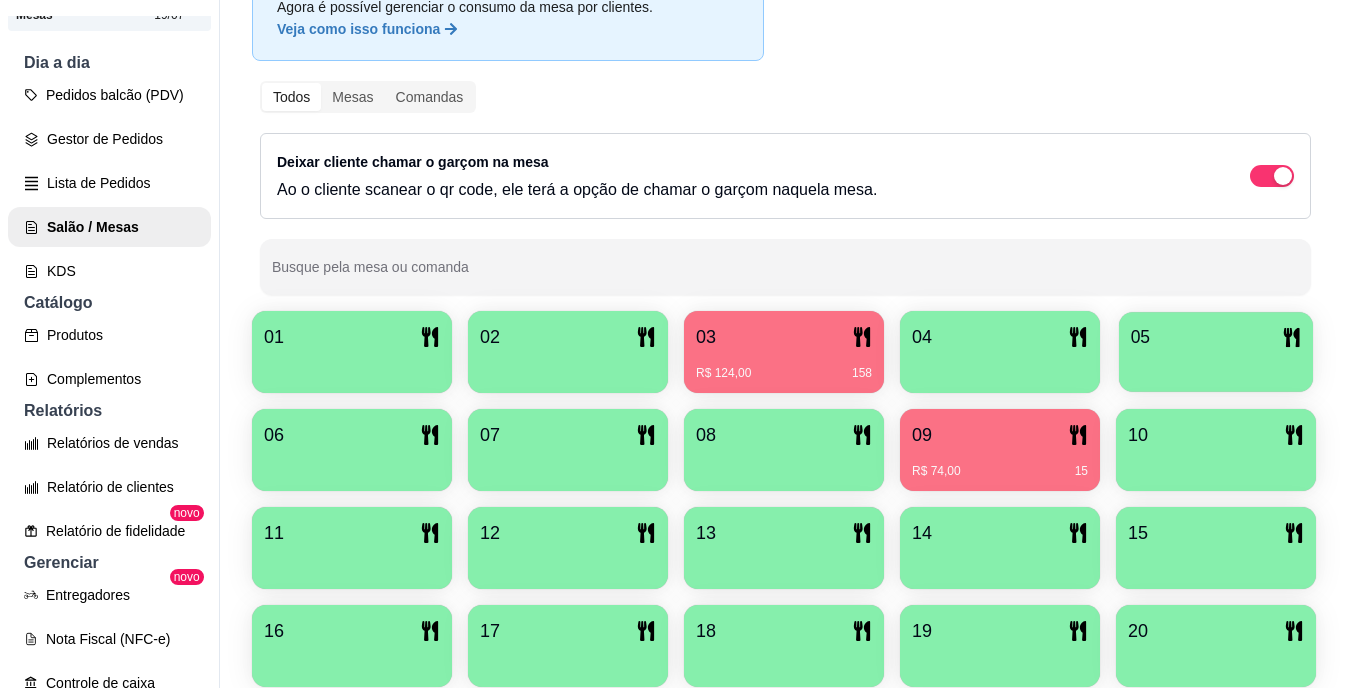 click on "05" at bounding box center (1216, 337) 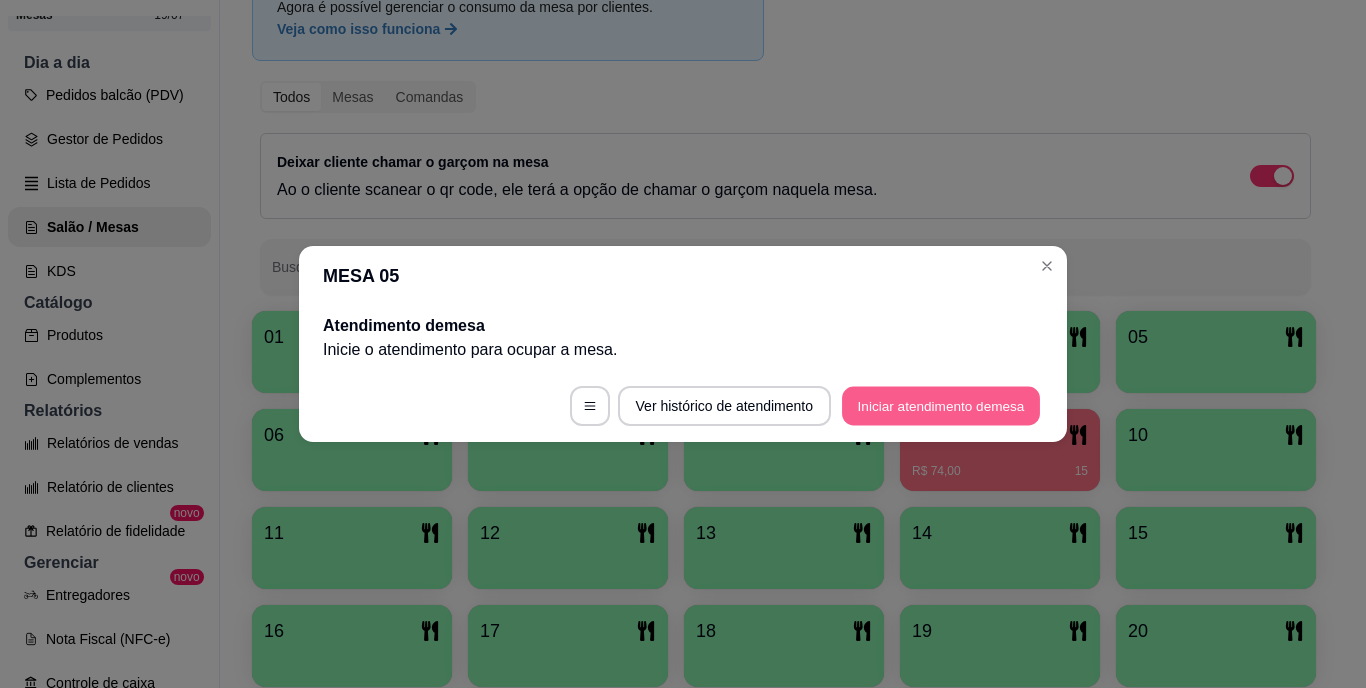 click on "Iniciar atendimento de  mesa" at bounding box center [941, 406] 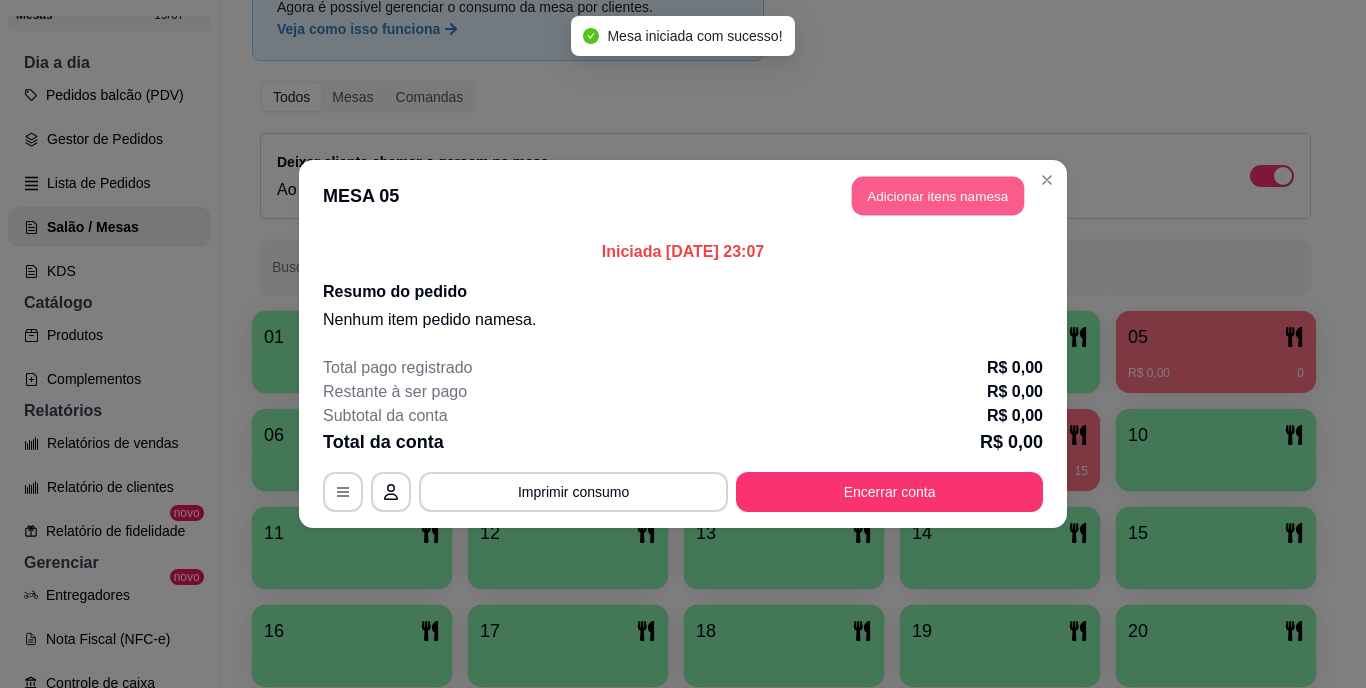 click on "Adicionar itens na  mesa" at bounding box center [938, 196] 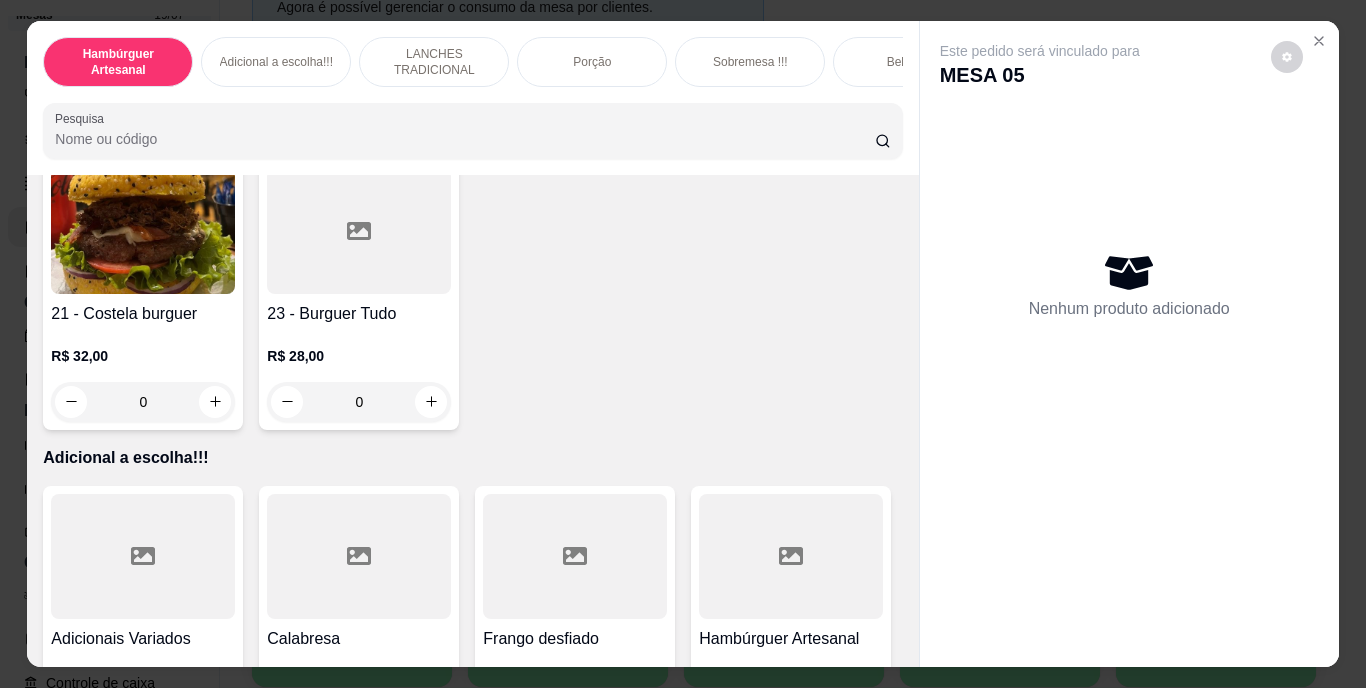 scroll, scrollTop: 1945, scrollLeft: 0, axis: vertical 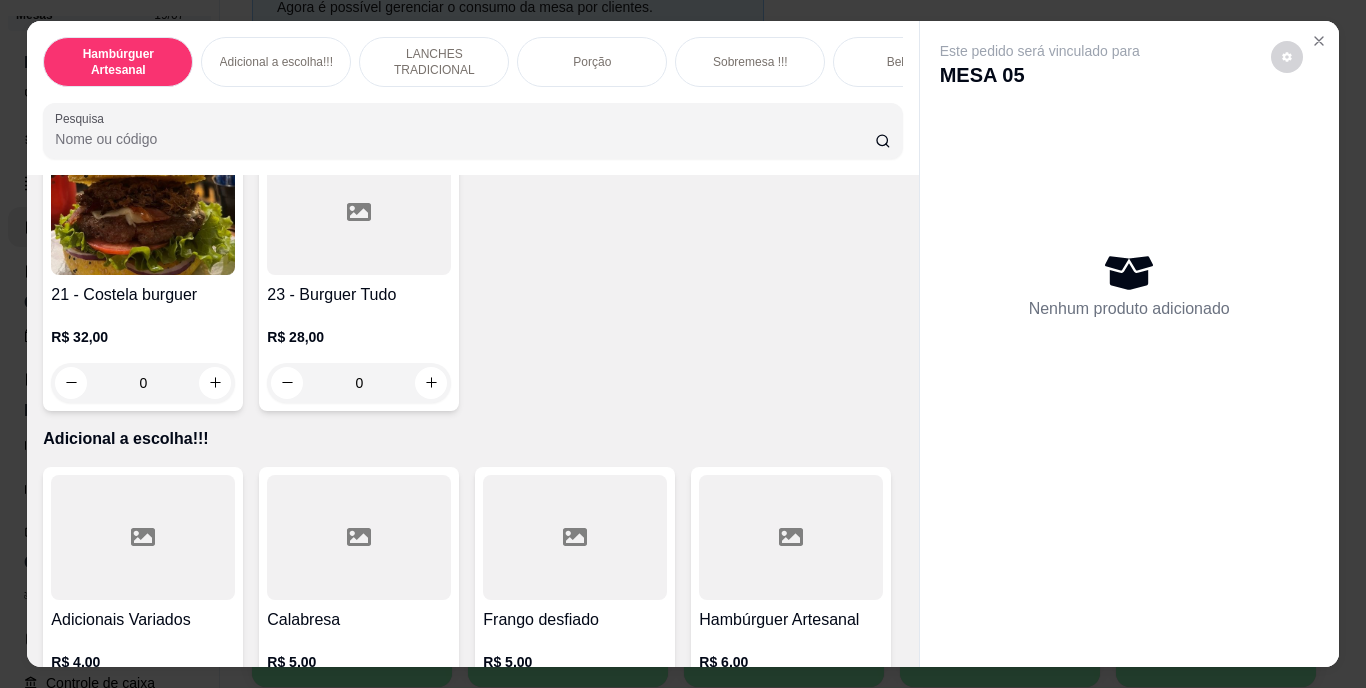 click 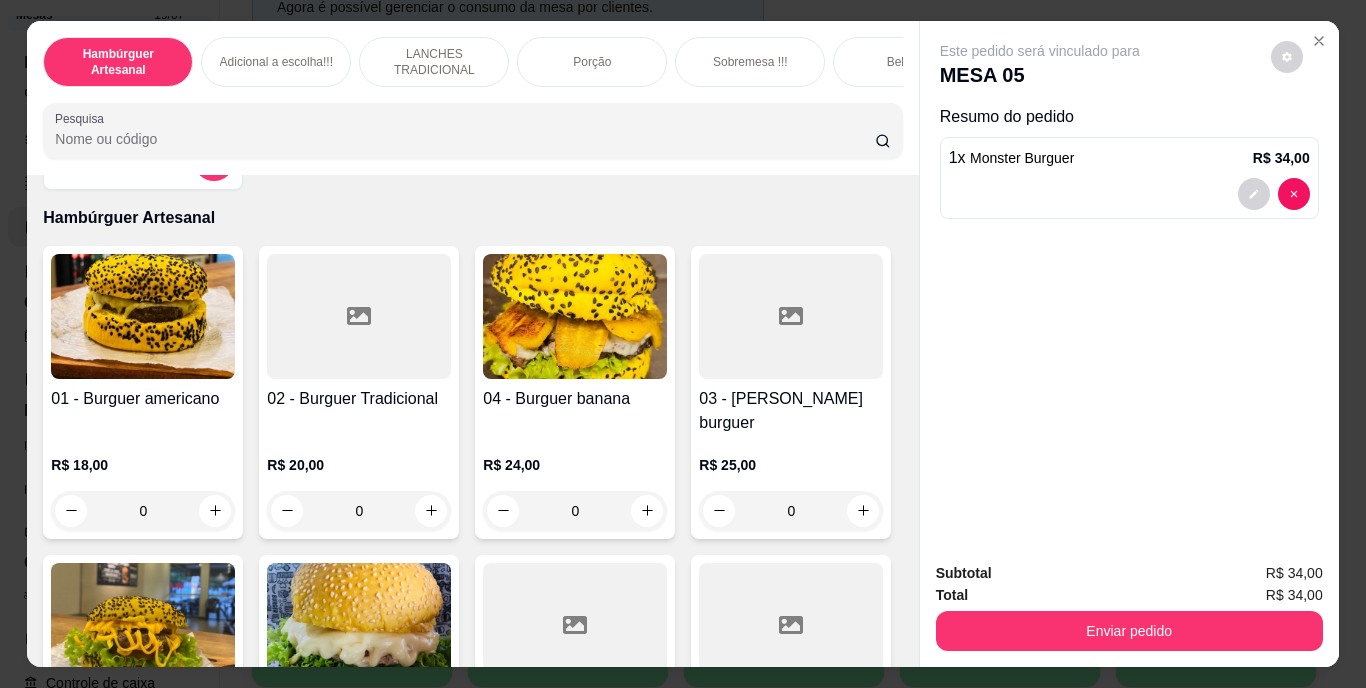 scroll, scrollTop: 66, scrollLeft: 0, axis: vertical 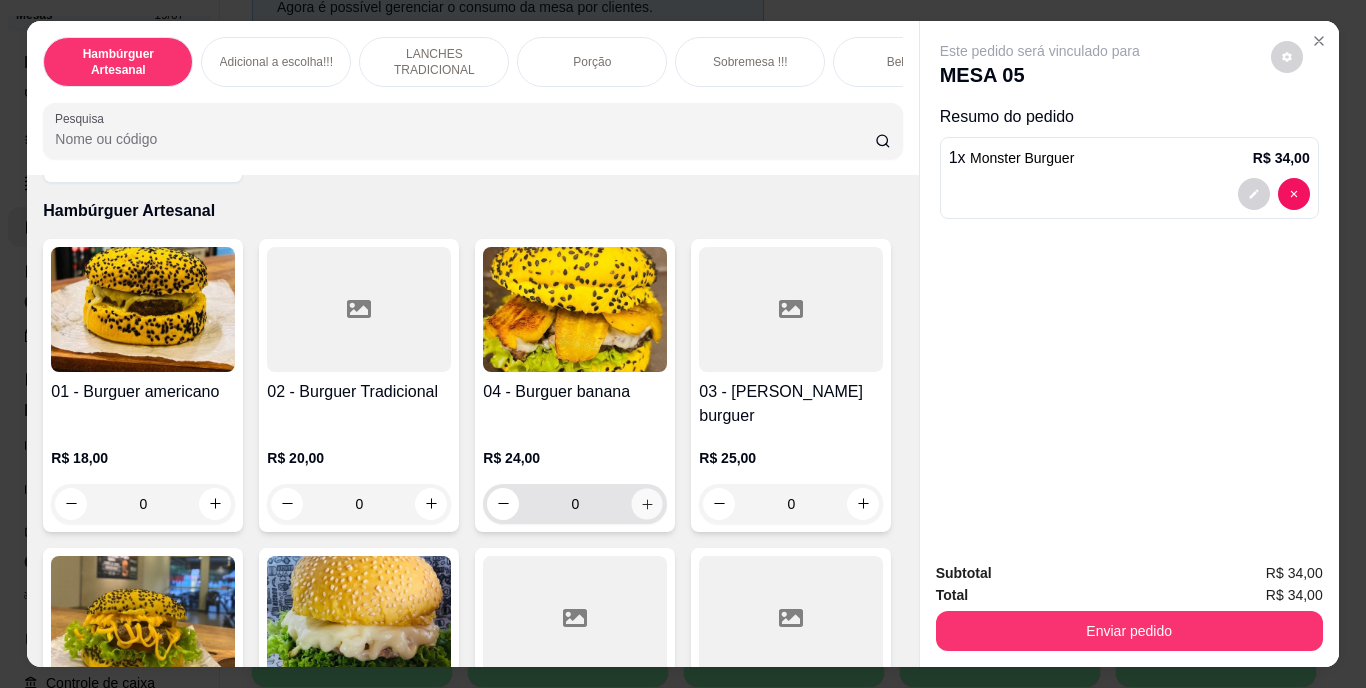 click 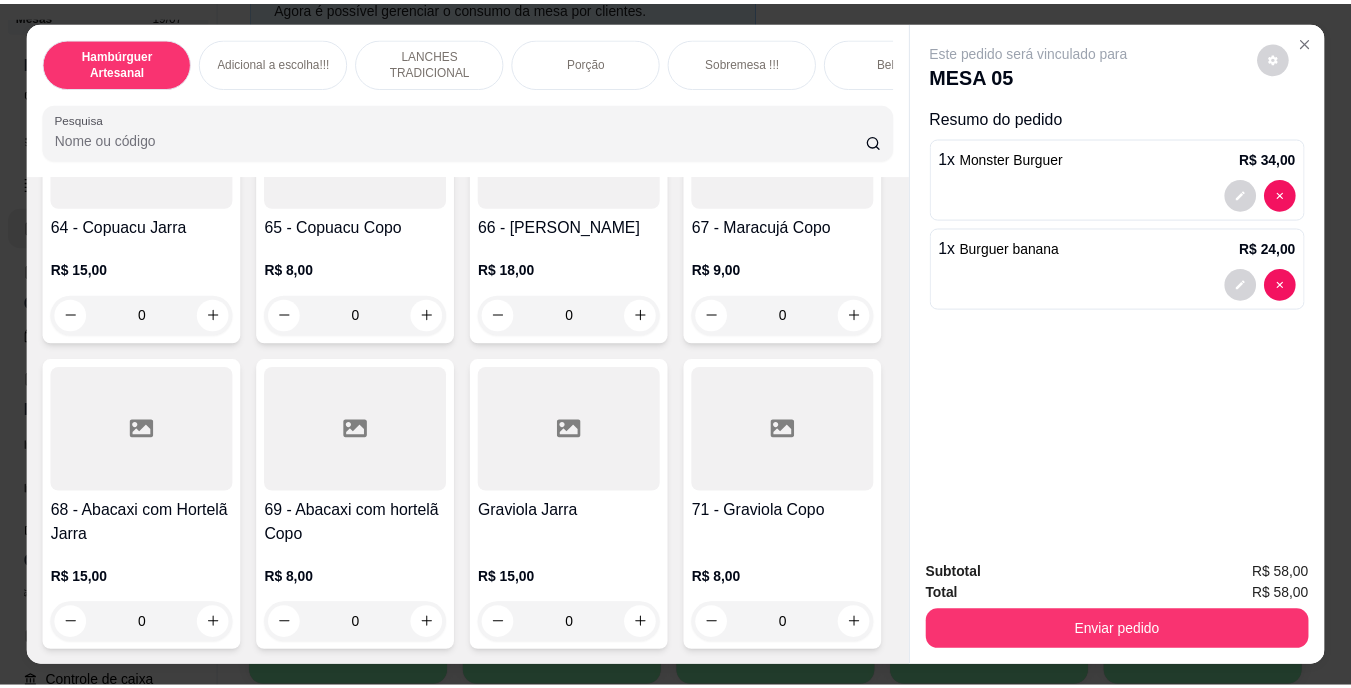 scroll, scrollTop: 8394, scrollLeft: 0, axis: vertical 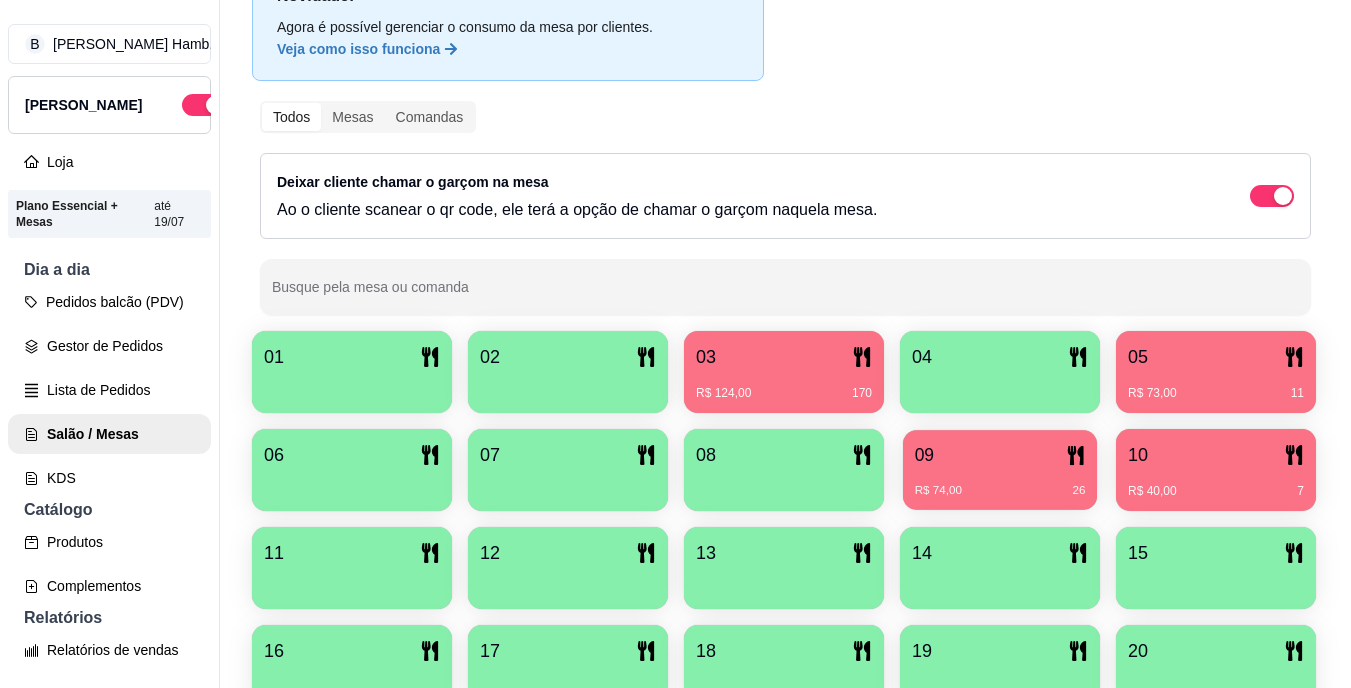click on "09" at bounding box center (1000, 455) 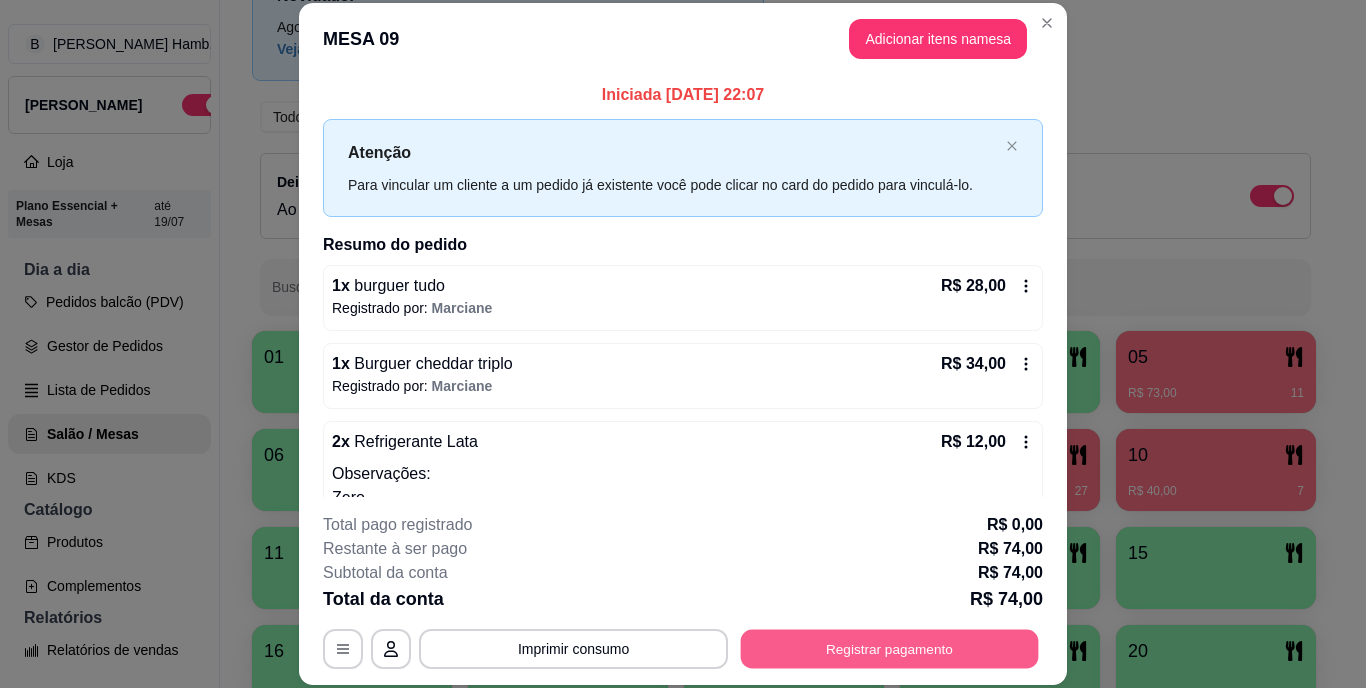 click on "Registrar pagamento" at bounding box center [890, 648] 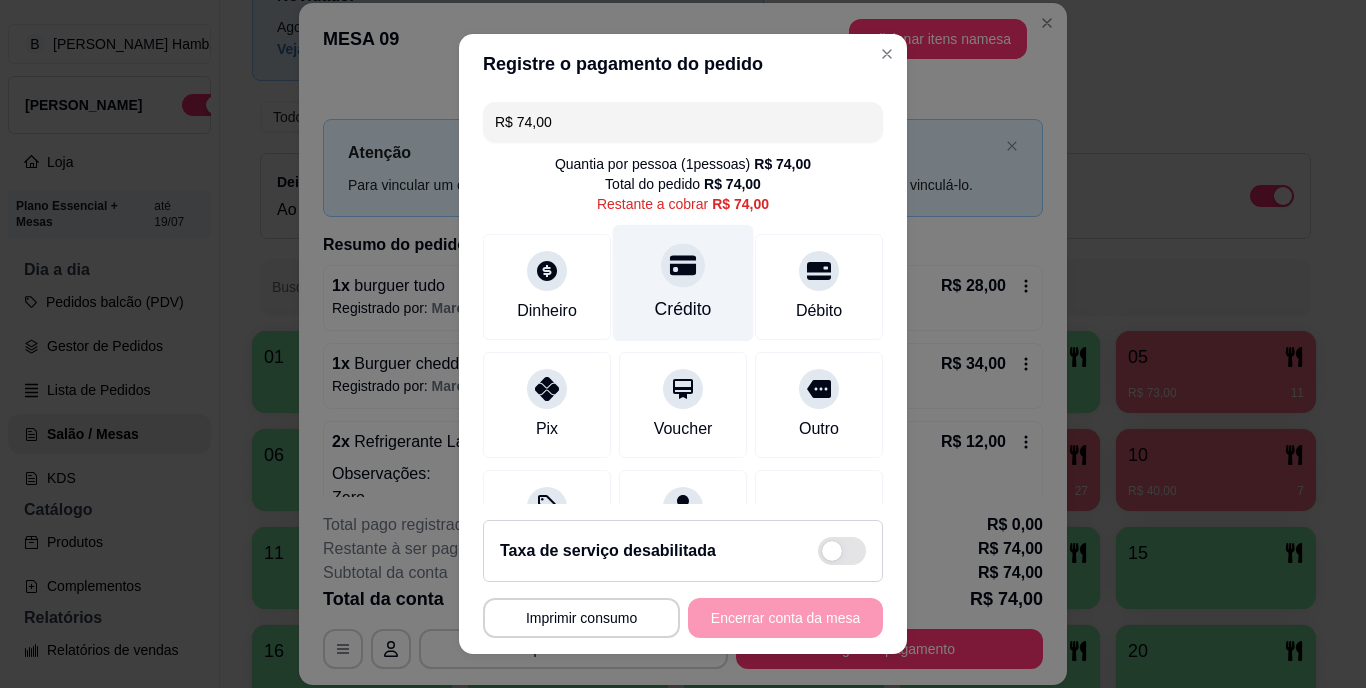 click on "Crédito" at bounding box center [683, 283] 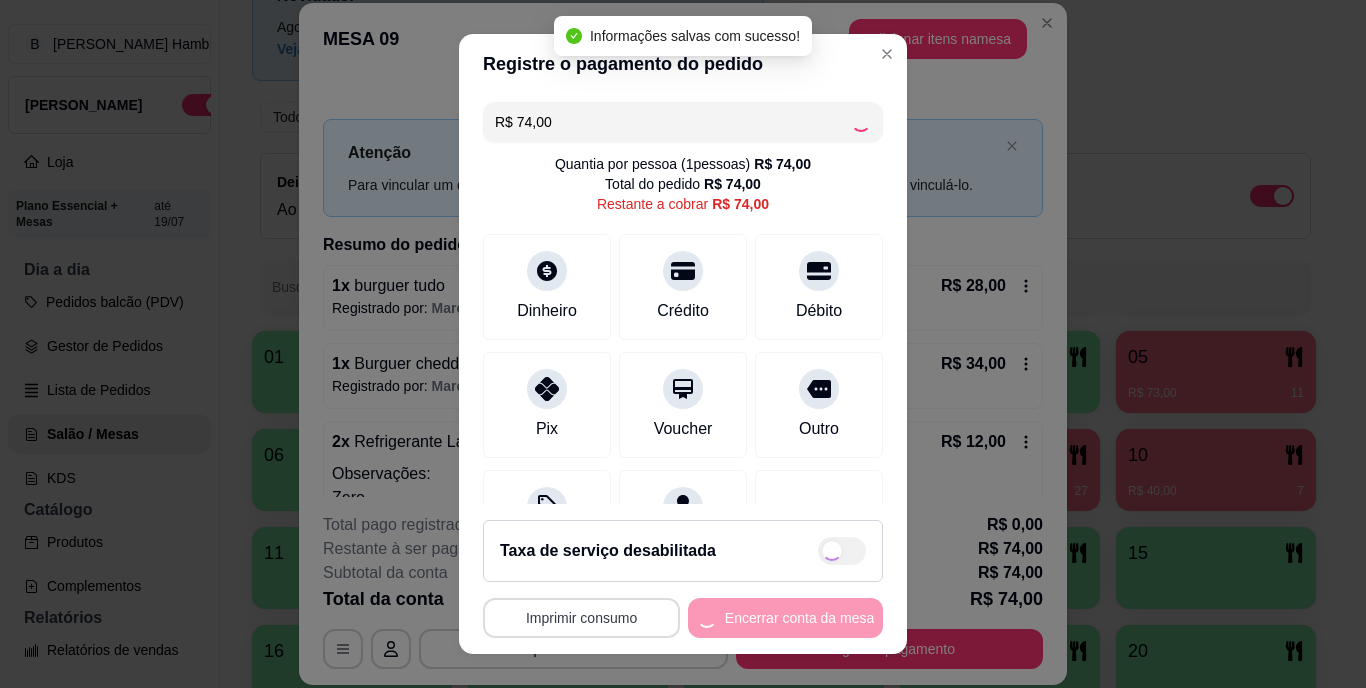 type on "R$ 0,00" 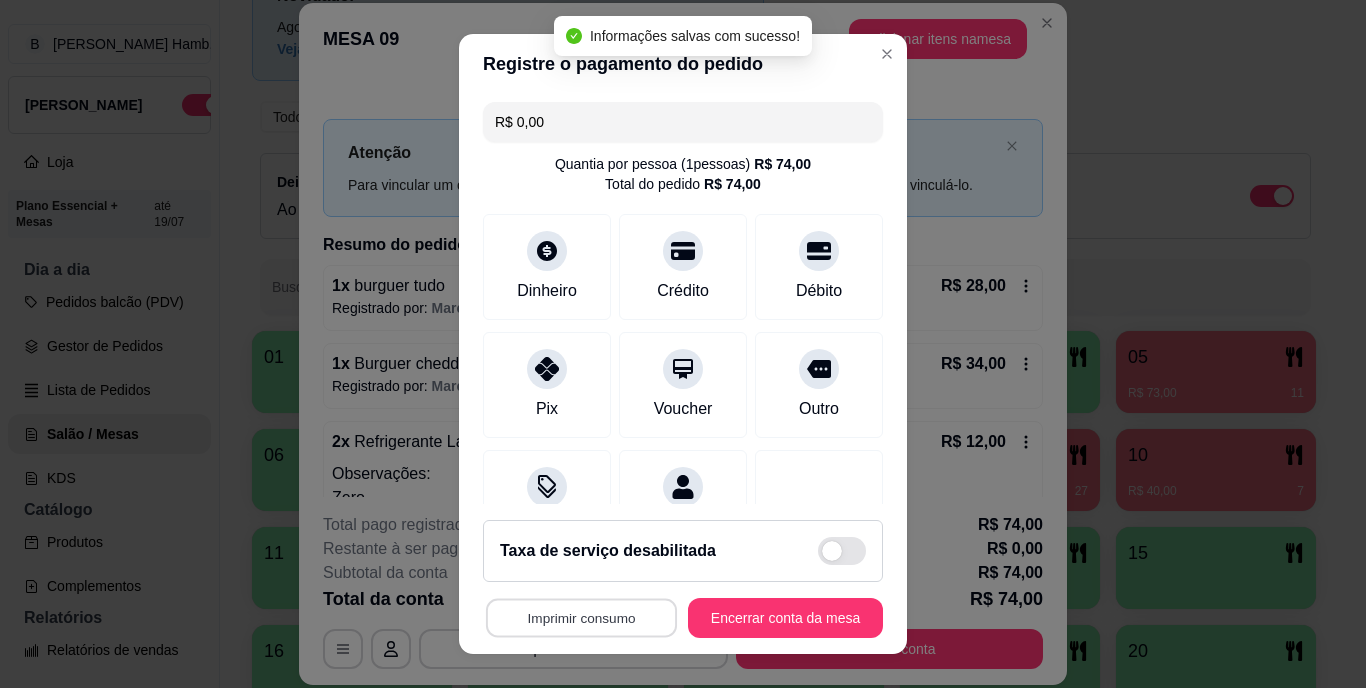 click on "Imprimir consumo" at bounding box center (581, 617) 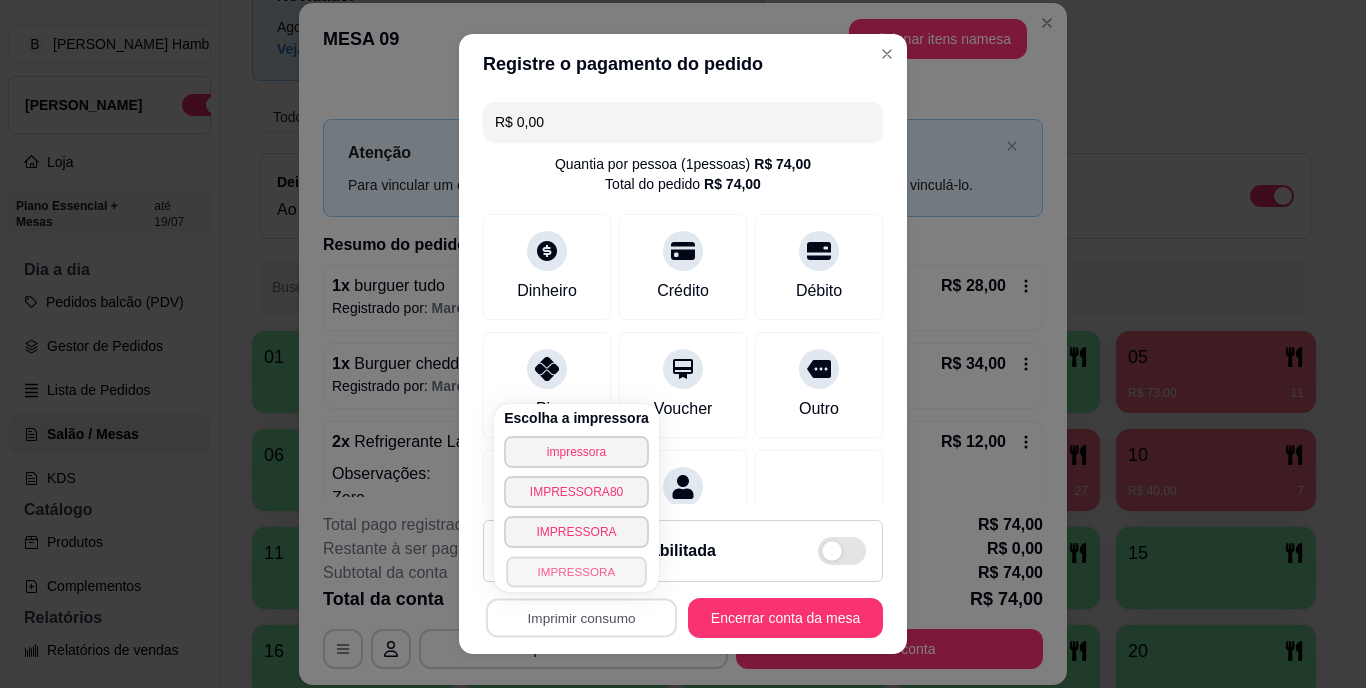 click on "IMPRESSORA" at bounding box center (576, 571) 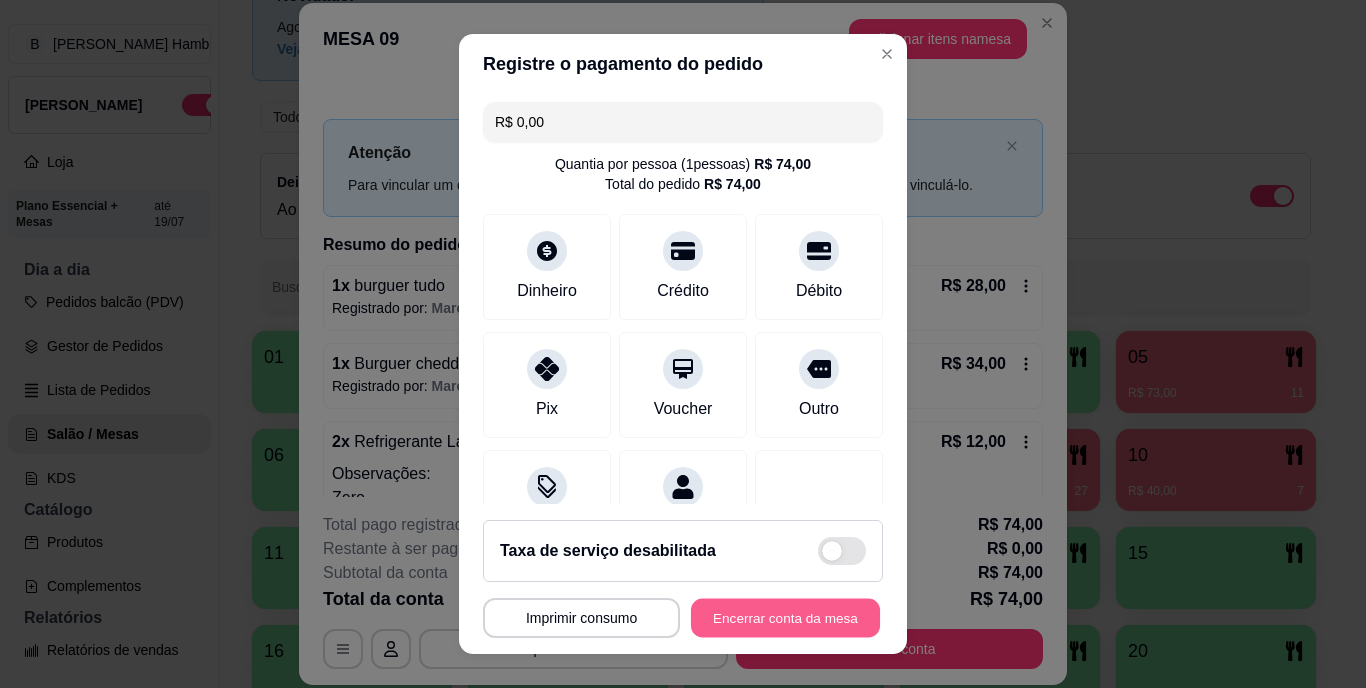 click on "Encerrar conta da mesa" at bounding box center (785, 617) 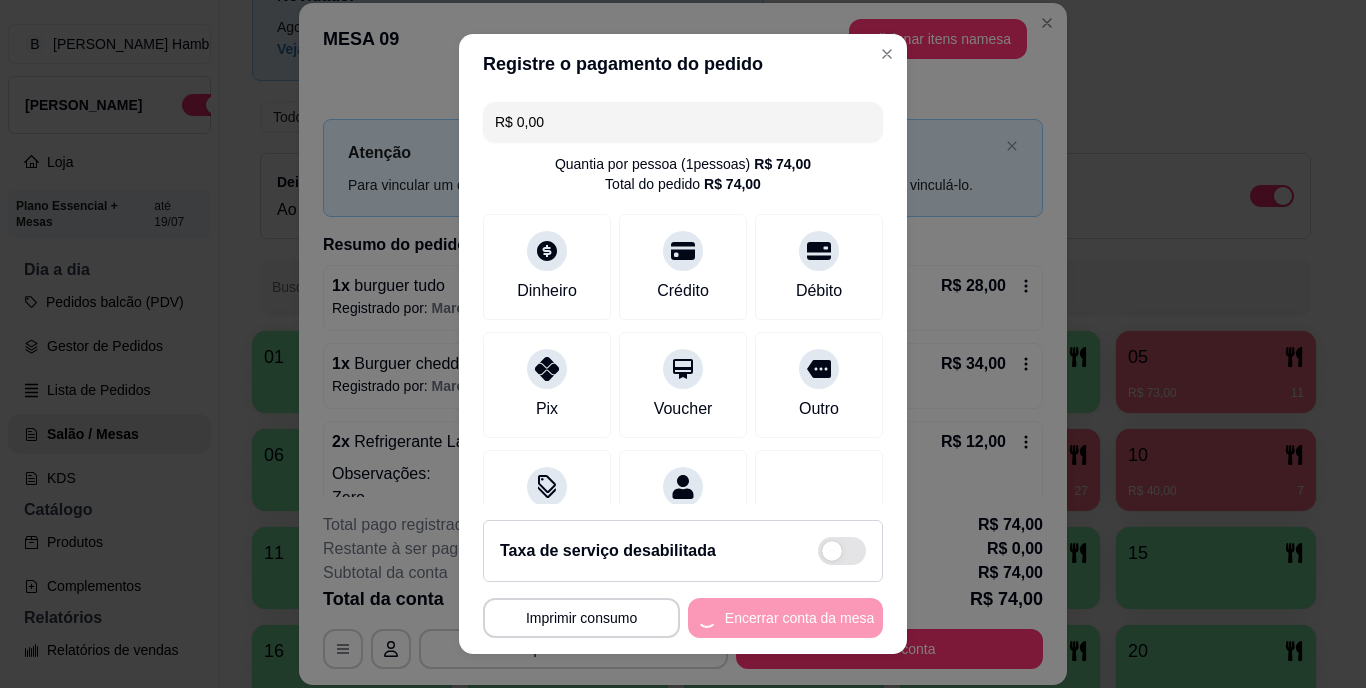 click on "**********" at bounding box center [683, 618] 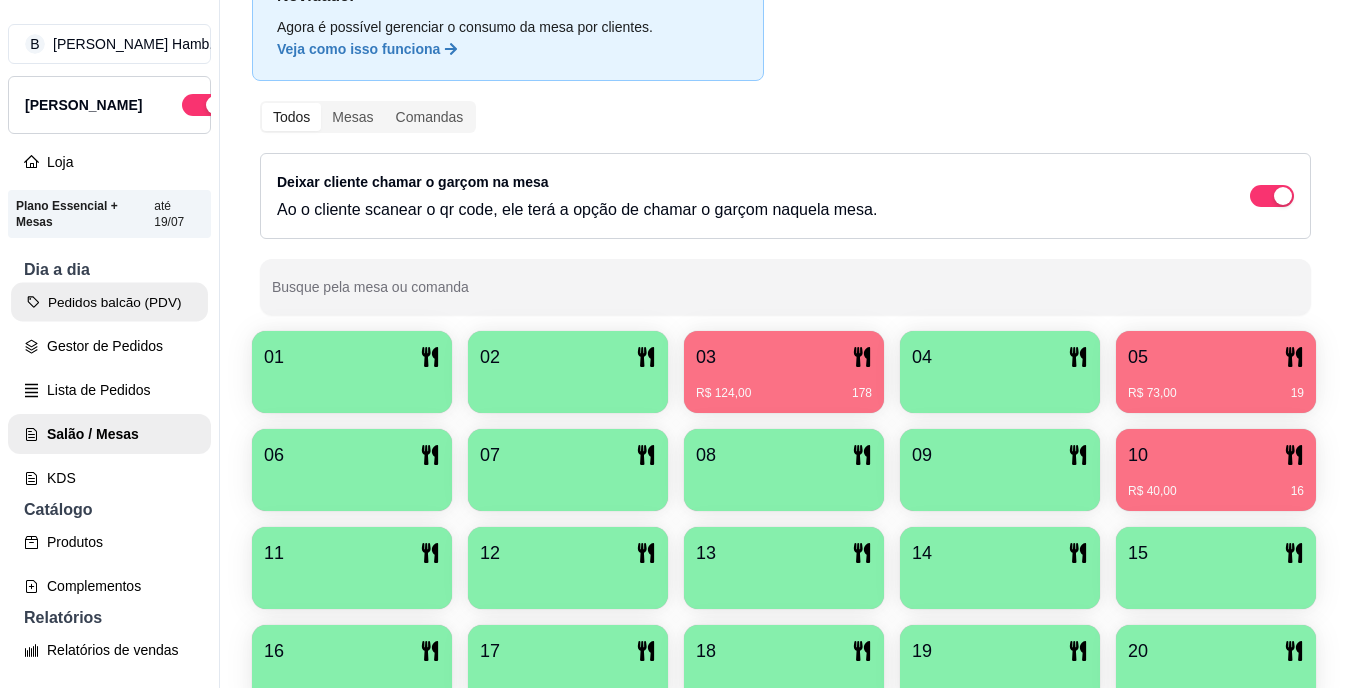 click on "Pedidos balcão (PDV)" at bounding box center (109, 302) 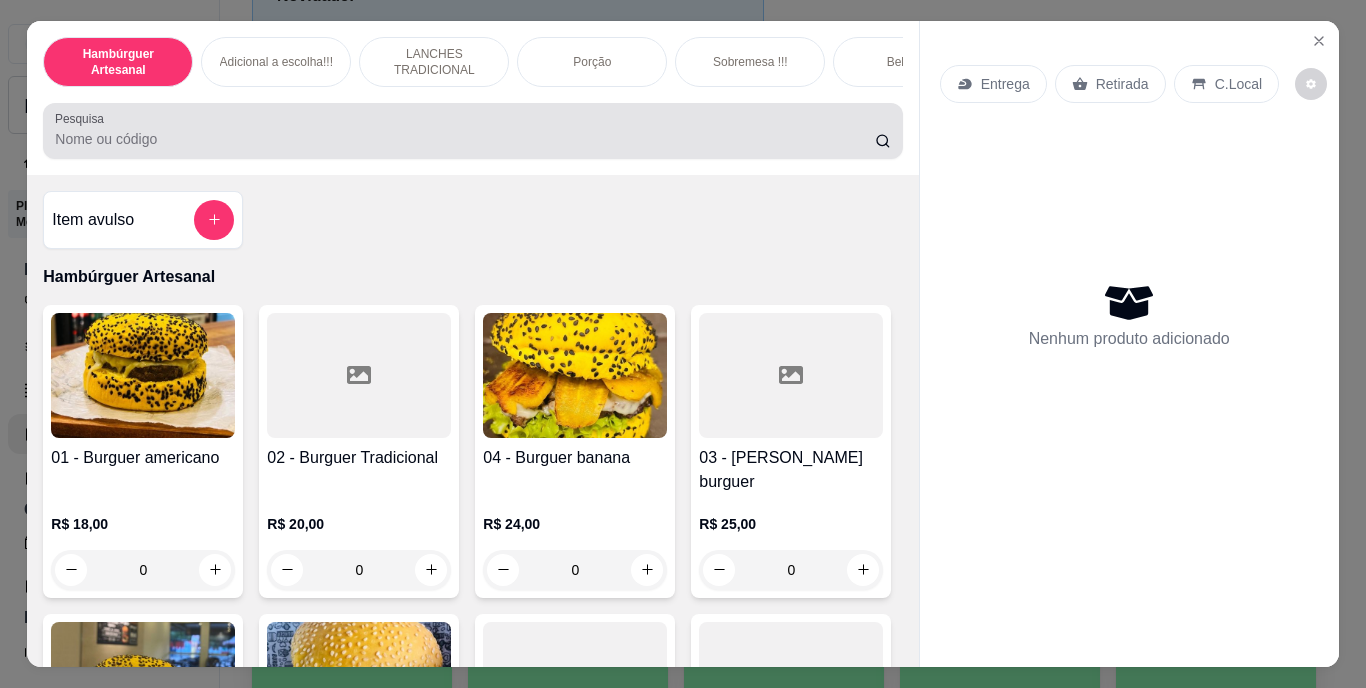 click at bounding box center [472, 131] 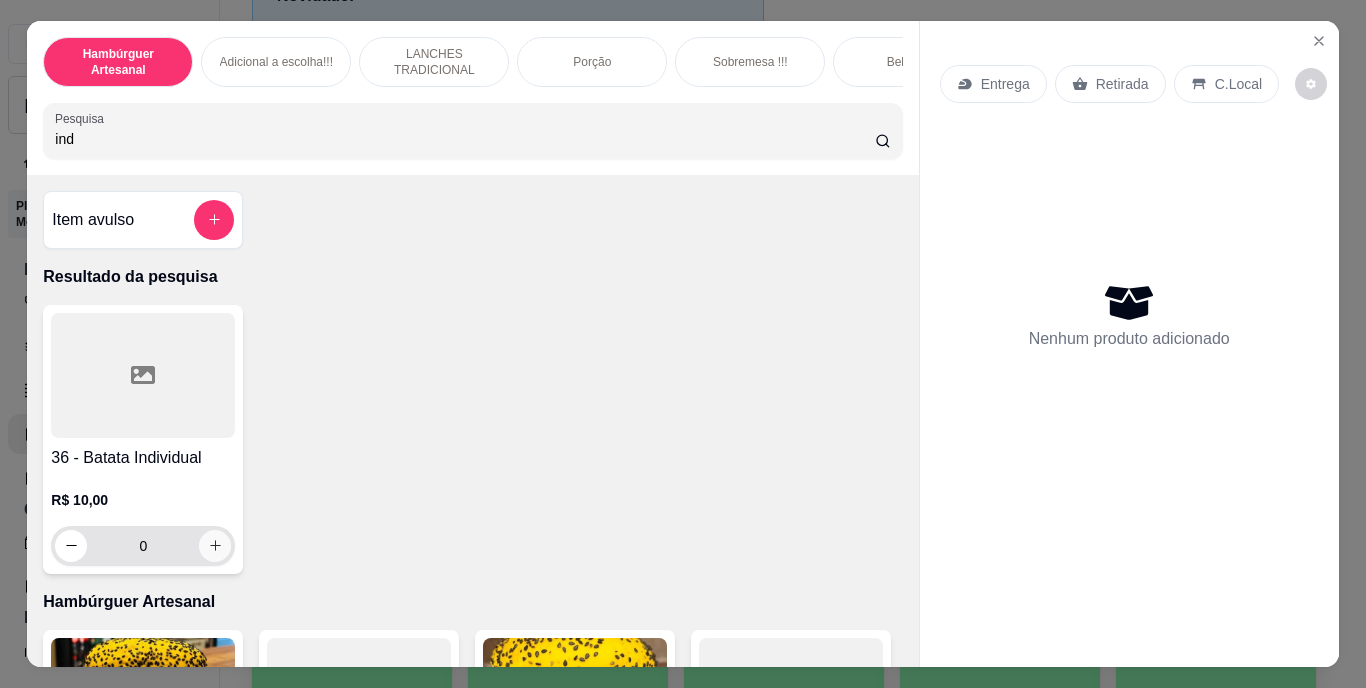 type on "ind" 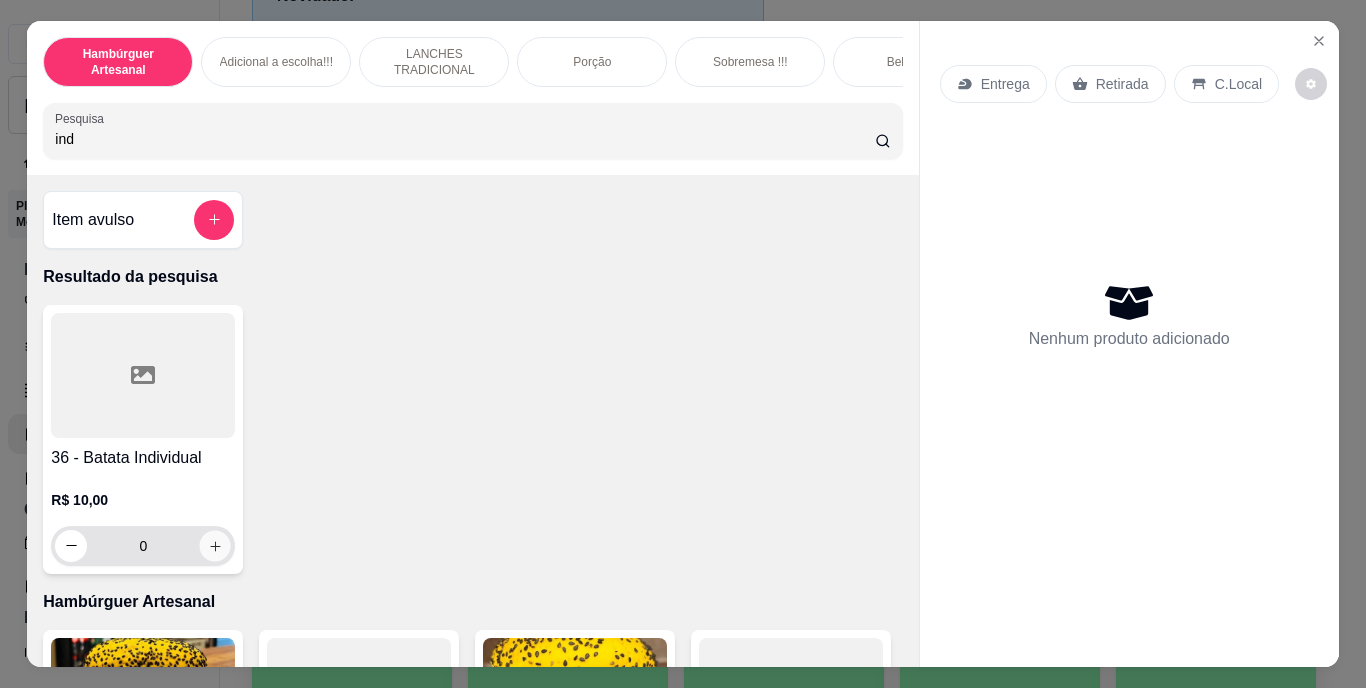 click 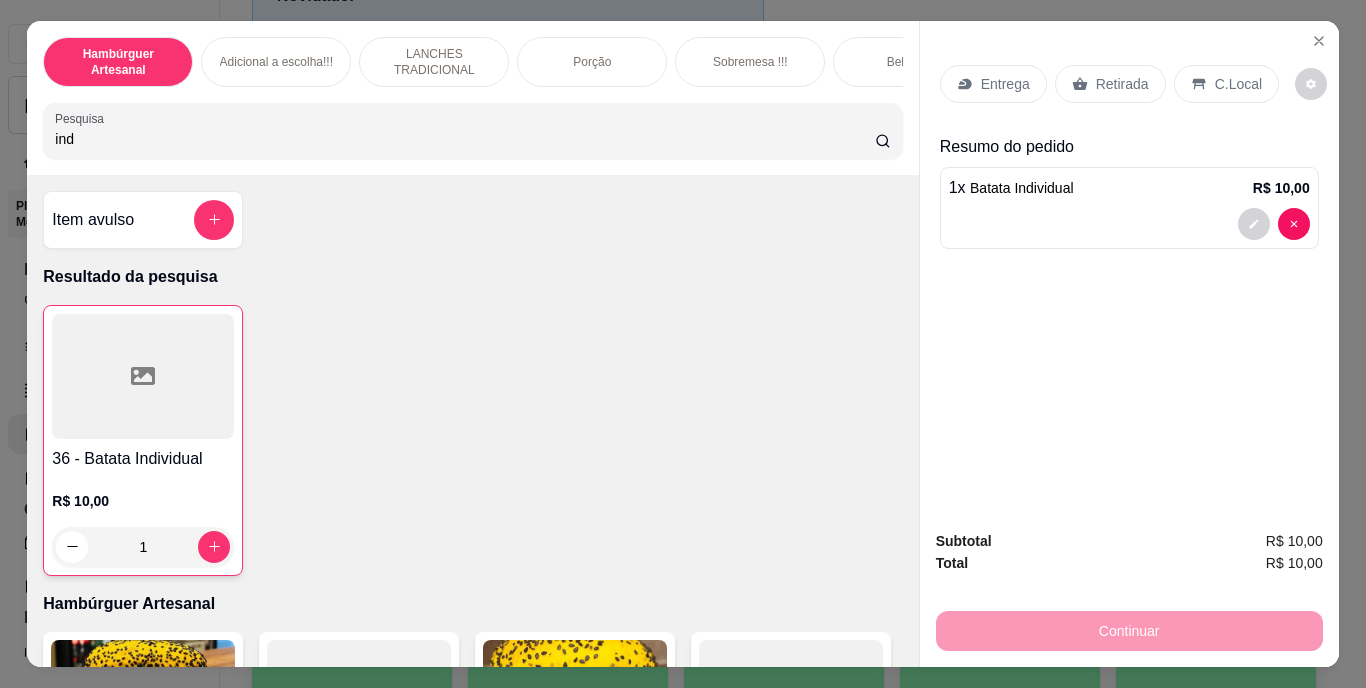 click on "Retirada" at bounding box center (1110, 84) 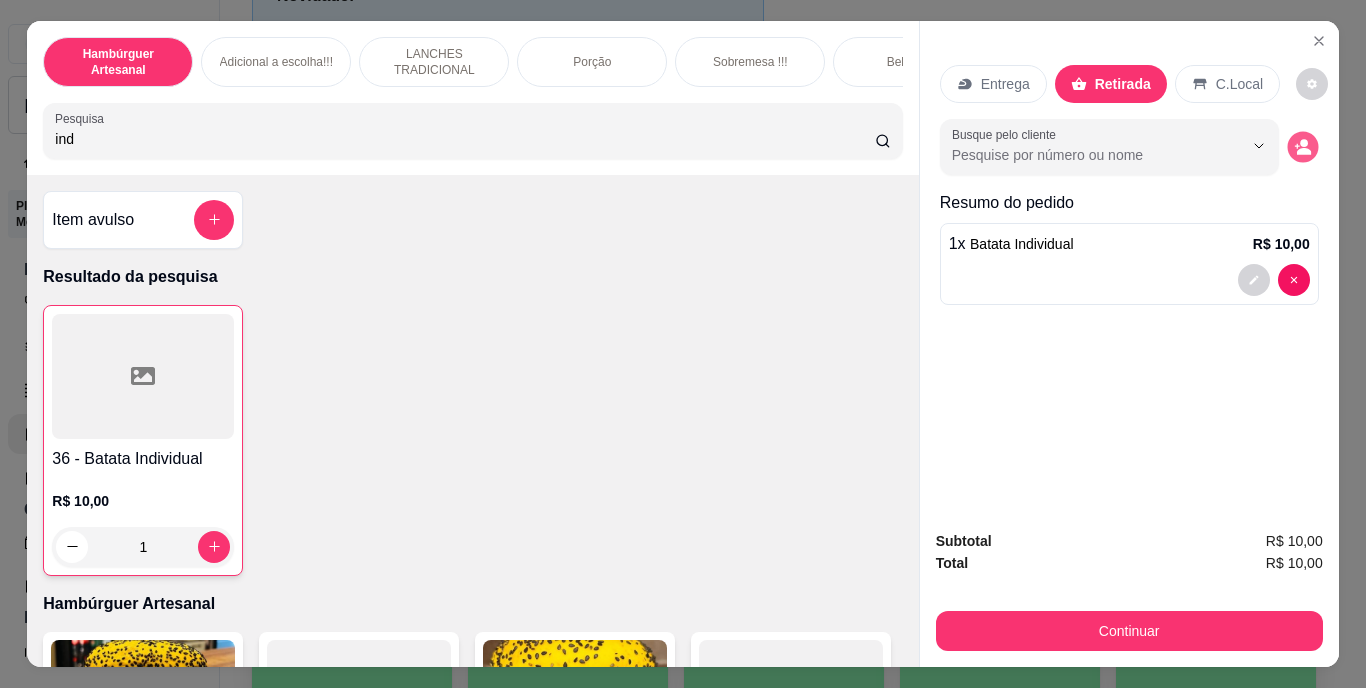 click at bounding box center [1302, 146] 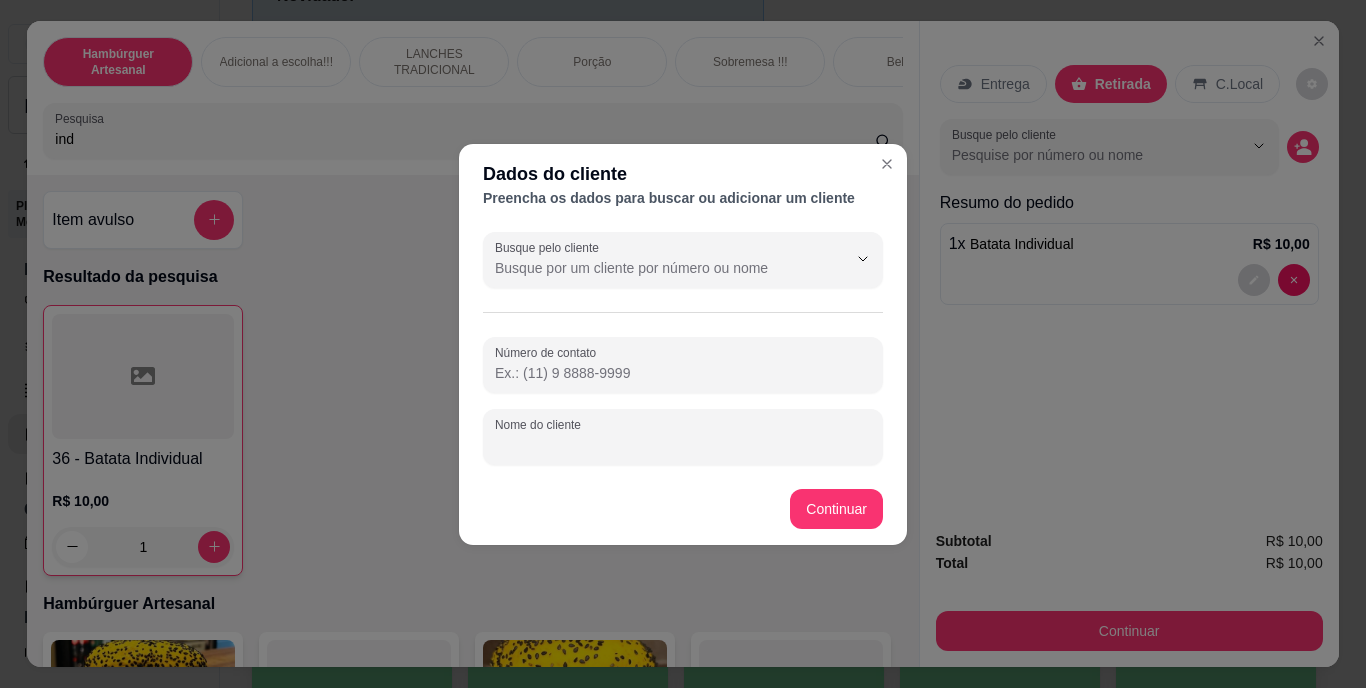 click on "Nome do cliente" at bounding box center [683, 445] 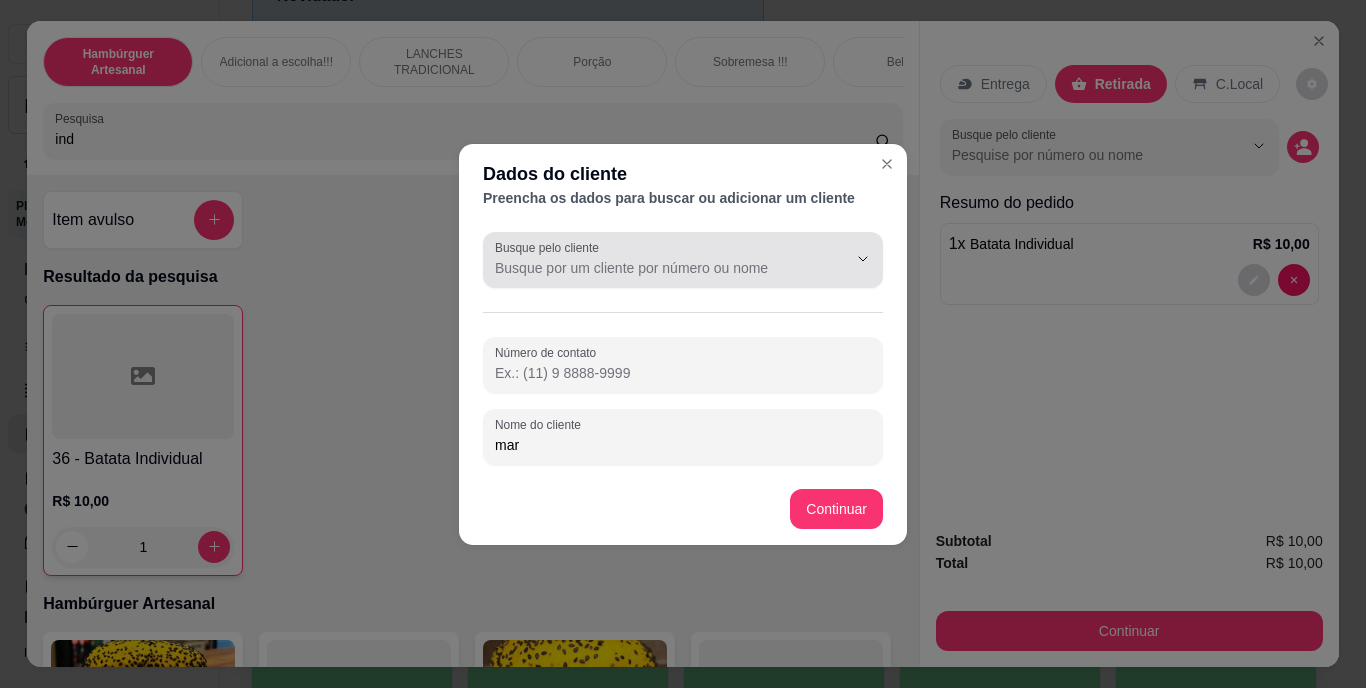 type on "mar" 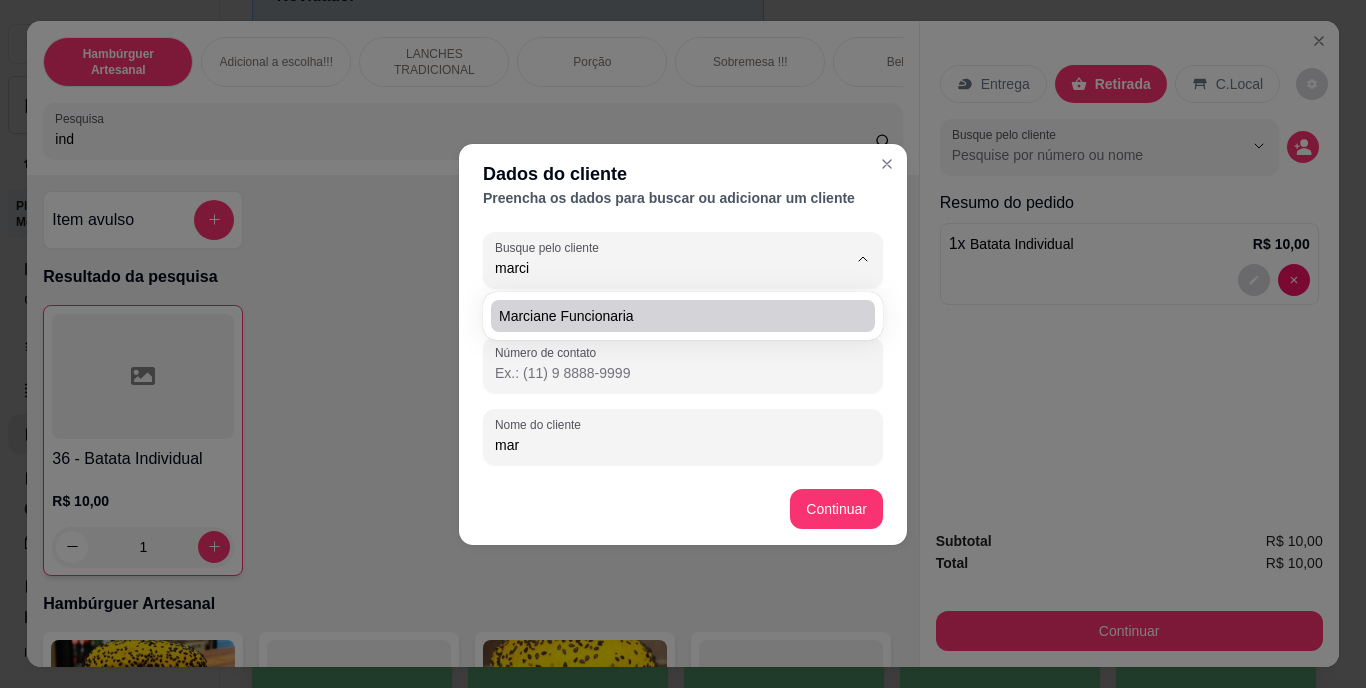 click on "marciane funcionaria" at bounding box center (683, 316) 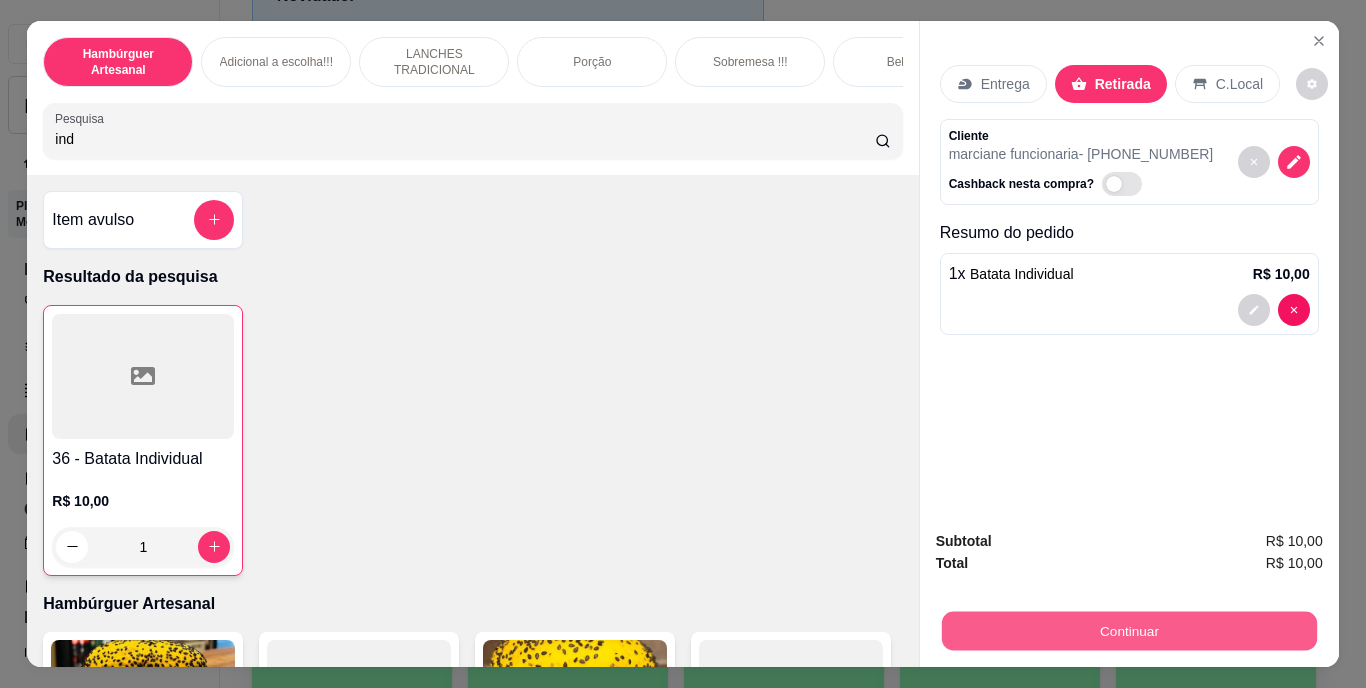 click on "Continuar" at bounding box center [1128, 631] 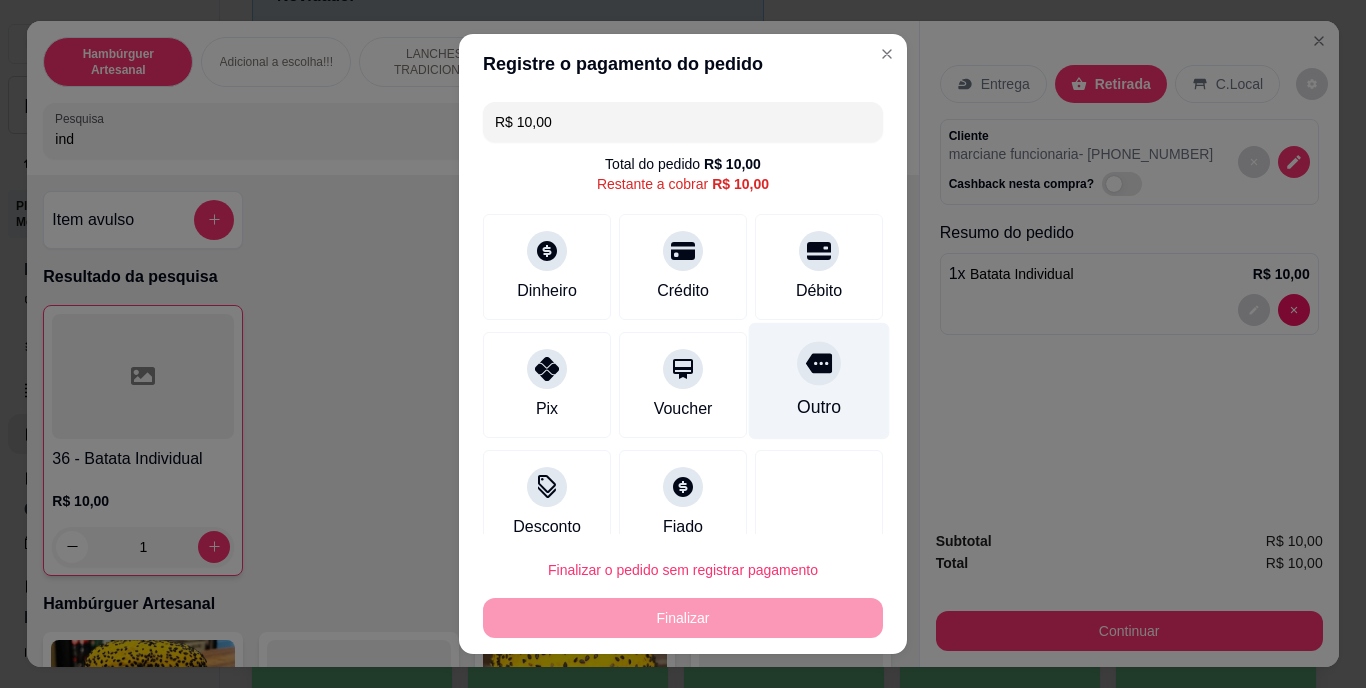 click on "Outro" at bounding box center [819, 381] 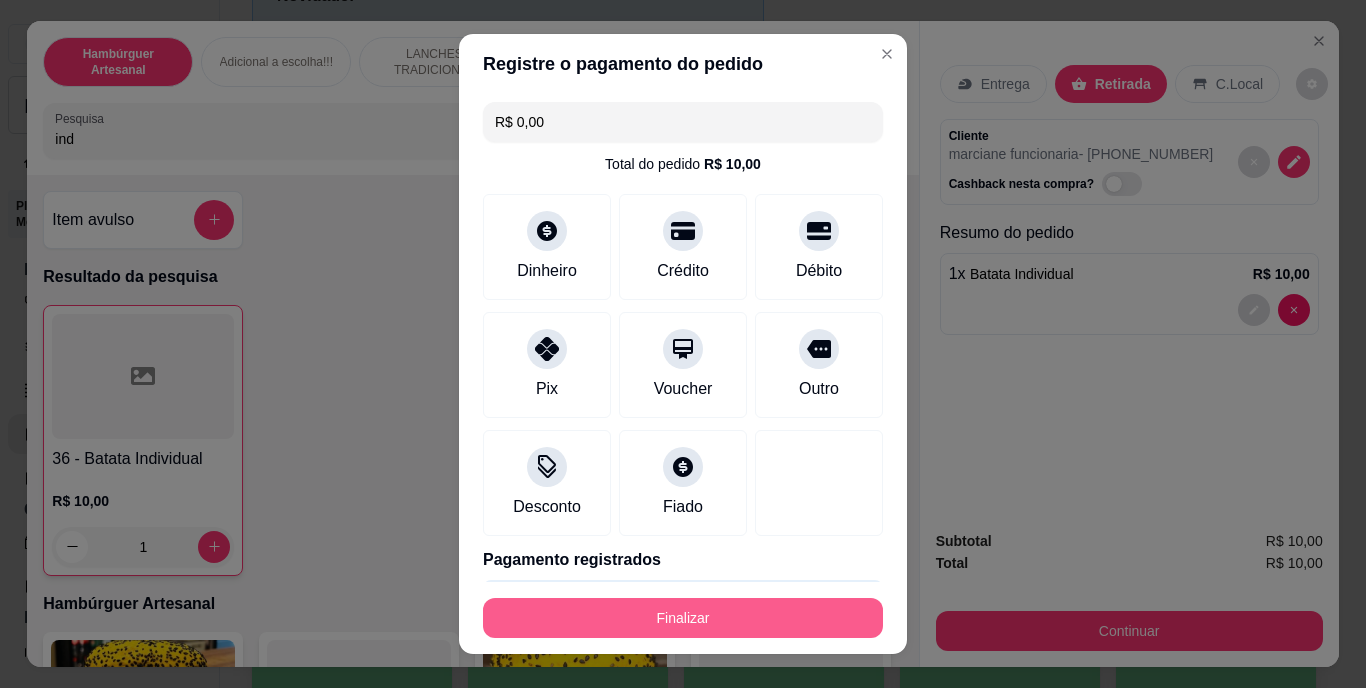 click on "Finalizar" at bounding box center [683, 618] 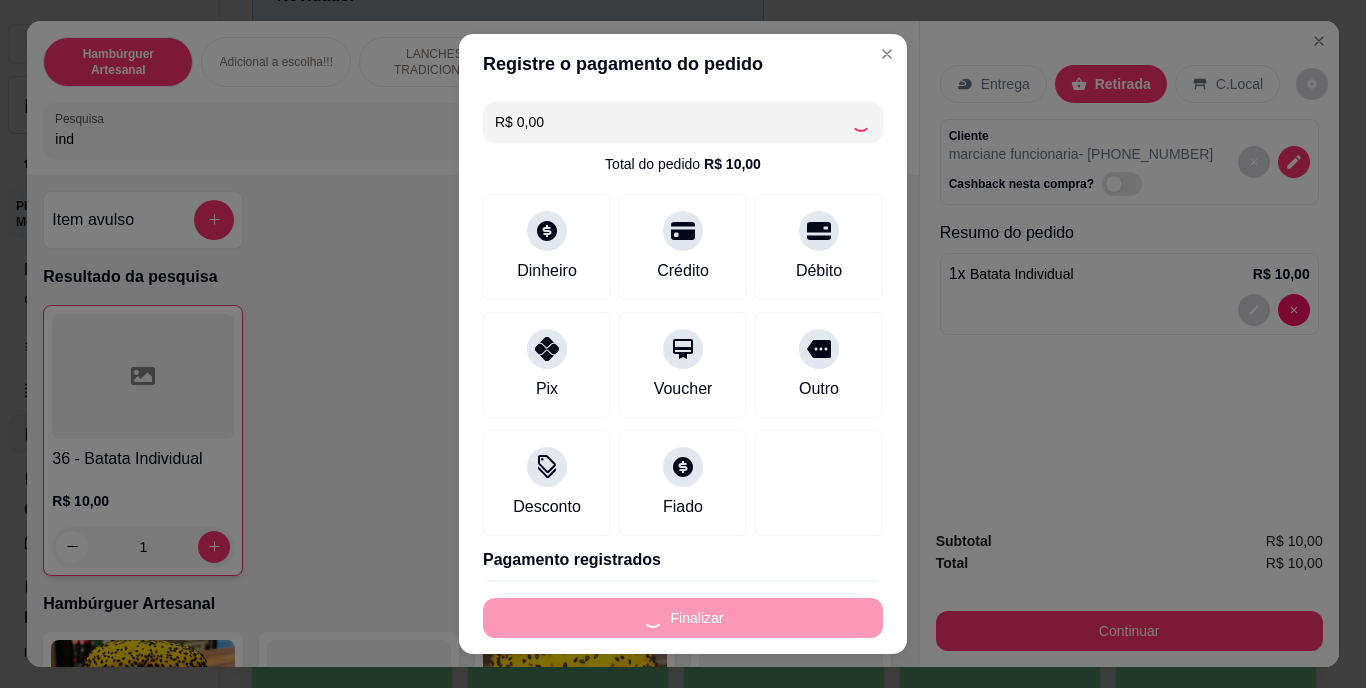 type on "0" 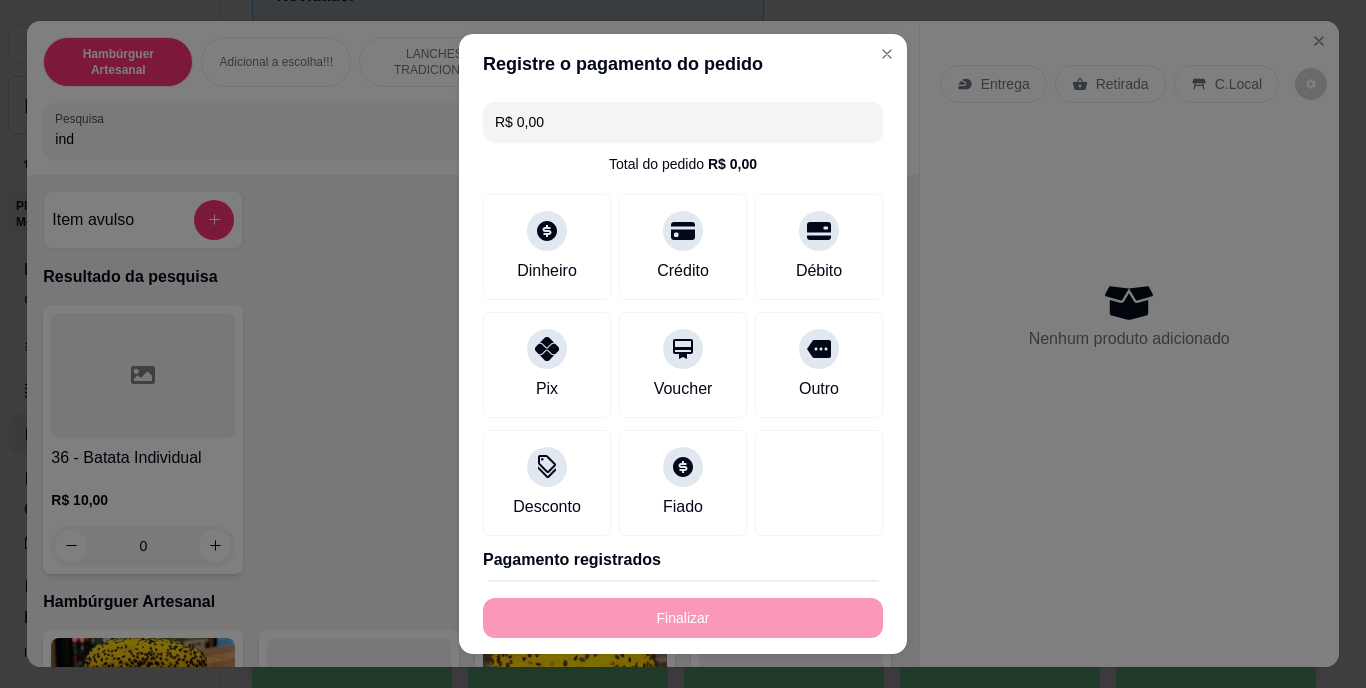 type on "-R$ 10,00" 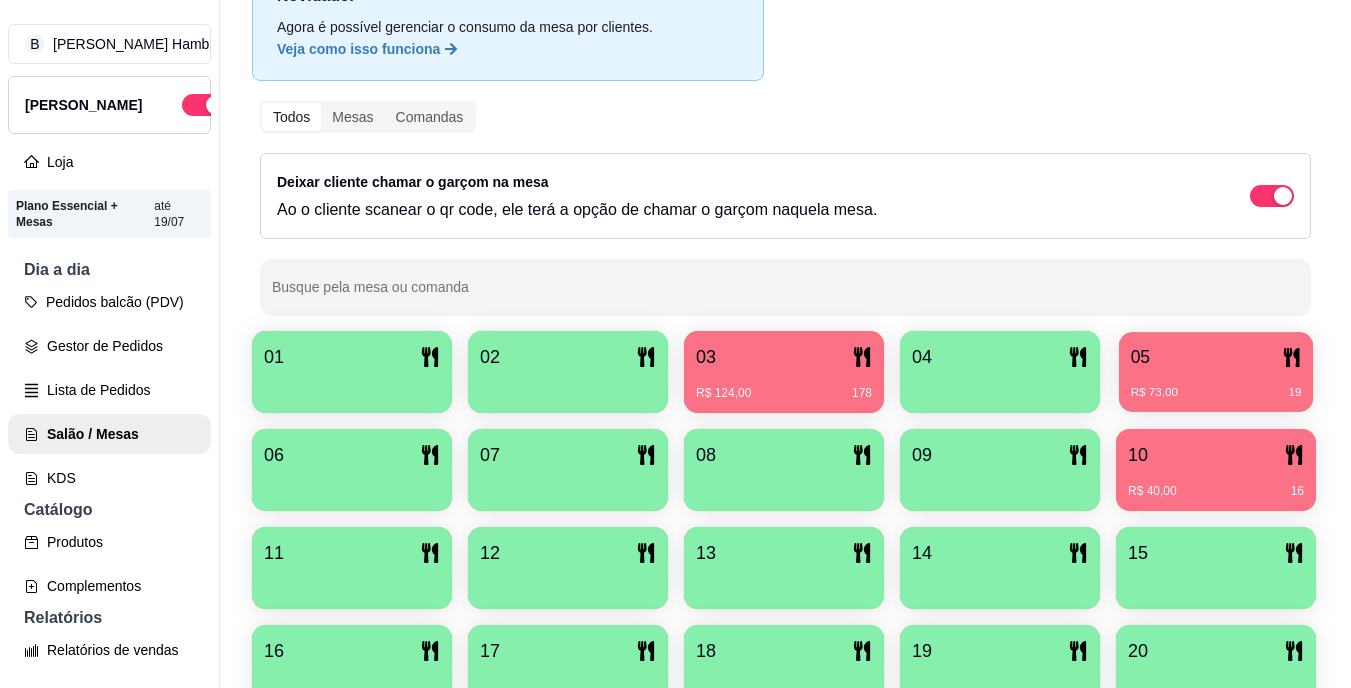 click on "R$ 73,00 19" at bounding box center (1216, 385) 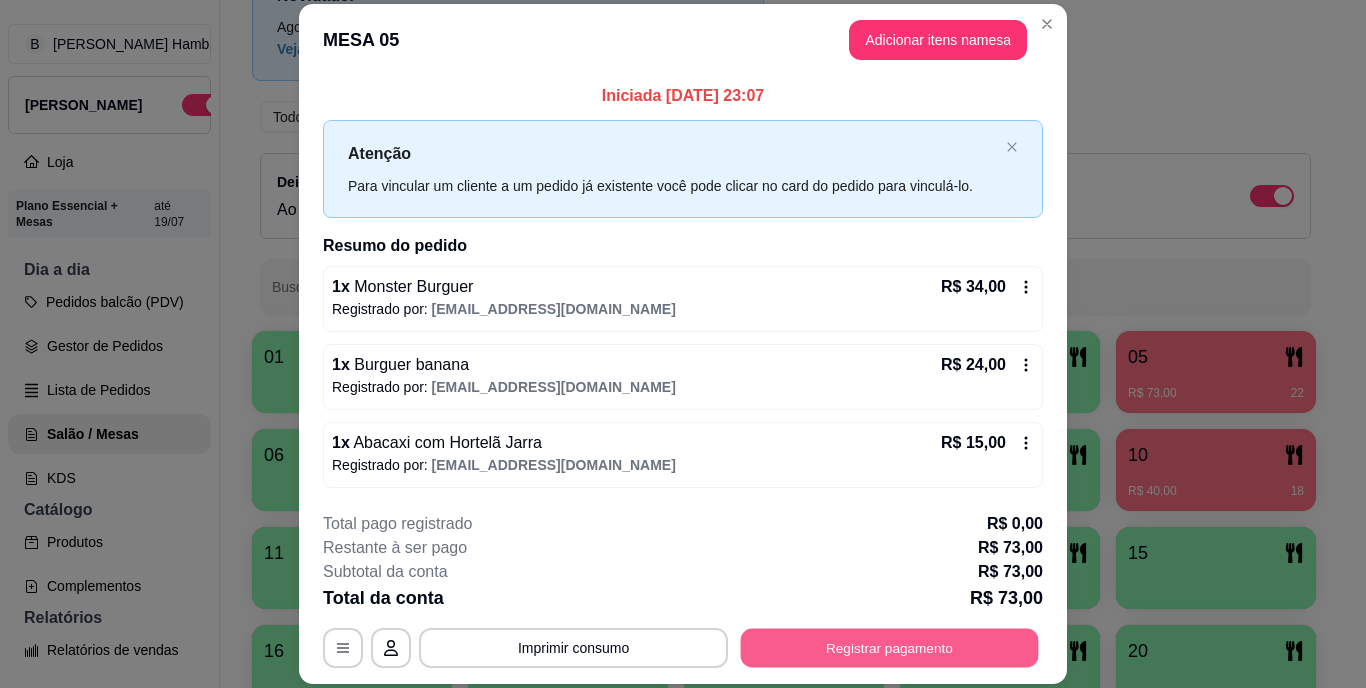 click on "Registrar pagamento" at bounding box center (890, 647) 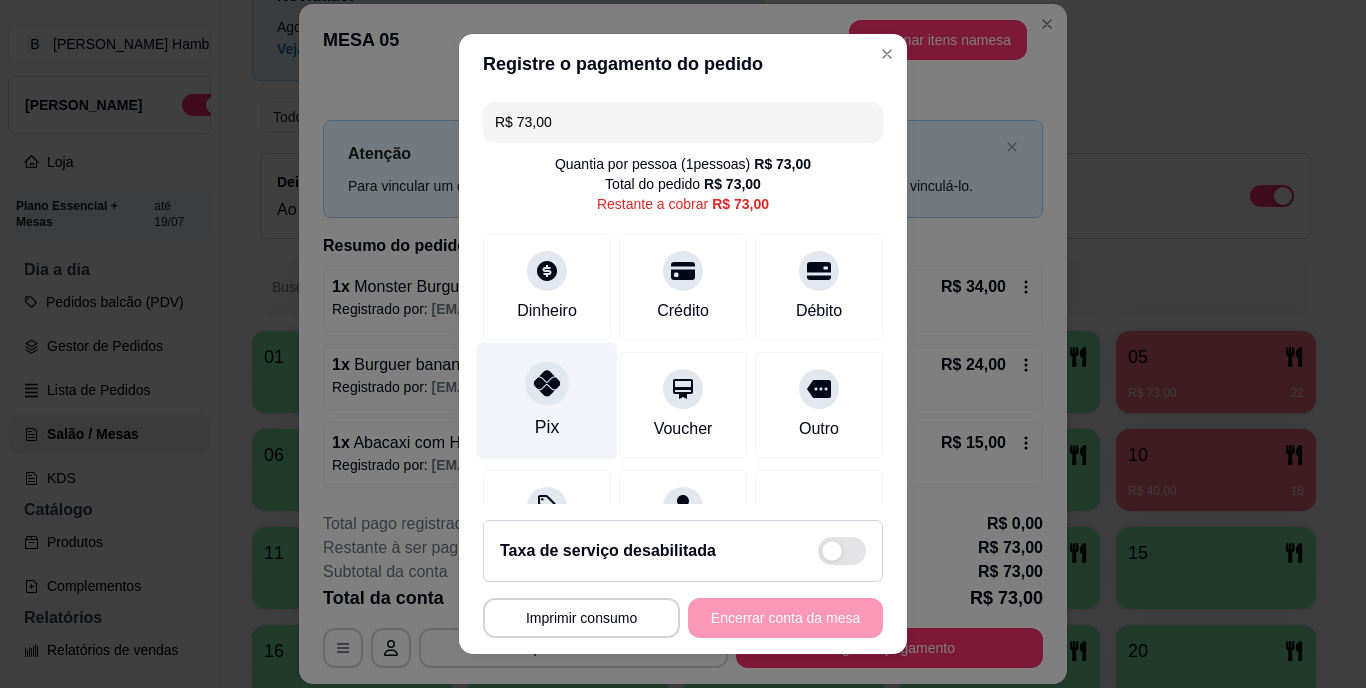 click on "Pix" at bounding box center (547, 401) 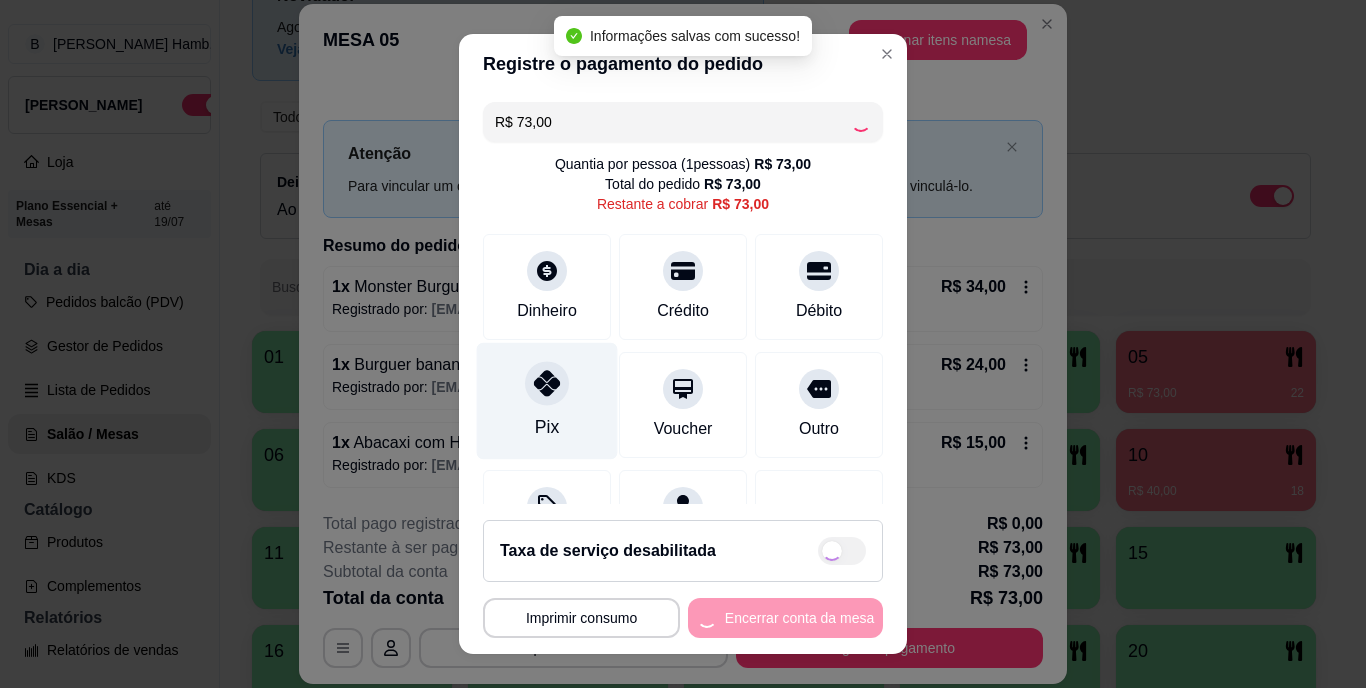 type on "R$ 0,00" 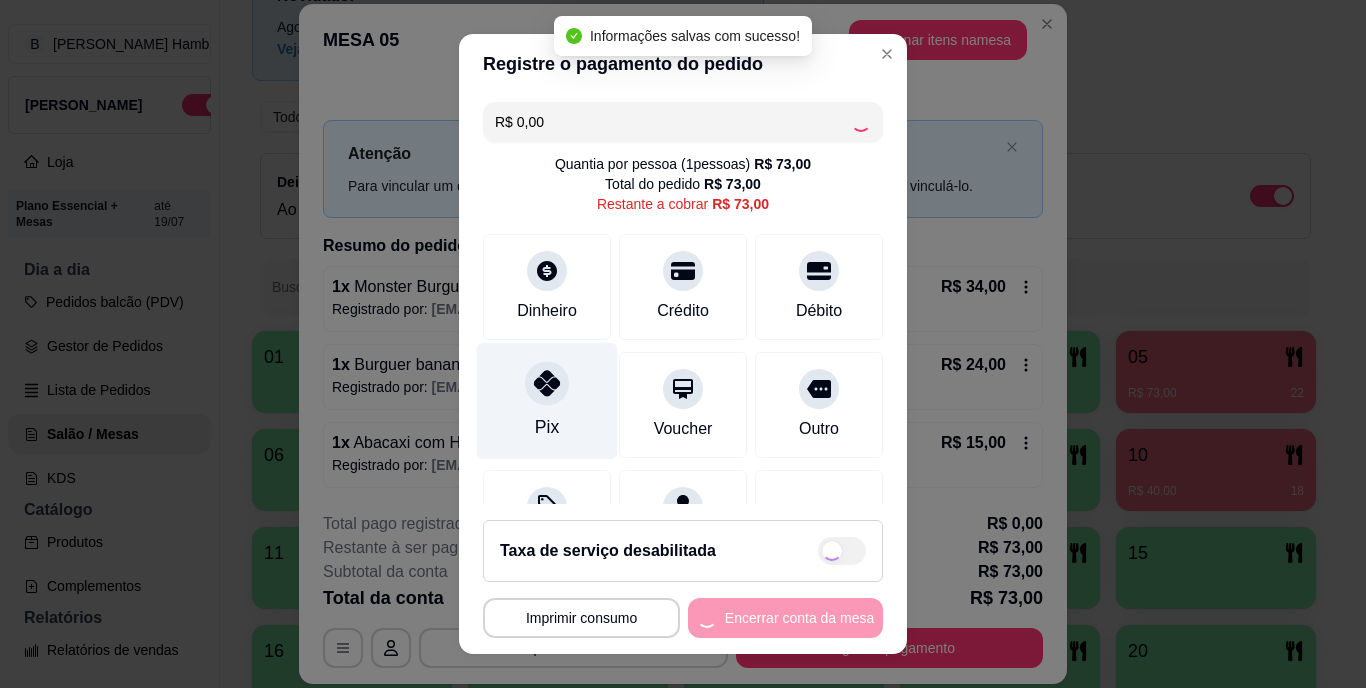 click on "Pix" at bounding box center (547, 401) 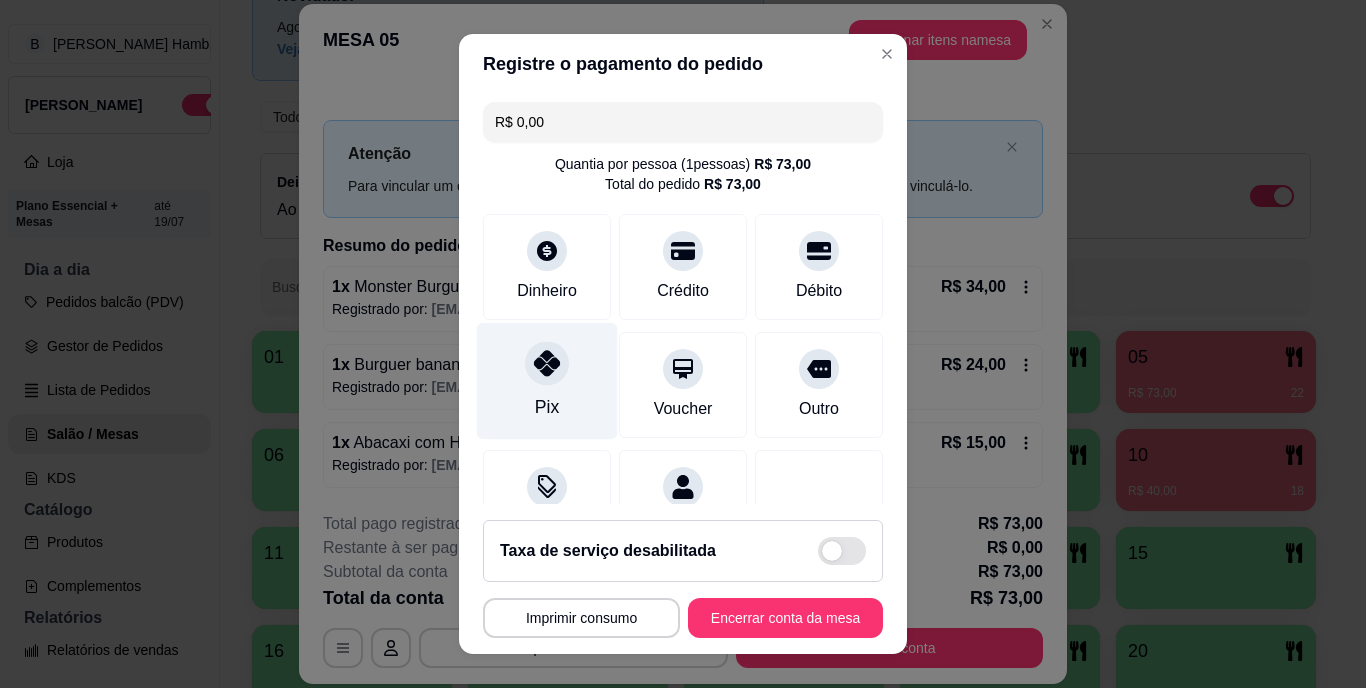 click on "Pix" at bounding box center [547, 381] 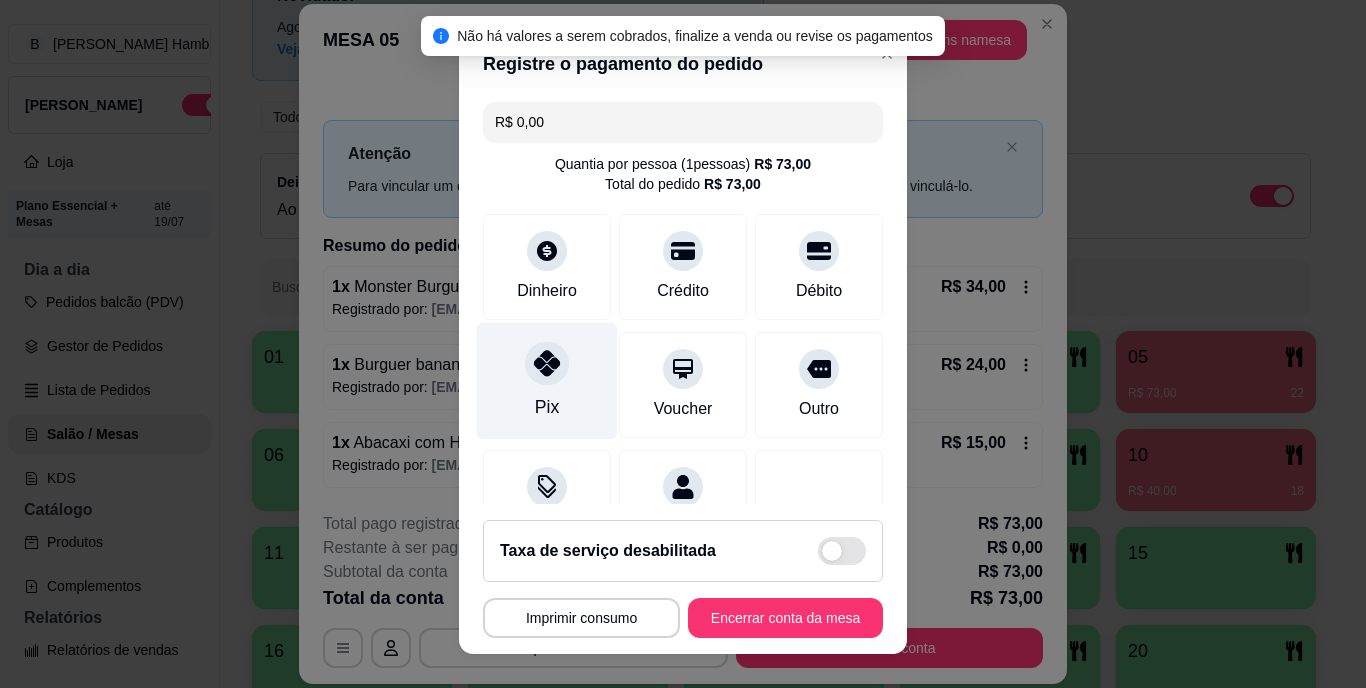 click 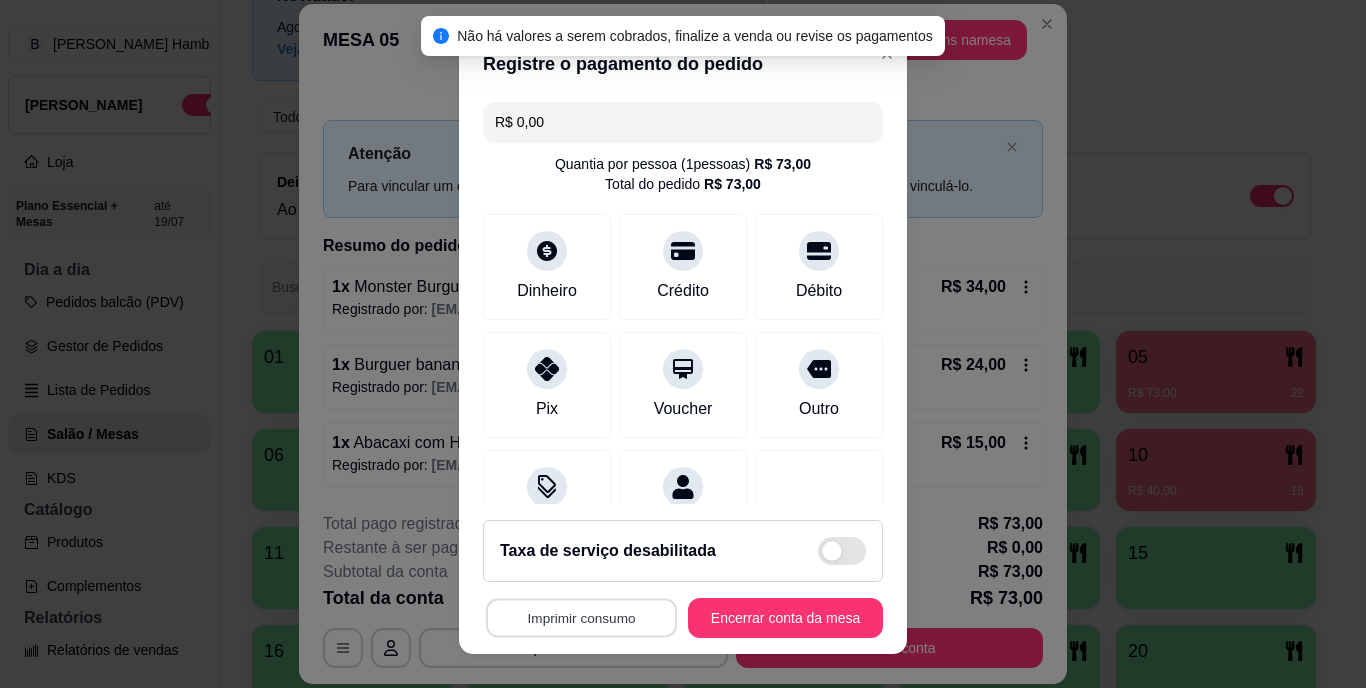 click on "Imprimir consumo" at bounding box center [581, 617] 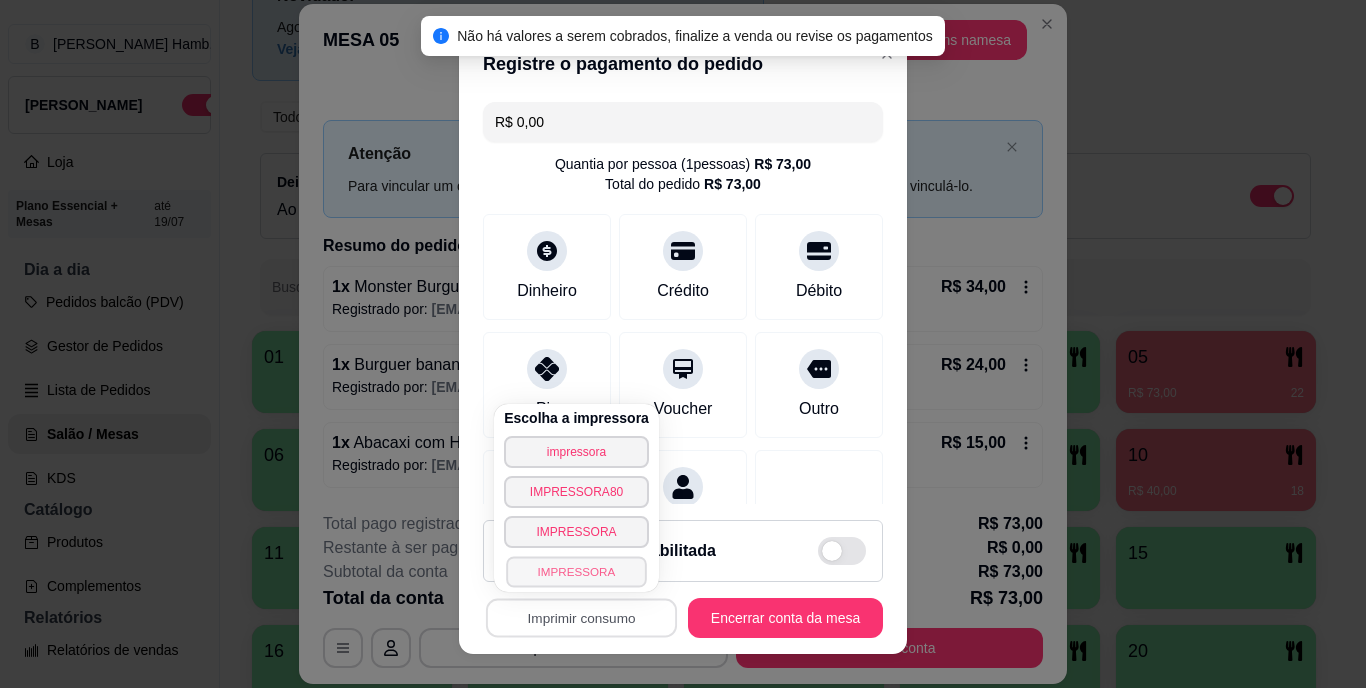click on "IMPRESSORA" at bounding box center [576, 571] 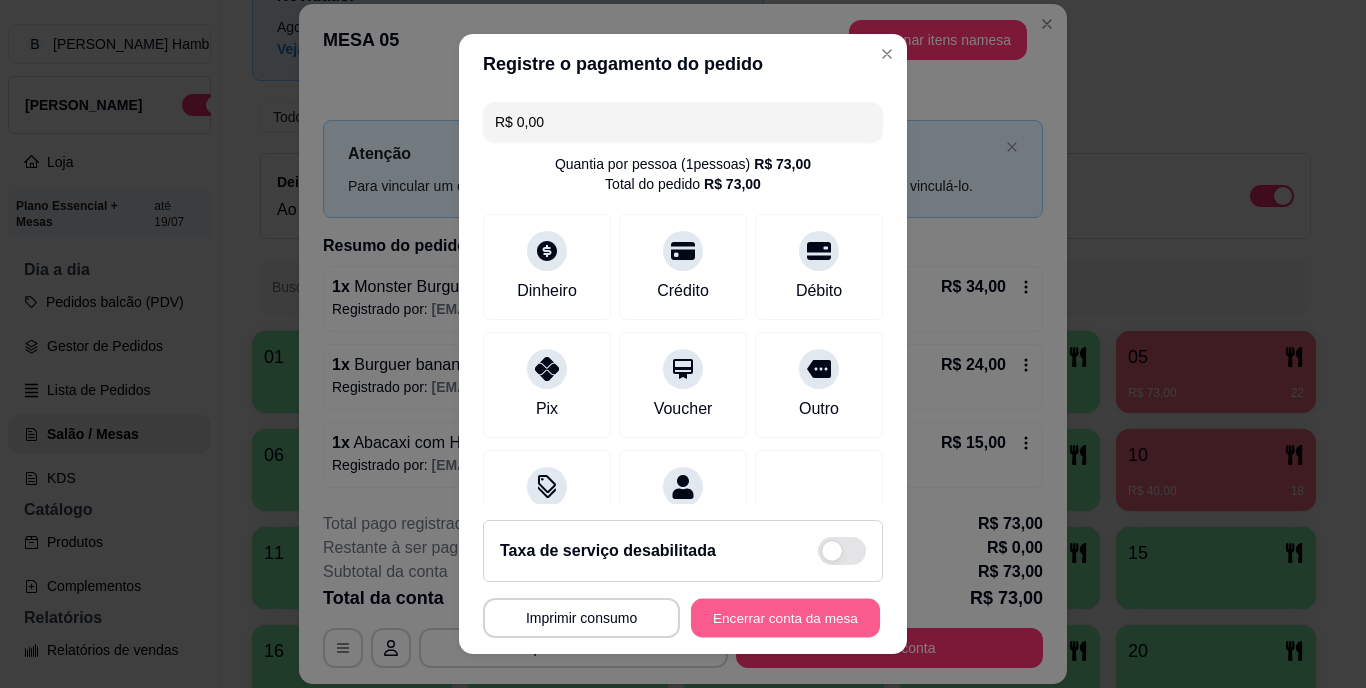 click on "Encerrar conta da mesa" at bounding box center [785, 617] 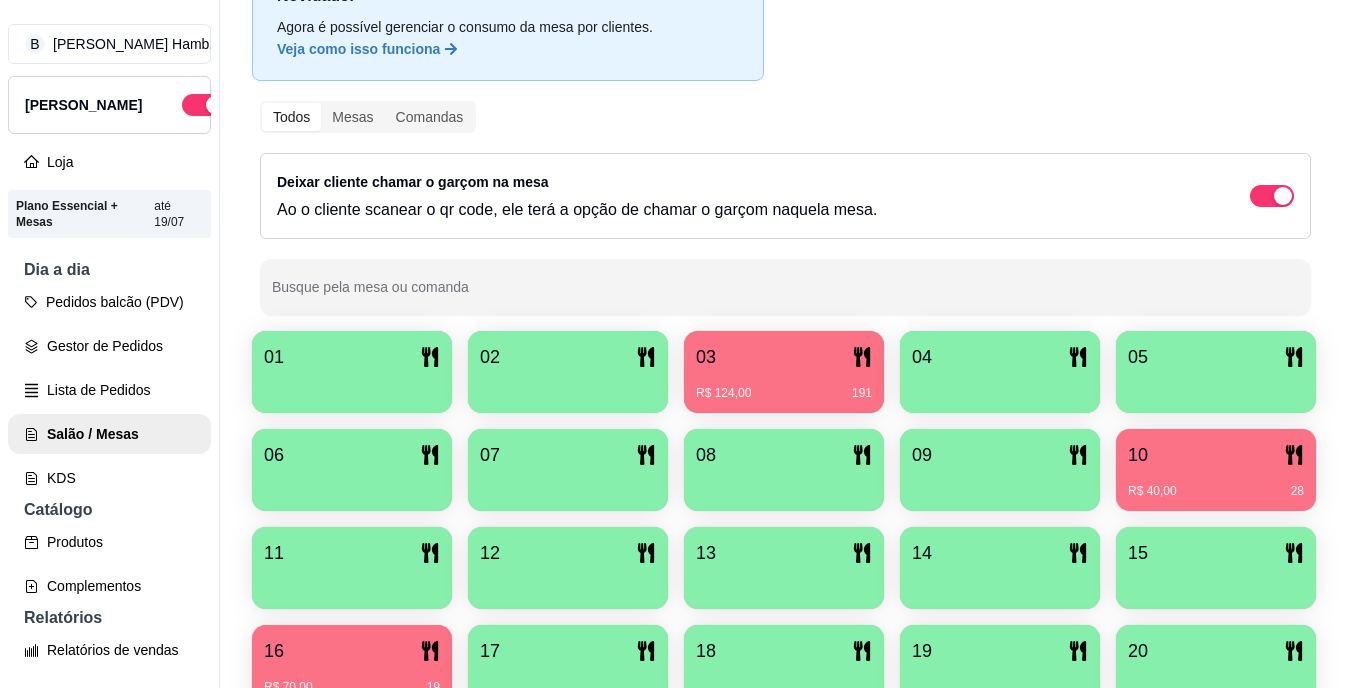 click on "01 02 03 R$ 124,00 191 04 05 06 07 08 09 10 R$ 40,00 28 11 12 13 14 15 16 R$ 70,00 19 17 18 19 20" at bounding box center (785, 519) 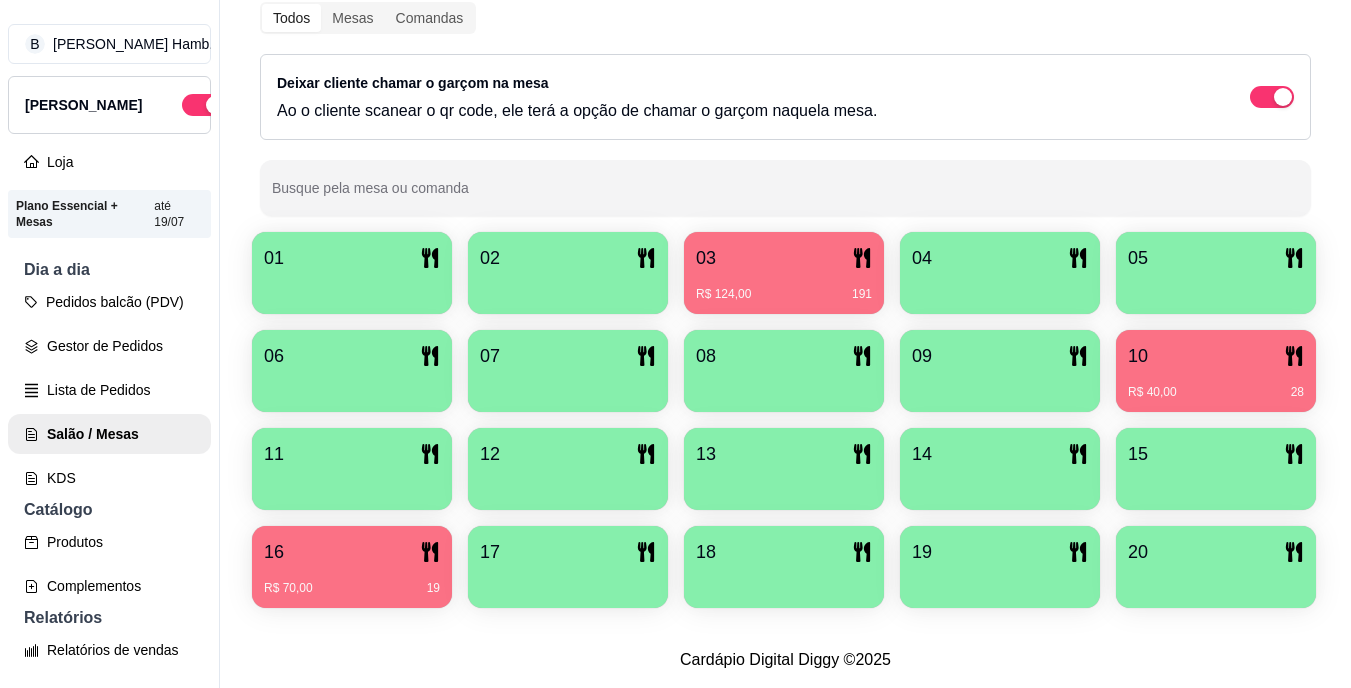scroll, scrollTop: 281, scrollLeft: 0, axis: vertical 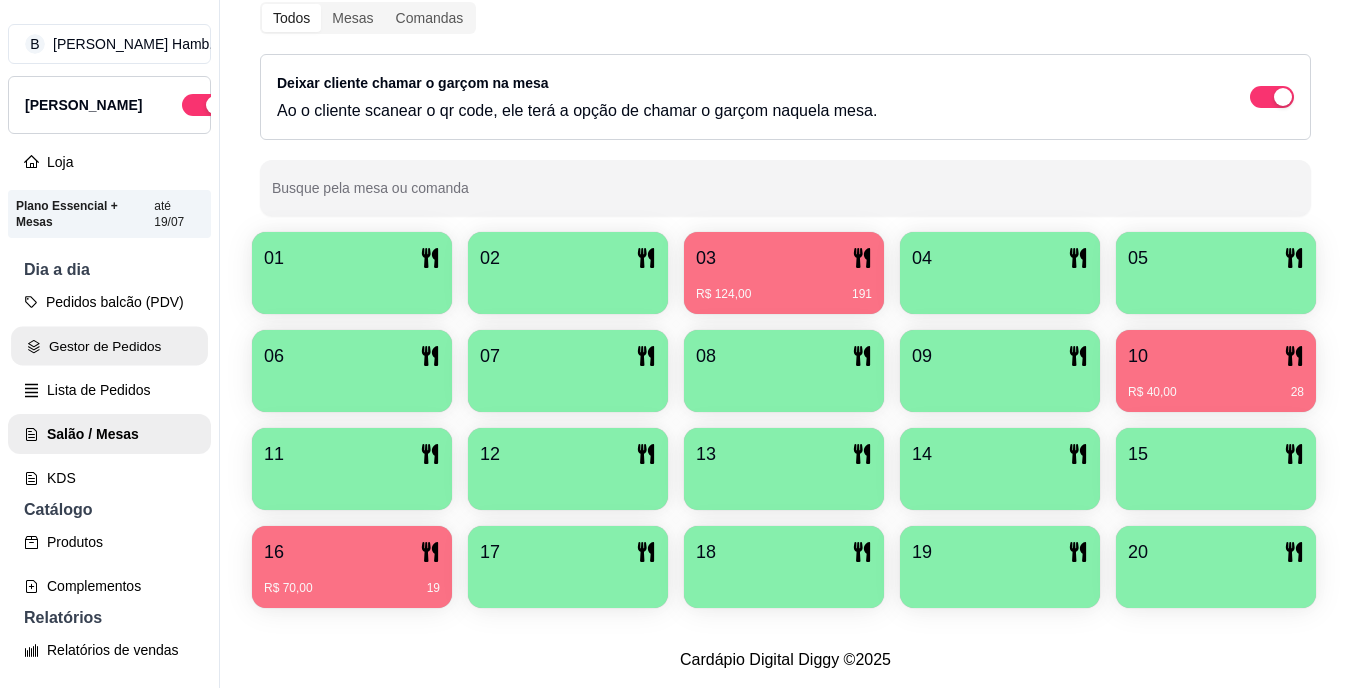 click on "Gestor de Pedidos" at bounding box center [109, 346] 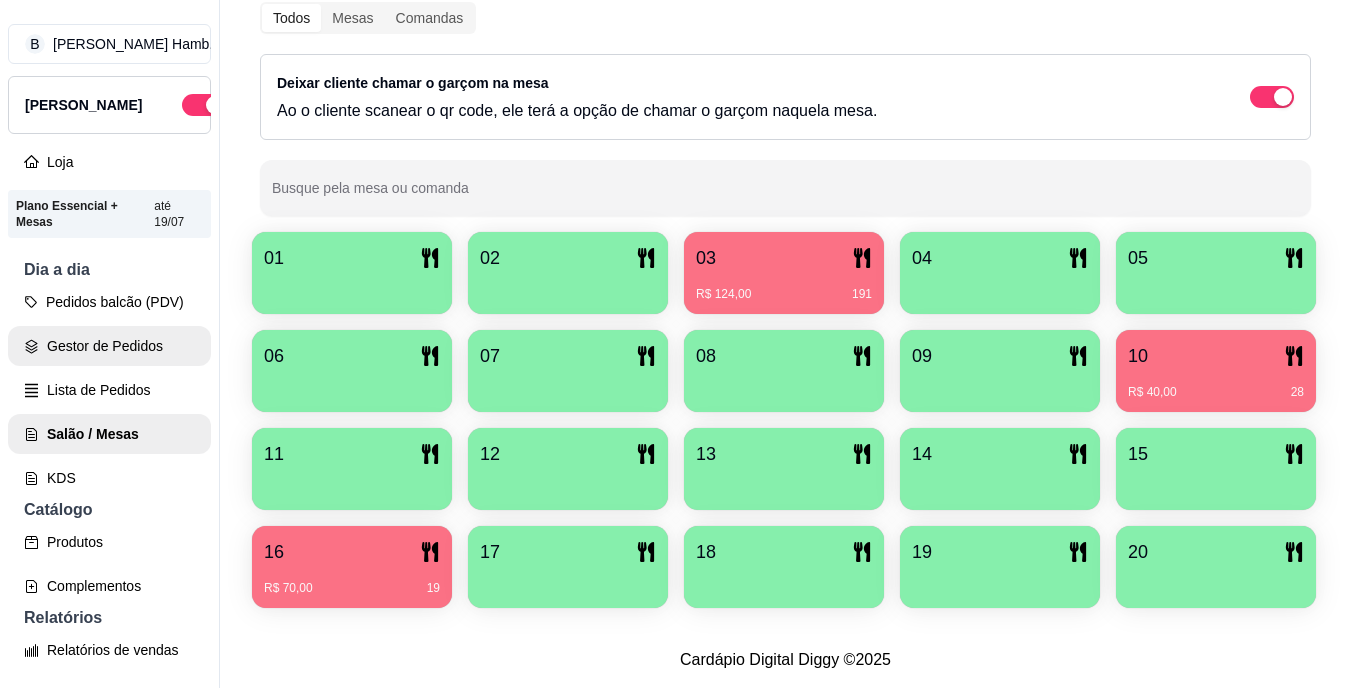 scroll, scrollTop: 0, scrollLeft: 0, axis: both 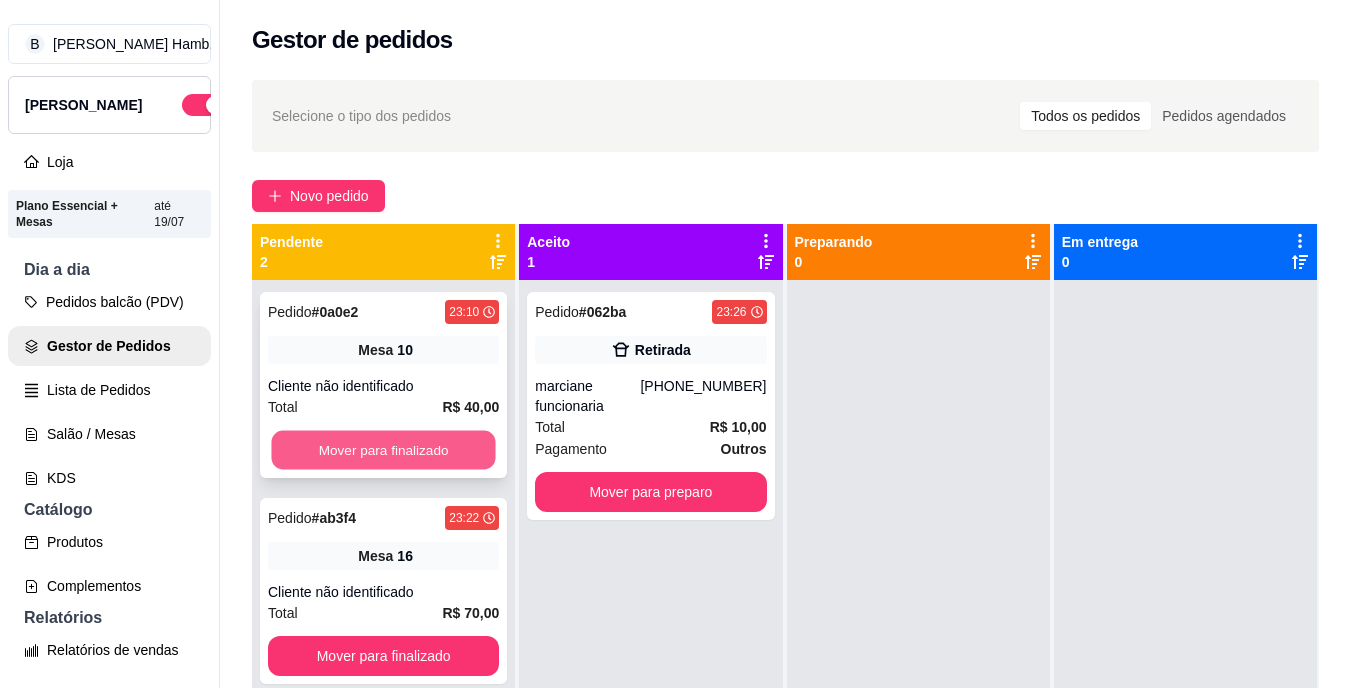 click on "Mover para finalizado" at bounding box center (383, 450) 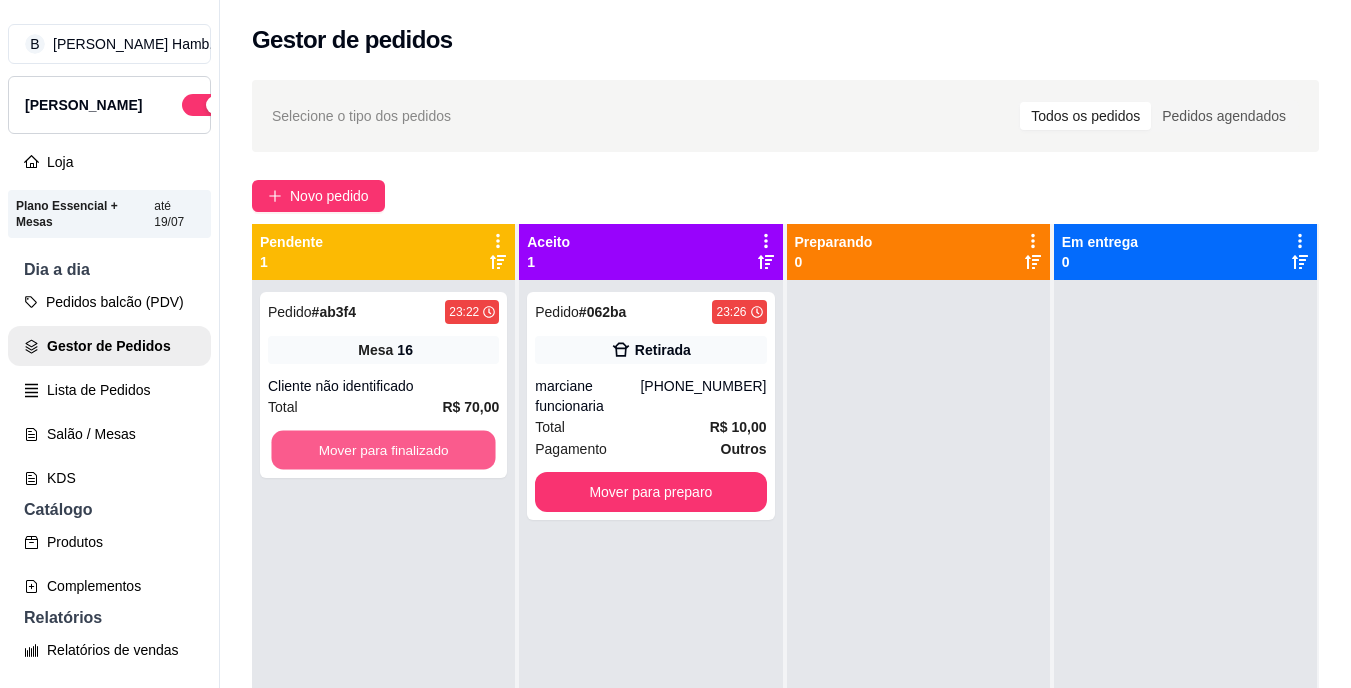 click on "Mover para finalizado" at bounding box center (383, 450) 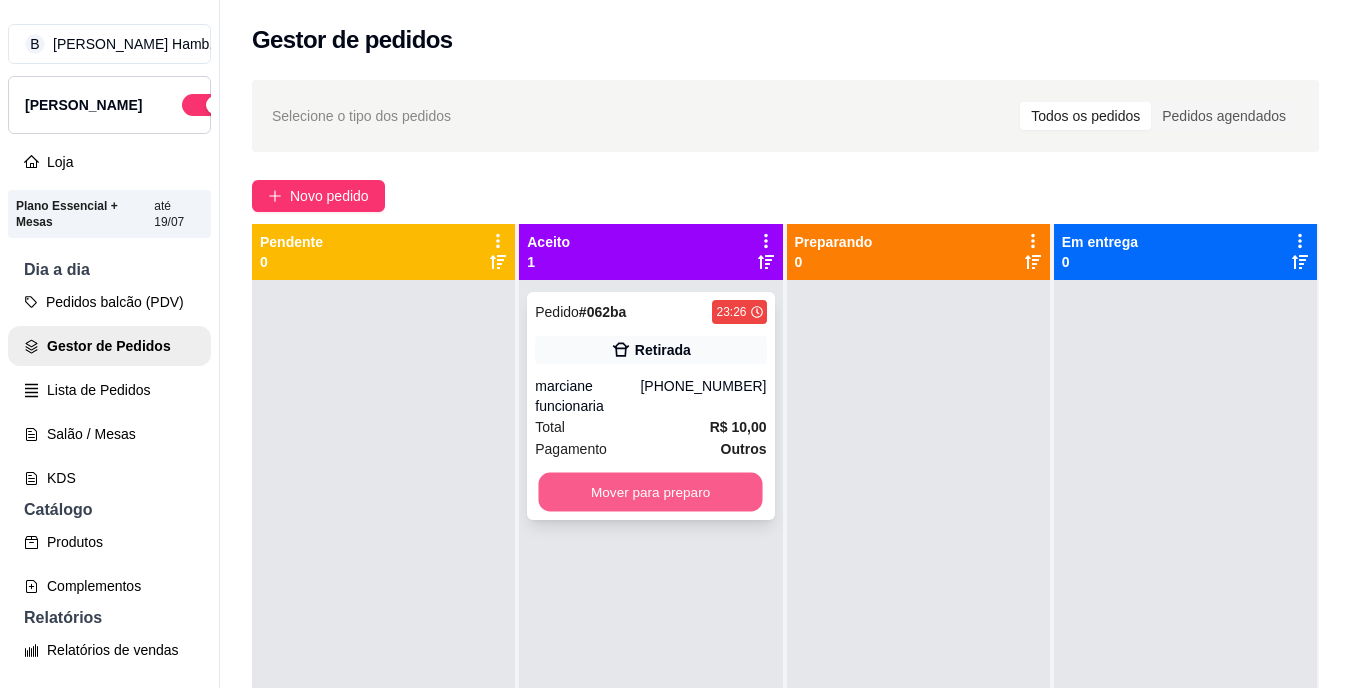 click on "Mover para preparo" at bounding box center (651, 492) 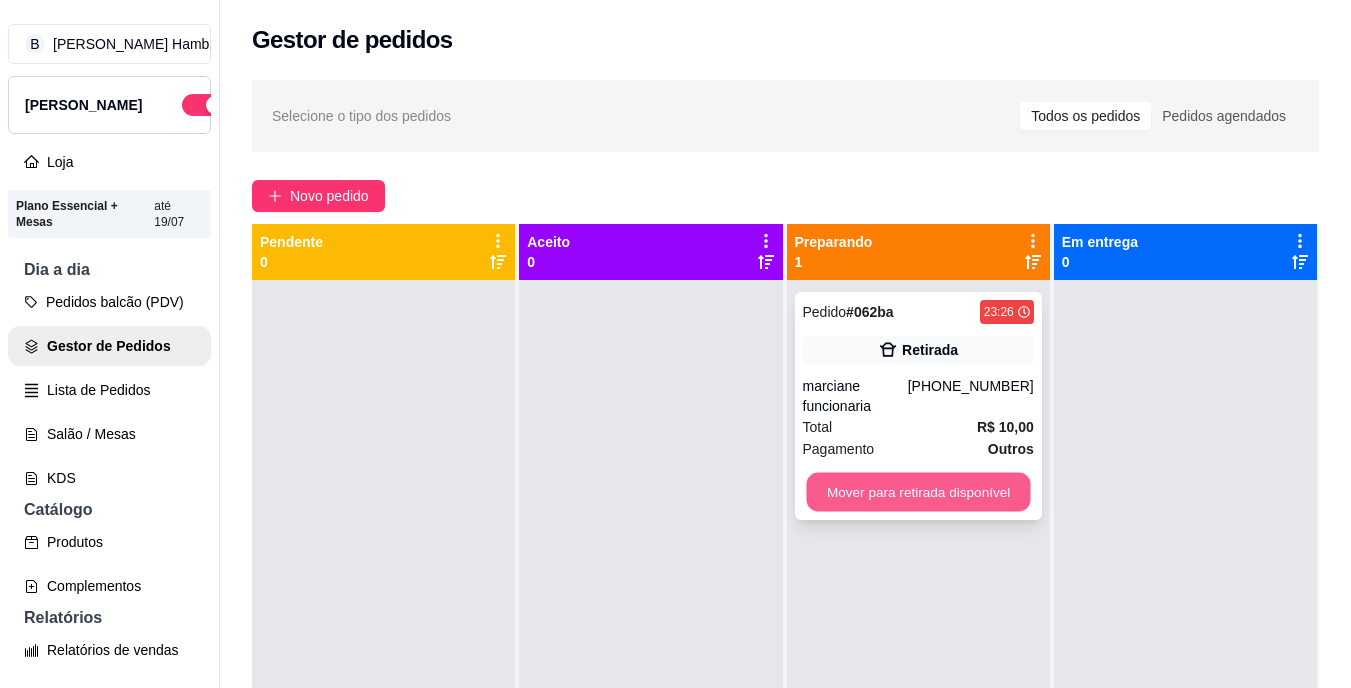 click on "Mover para retirada disponível" at bounding box center (918, 492) 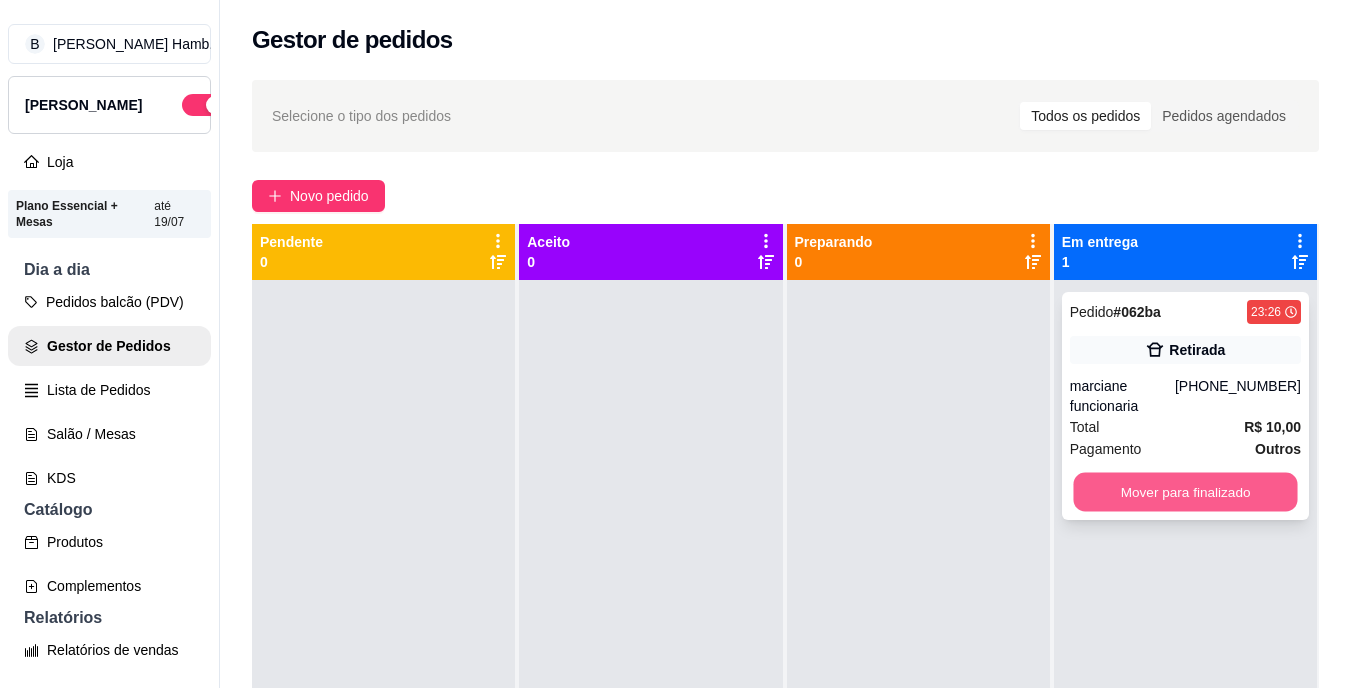 click on "Mover para finalizado" at bounding box center [1185, 492] 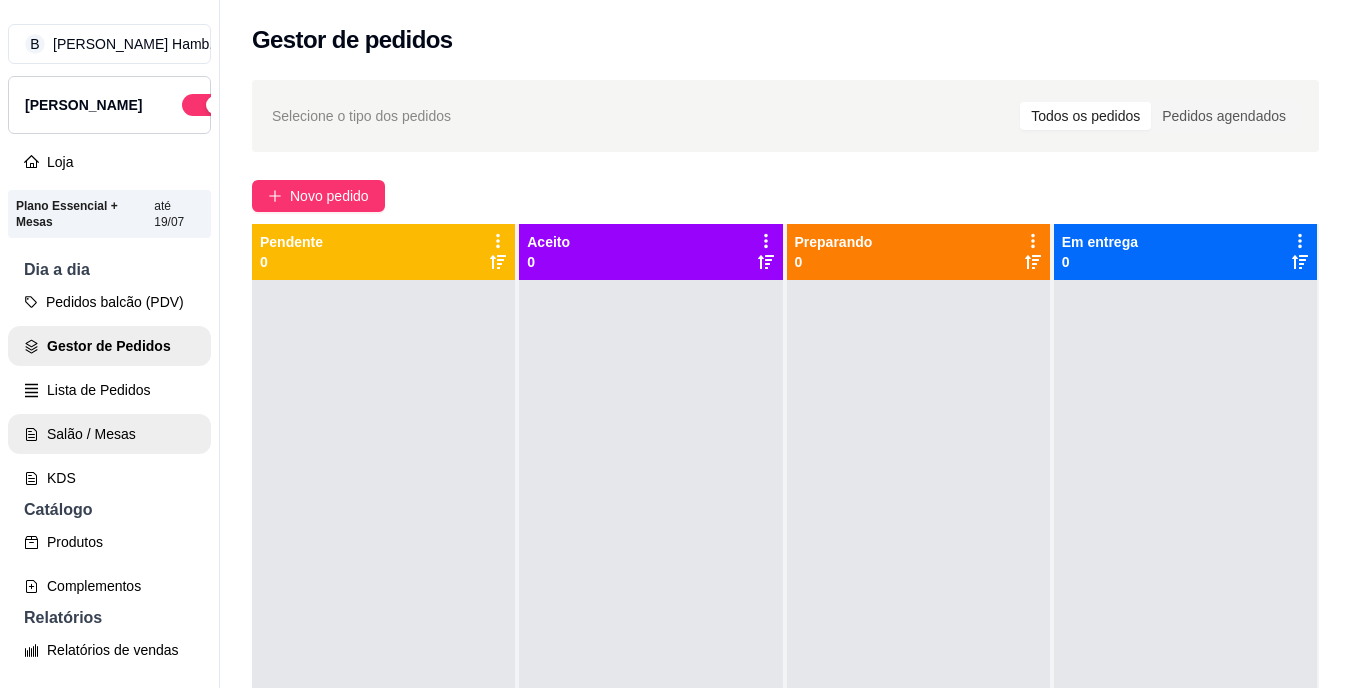 click on "Salão / Mesas" at bounding box center (109, 434) 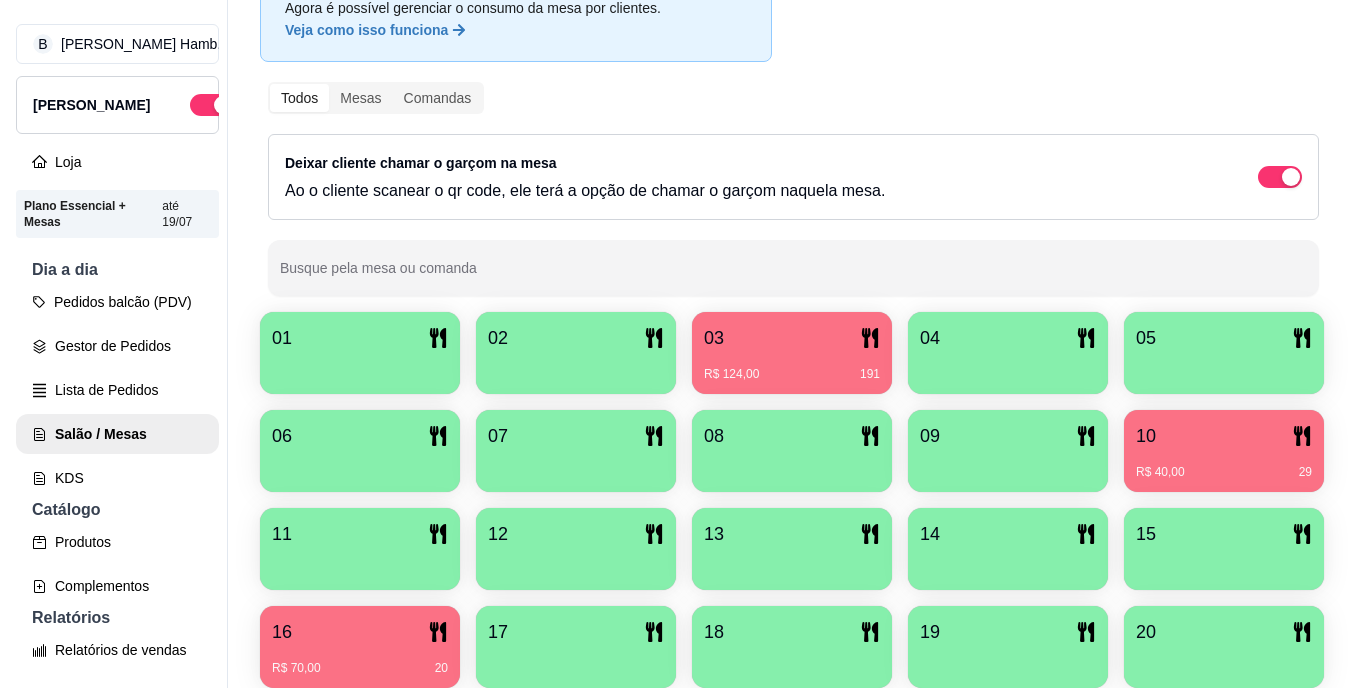 scroll, scrollTop: 287, scrollLeft: 0, axis: vertical 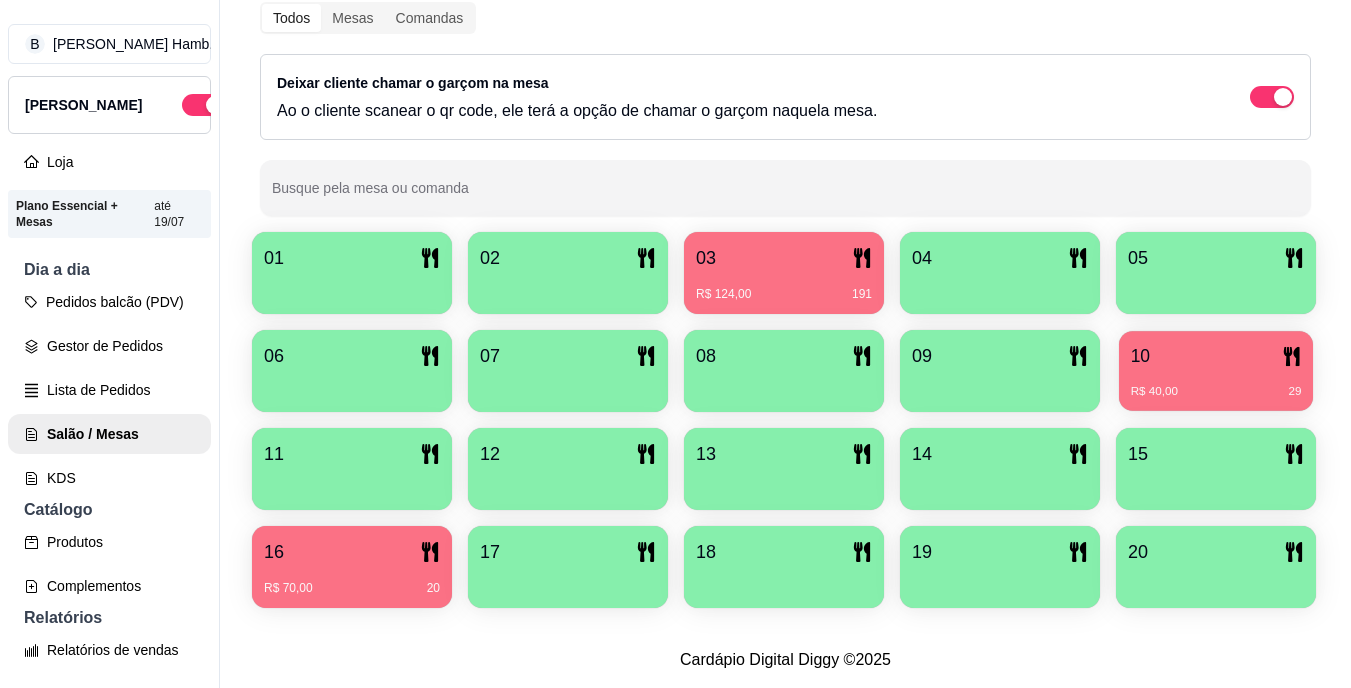 click on "10" at bounding box center (1216, 356) 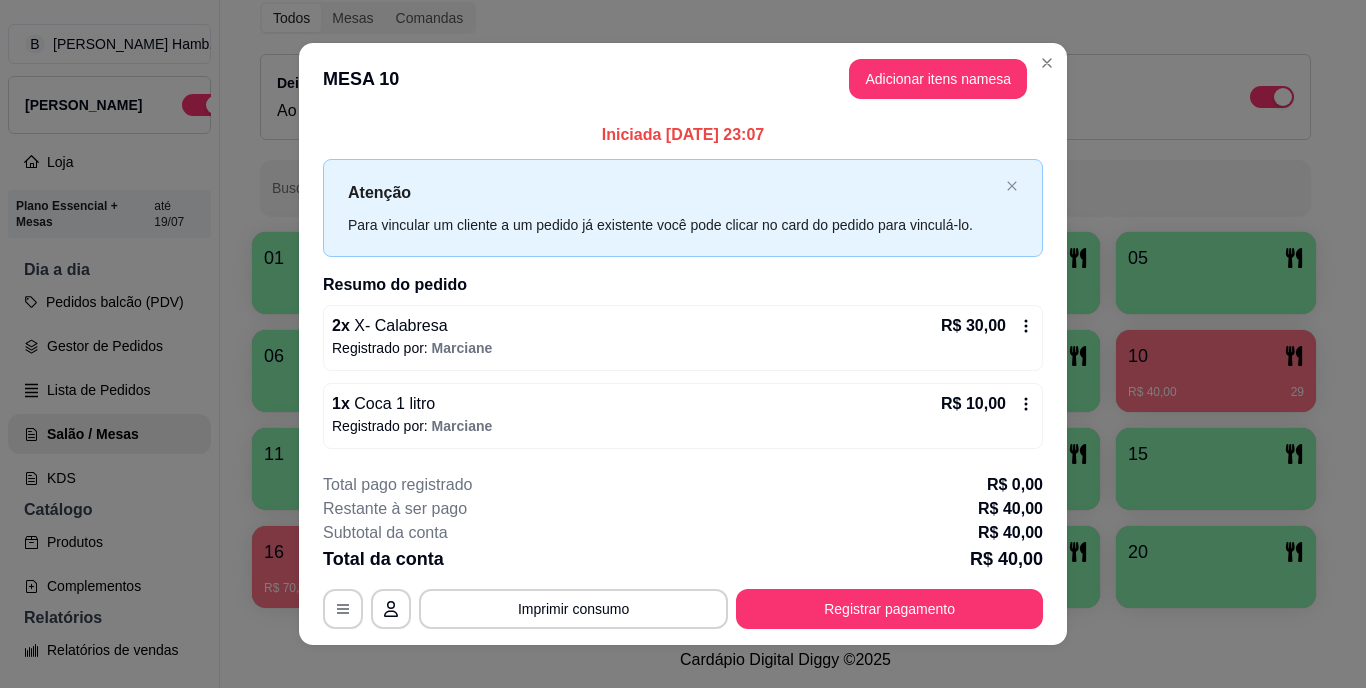 scroll, scrollTop: 21, scrollLeft: 0, axis: vertical 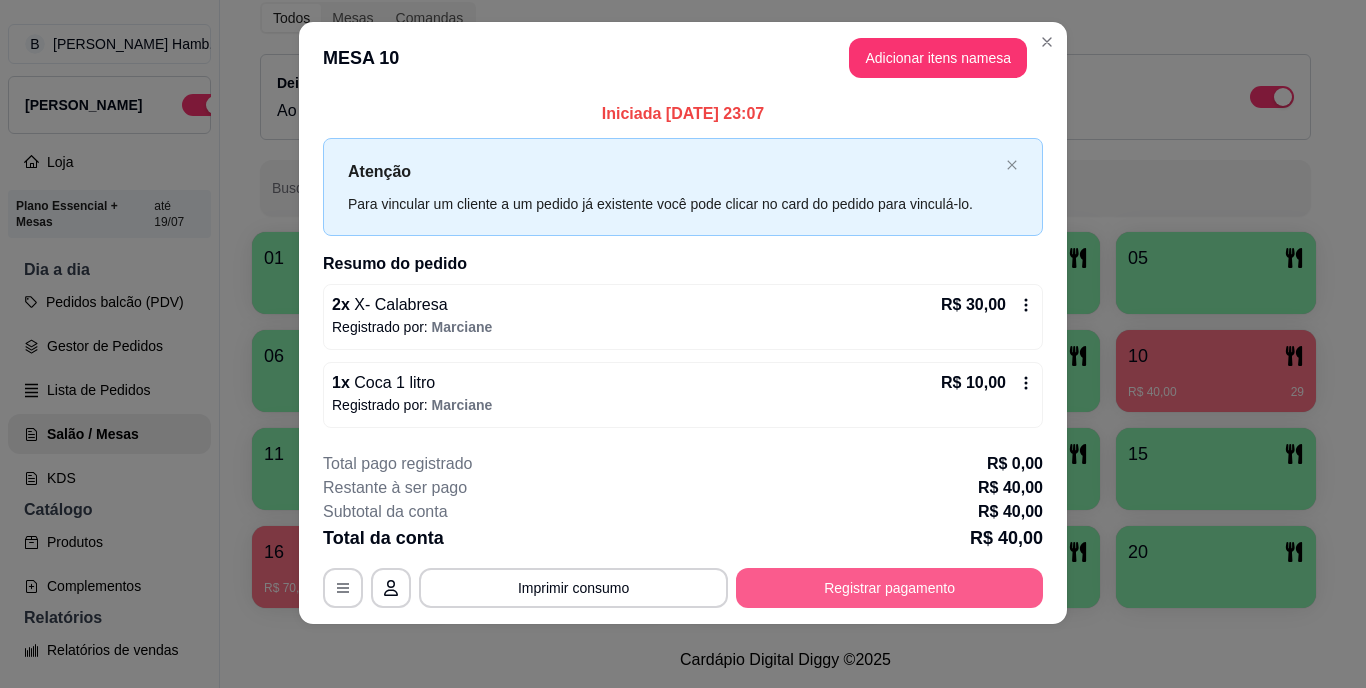 click on "Registrar pagamento" at bounding box center [889, 588] 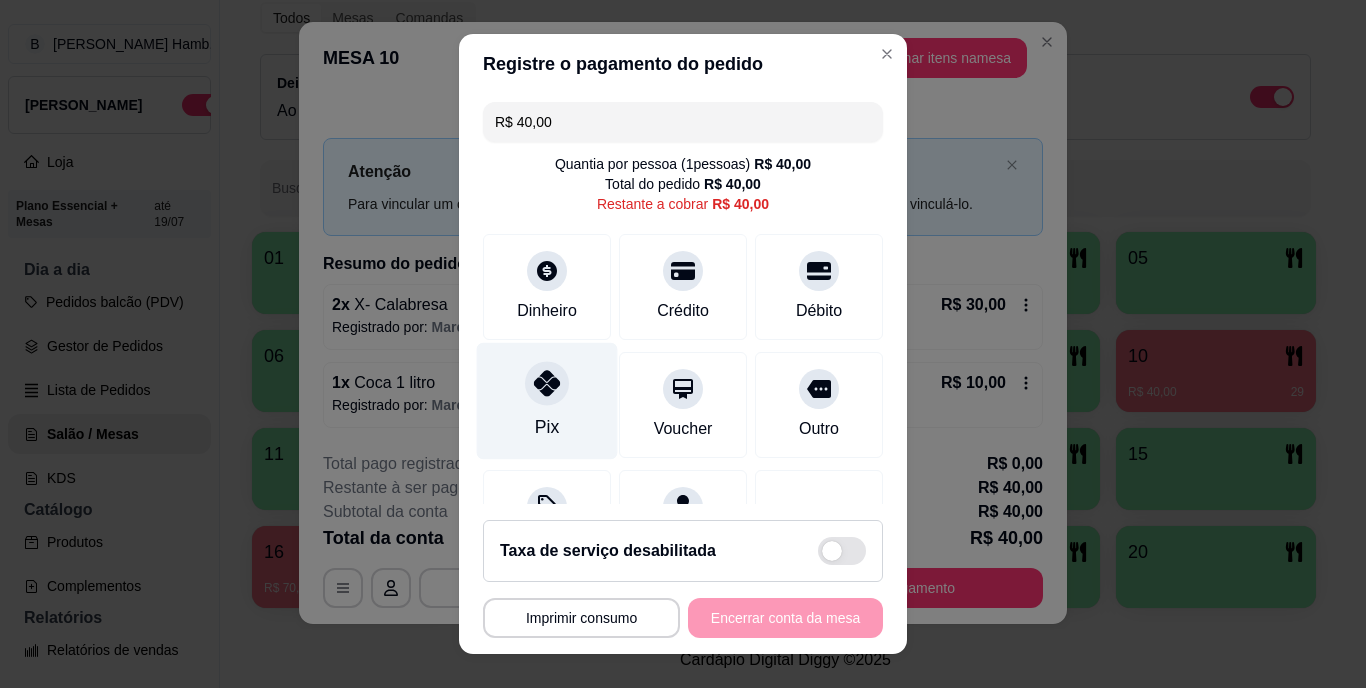 click at bounding box center (547, 384) 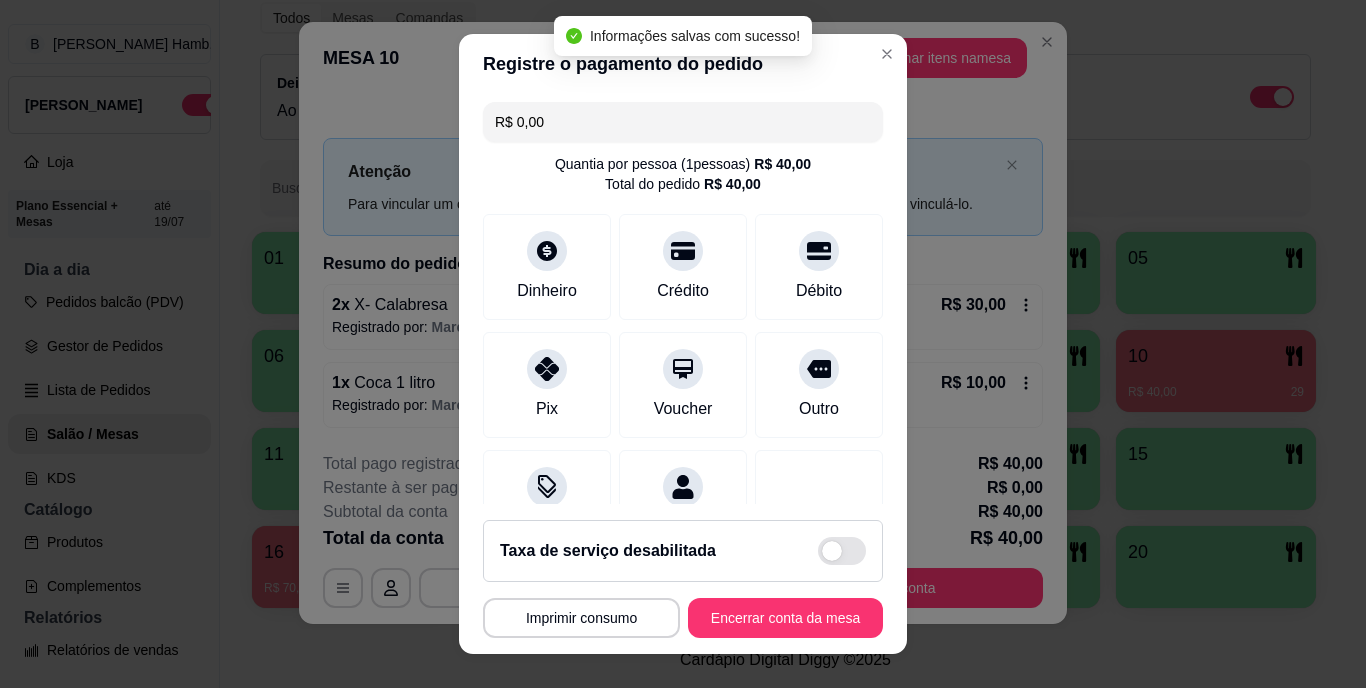 type on "R$ 0,00" 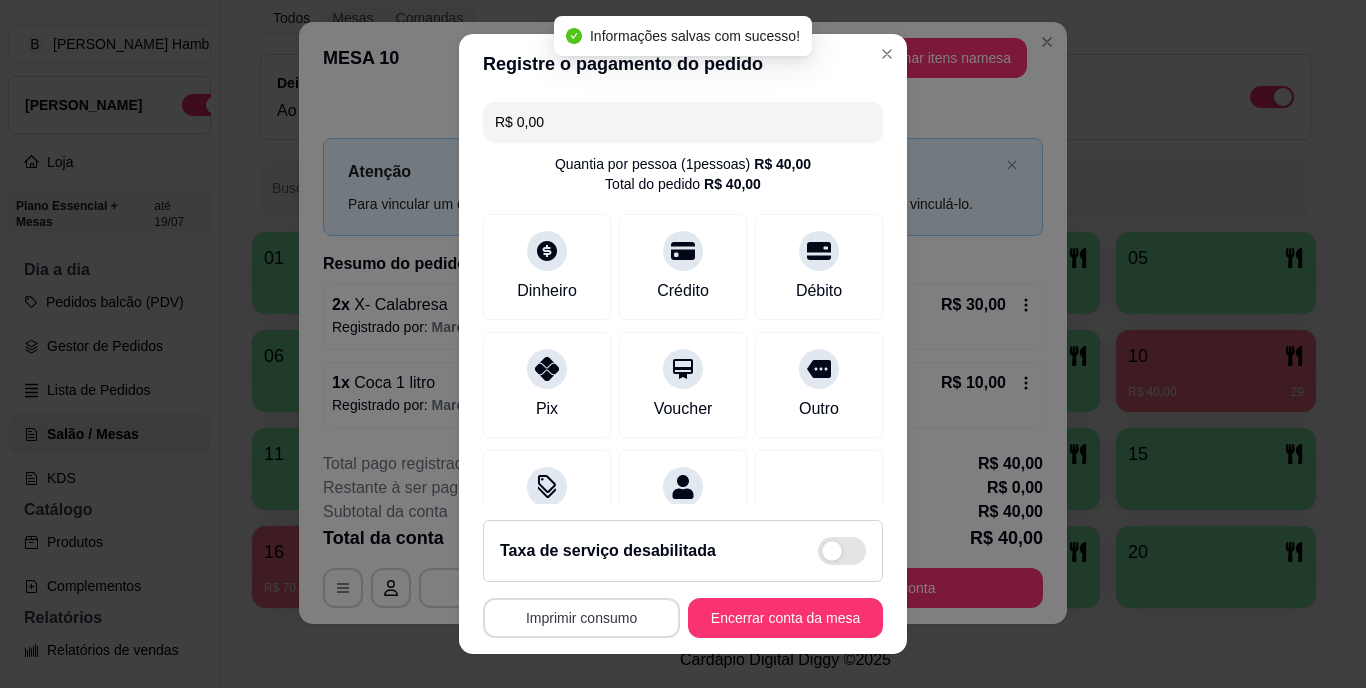 click on "Imprimir consumo" at bounding box center (581, 618) 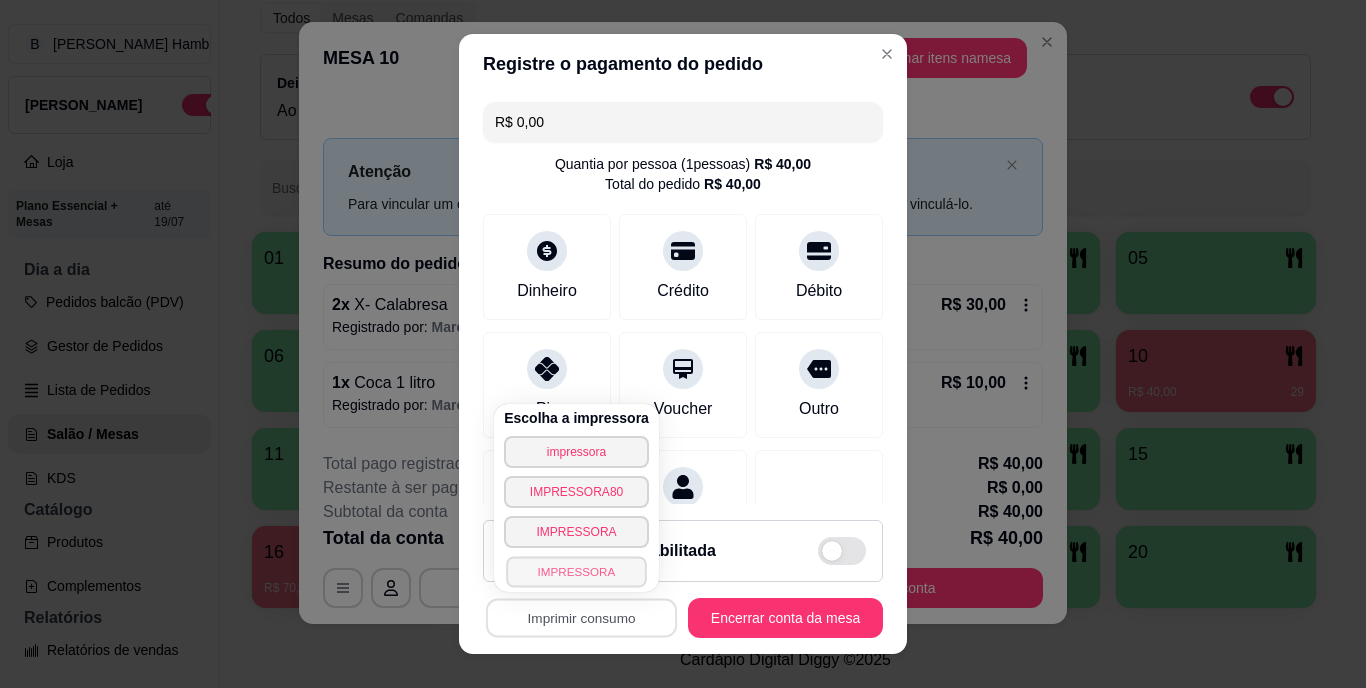 click on "IMPRESSORA" at bounding box center (576, 571) 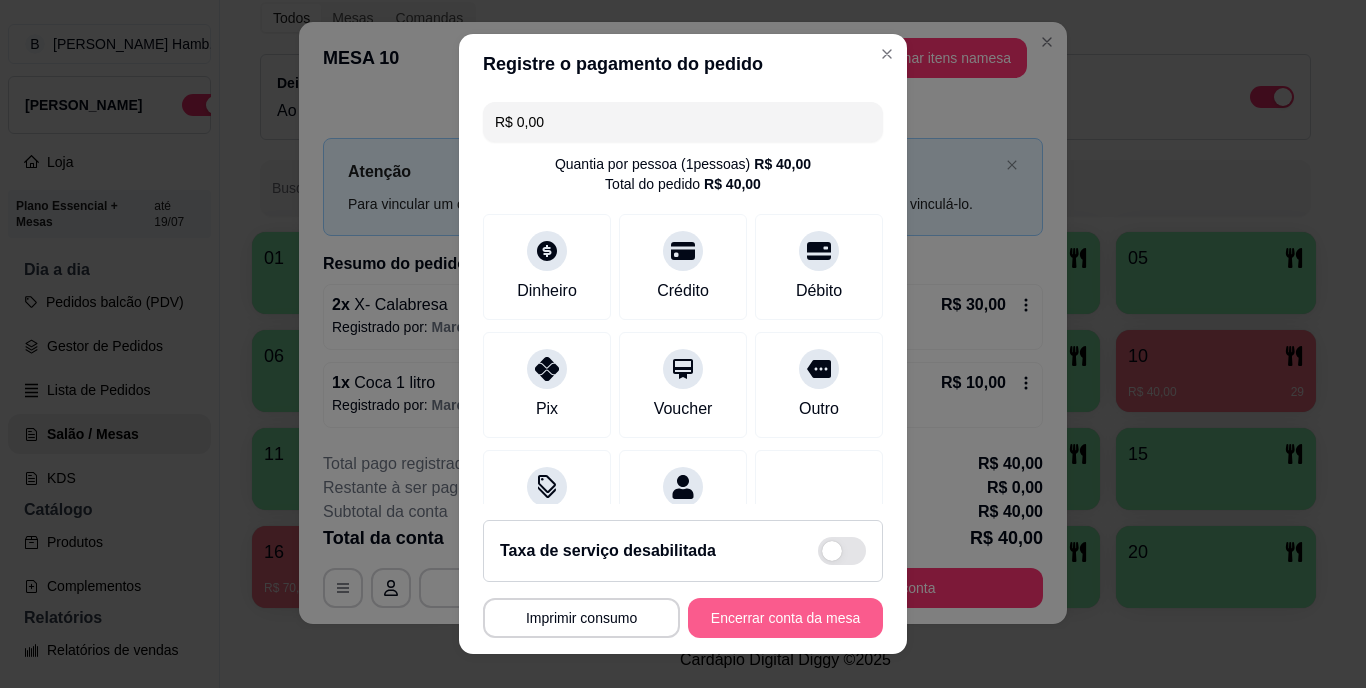 click on "Encerrar conta da mesa" at bounding box center (785, 618) 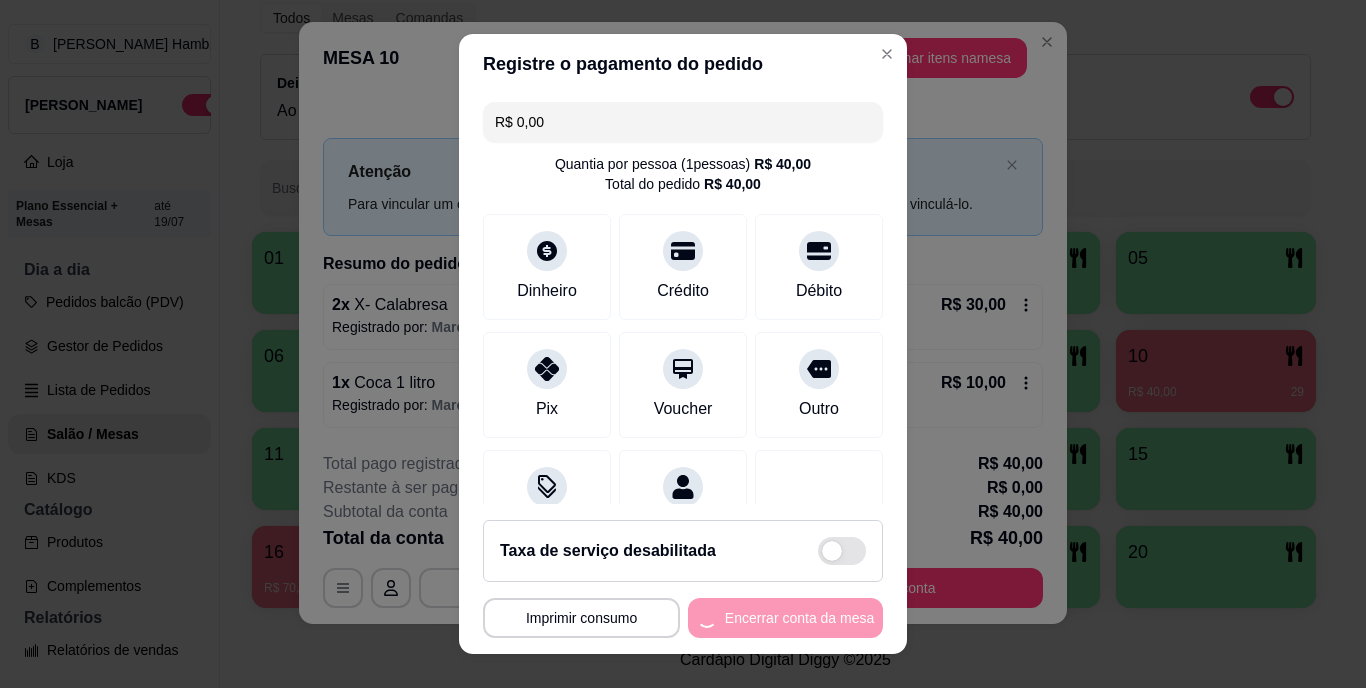 scroll, scrollTop: 0, scrollLeft: 0, axis: both 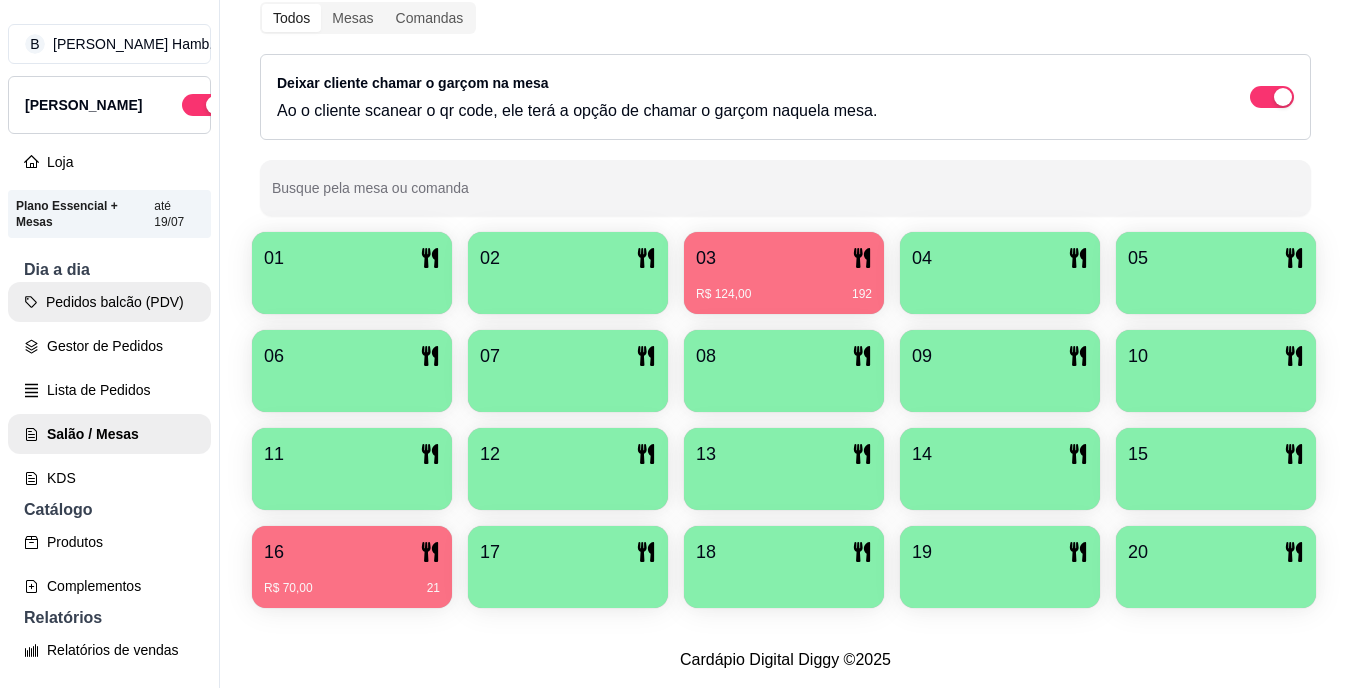 drag, startPoint x: 152, startPoint y: 336, endPoint x: 0, endPoint y: 366, distance: 154.93224 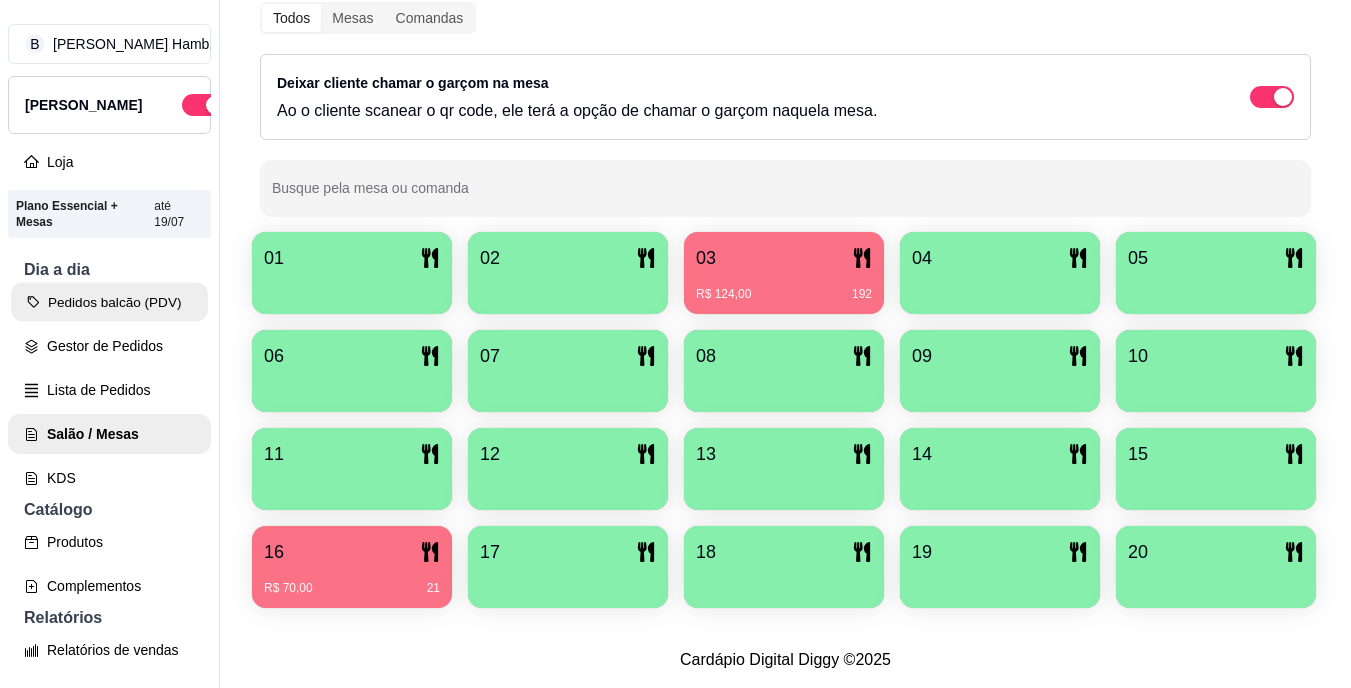 click on "Pedidos balcão (PDV)" at bounding box center [109, 302] 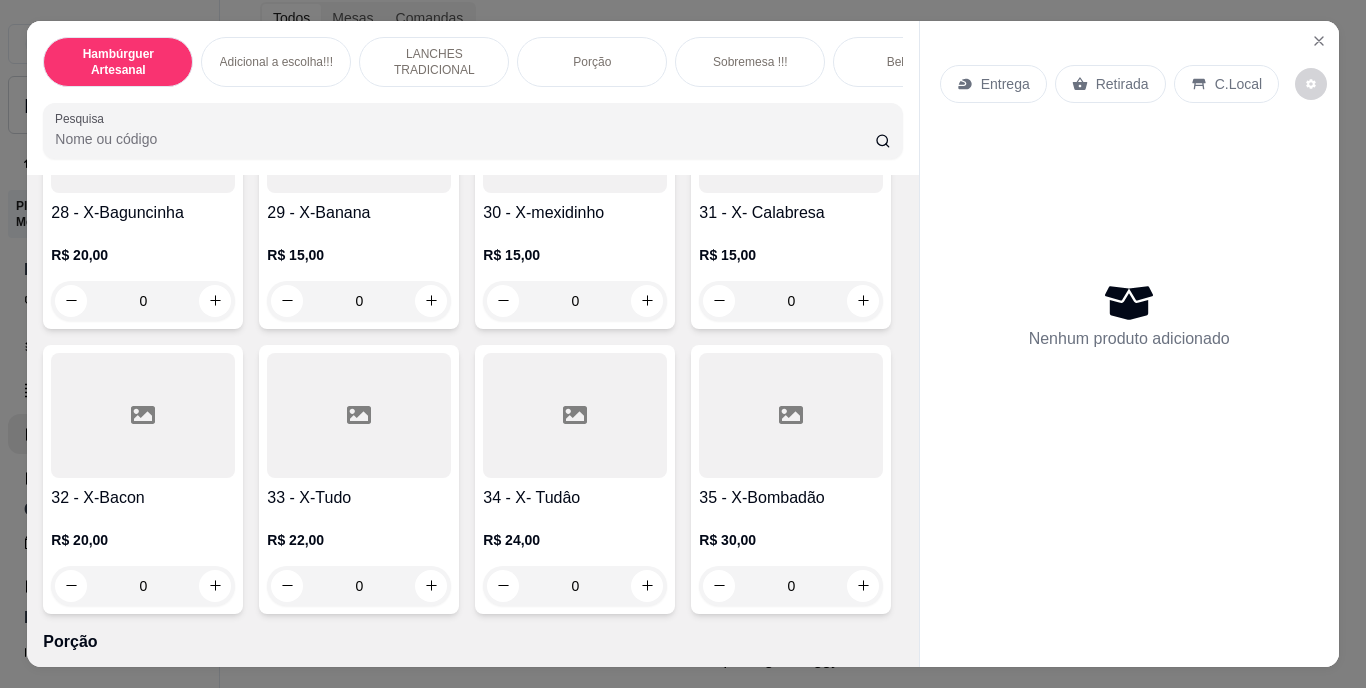 scroll, scrollTop: 3351, scrollLeft: 0, axis: vertical 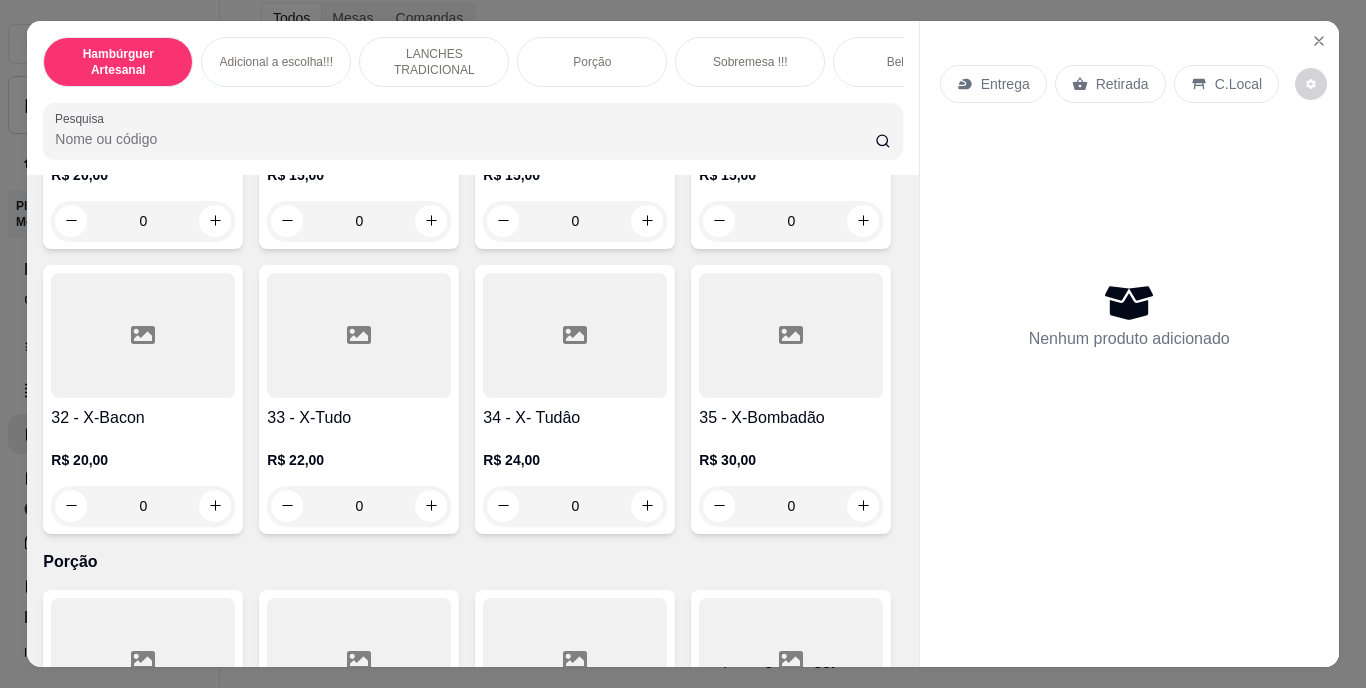click on "0" at bounding box center (575, -64) 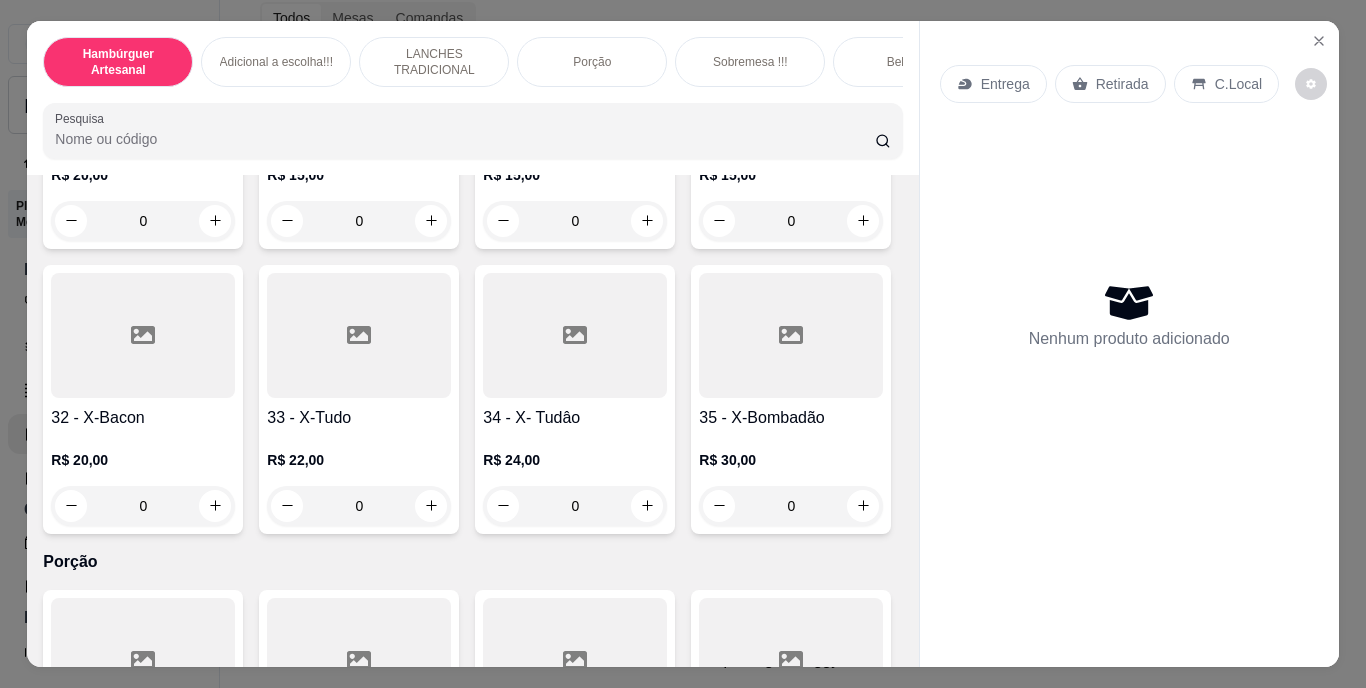 type on "1" 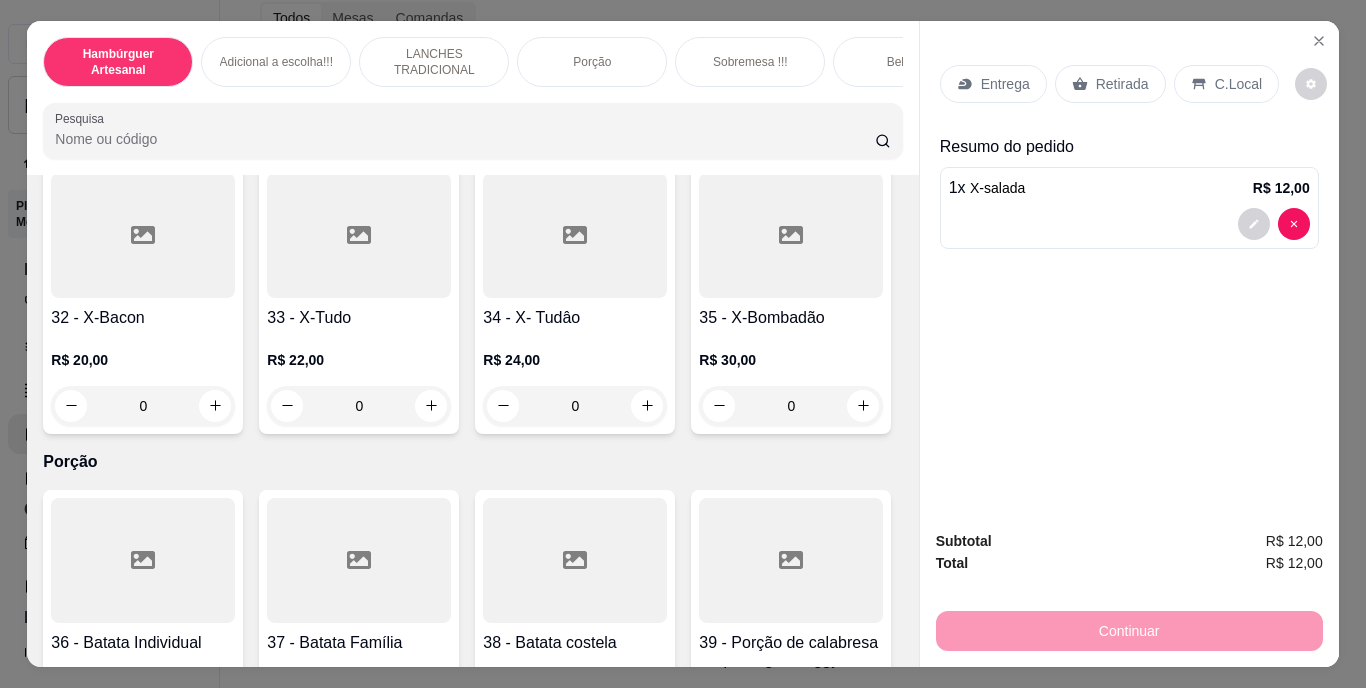scroll, scrollTop: 3551, scrollLeft: 0, axis: vertical 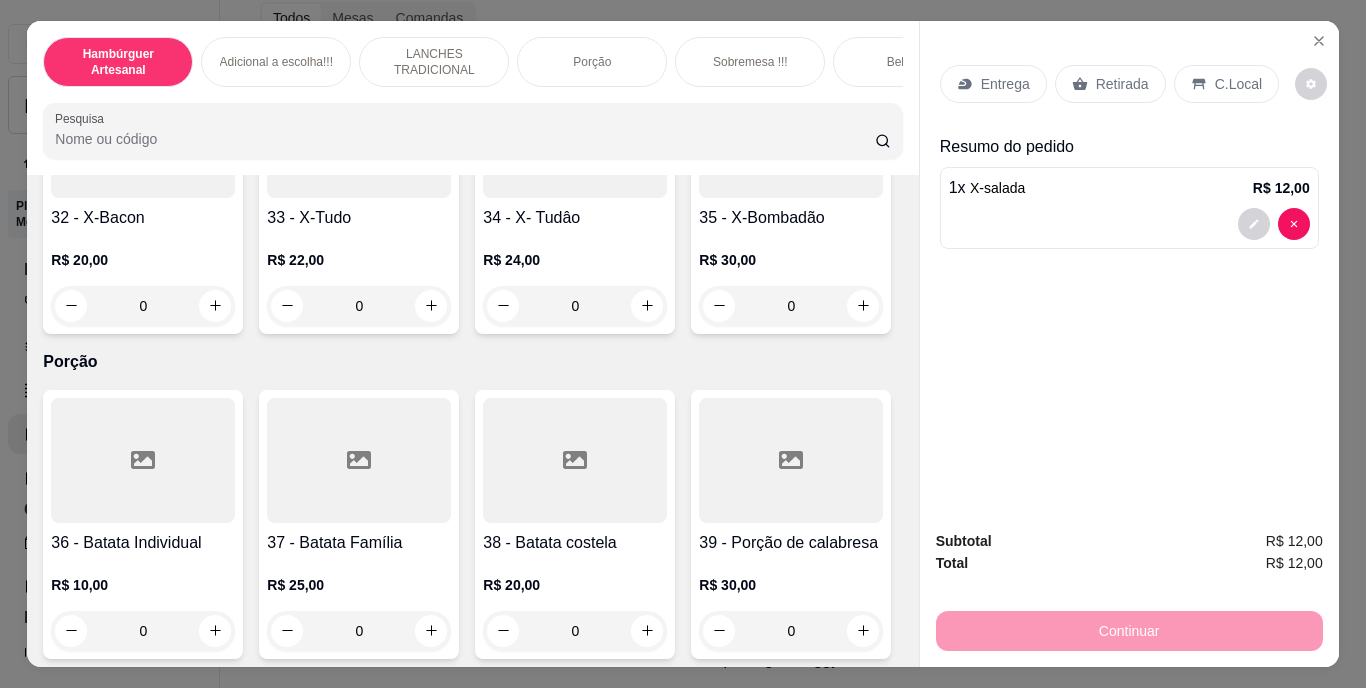 click on "0" at bounding box center [143, 21] 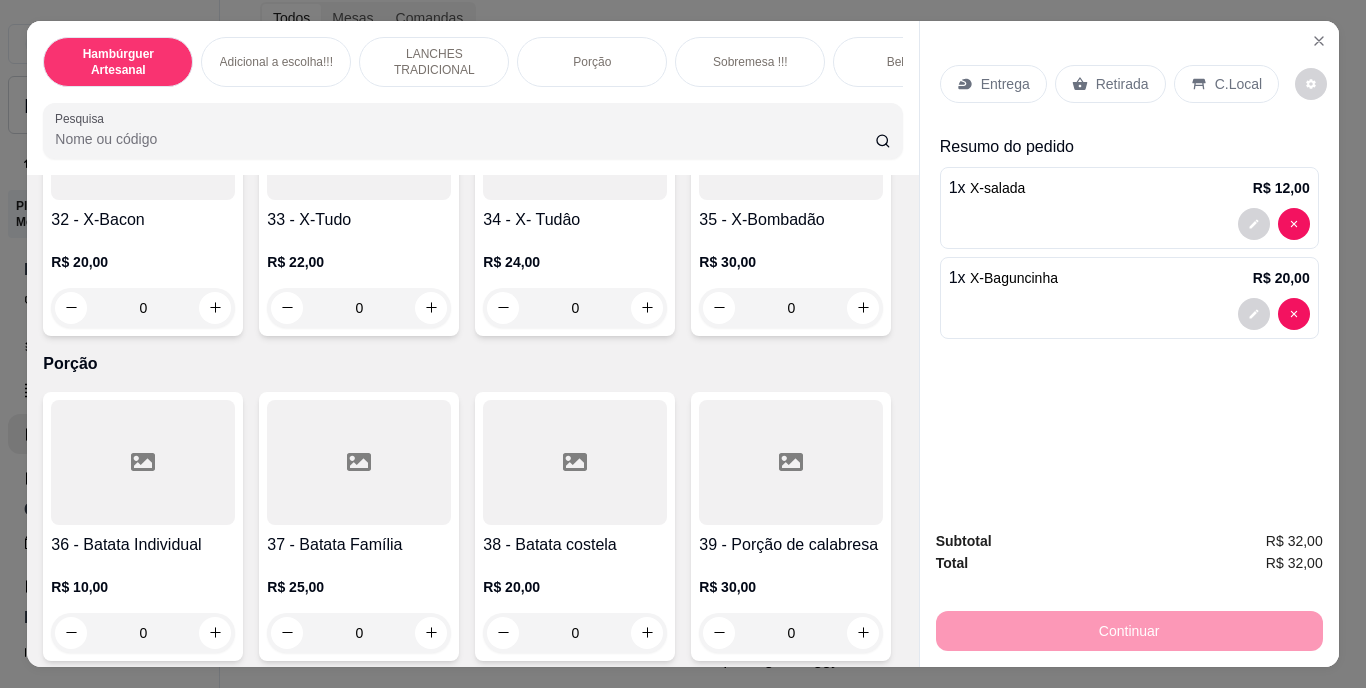 click on "C.Local" at bounding box center (1226, 84) 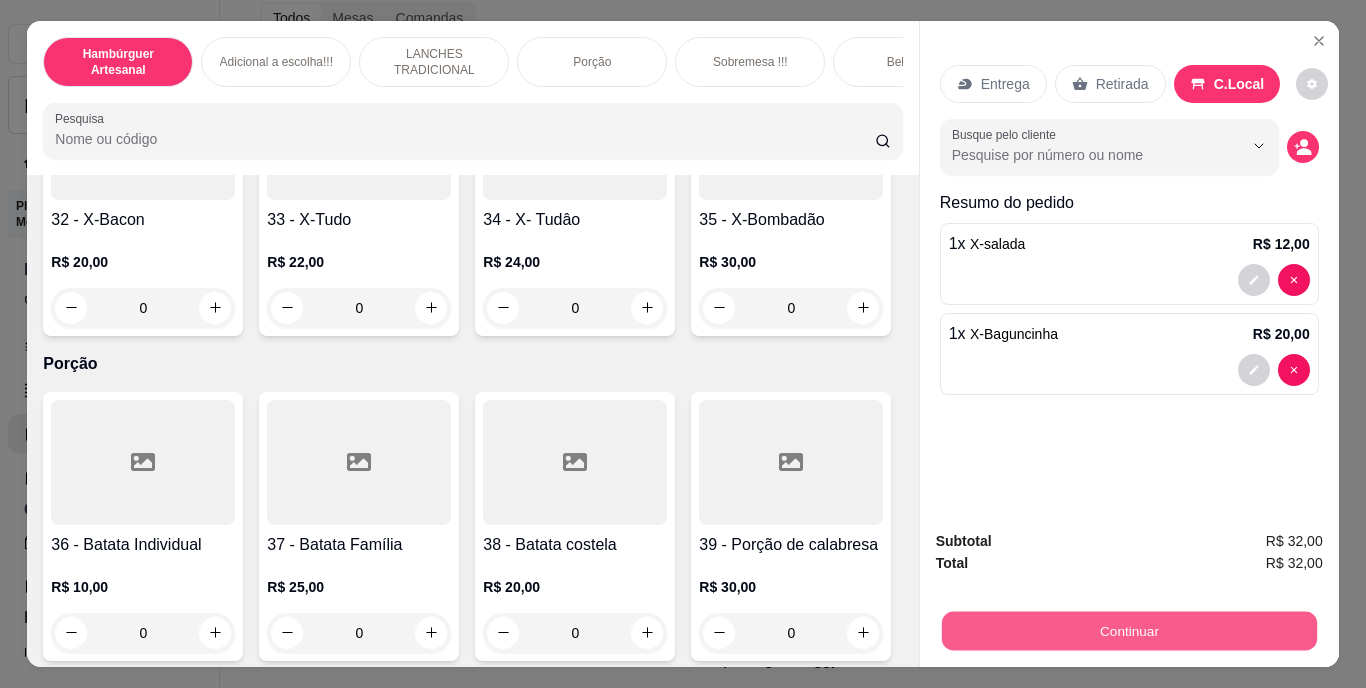 click on "Continuar" at bounding box center (1128, 631) 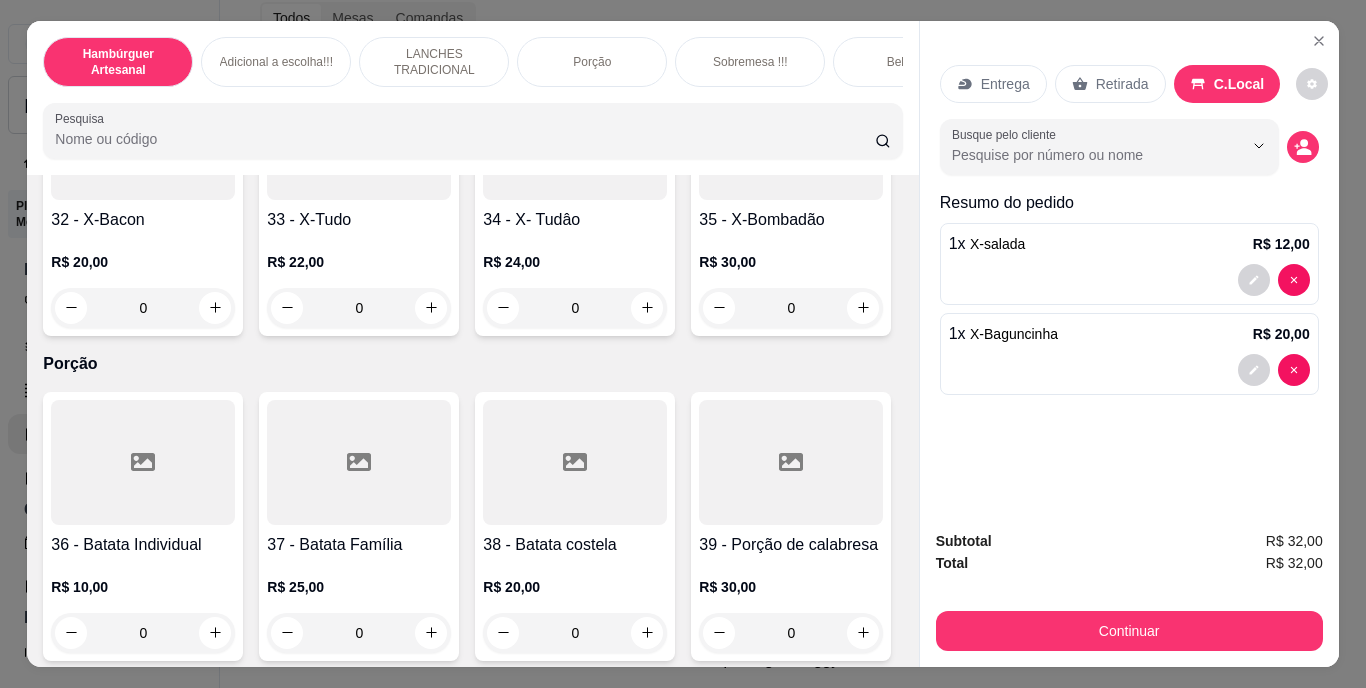 click on "Hambúrguer Artesanal  Adicional a escolha!!! LANCHES TRADICIONAL  Porção  Sobremesa !!! Bebidas Sucos Naturais  Pesquisa Item avulso Hambúrguer Artesanal  01 - Burguer americano    R$ 18,00 0 02 - Burguer Tradicional    R$ 20,00 0 04 - Burguer banana   R$ 24,00 0 03 - Bakana's burguer    R$ 25,00 0 05 - Cheddar burguer    R$ 25,00 0 06 - Qui Frango Burguer    R$ 24,00 0 07 - Bacon burguer   R$ 25,00 0 08 - Burguer classico   R$ 25,00 0 09 - Burguer bagunca   R$ 24,00 0 10 - Burguer frango   R$ 25,00 0 11 - costela tradicional   R$ 28,00 0 12 - montanha burguer   R$ 28,00 0 13 - bacon duplo burguer   R$ 28,00 0 14 - burguer tudo   R$ 28,00 0 15 - Burguer triplo    R$ 32,00 0 16 - Big cheddar   R$ 30,00 0 17 - Burguer Costela    R$ 32,00 0 18 - Burguer cheddar triplo   R$ 34,00 0 22 - Monster Burguer    R$ 34,00 0 Burguer da casa    R$ 25,00 0 Burguer chefe   R$ 32,00 0 19 - Burguer Turbinado   R$ 34,00 0 Burguer Tropical    R$ 28,00 0 20 - Costela tradicional    R$ 28,00 0   0   0" at bounding box center [682, 344] 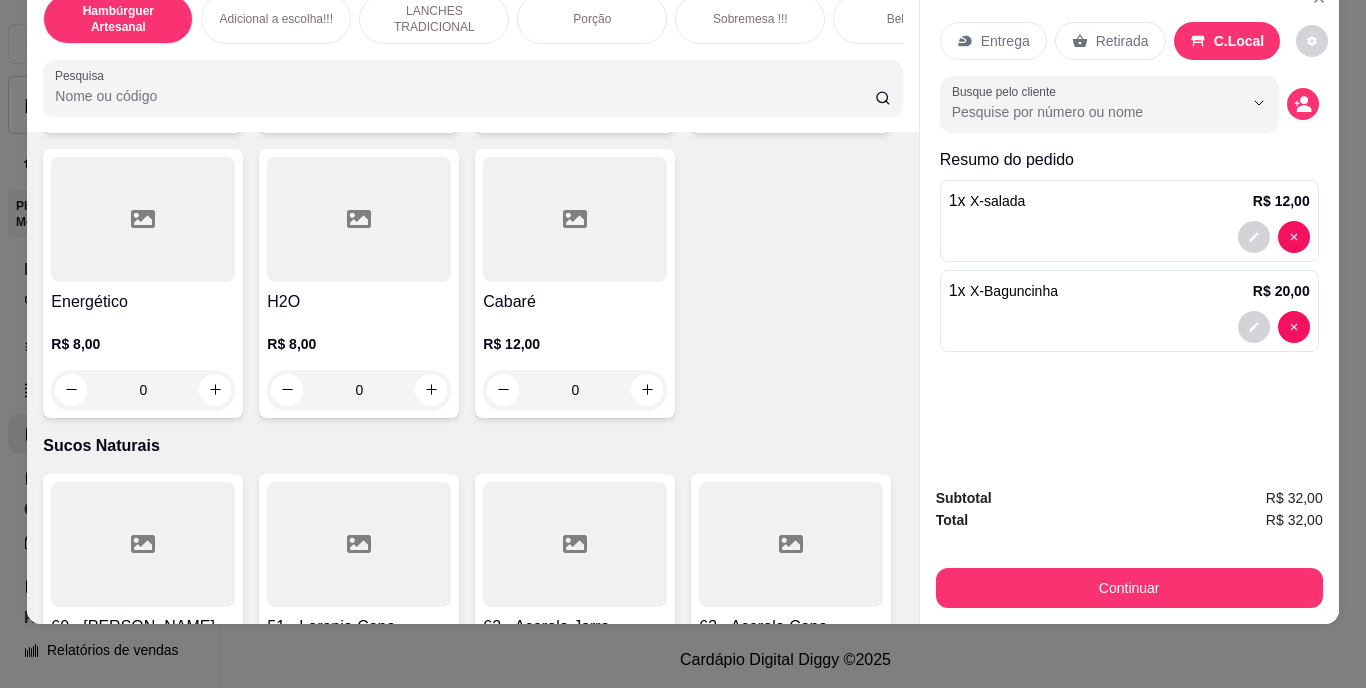 scroll, scrollTop: 5861, scrollLeft: 0, axis: vertical 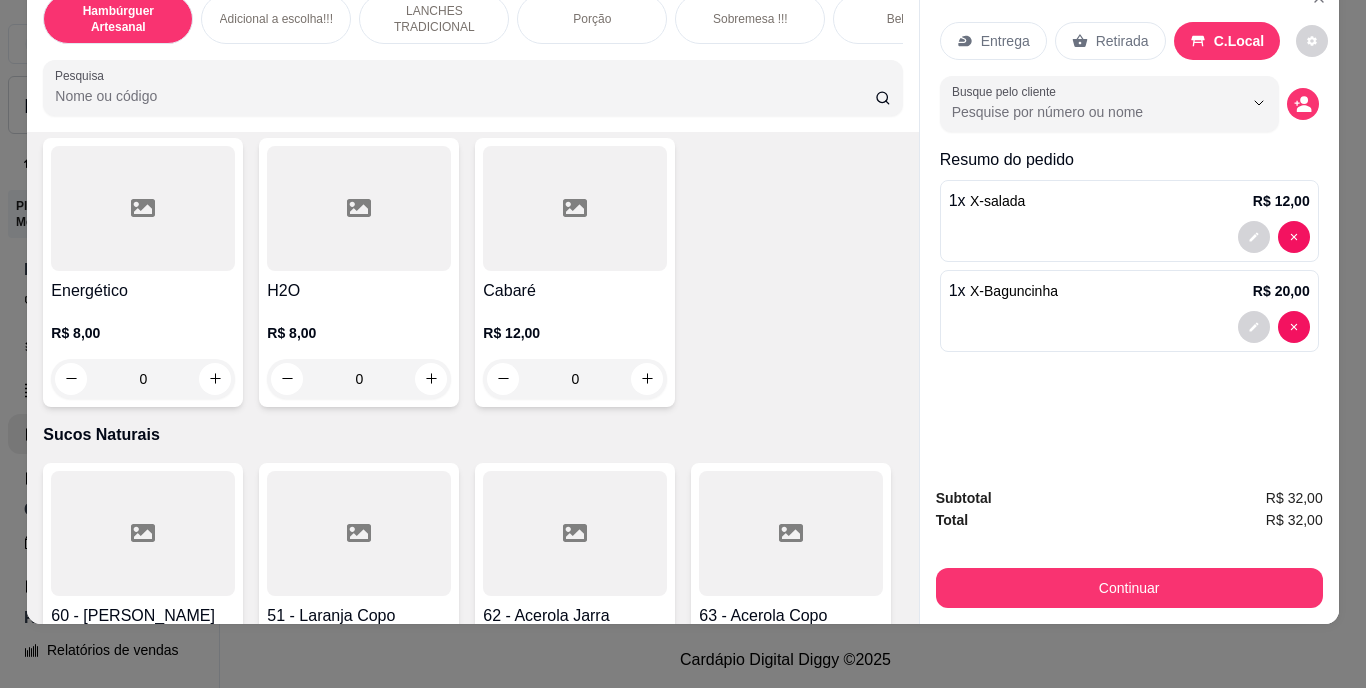 click at bounding box center [215, -762] 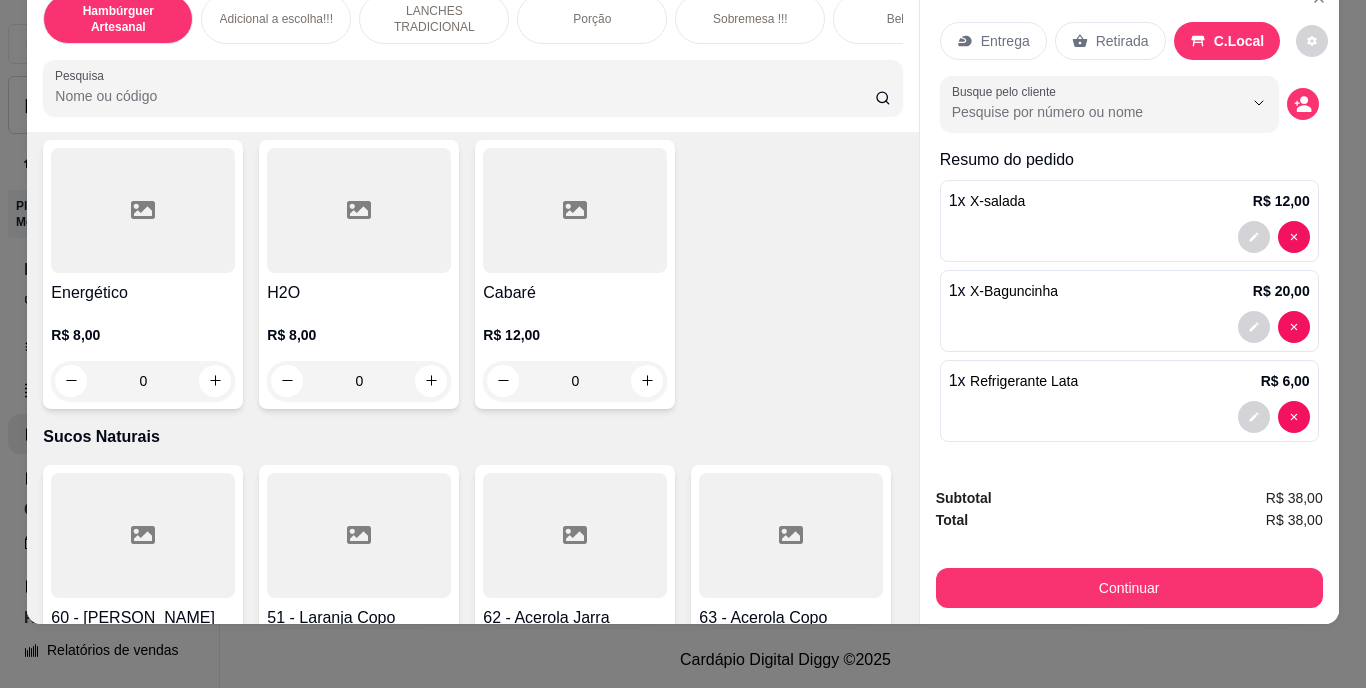 scroll, scrollTop: 5862, scrollLeft: 0, axis: vertical 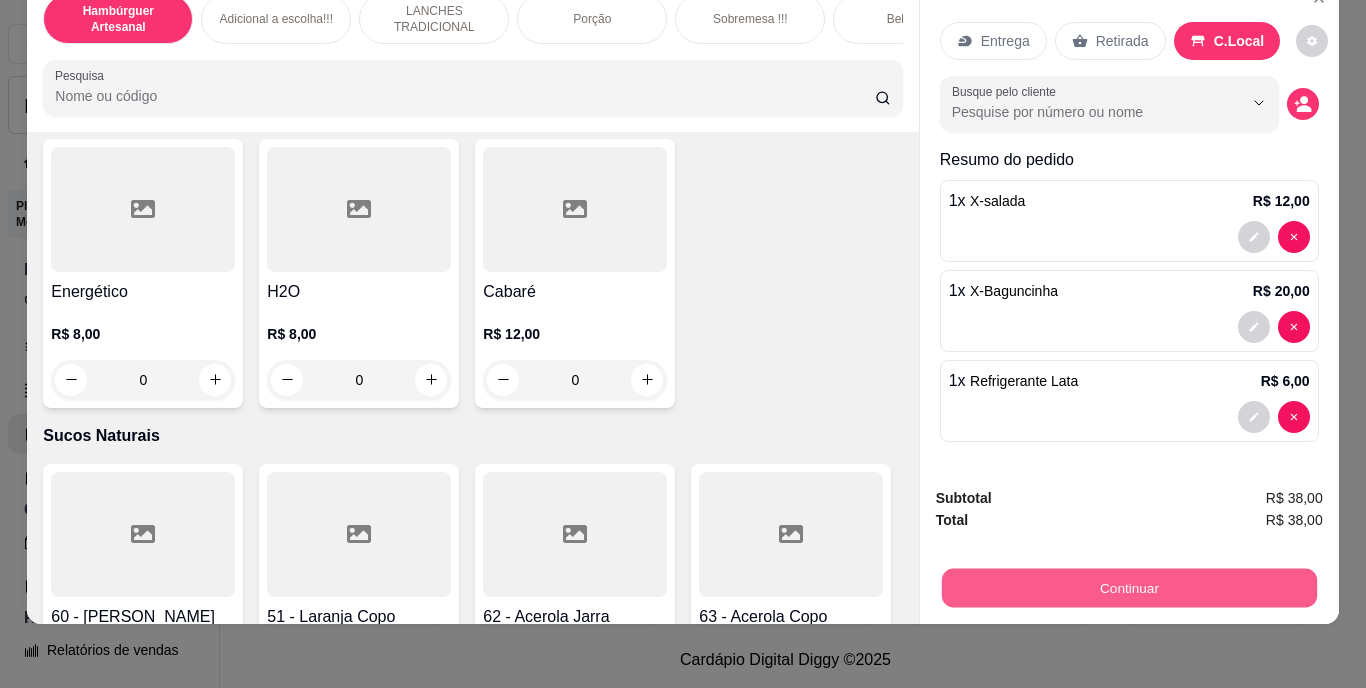 click on "Continuar" at bounding box center [1128, 588] 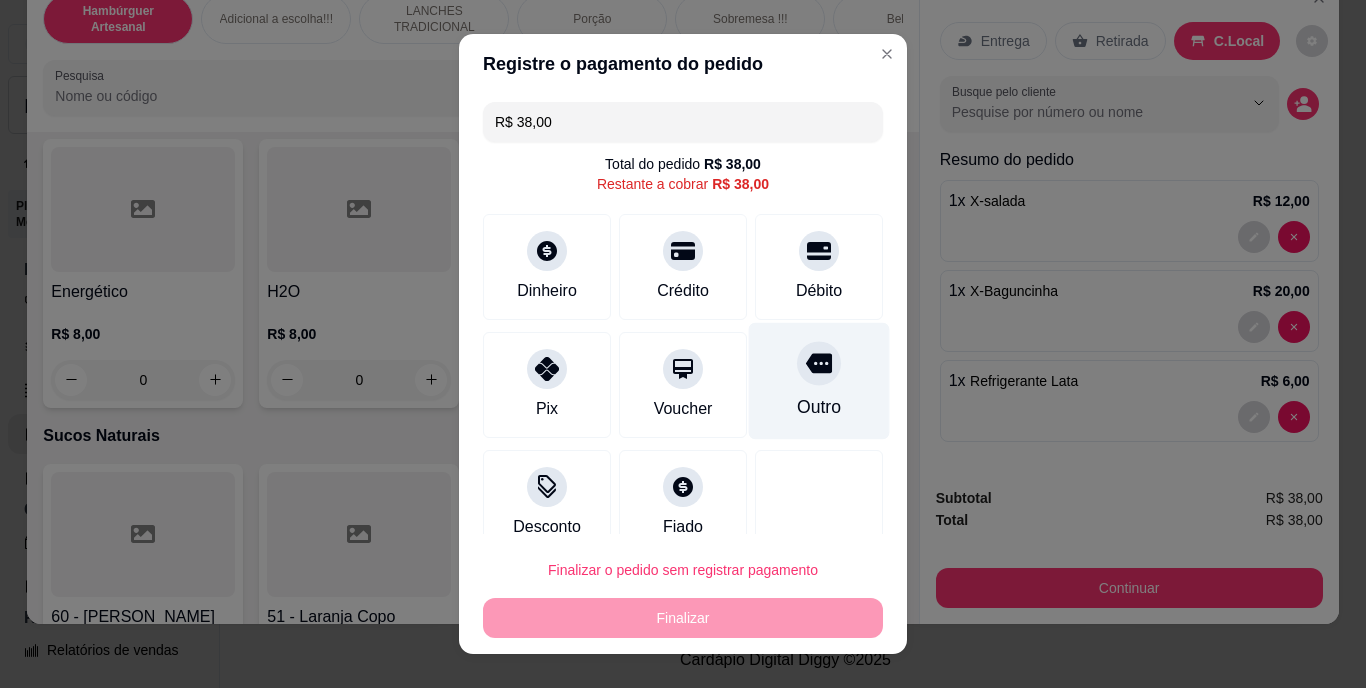 click at bounding box center (819, 364) 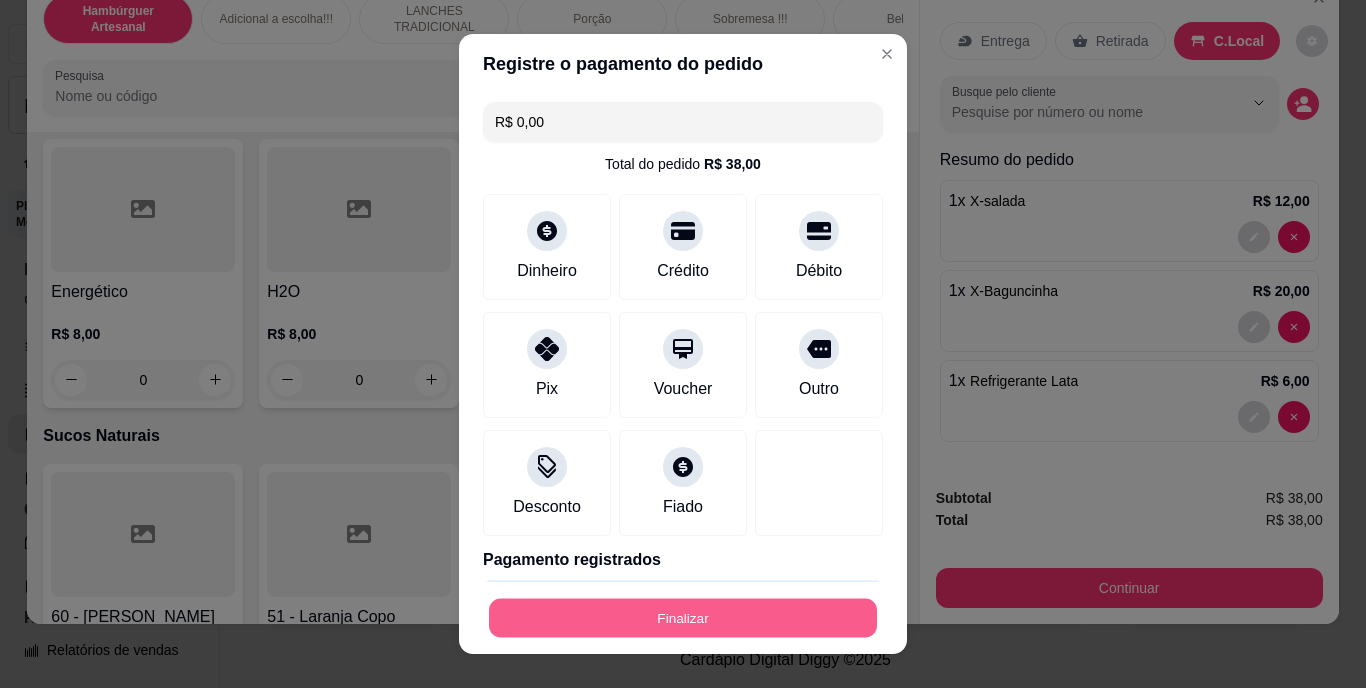 click on "Finalizar" at bounding box center (683, 617) 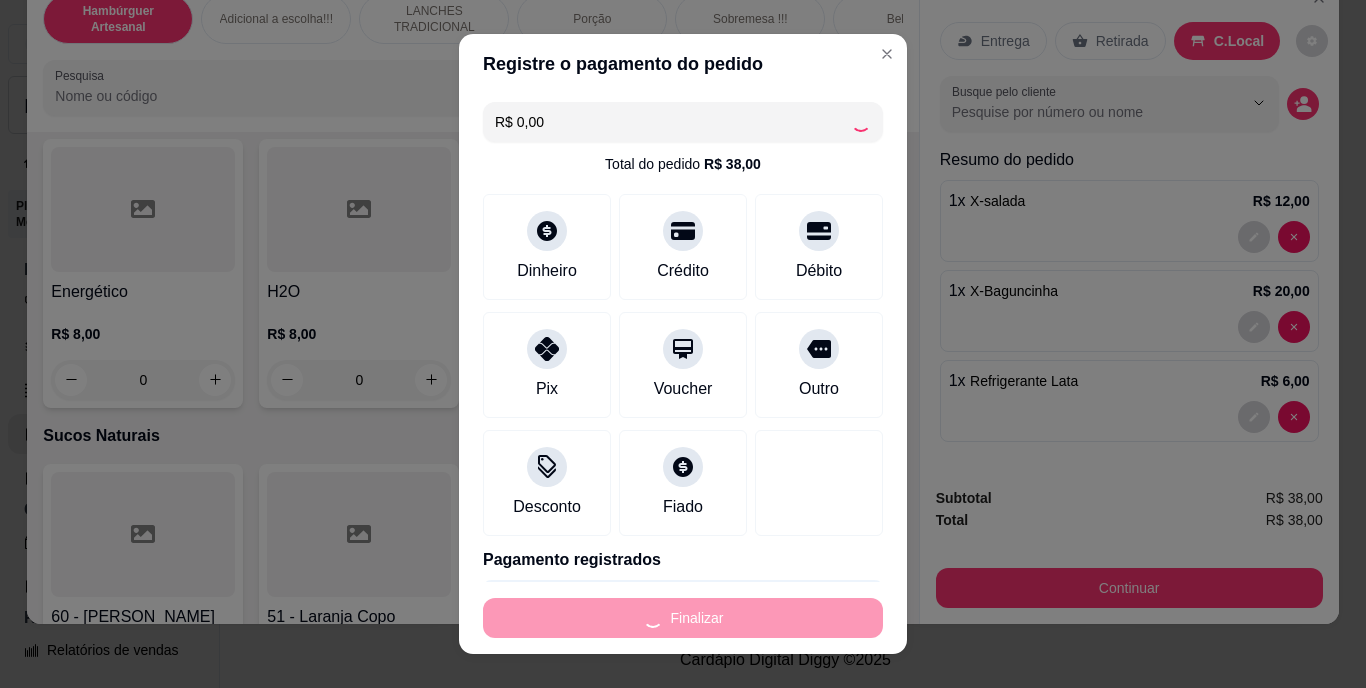 type on "0" 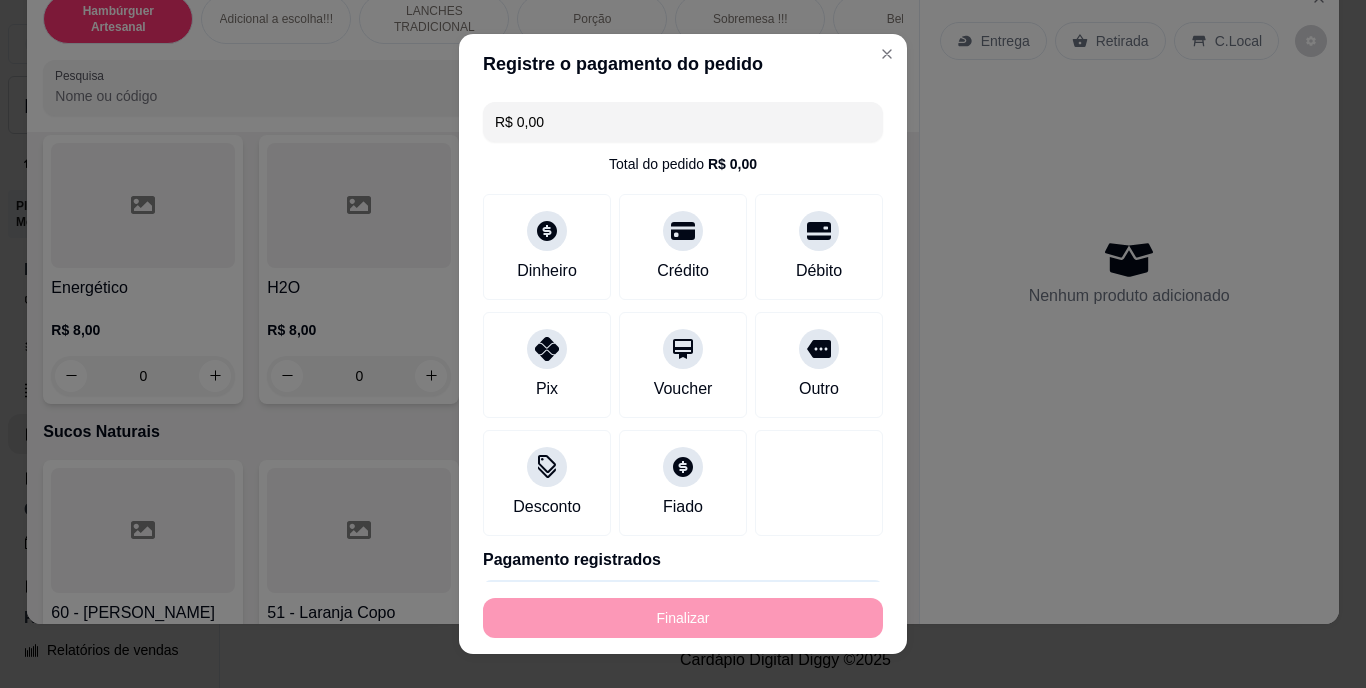 type on "-R$ 38,00" 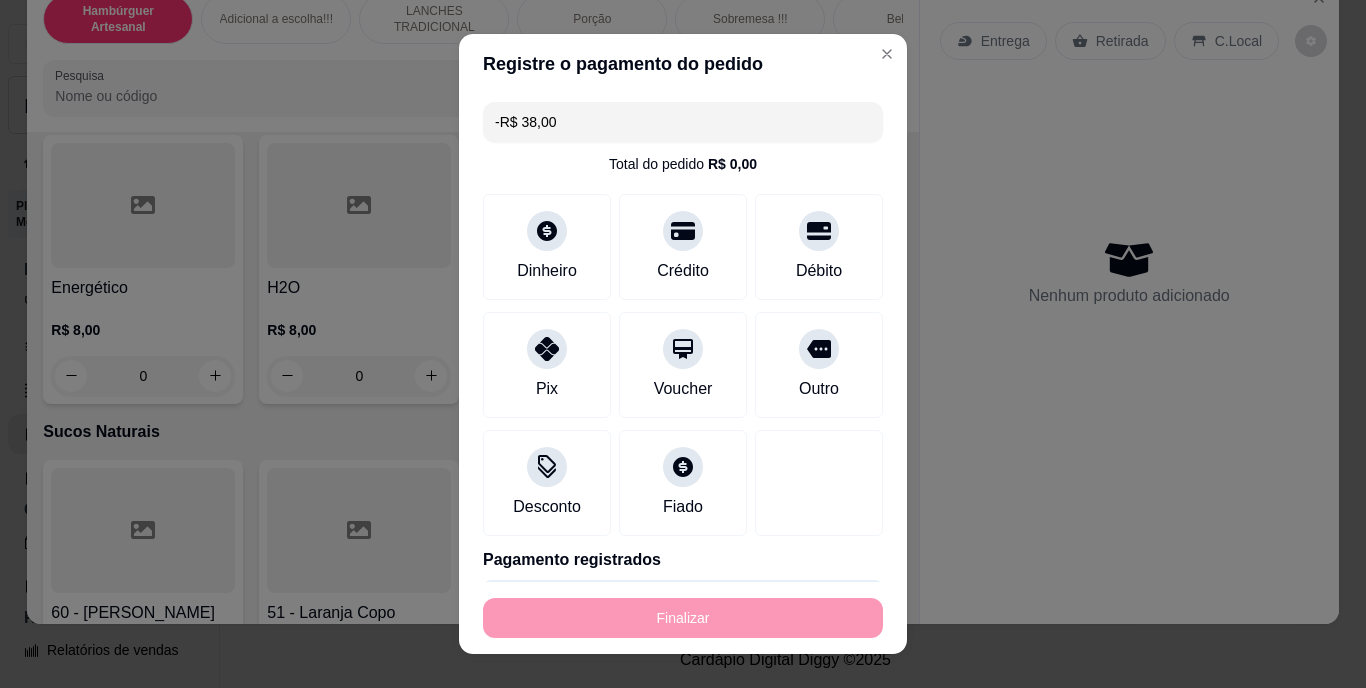 scroll, scrollTop: 5859, scrollLeft: 0, axis: vertical 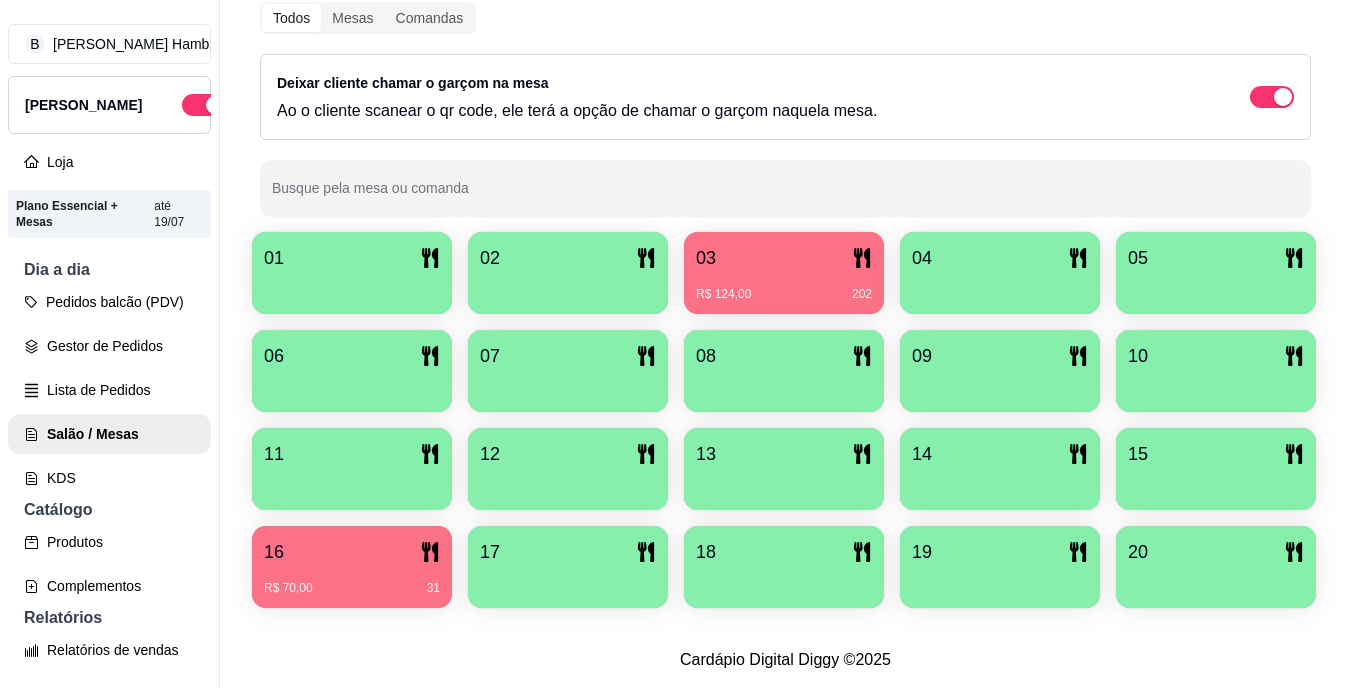 click 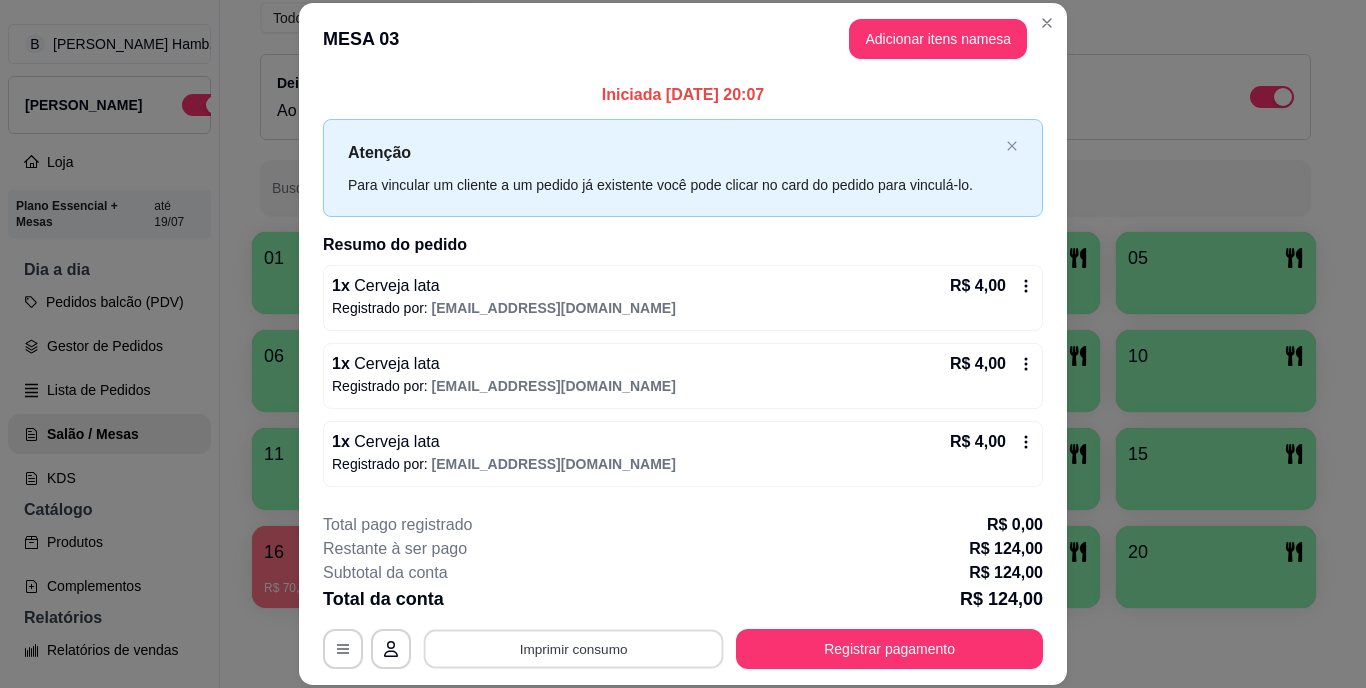 click on "Imprimir consumo" at bounding box center (574, 648) 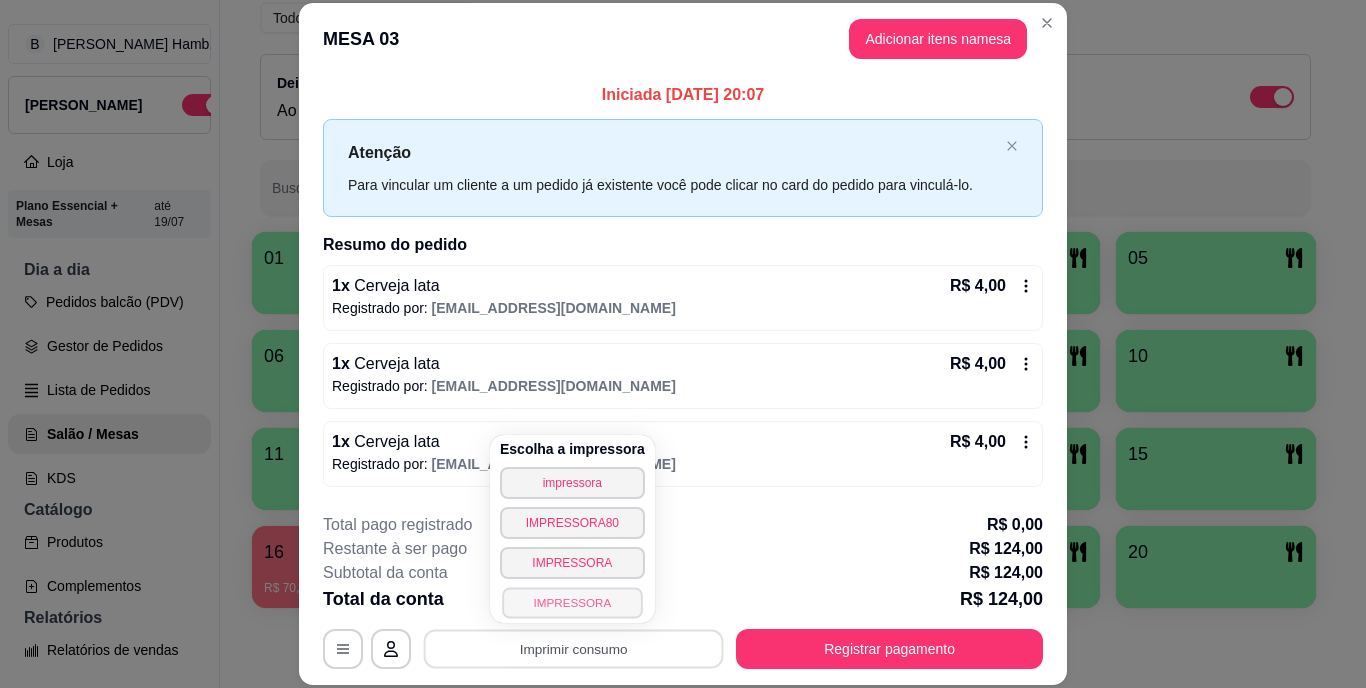 click on "IMPRESSORA" at bounding box center (572, 602) 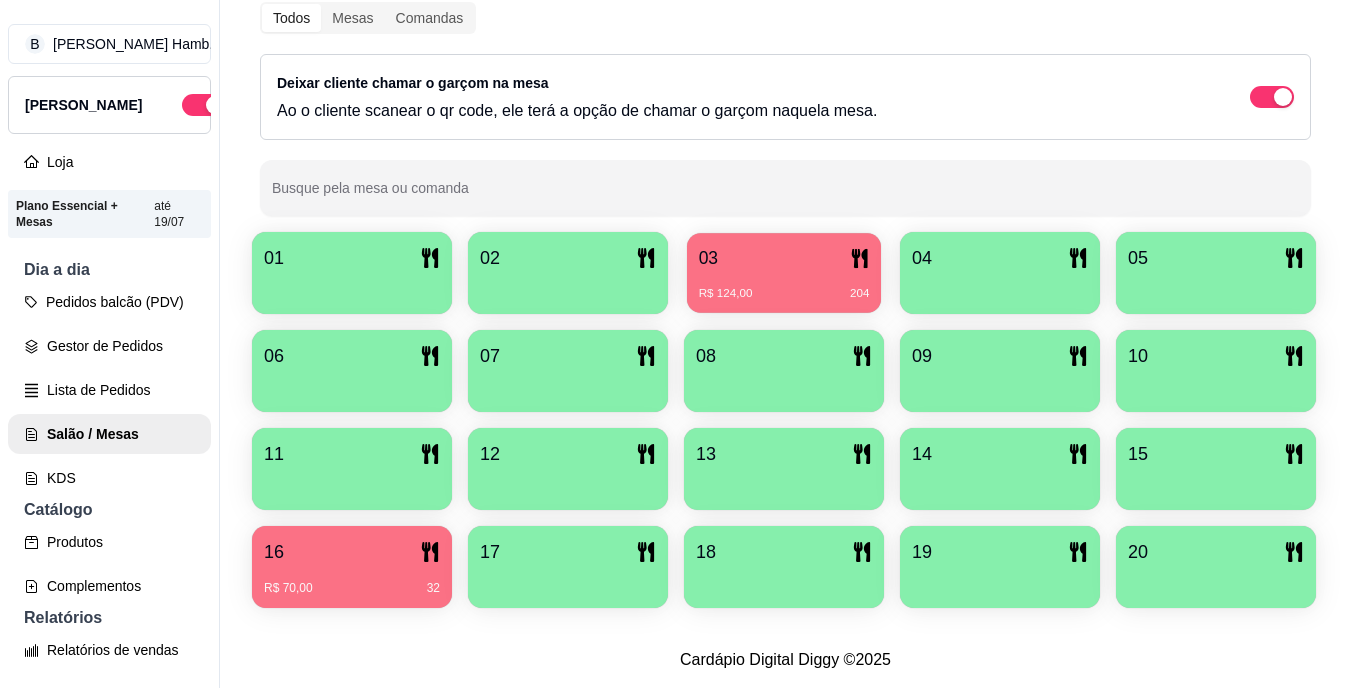 click on "R$ 124,00 204" at bounding box center (784, 294) 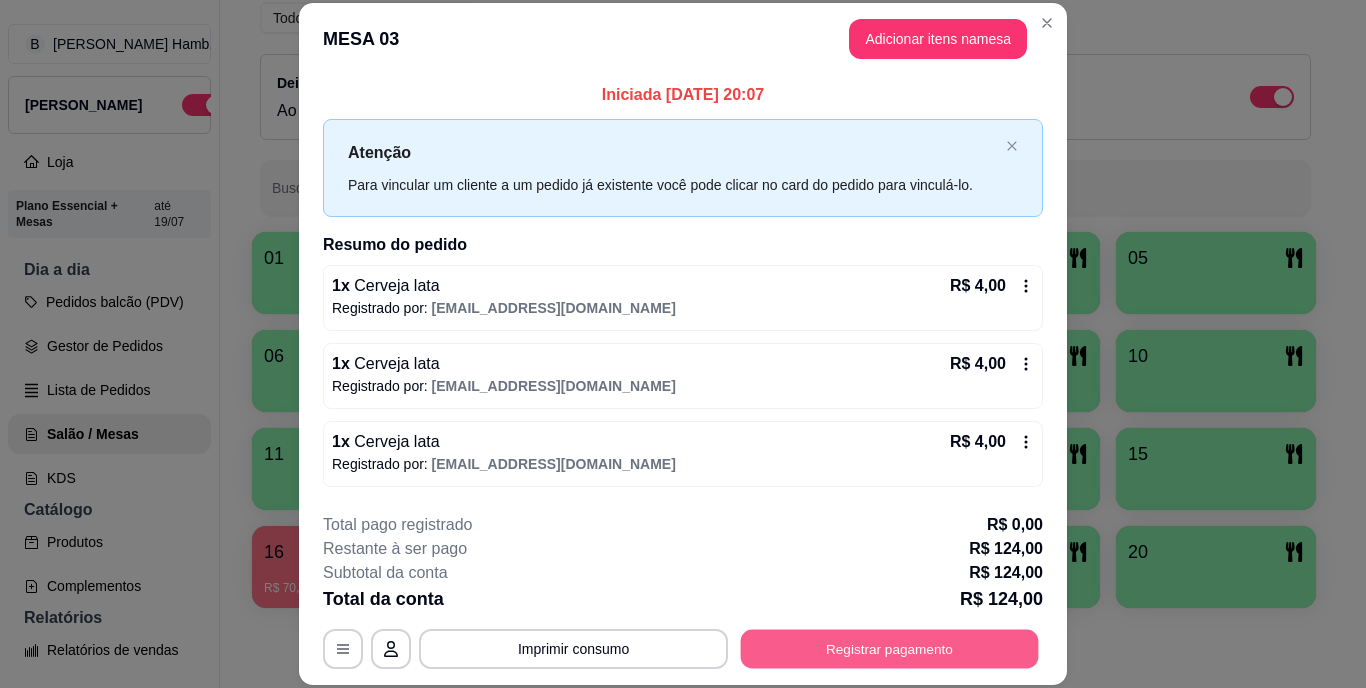 click on "Registrar pagamento" at bounding box center (890, 648) 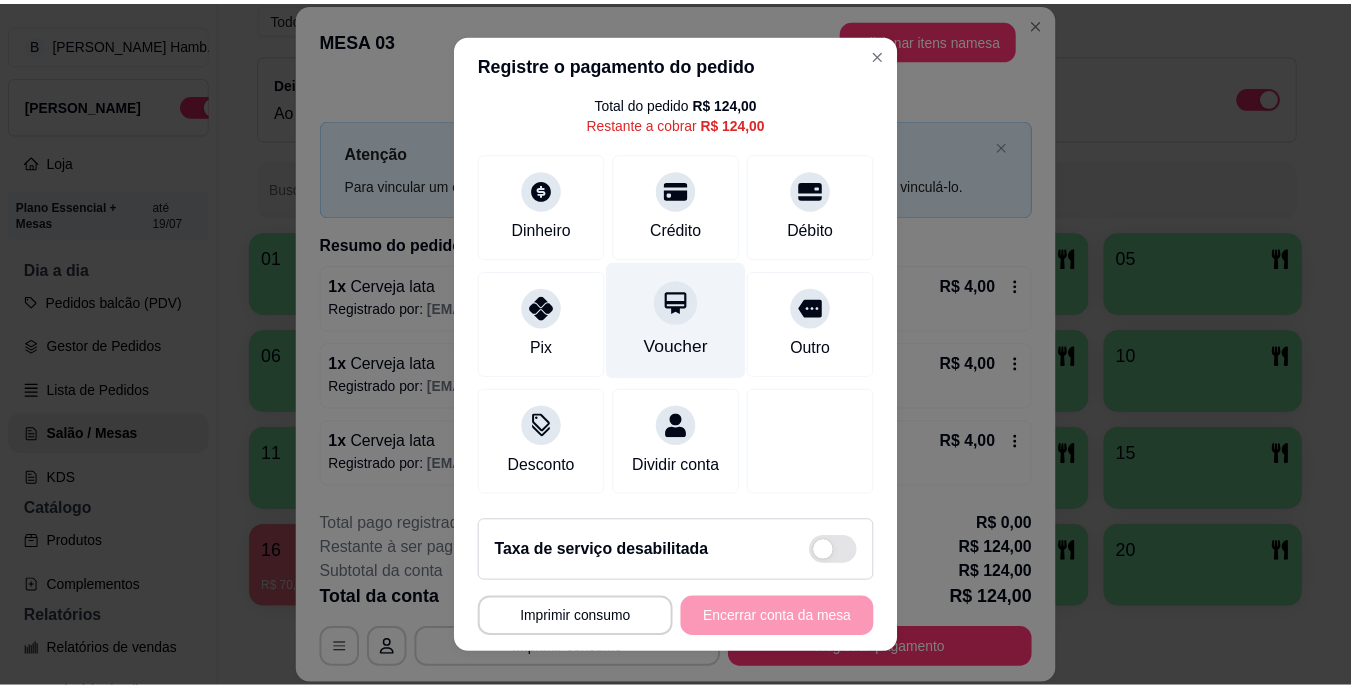 scroll, scrollTop: 103, scrollLeft: 0, axis: vertical 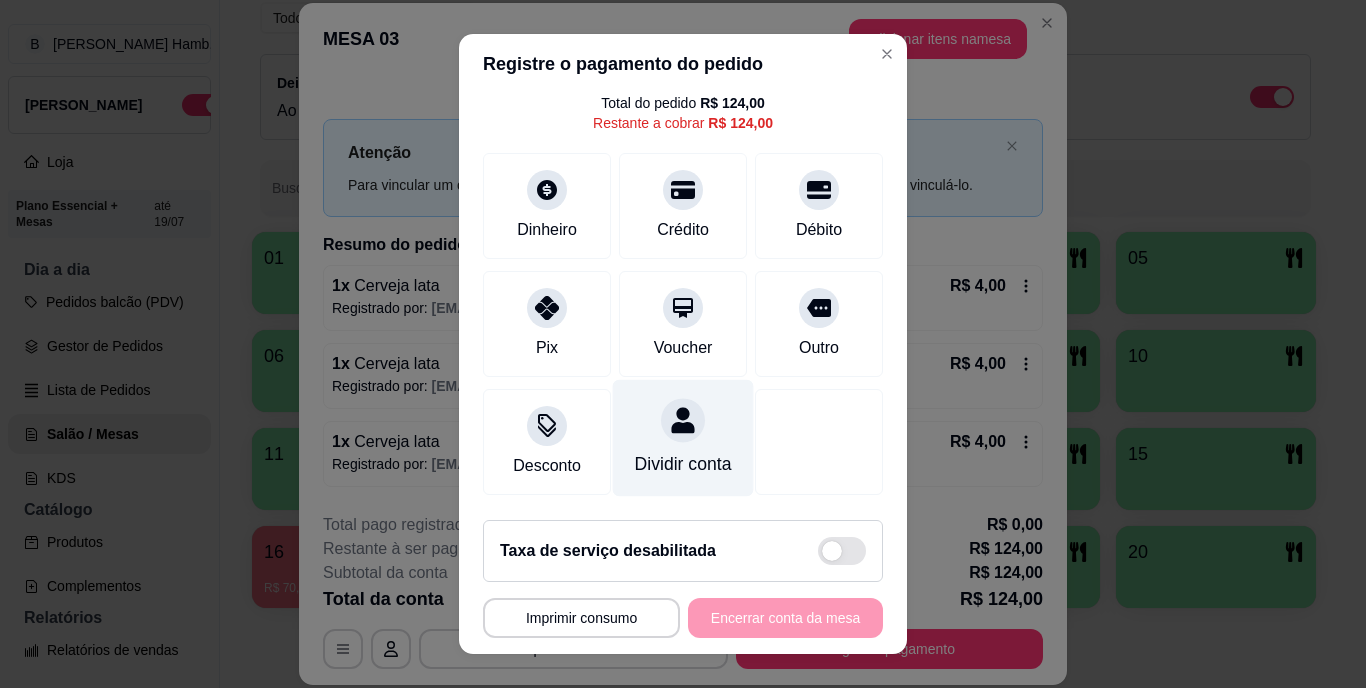 click on "Dividir conta" at bounding box center [683, 465] 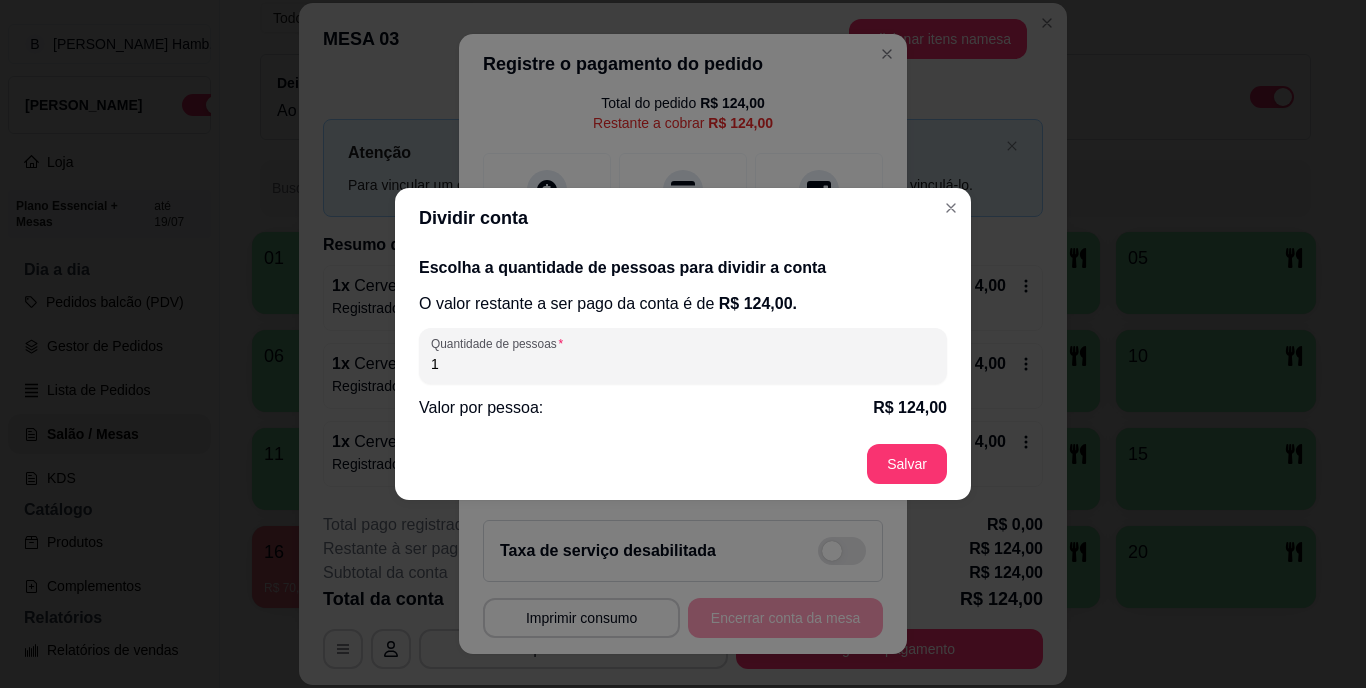 click on "1" at bounding box center (683, 364) 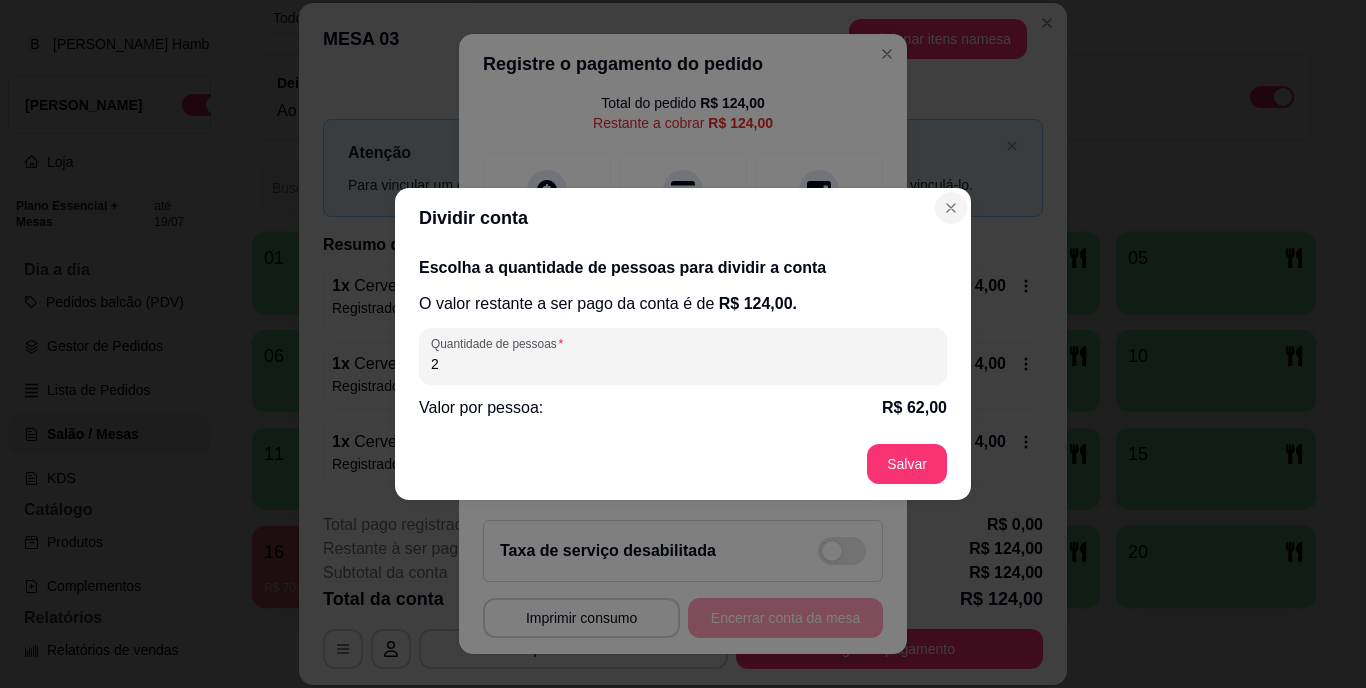 type on "2" 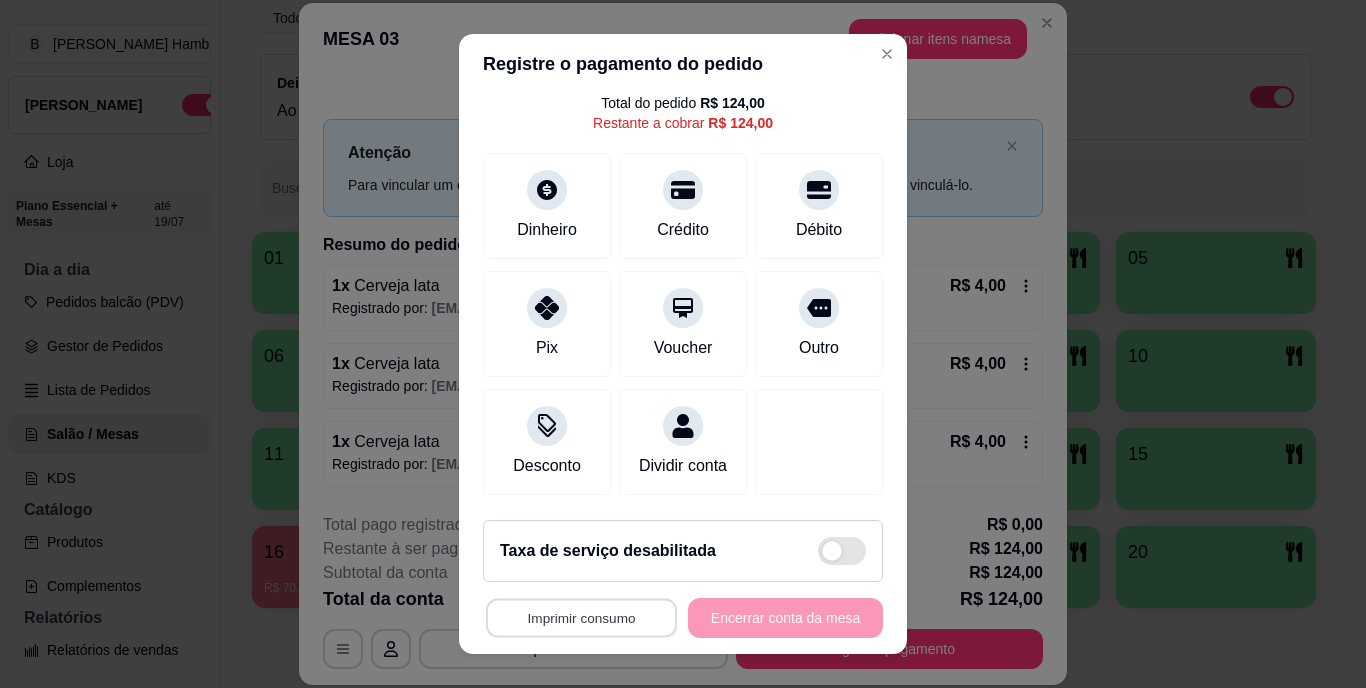 click on "Imprimir consumo" at bounding box center (581, 617) 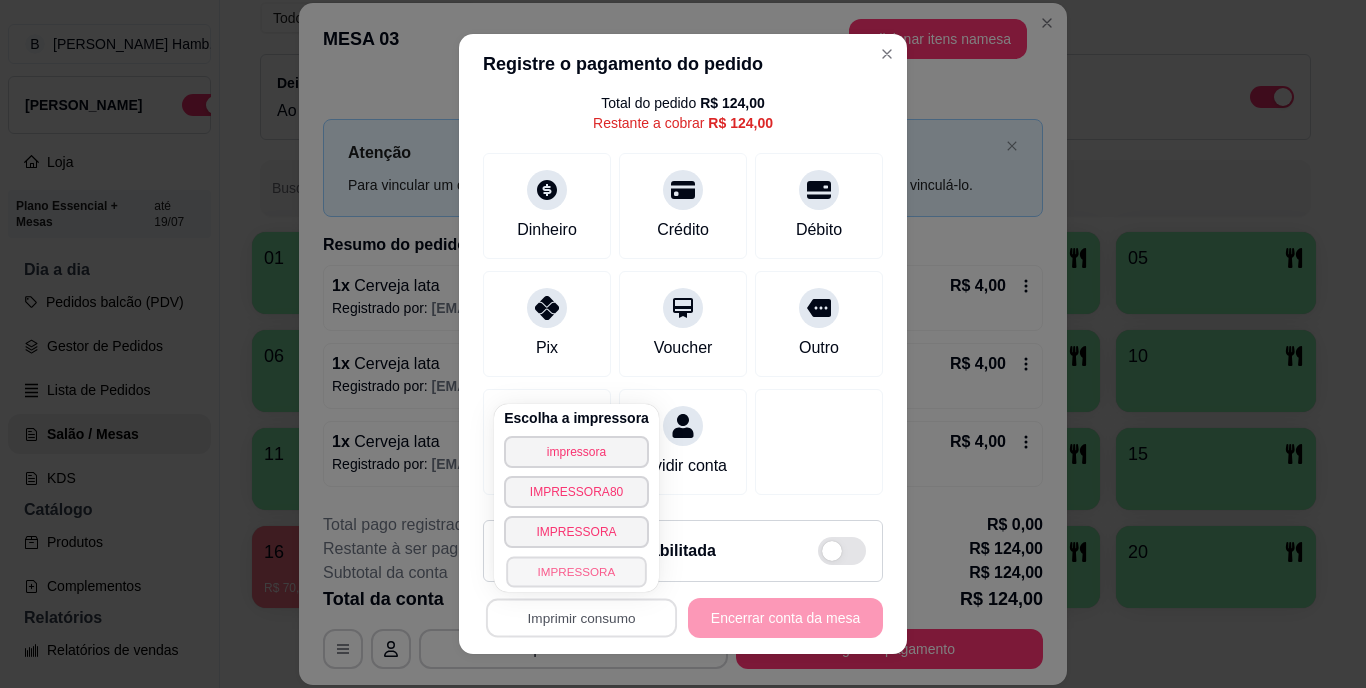 click on "IMPRESSORA" at bounding box center (576, 571) 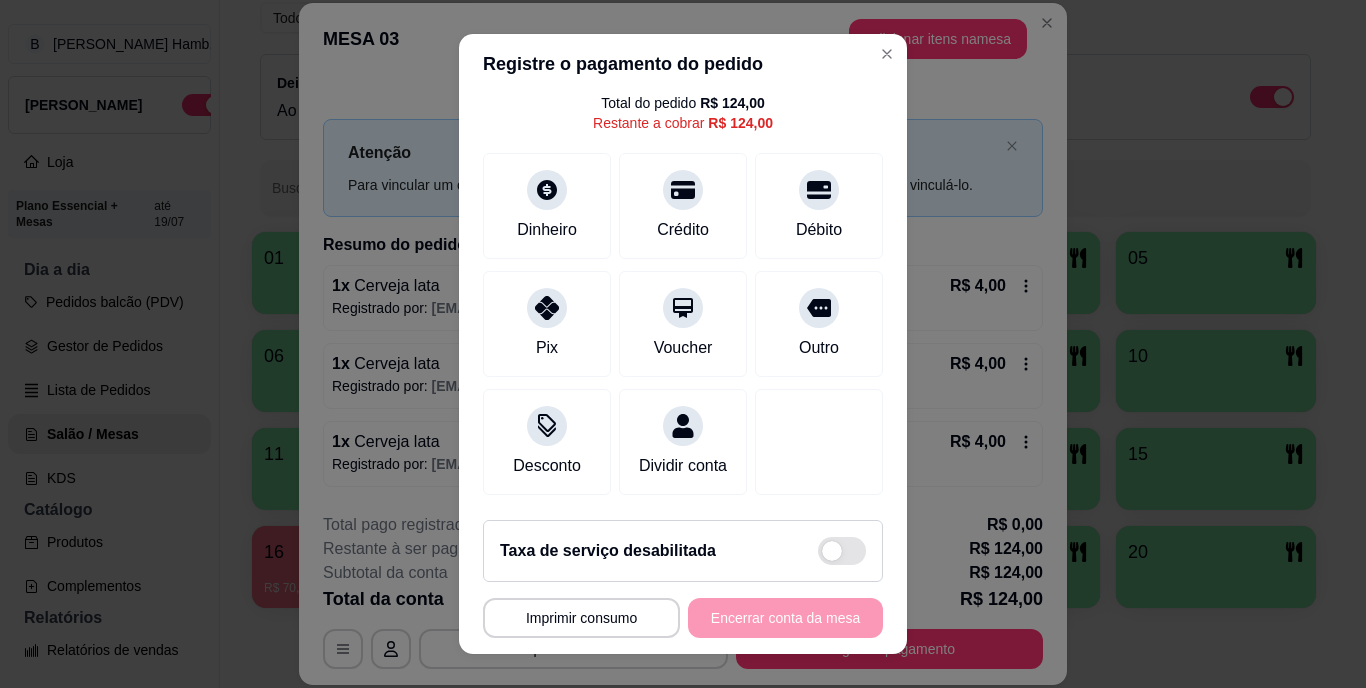 click on "**********" at bounding box center (683, 618) 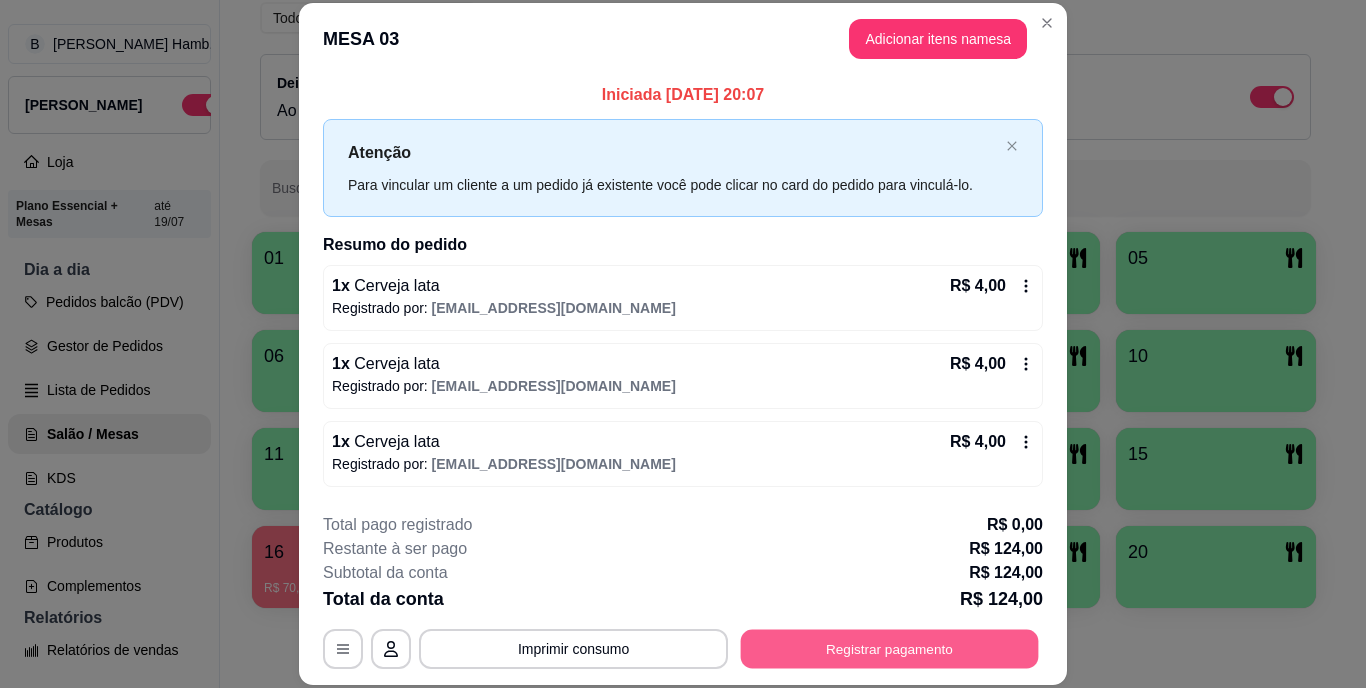 click on "Registrar pagamento" at bounding box center (890, 648) 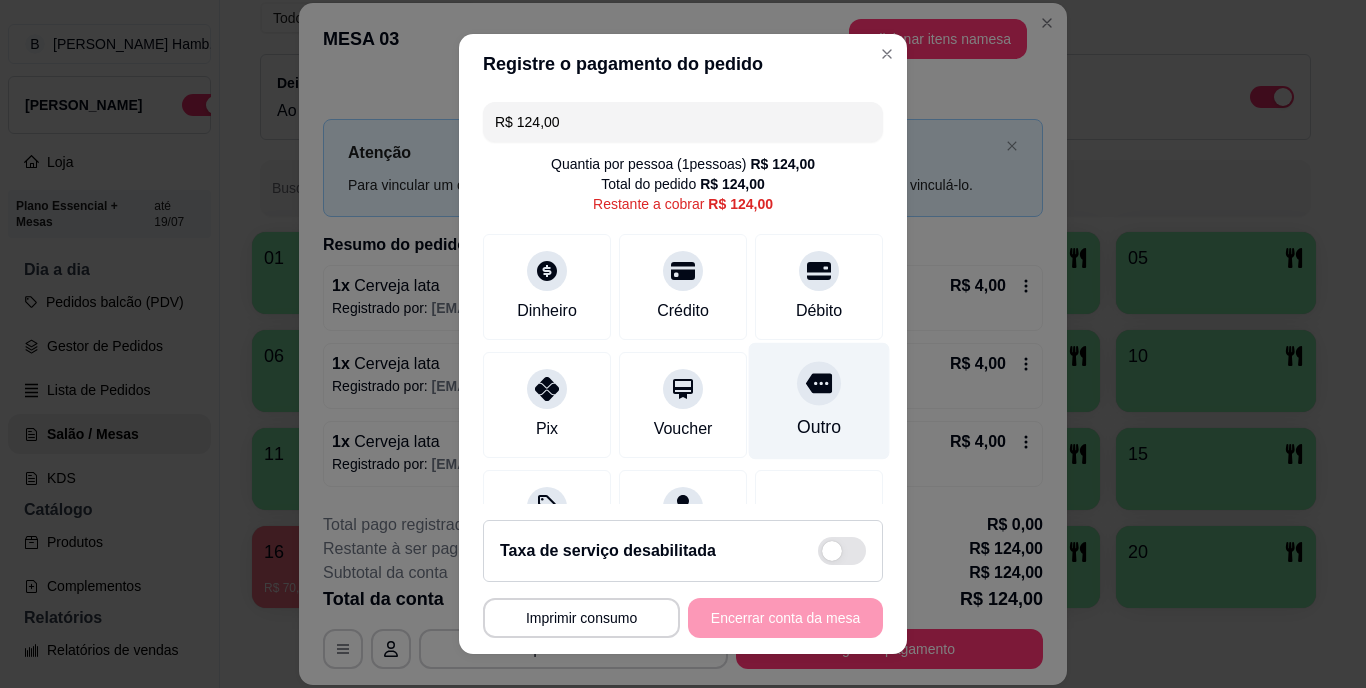 click on "Outro" at bounding box center [819, 401] 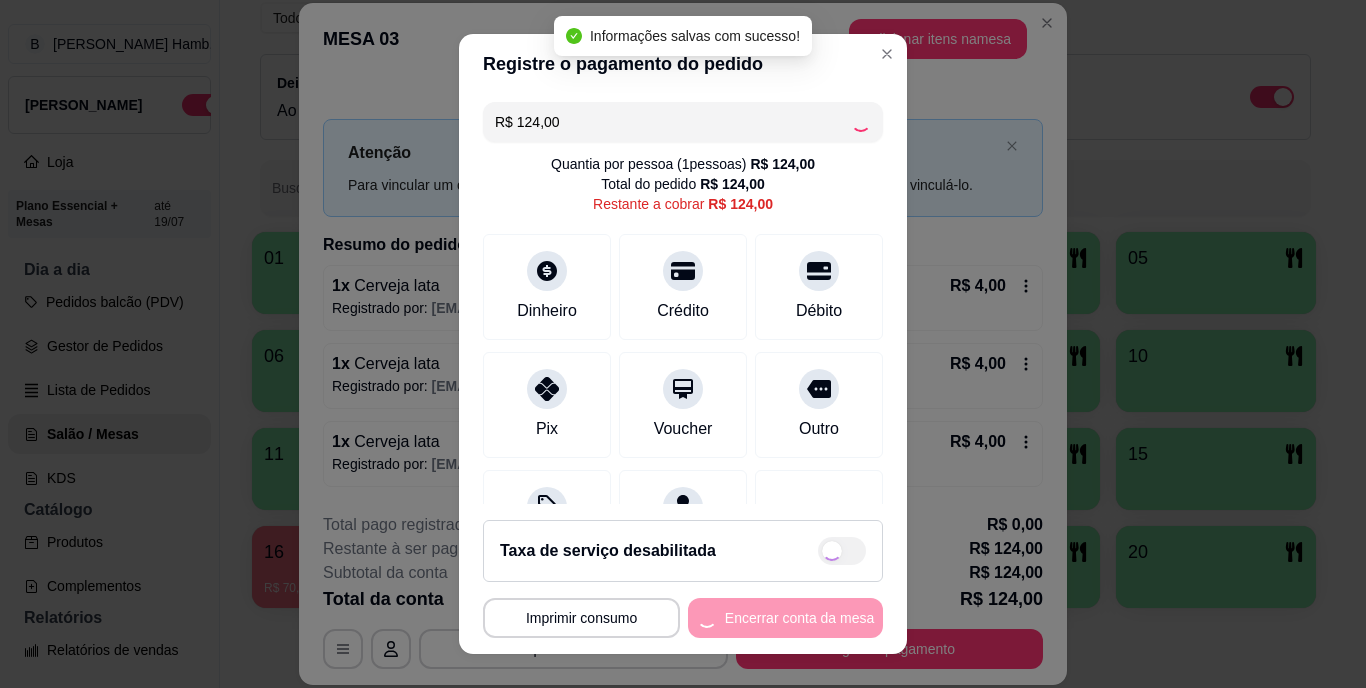 type on "R$ 0,00" 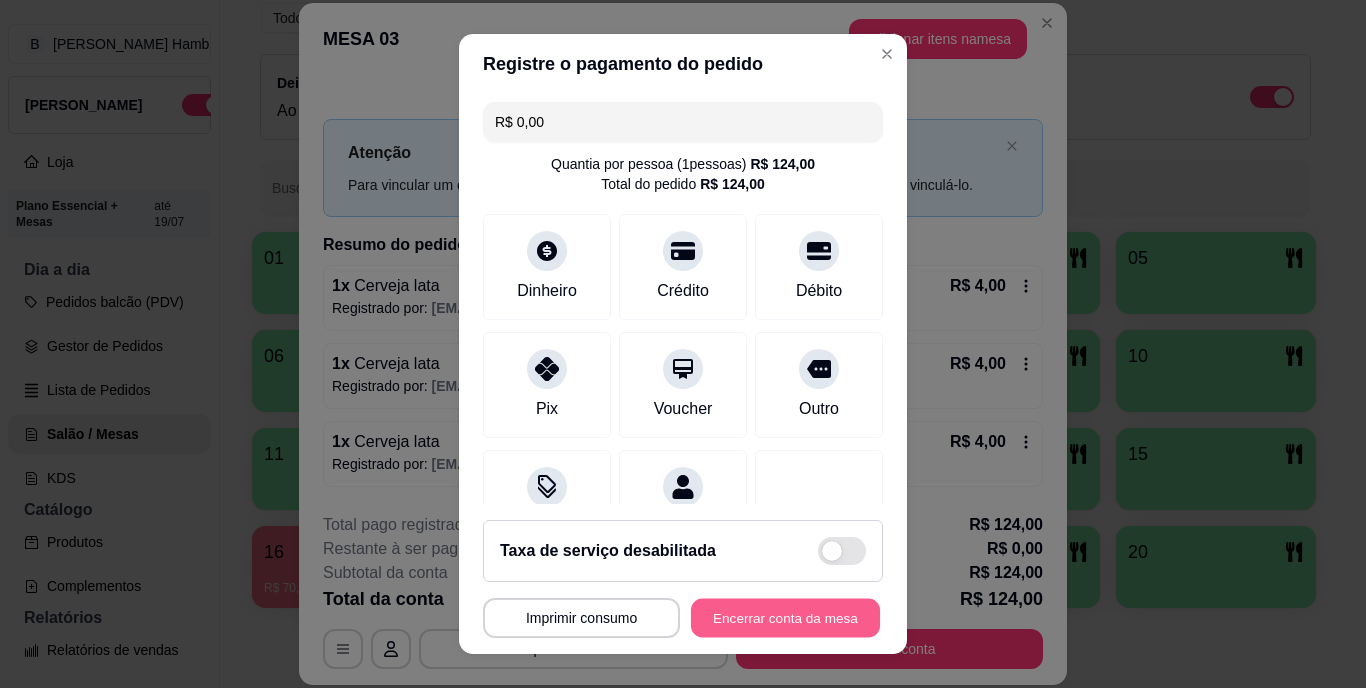 click on "Encerrar conta da mesa" at bounding box center [785, 617] 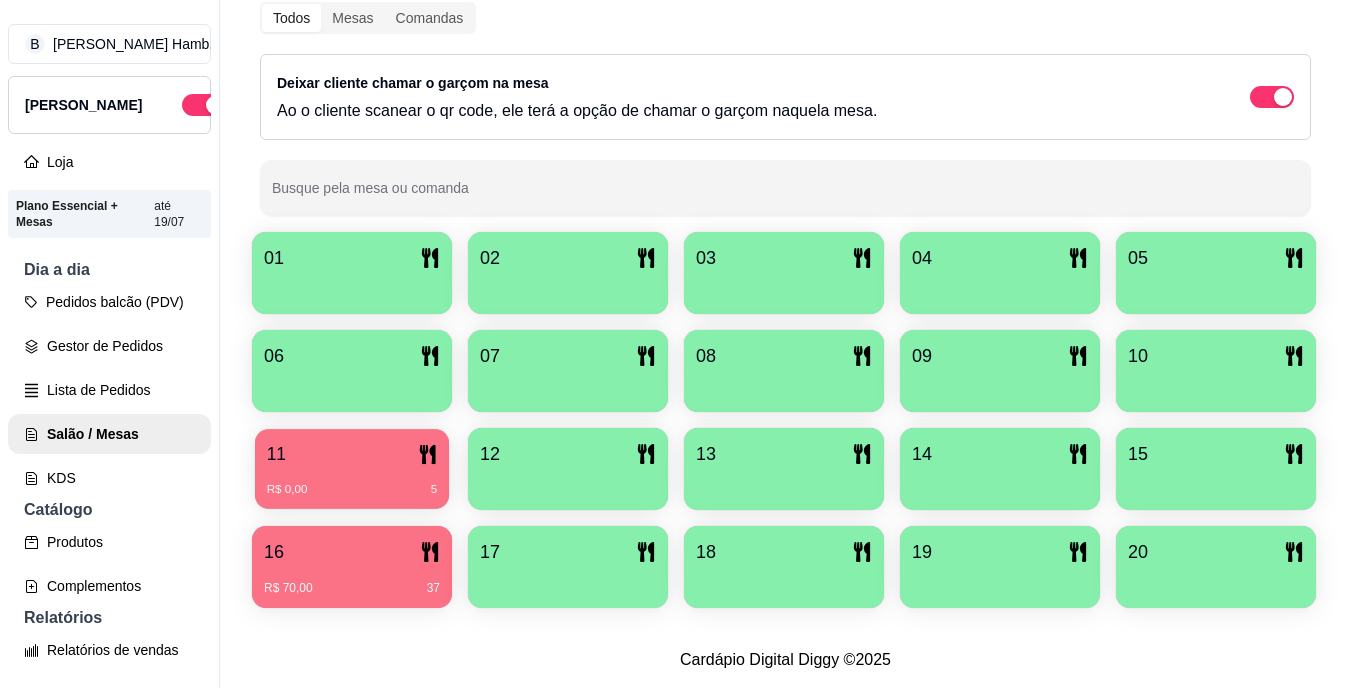 click on "R$ 0,00 5" at bounding box center (352, 482) 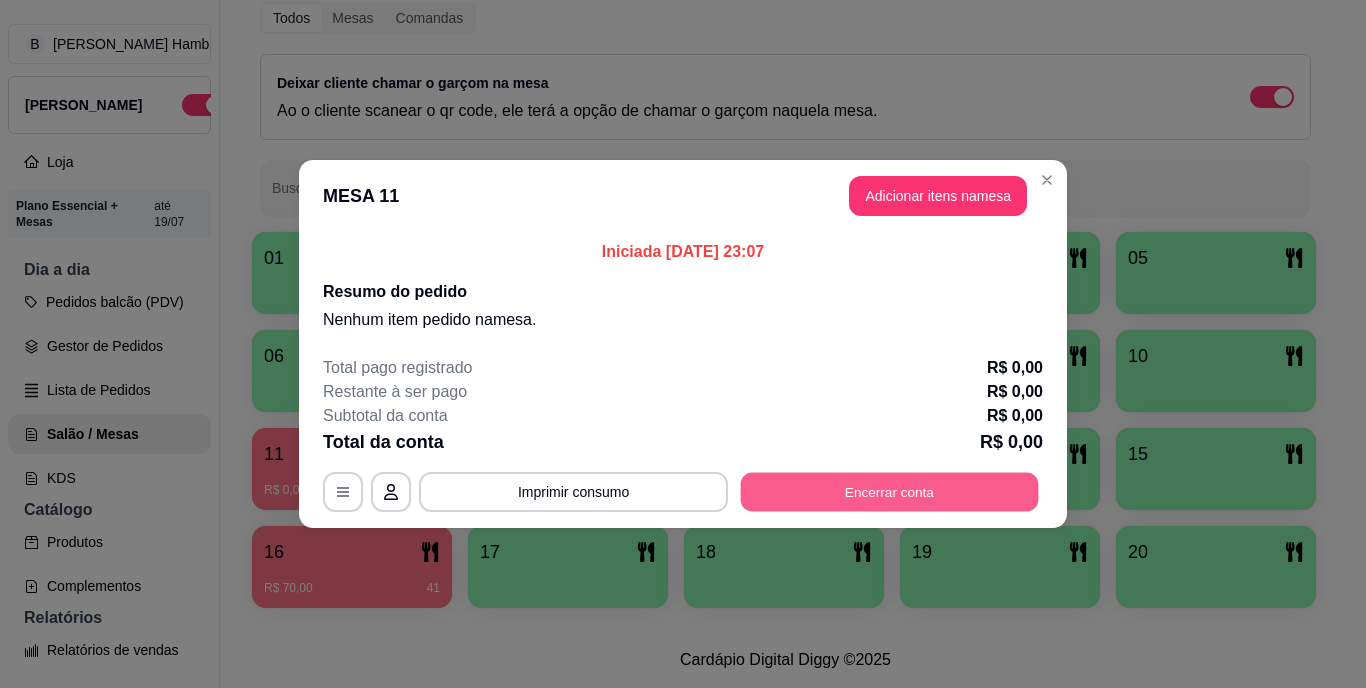 click on "Encerrar conta" at bounding box center (890, 492) 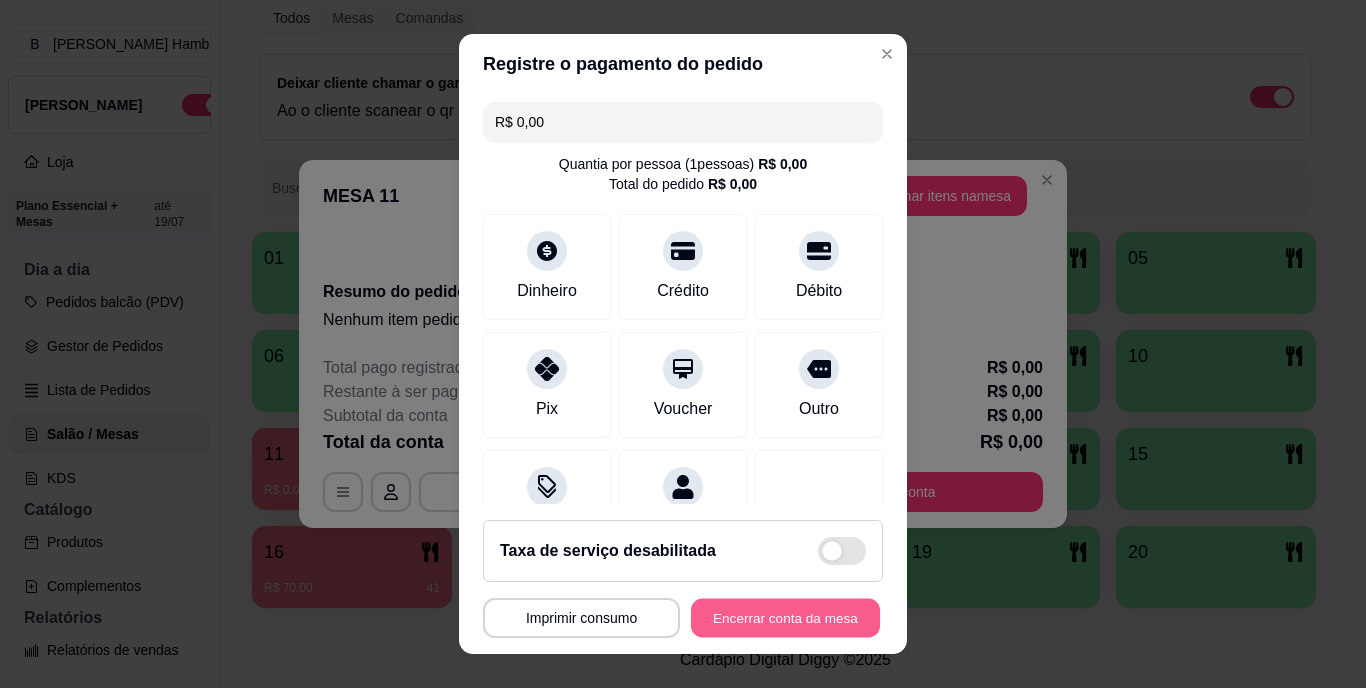 click on "Encerrar conta da mesa" at bounding box center [785, 617] 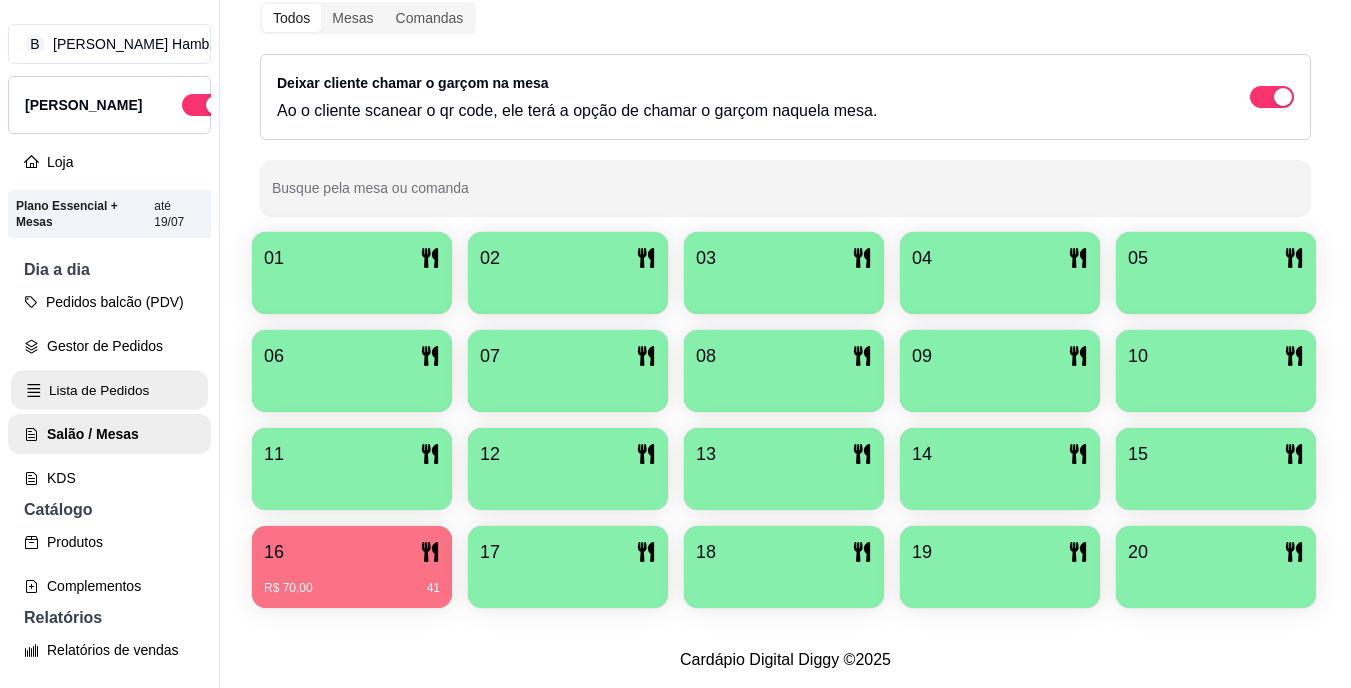 click on "Lista de Pedidos" at bounding box center [109, 390] 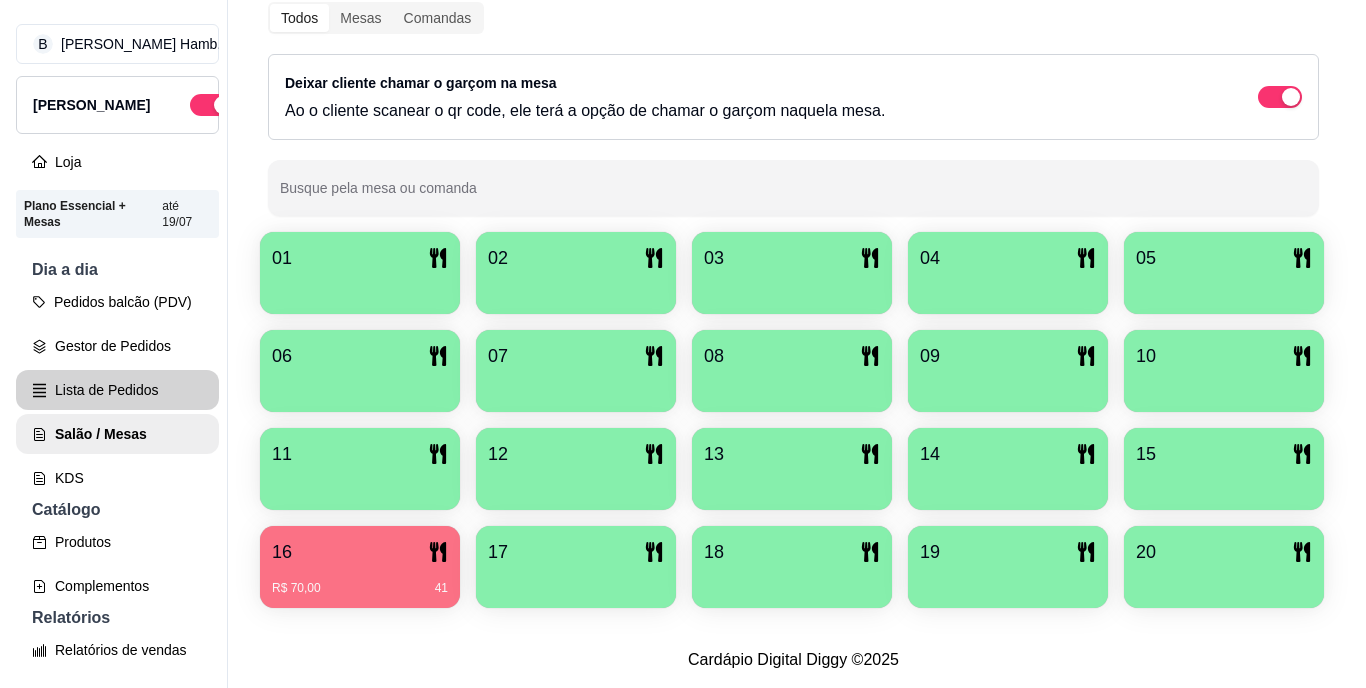 scroll, scrollTop: 0, scrollLeft: 0, axis: both 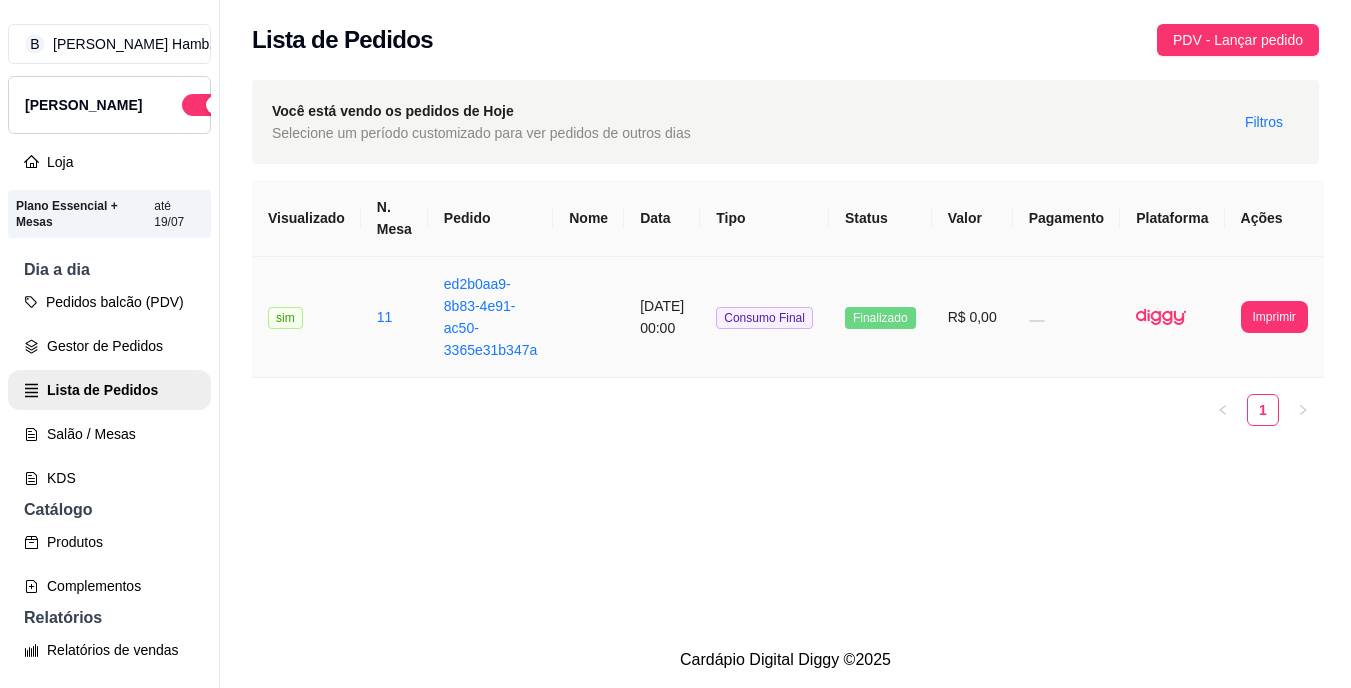 click on "R$ 0,00" at bounding box center [972, 317] 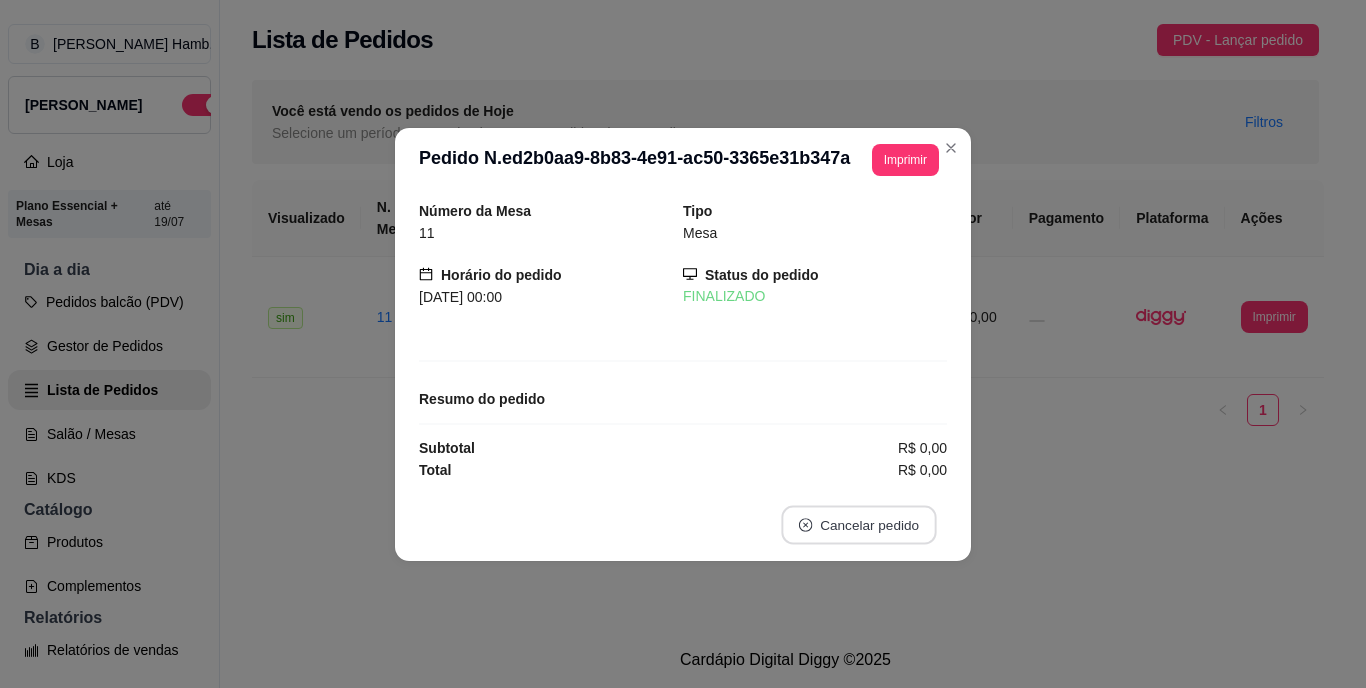 click on "Cancelar pedido" at bounding box center [858, 524] 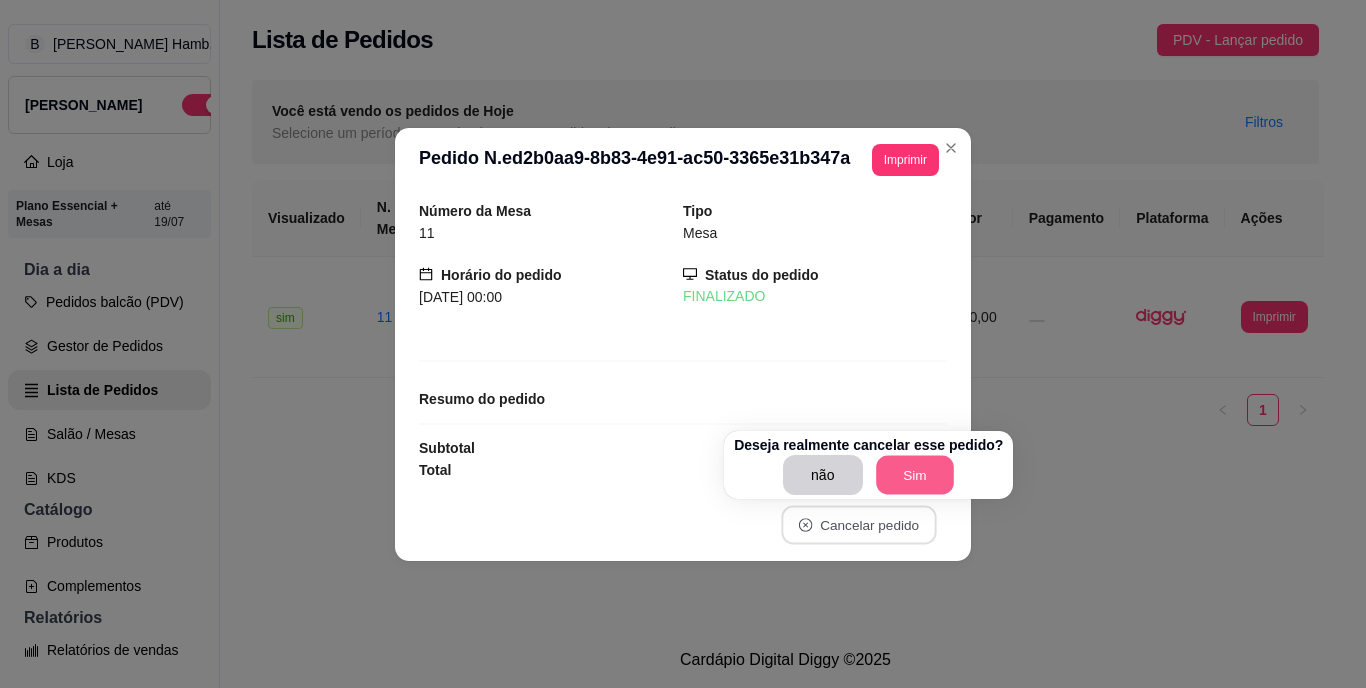 click on "Sim" at bounding box center [915, 475] 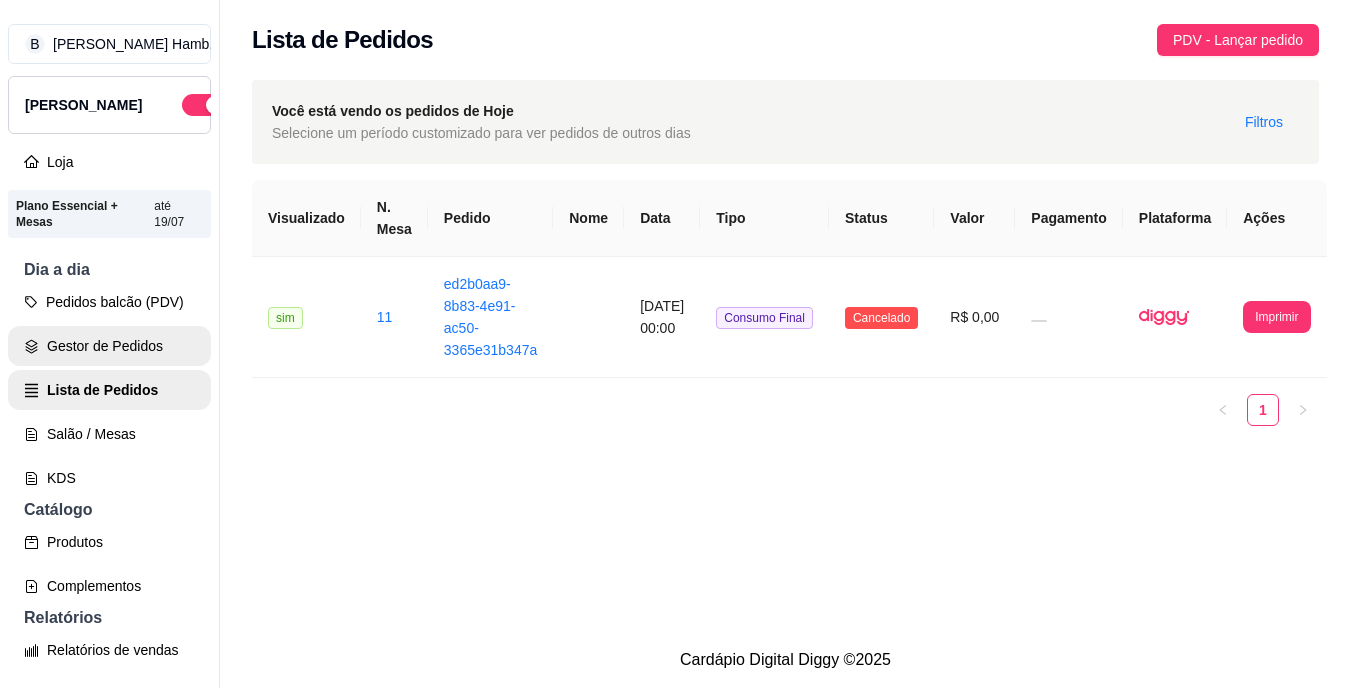 click on "Gestor de Pedidos" at bounding box center (109, 346) 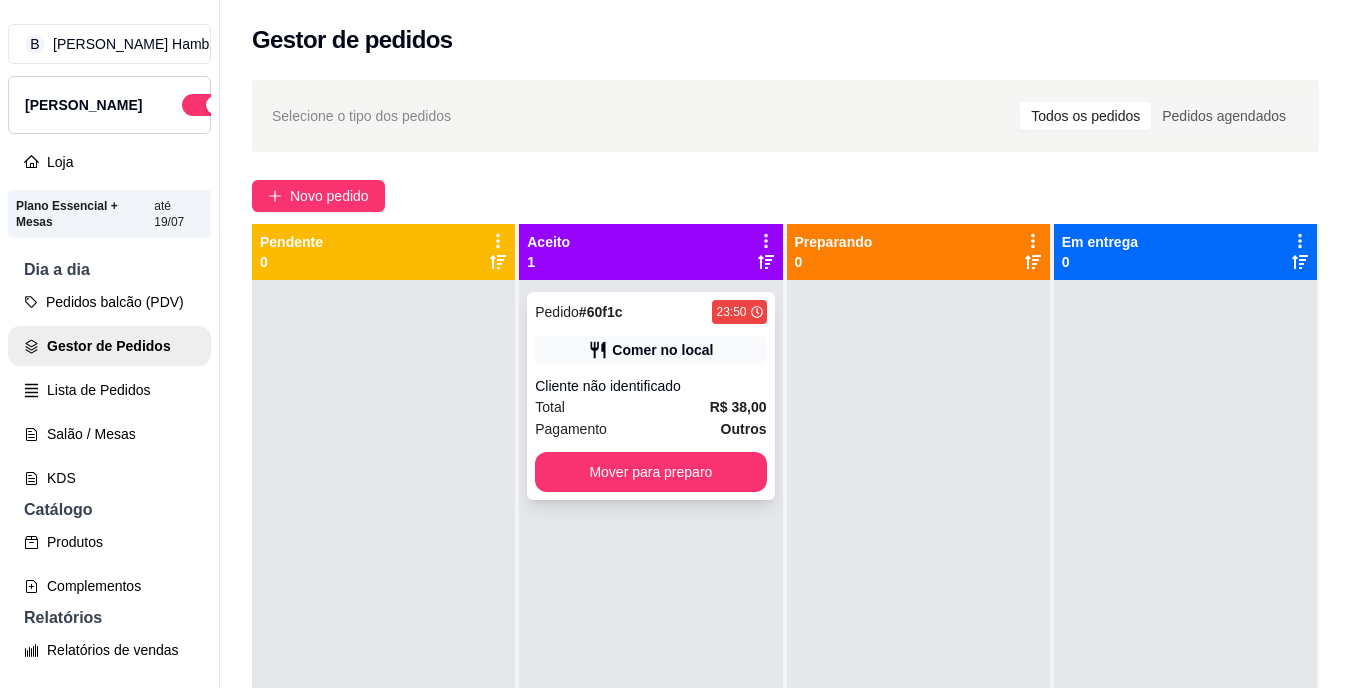 click on "Pedido  # 60f1c 23:50 Comer no local Cliente não identificado Total R$ 38,00 Pagamento Outros Mover para preparo" at bounding box center (650, 396) 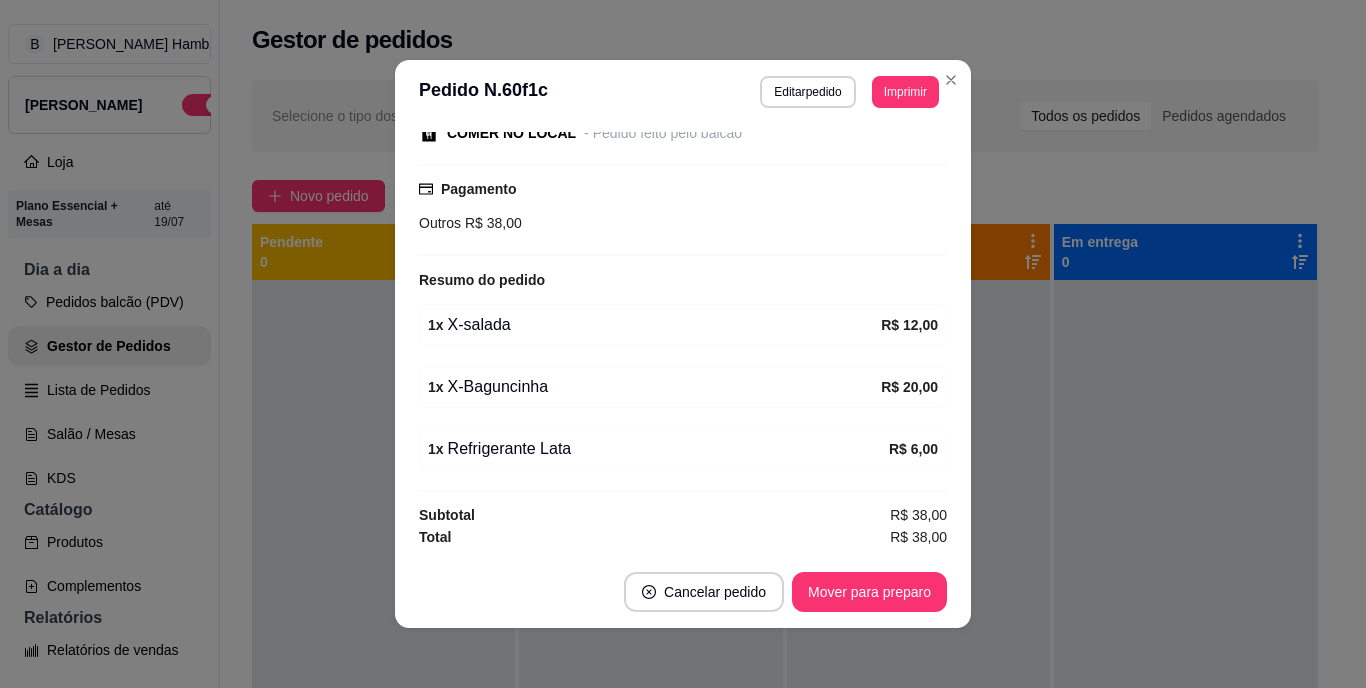 scroll, scrollTop: 225, scrollLeft: 0, axis: vertical 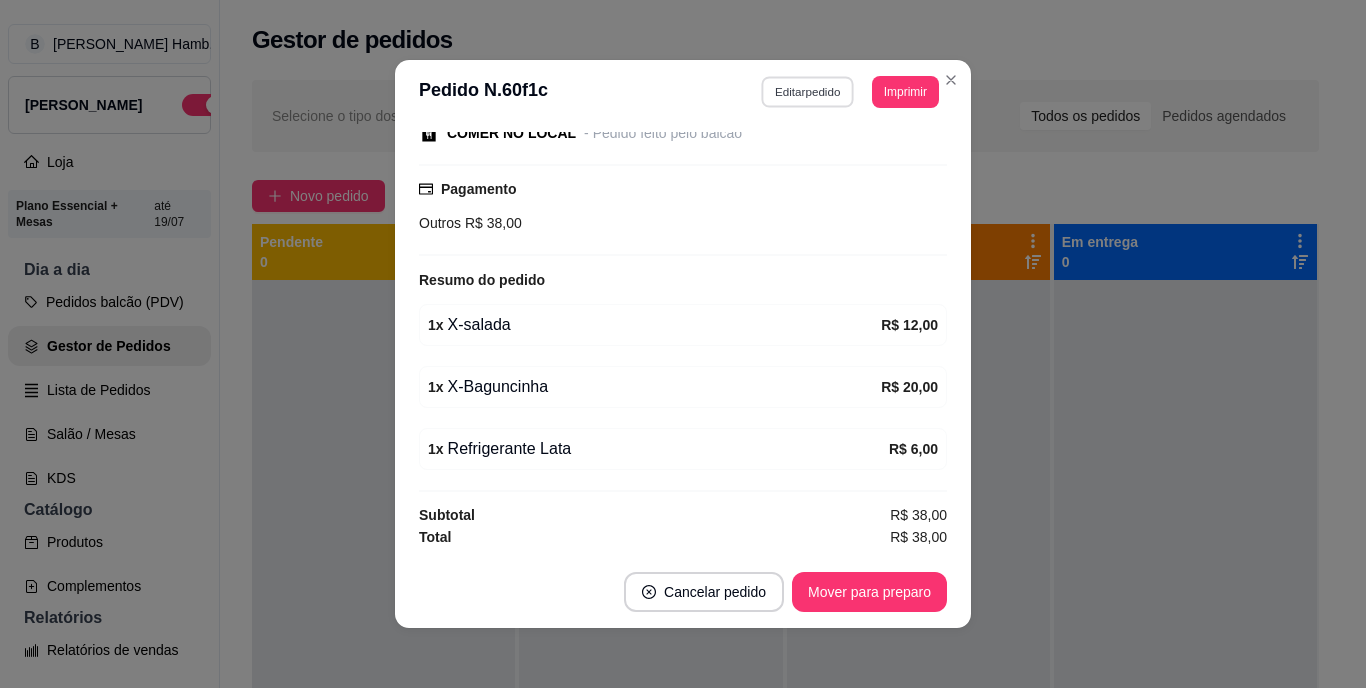 click on "Editar  pedido" at bounding box center [808, 91] 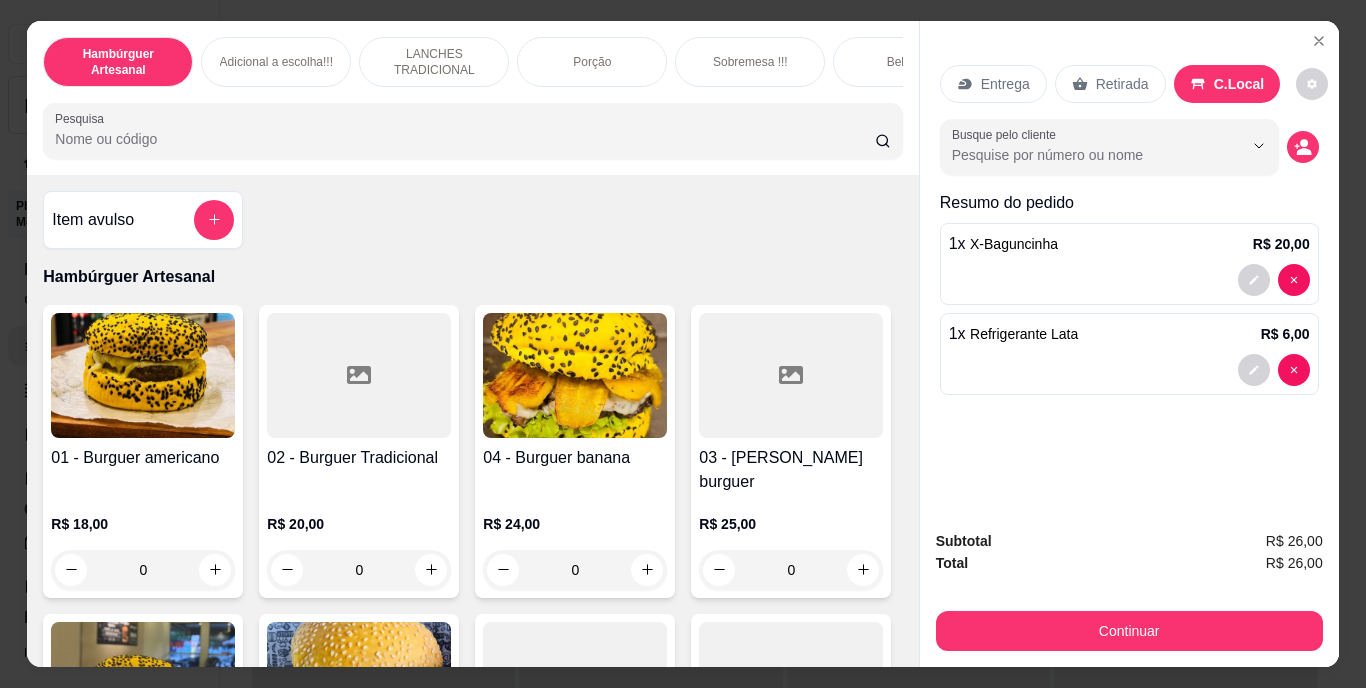 type on "0" 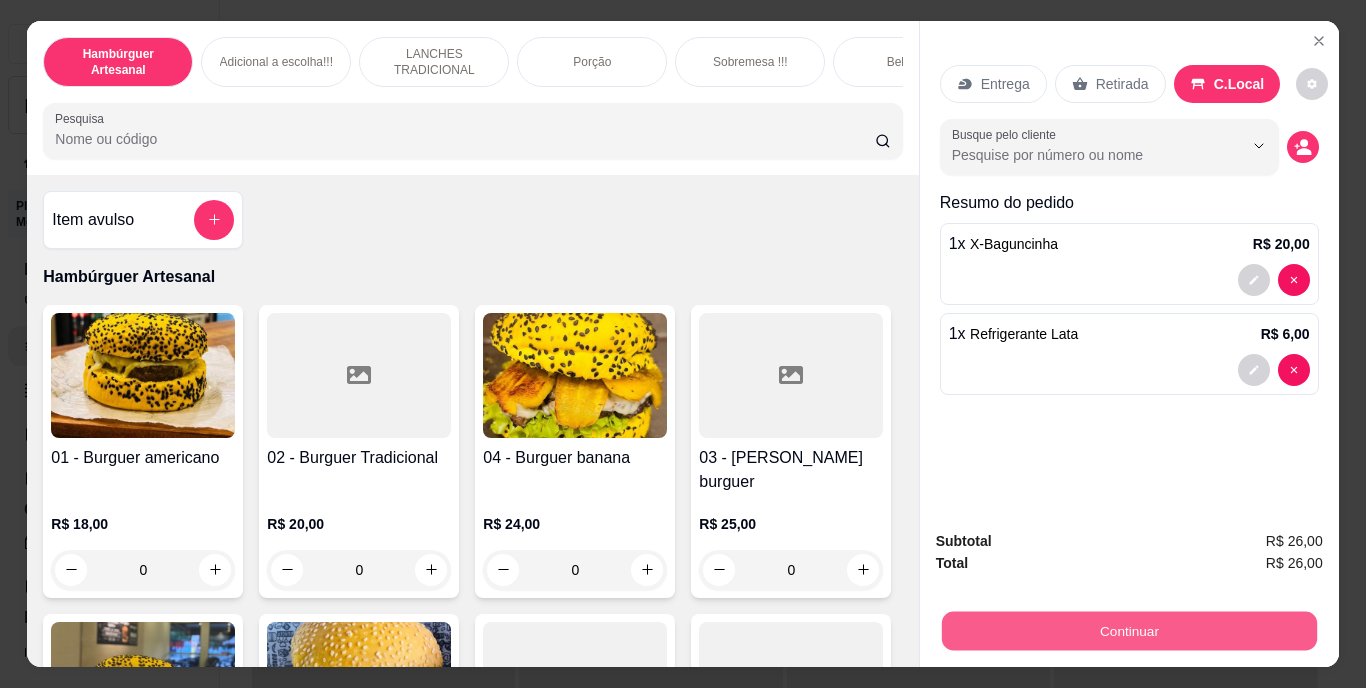 click on "Continuar" at bounding box center [1128, 631] 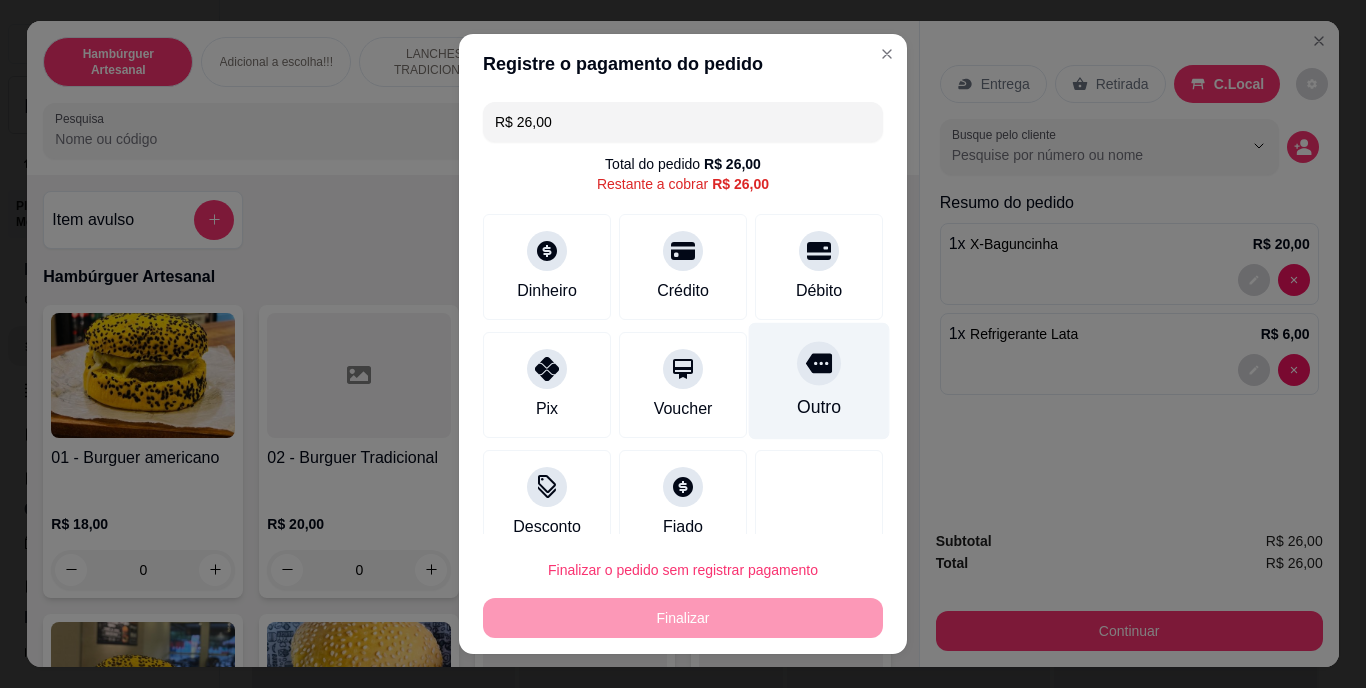 click on "Outro" at bounding box center (819, 408) 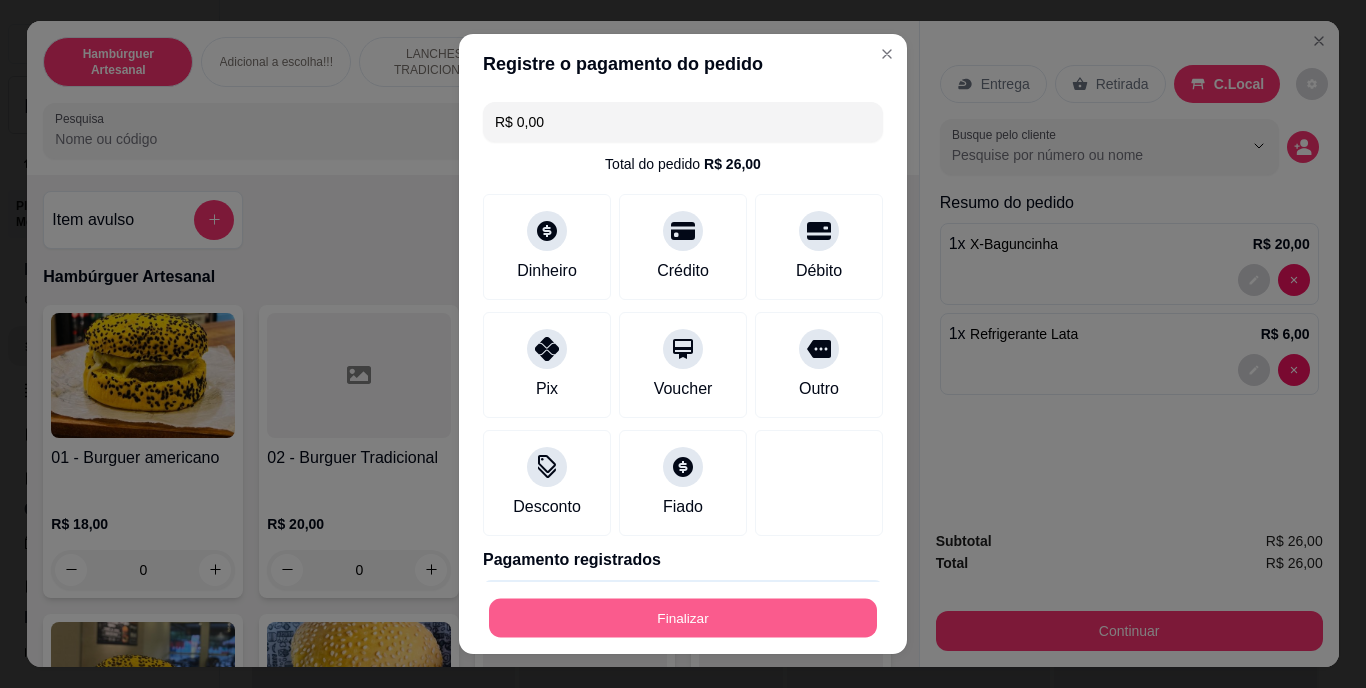click on "Finalizar" at bounding box center (683, 617) 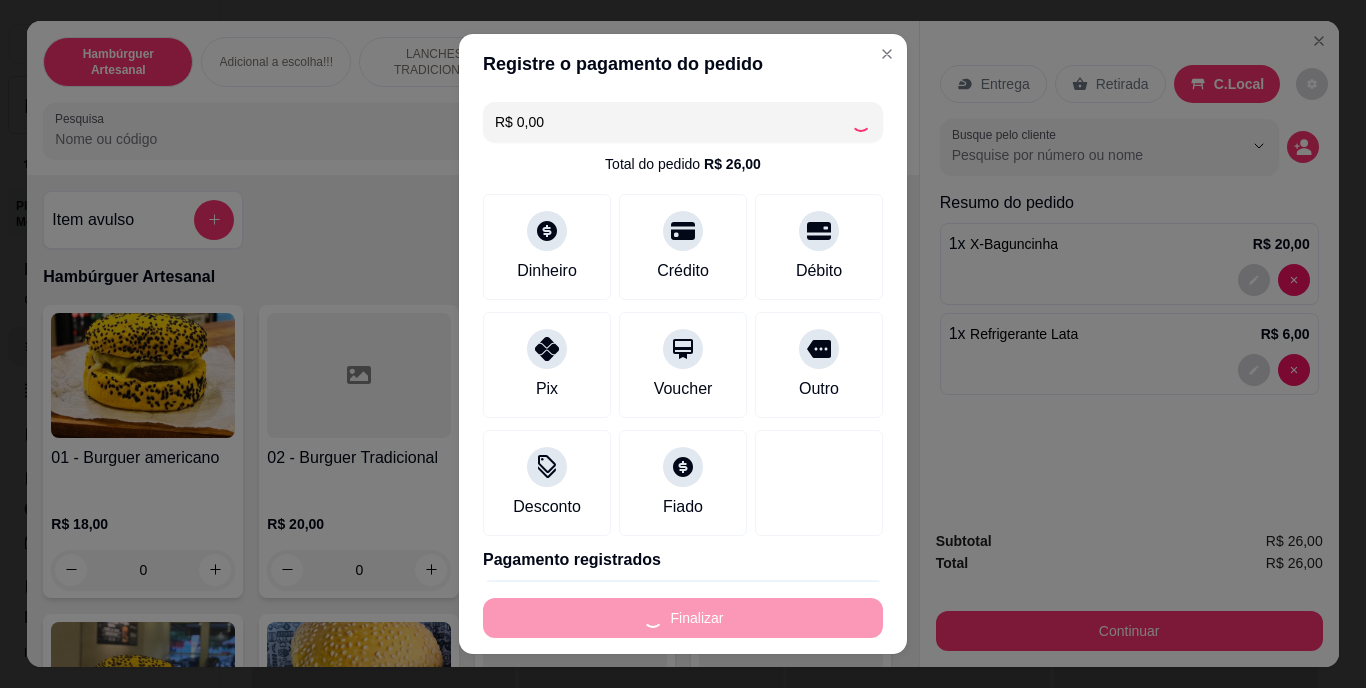 type on "0" 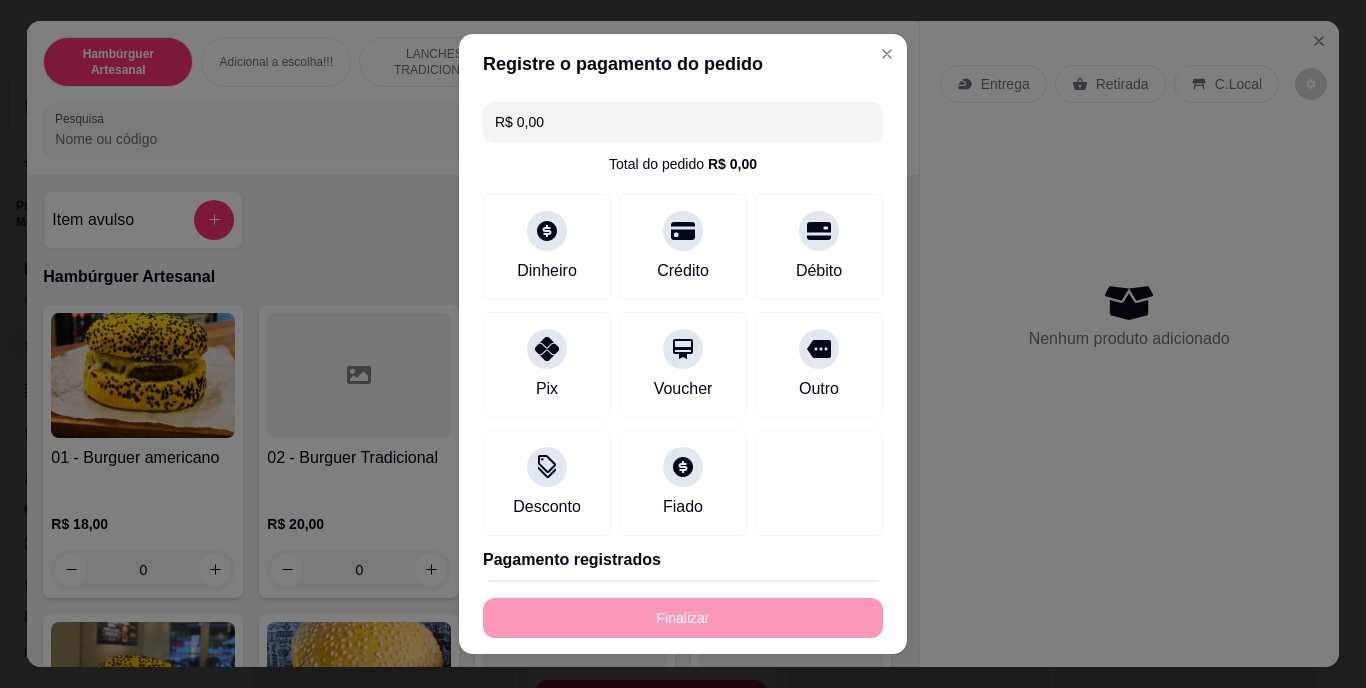 type on "-R$ 26,00" 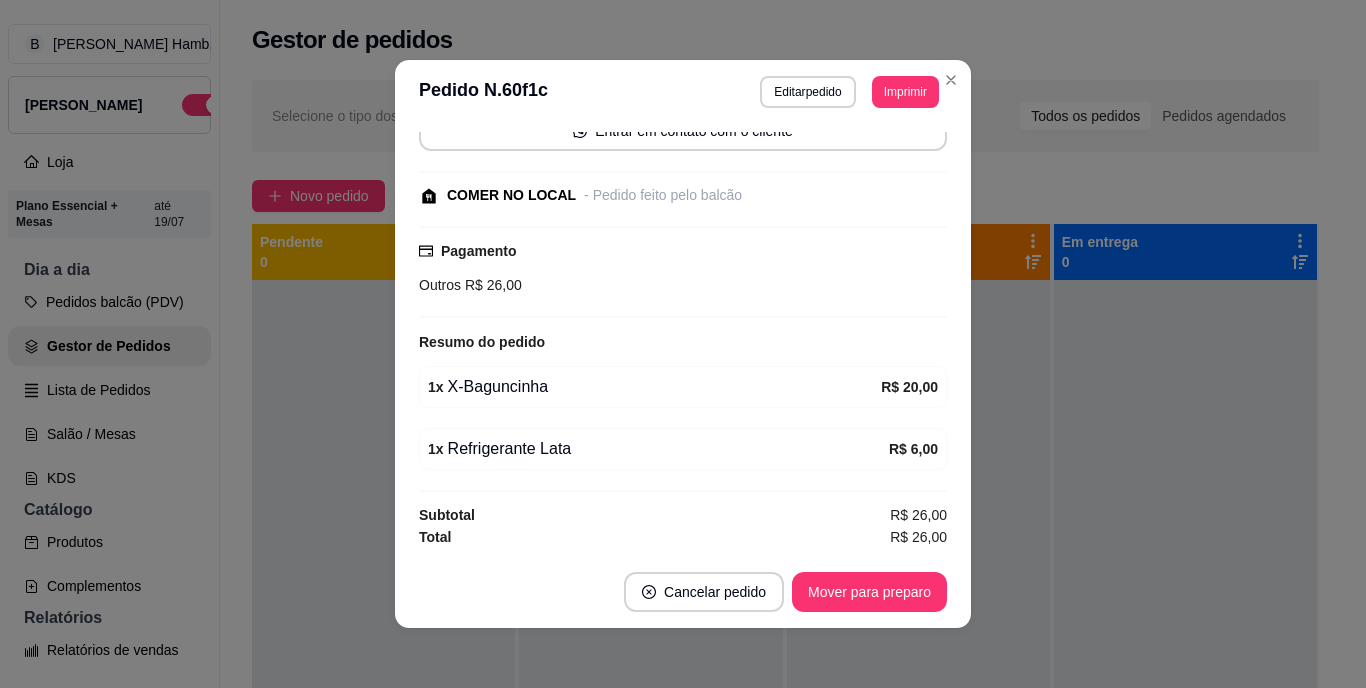 scroll, scrollTop: 207, scrollLeft: 0, axis: vertical 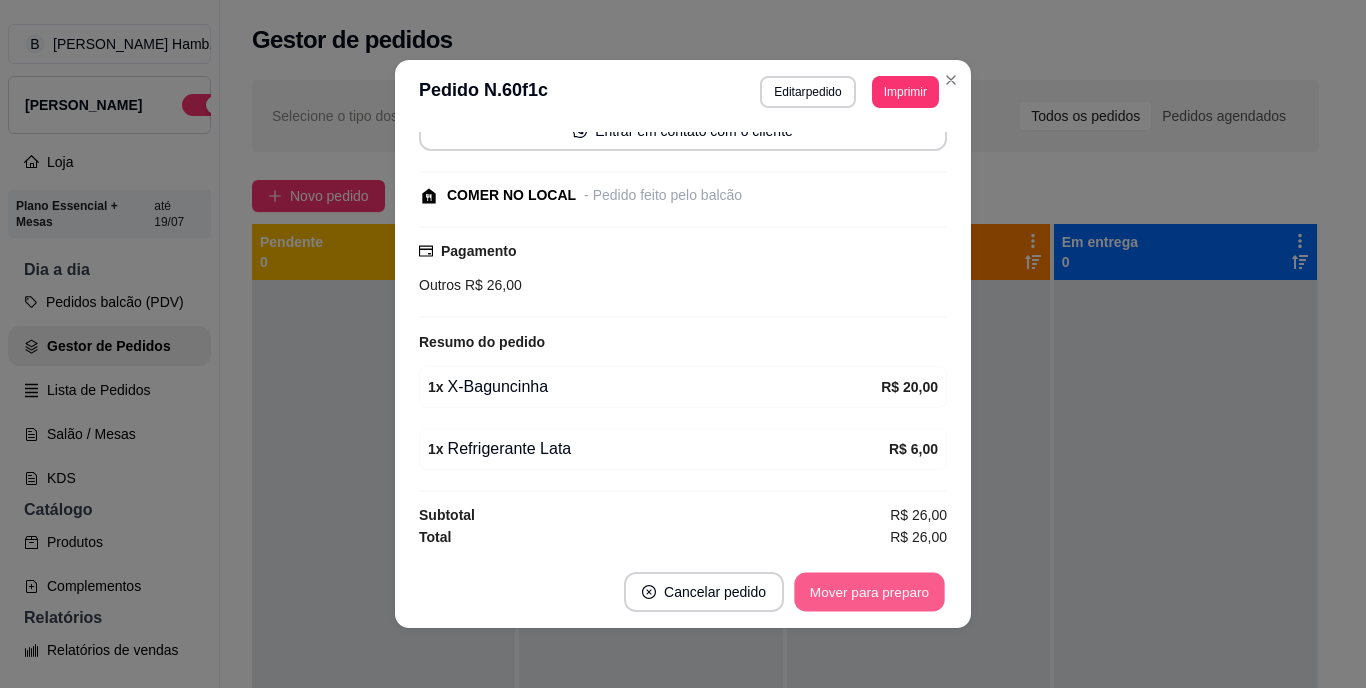 click on "Mover para preparo" at bounding box center (869, 592) 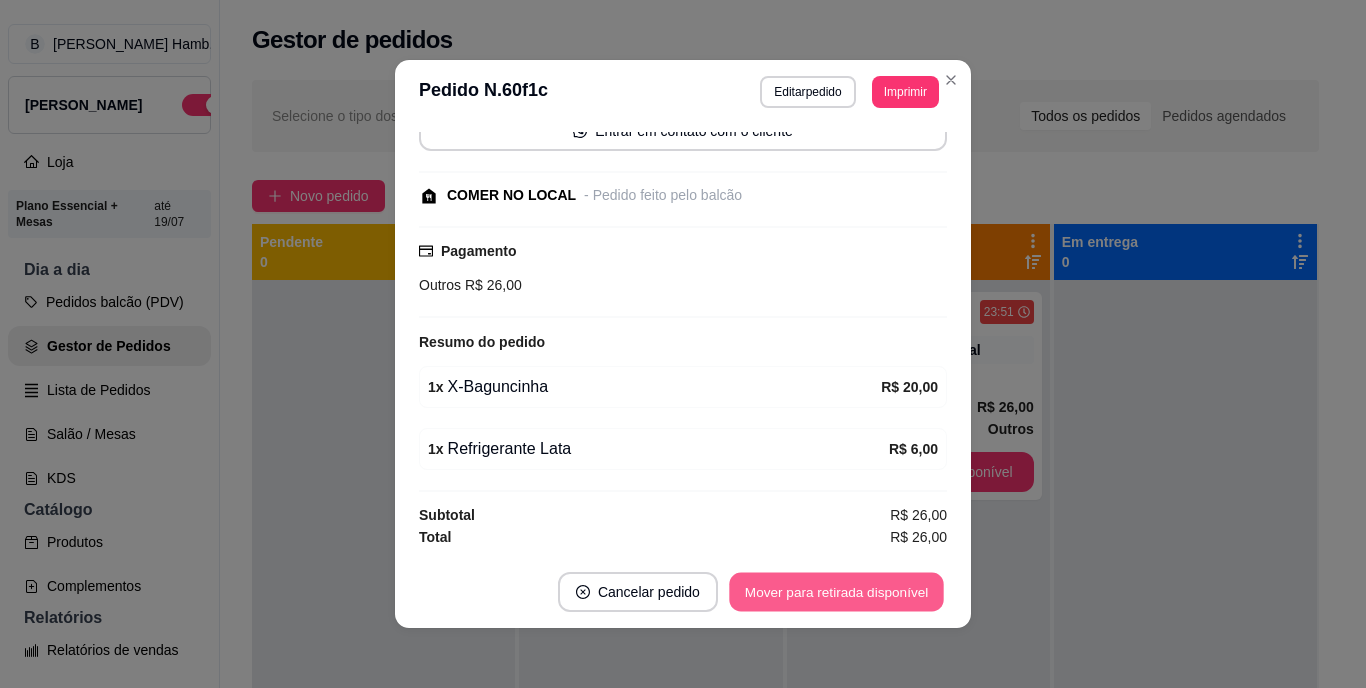 click on "Mover para retirada disponível" at bounding box center (836, 592) 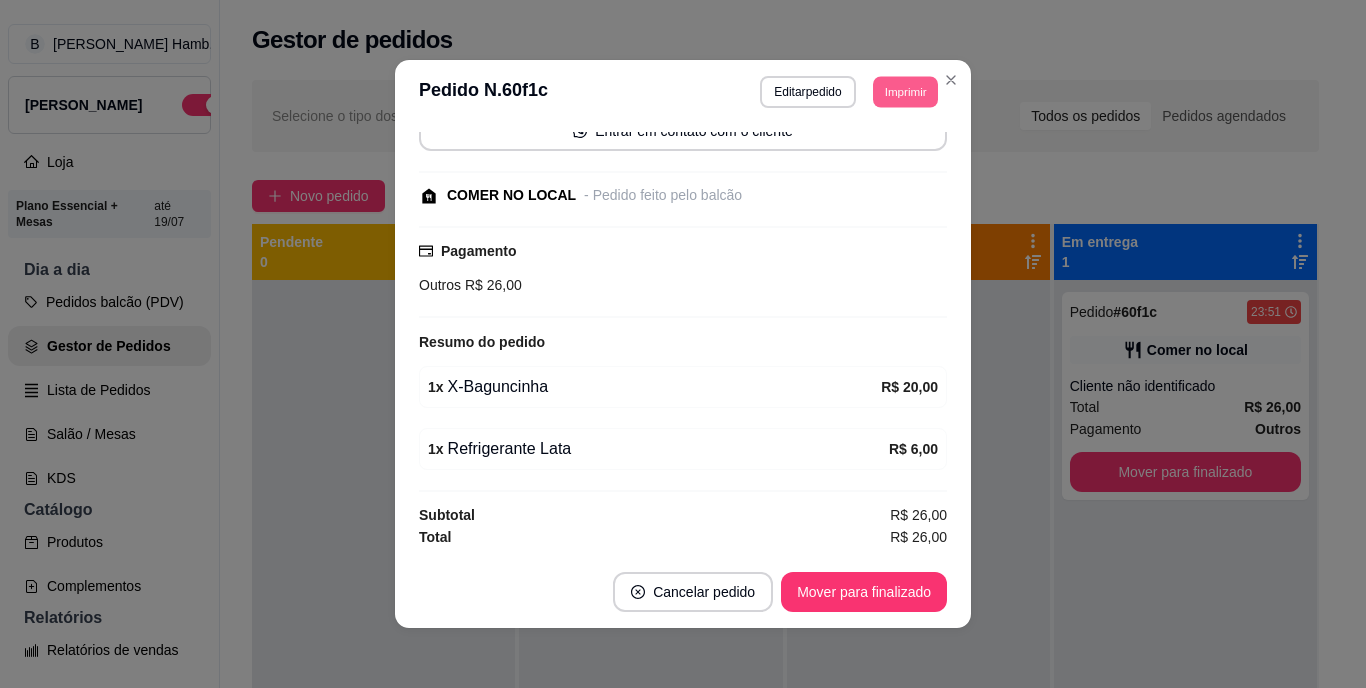 click on "Imprimir" at bounding box center [905, 91] 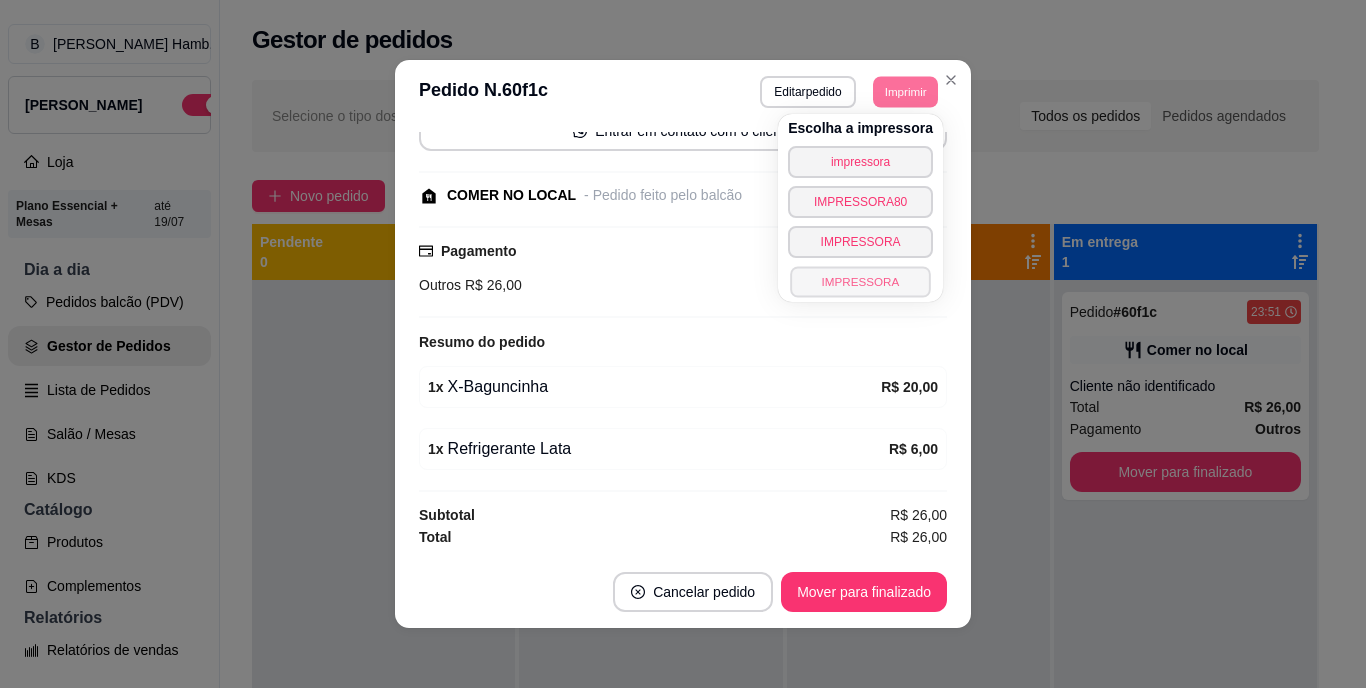 click on "IMPRESSORA" at bounding box center [860, 281] 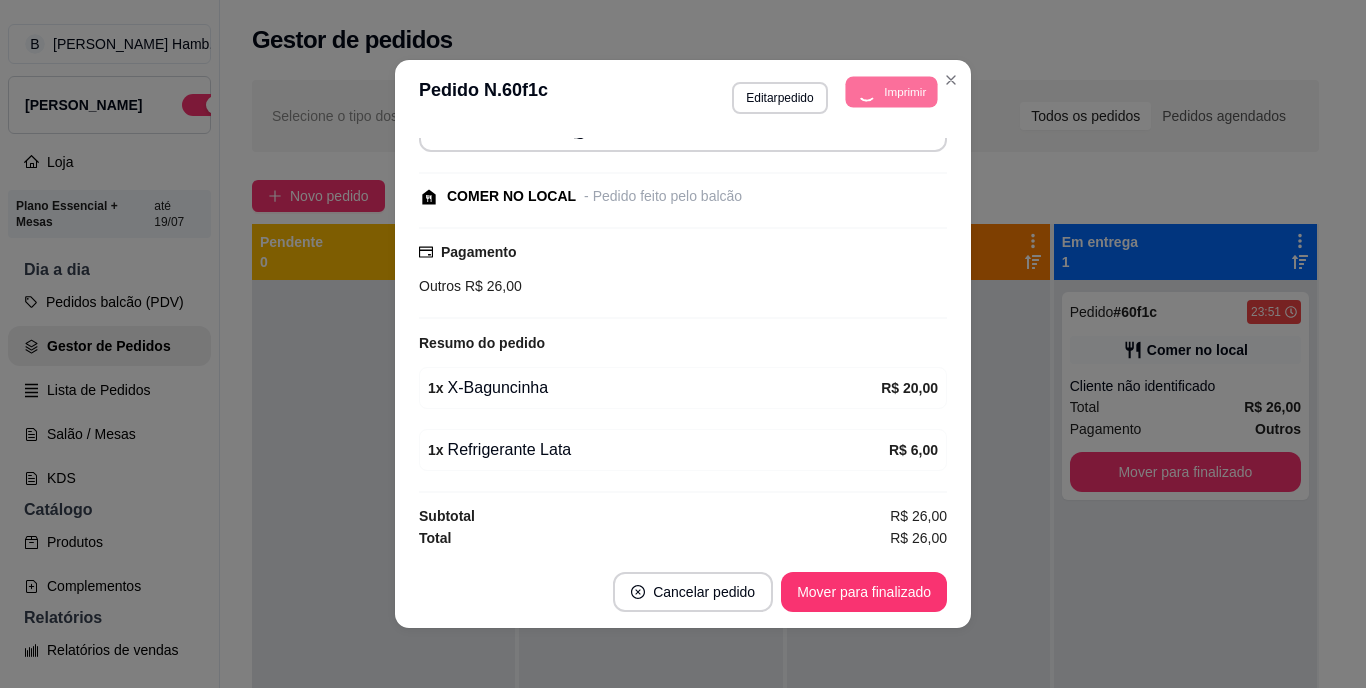 scroll, scrollTop: 207, scrollLeft: 0, axis: vertical 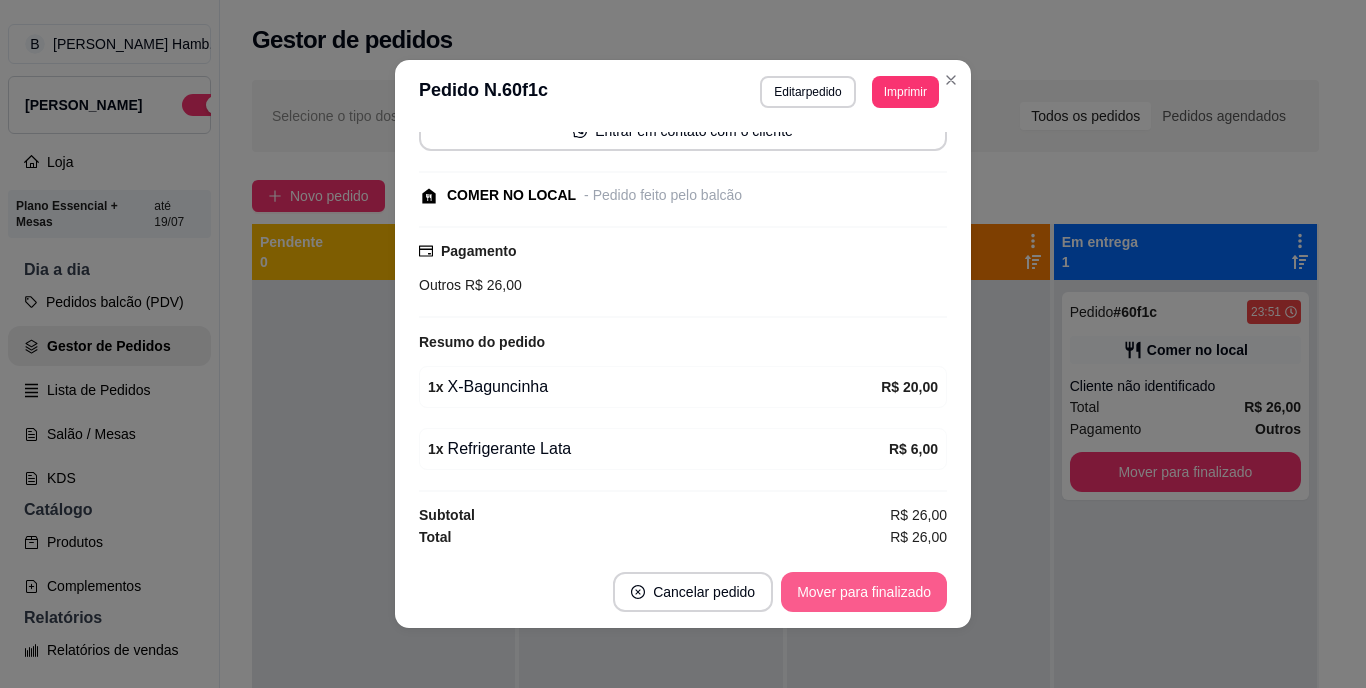 click on "Mover para finalizado" at bounding box center (864, 592) 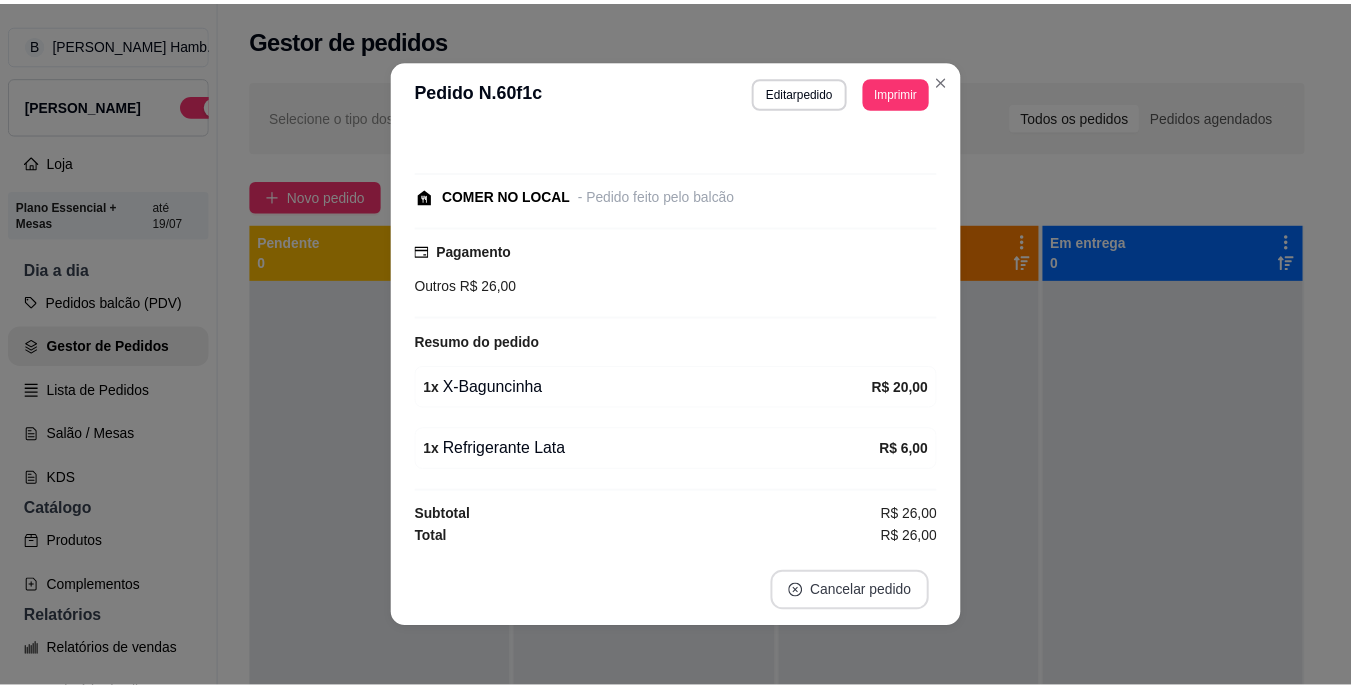 scroll, scrollTop: 101, scrollLeft: 0, axis: vertical 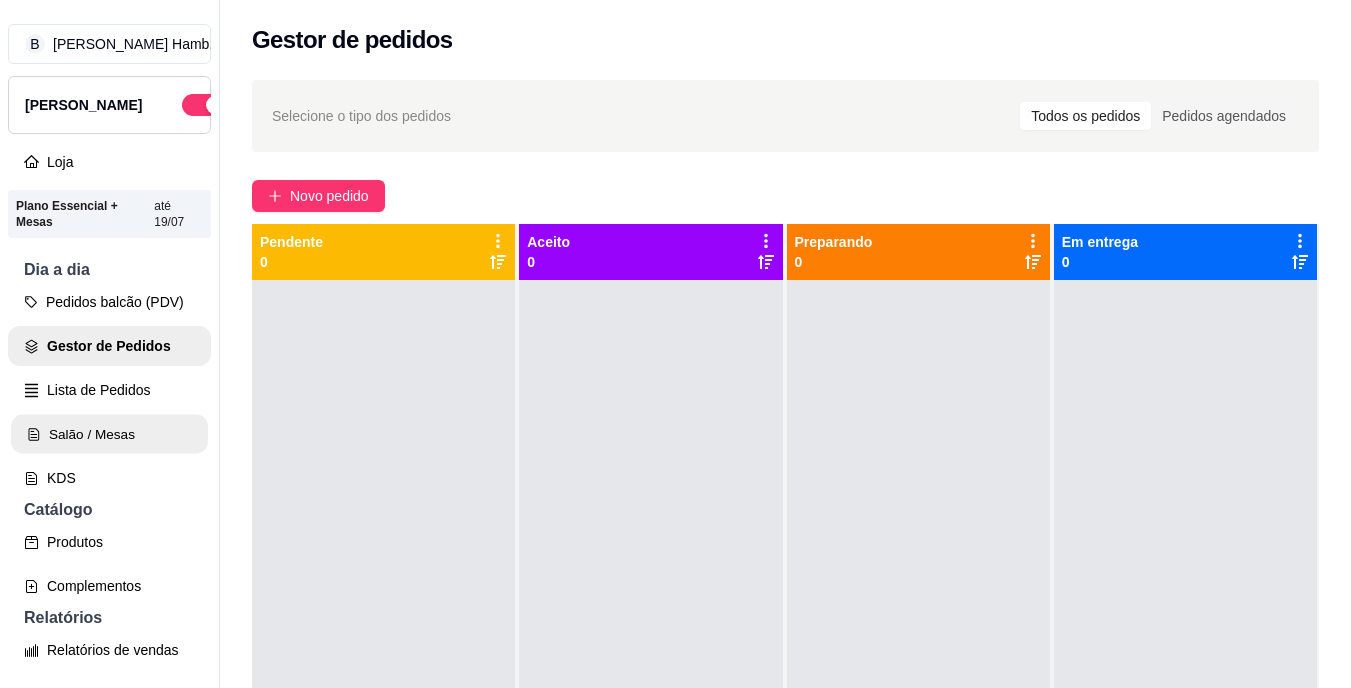 click on "Salão / Mesas" at bounding box center [109, 434] 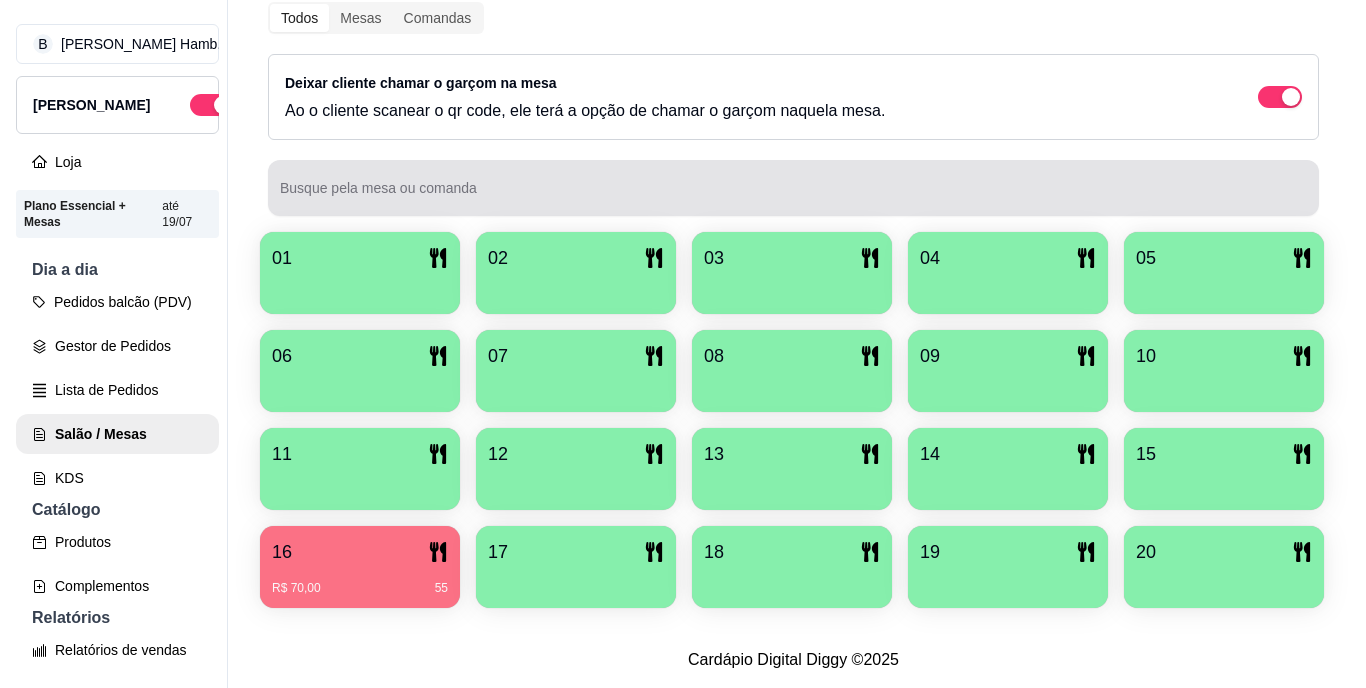 scroll, scrollTop: 270, scrollLeft: 0, axis: vertical 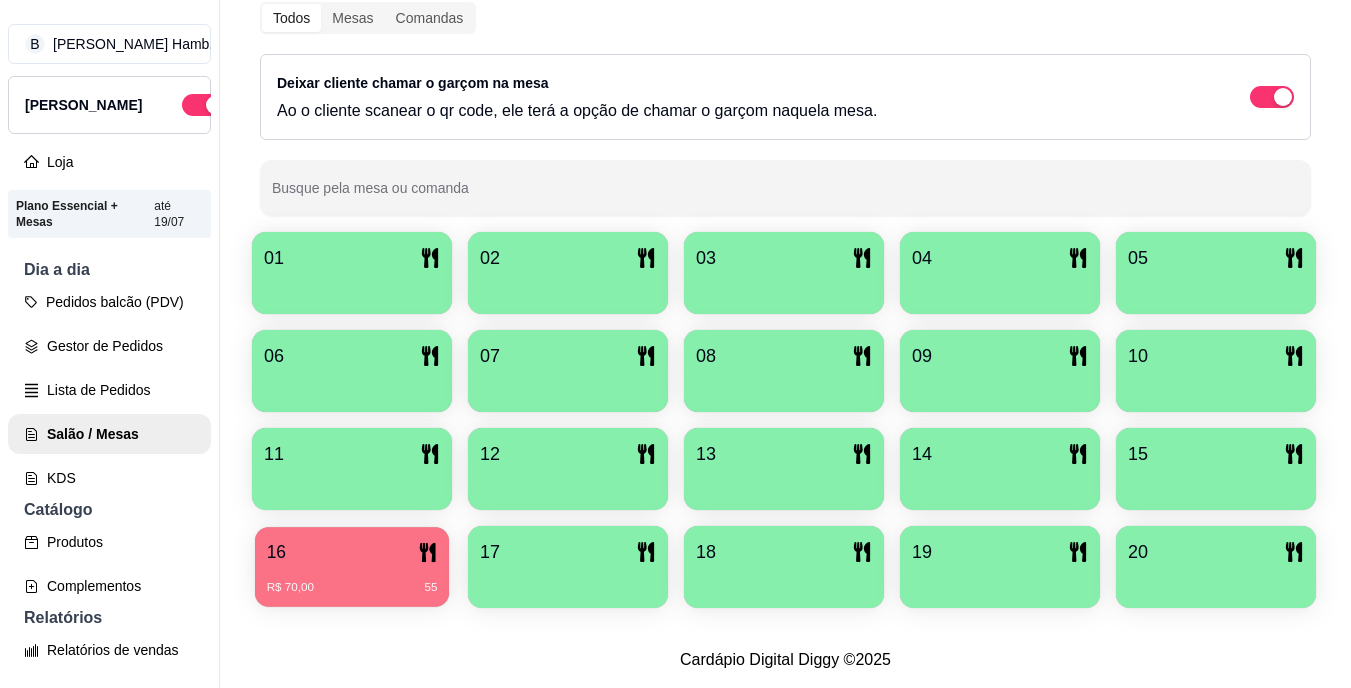click on "16" at bounding box center (352, 552) 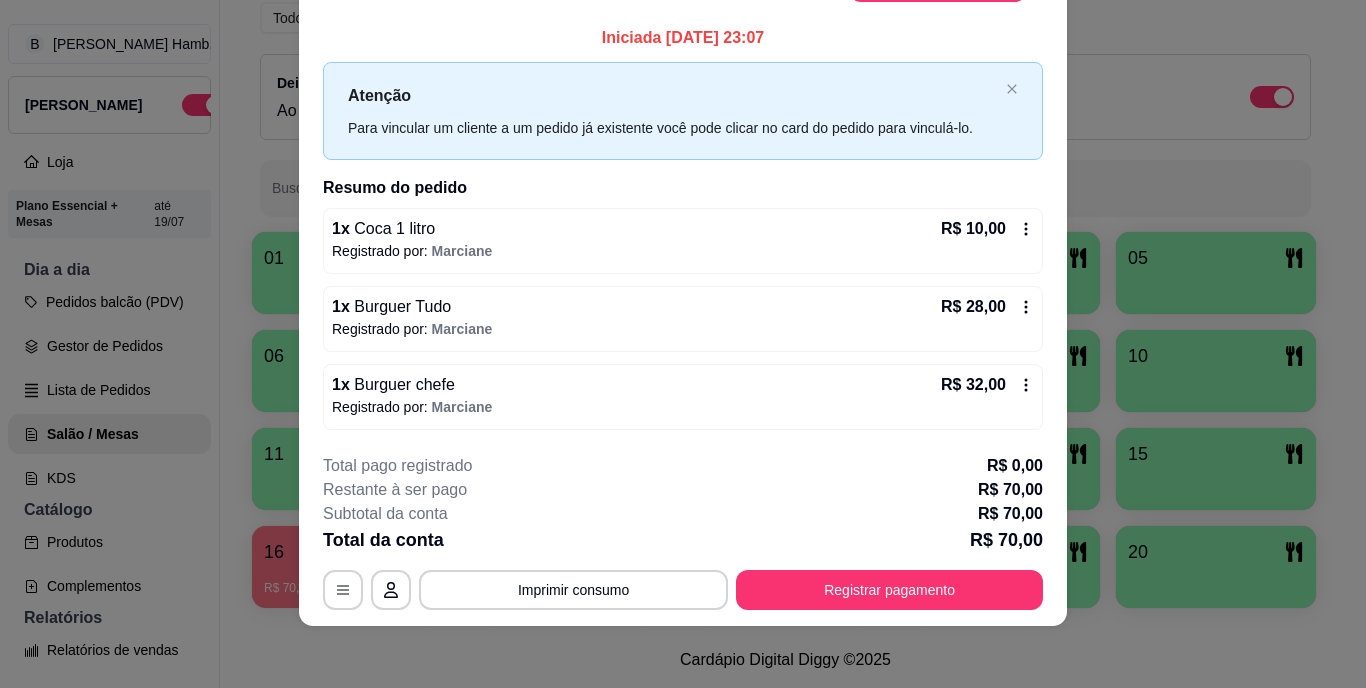 scroll, scrollTop: 60, scrollLeft: 0, axis: vertical 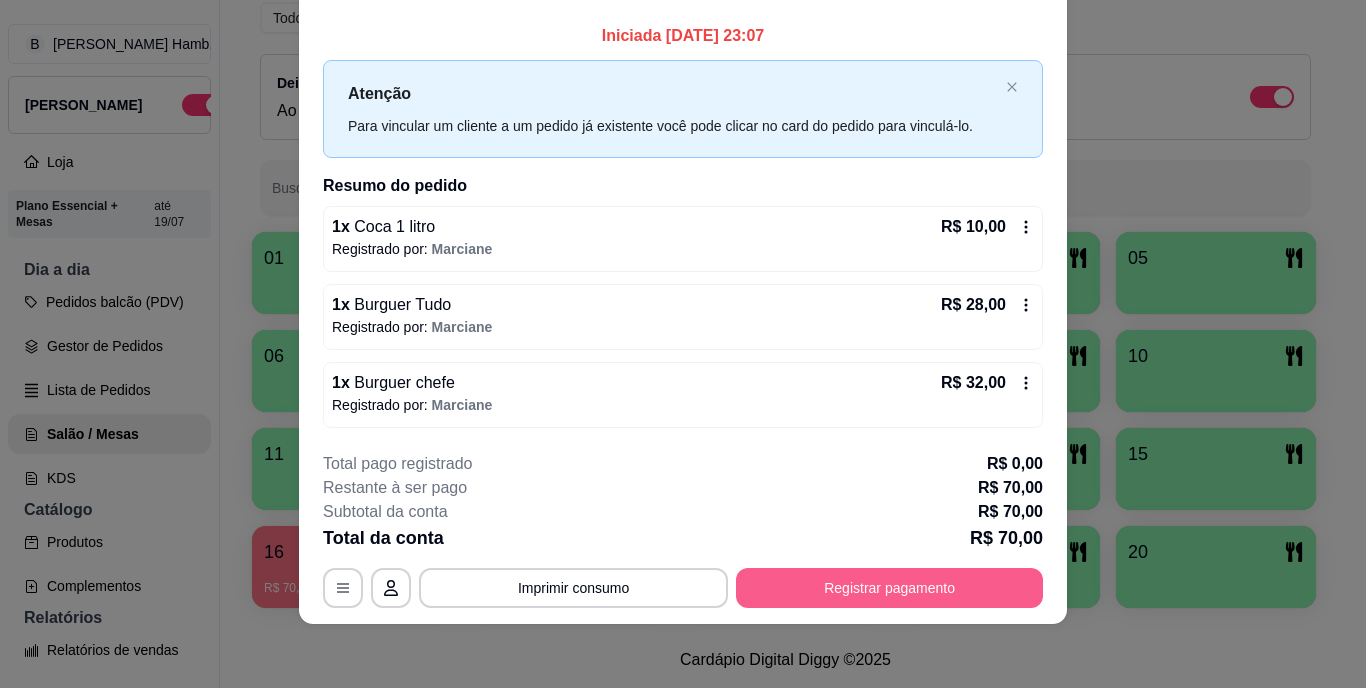 click on "Registrar pagamento" at bounding box center (889, 588) 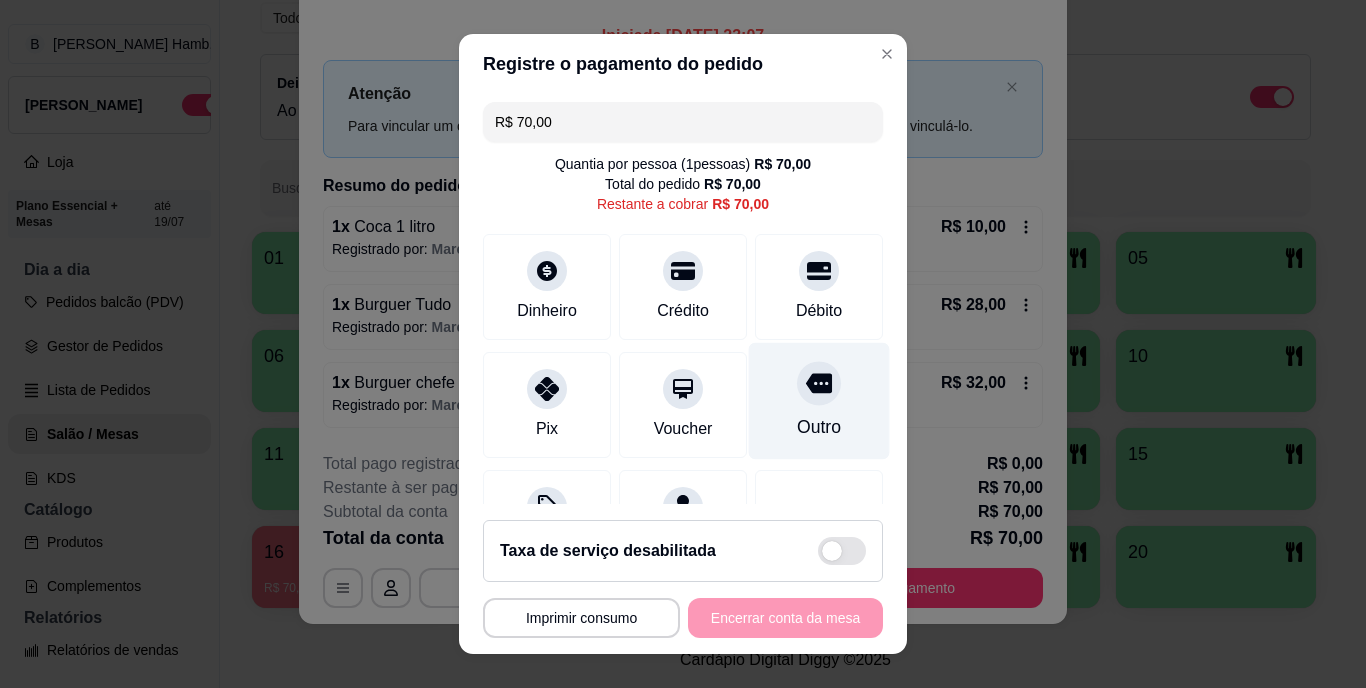 click on "Outro" at bounding box center (819, 401) 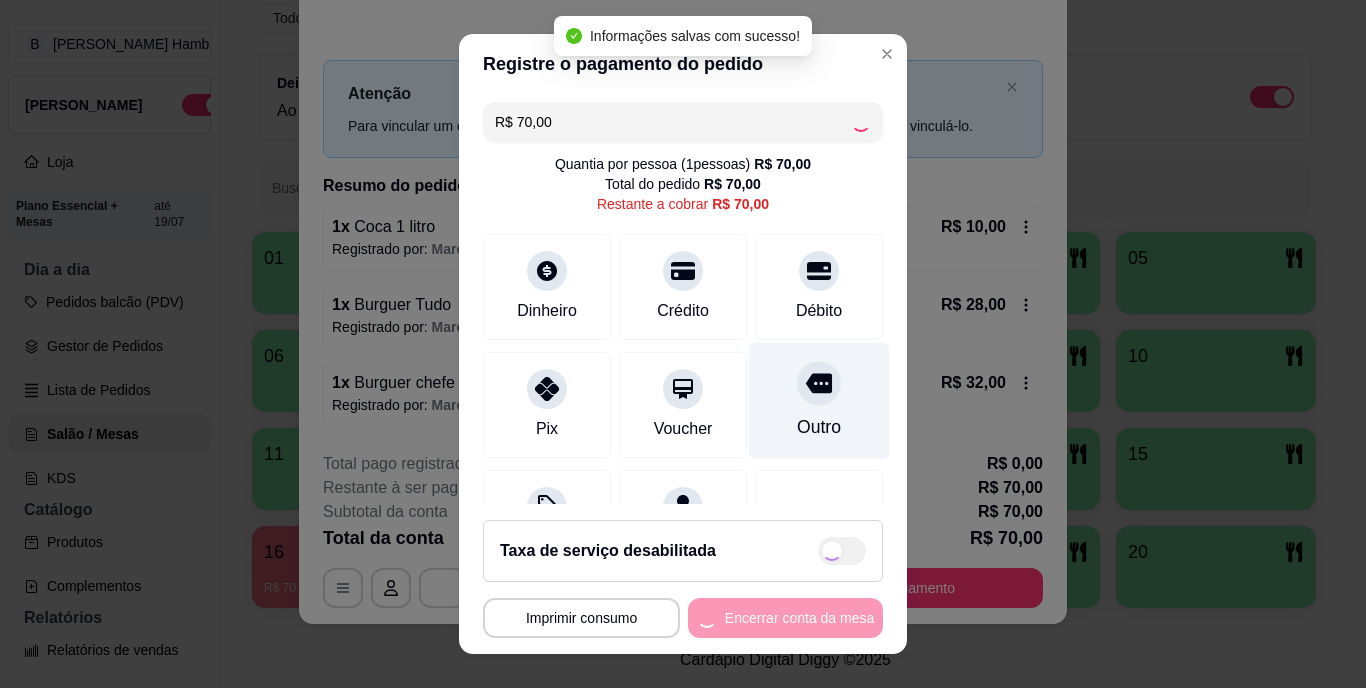type on "R$ 0,00" 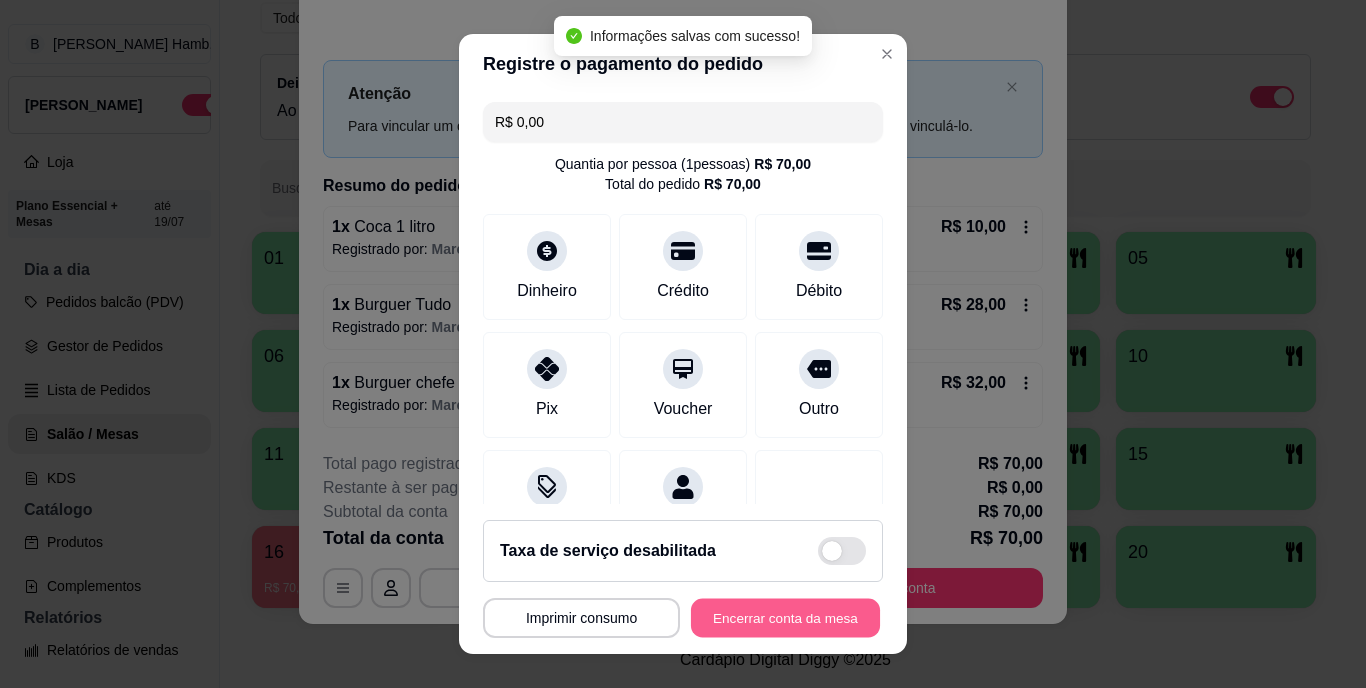click on "Encerrar conta da mesa" at bounding box center (785, 617) 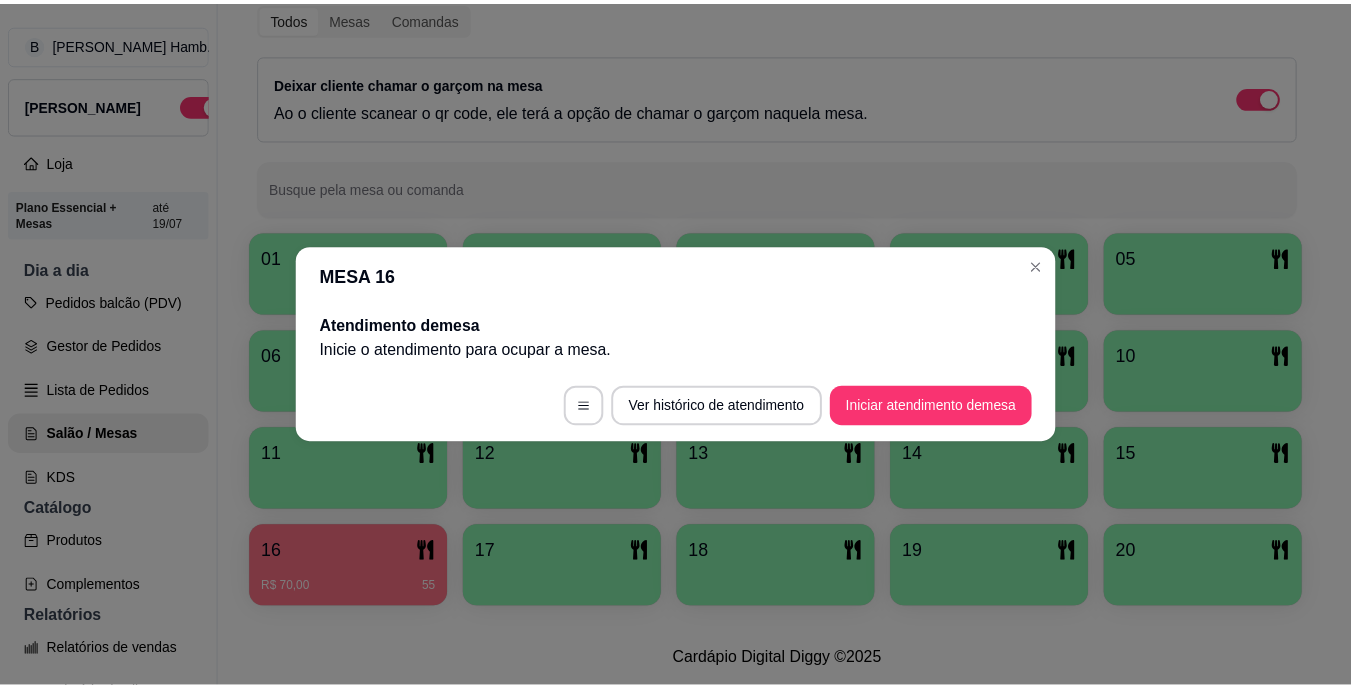 scroll, scrollTop: 0, scrollLeft: 0, axis: both 